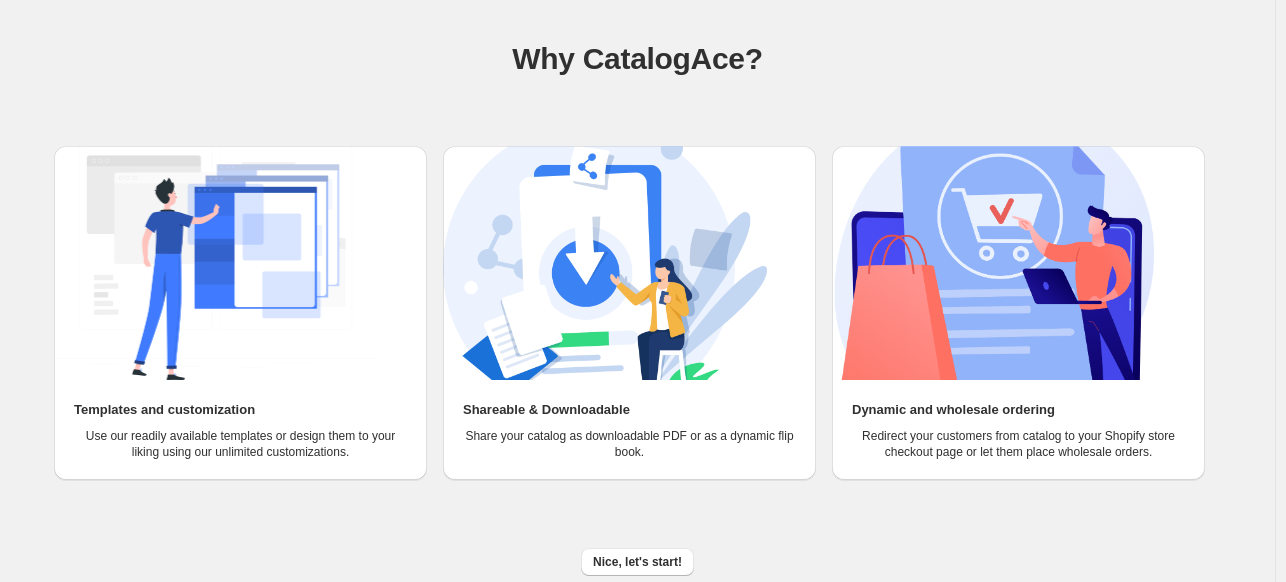 scroll, scrollTop: 127, scrollLeft: 0, axis: vertical 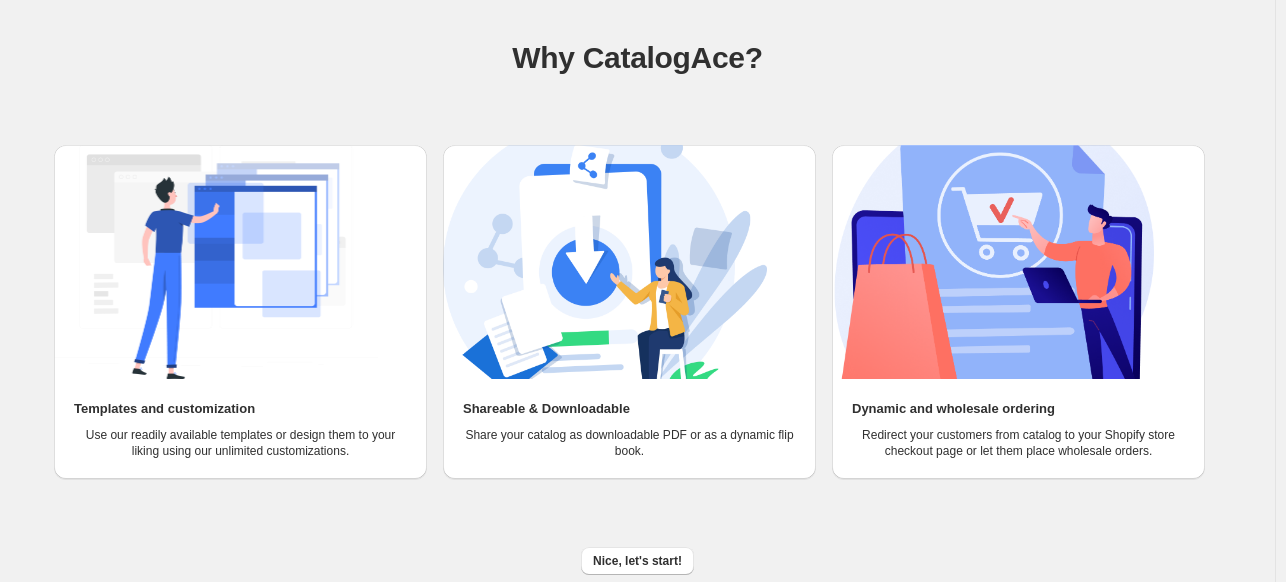click on "Nice, let's start!" at bounding box center (637, 561) 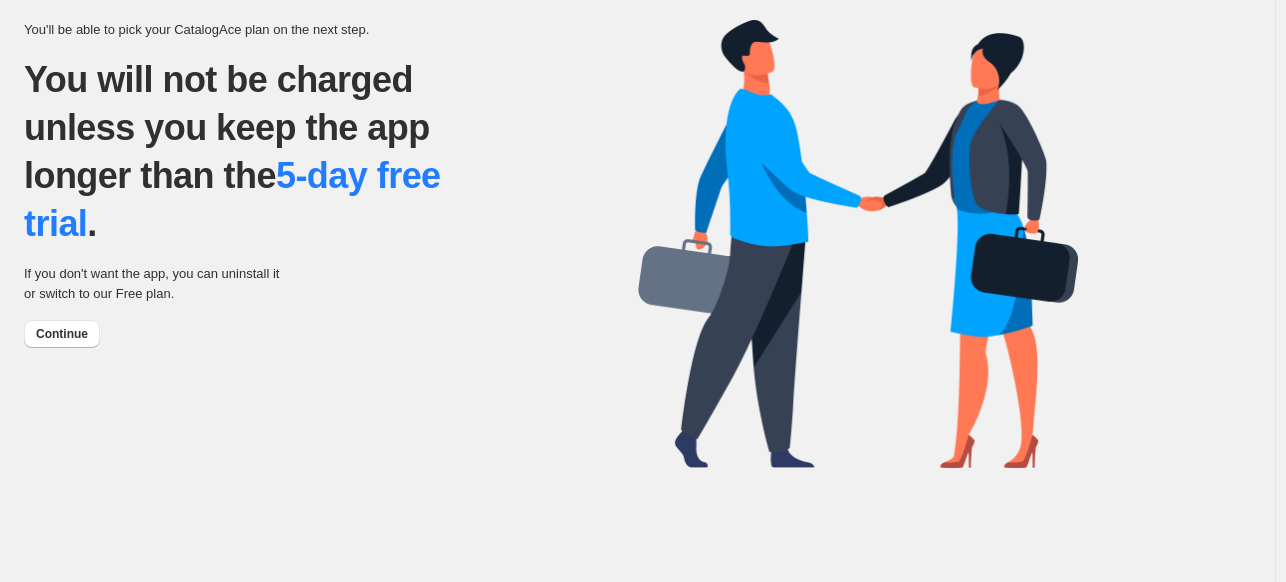 scroll, scrollTop: 0, scrollLeft: 0, axis: both 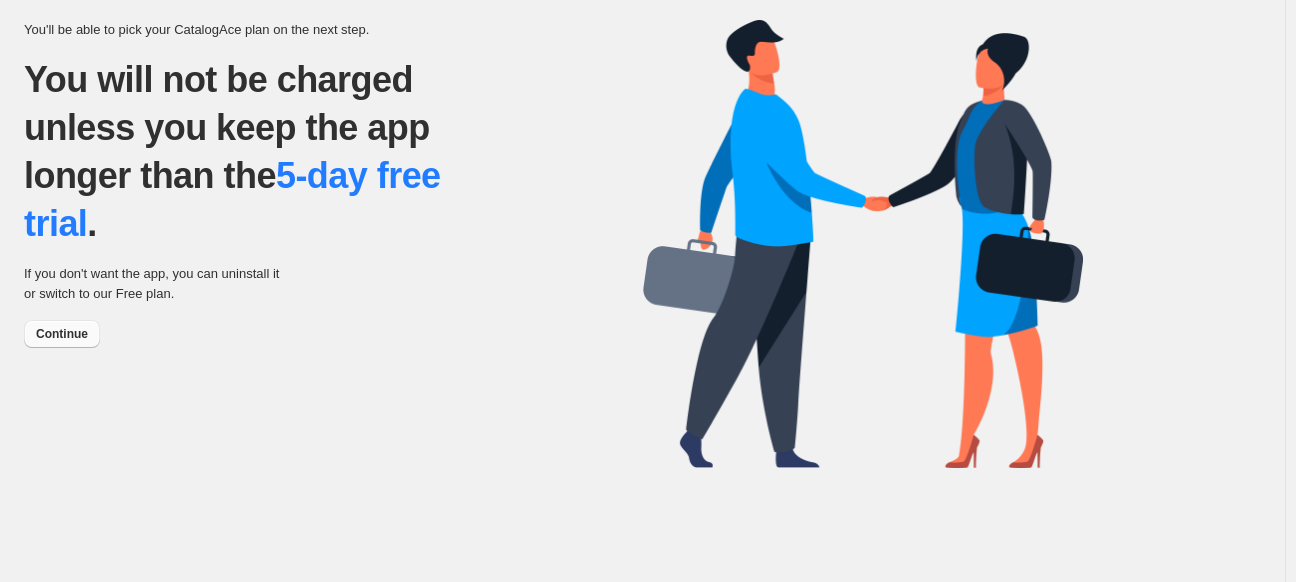 click on "Continue" at bounding box center [62, 334] 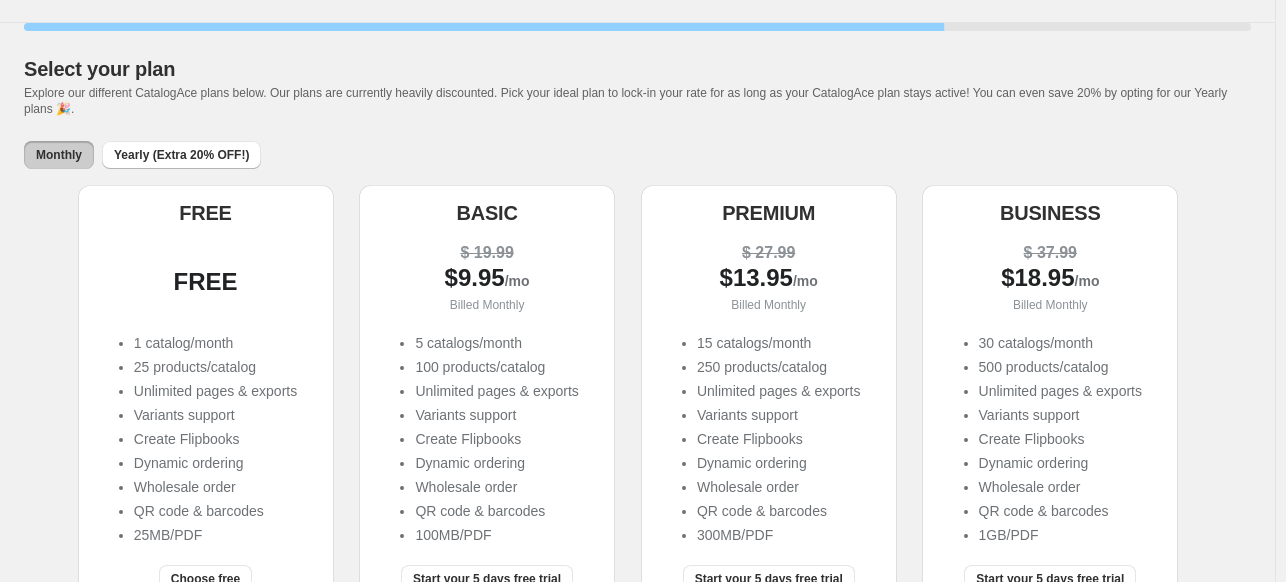 scroll, scrollTop: 200, scrollLeft: 0, axis: vertical 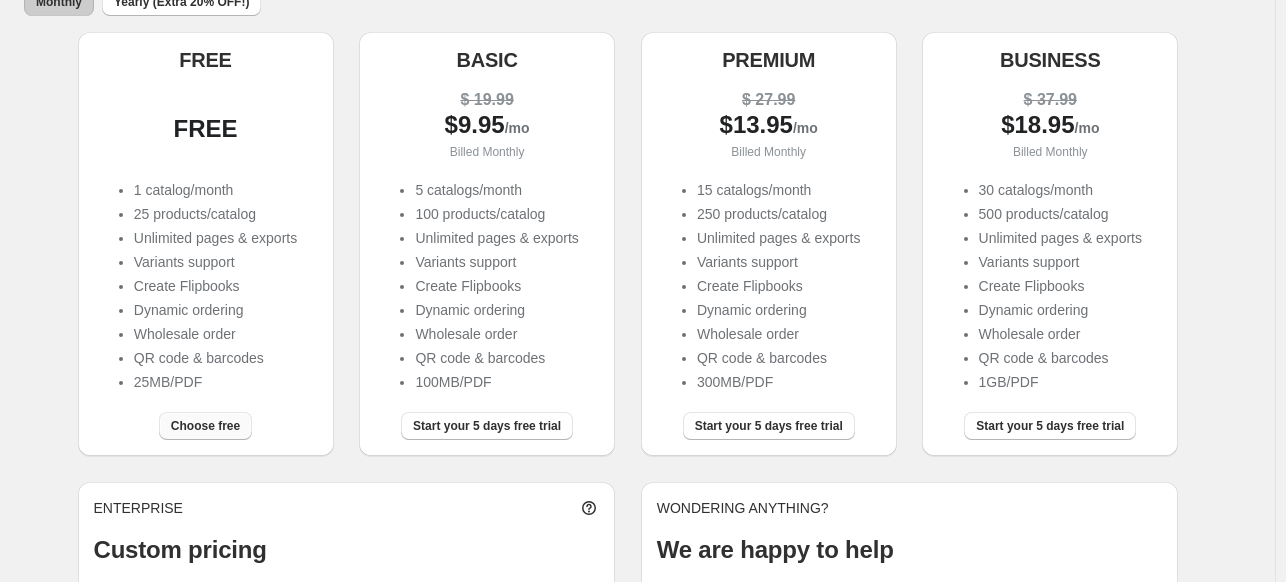 click on "Choose free" at bounding box center [205, 426] 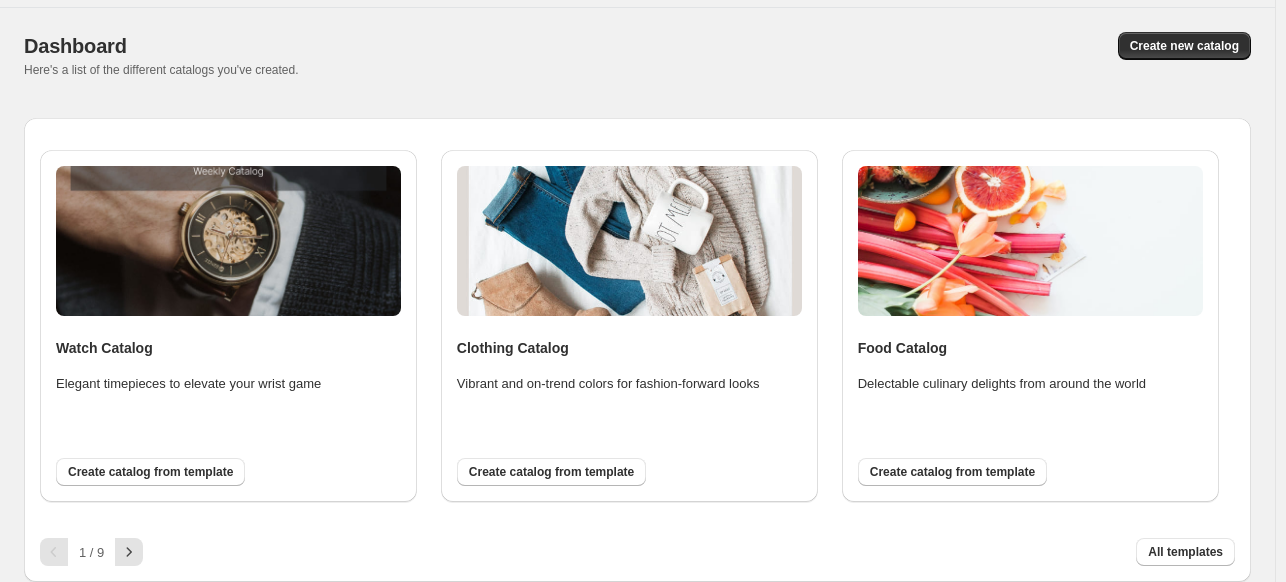 scroll, scrollTop: 63, scrollLeft: 0, axis: vertical 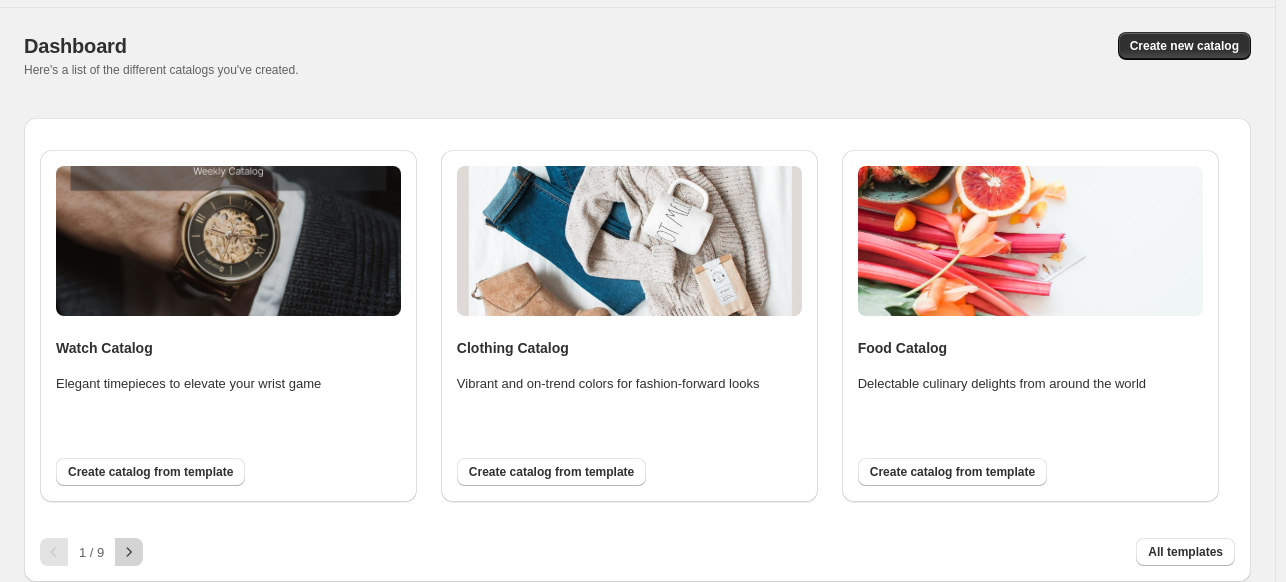 click at bounding box center [129, 552] 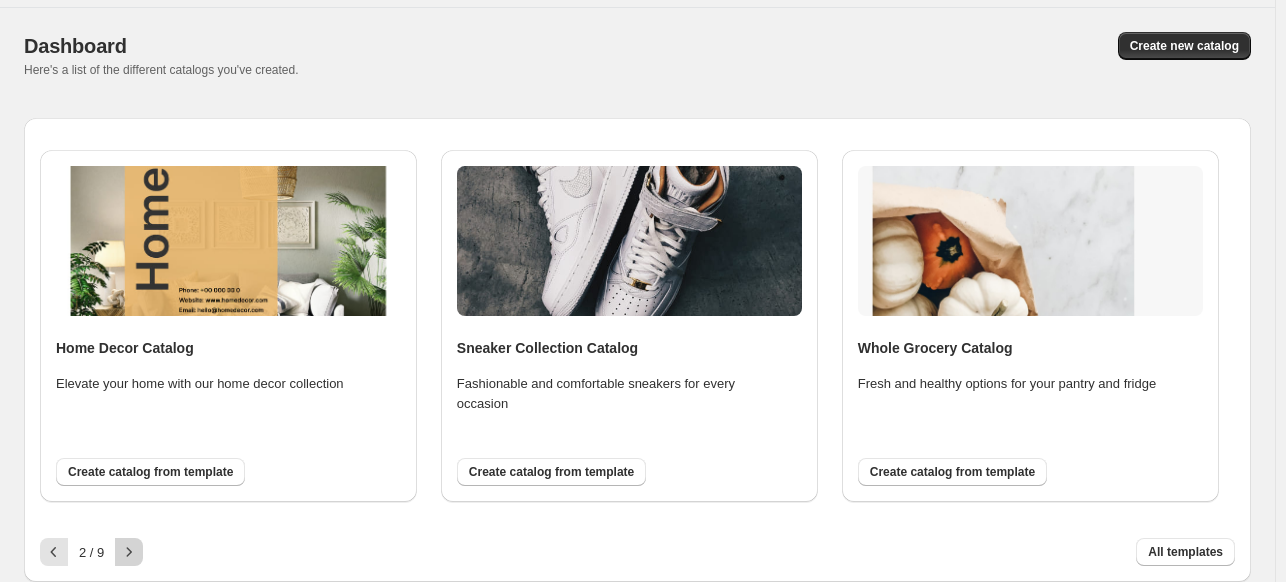 click 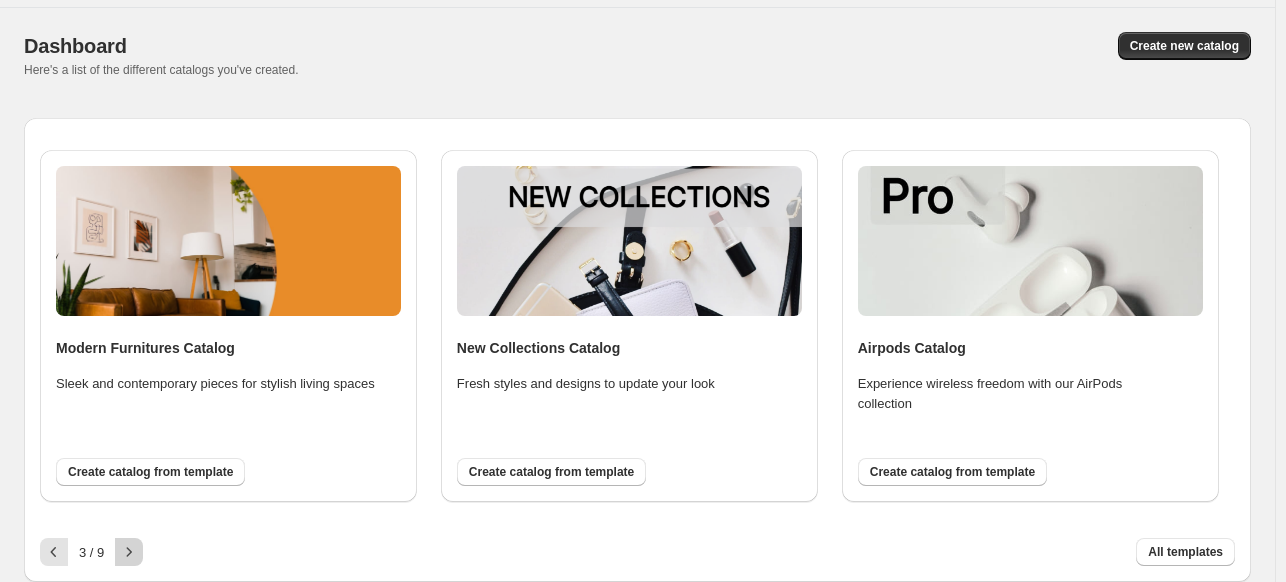 click 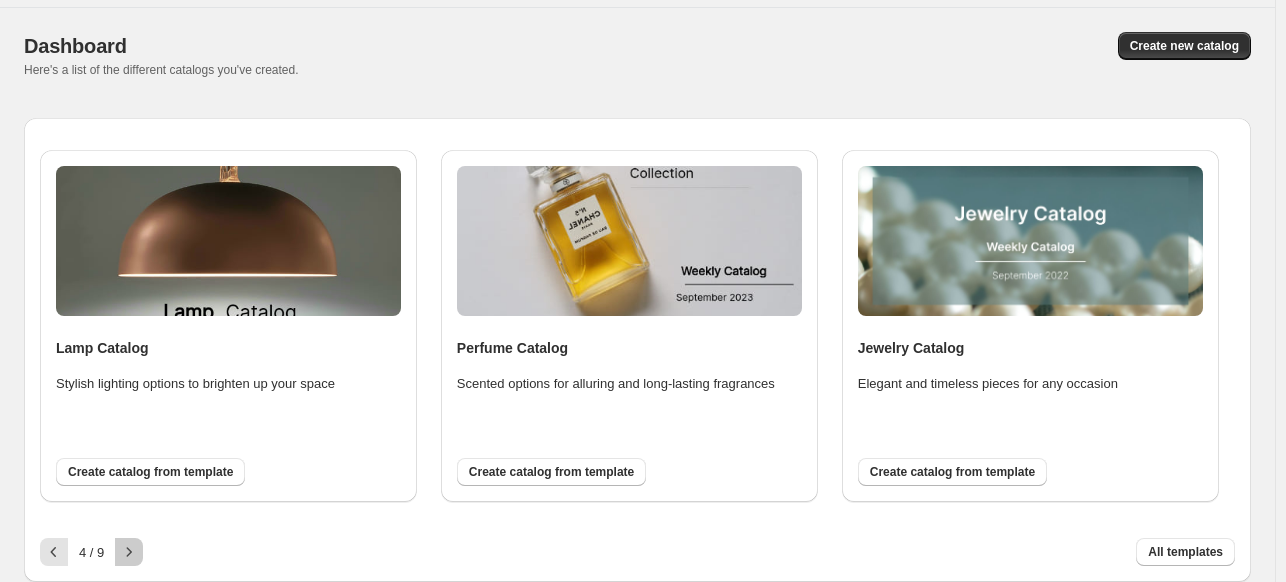 click 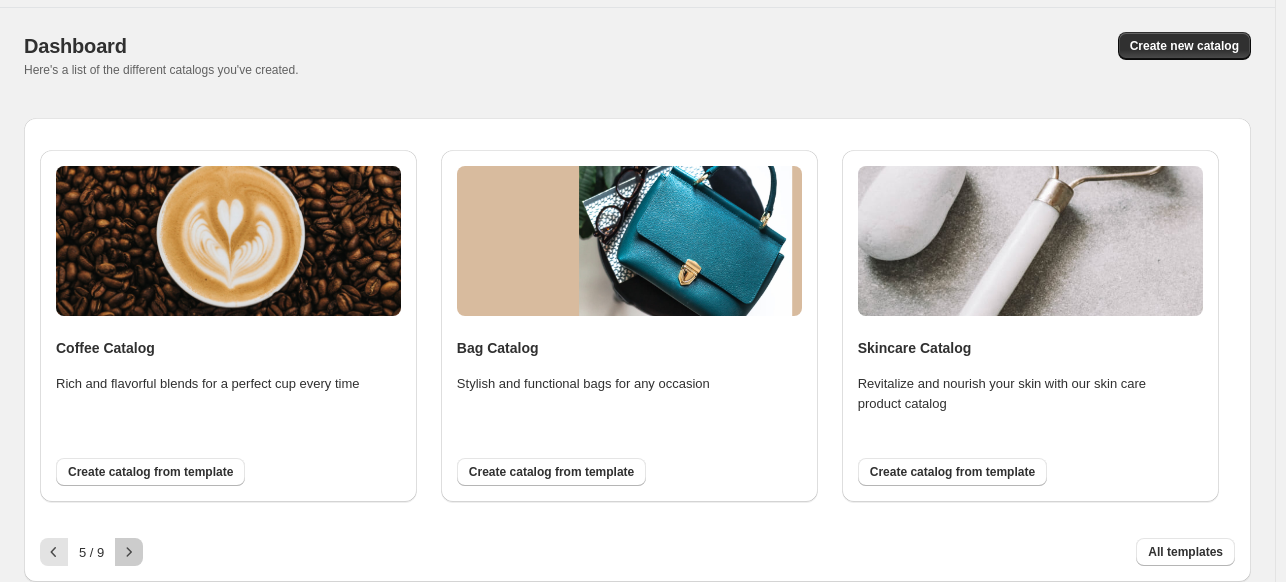 click 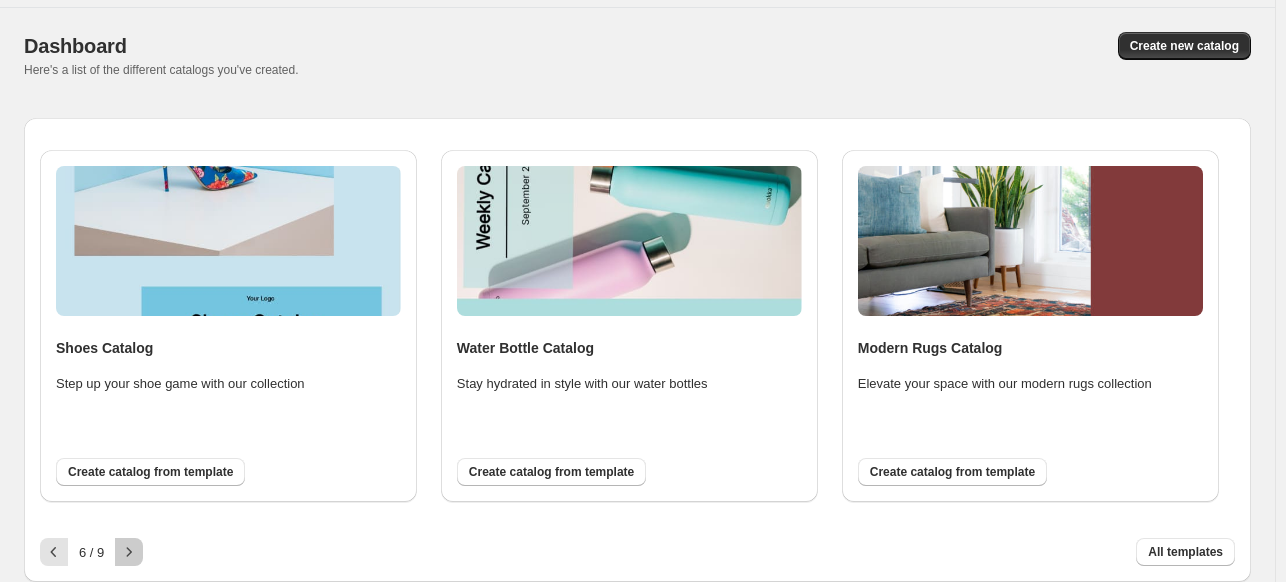 click 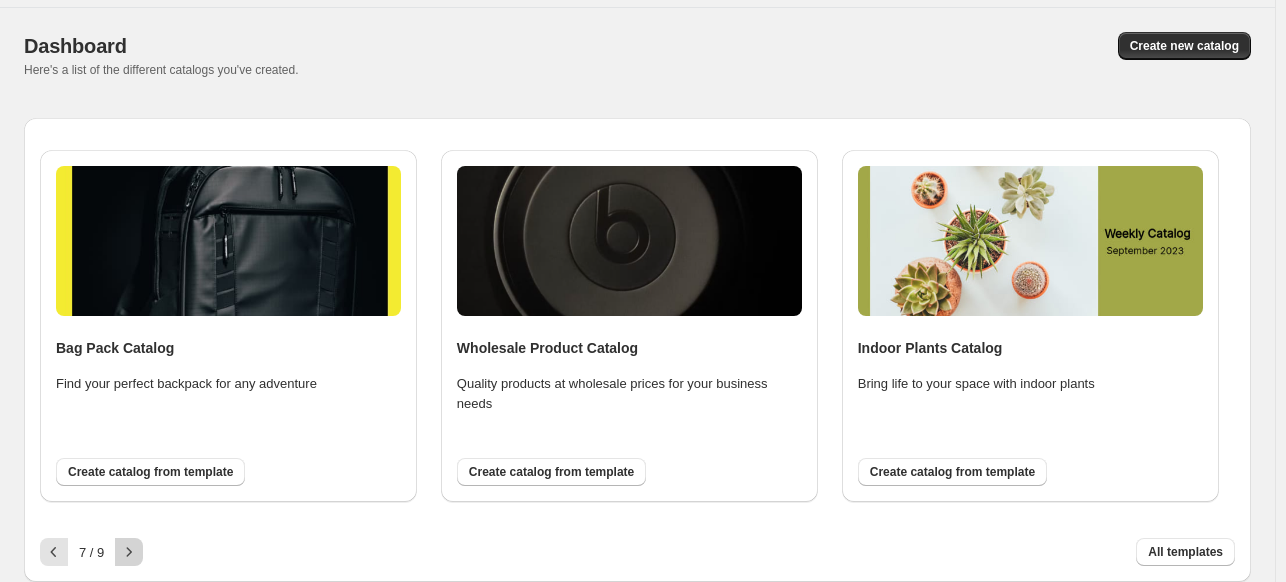 click 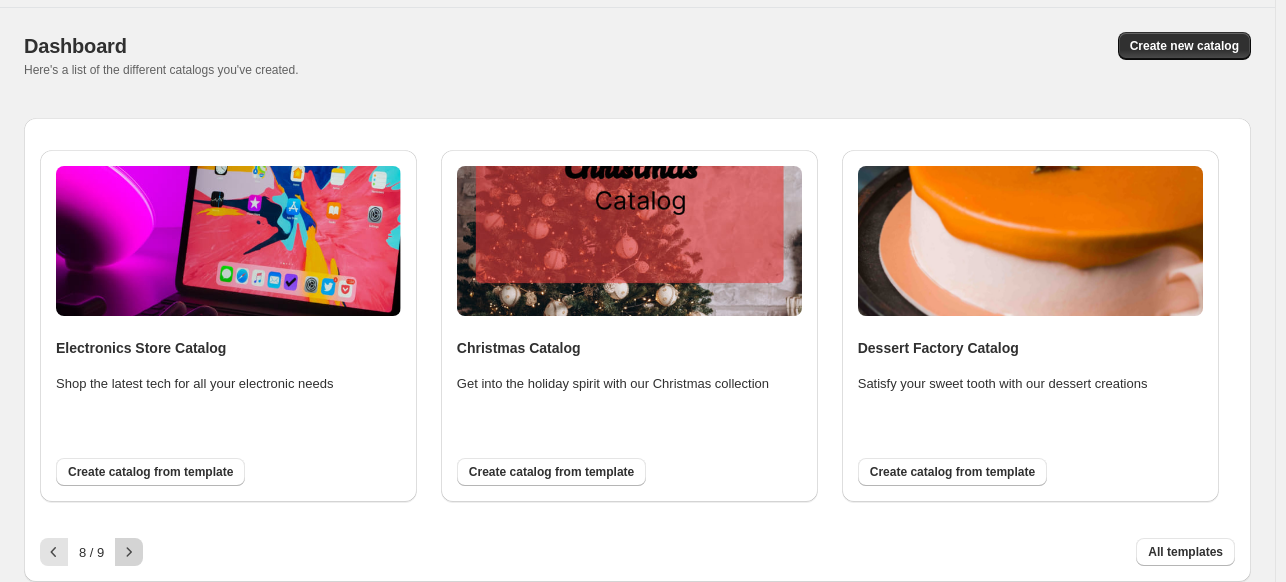 click 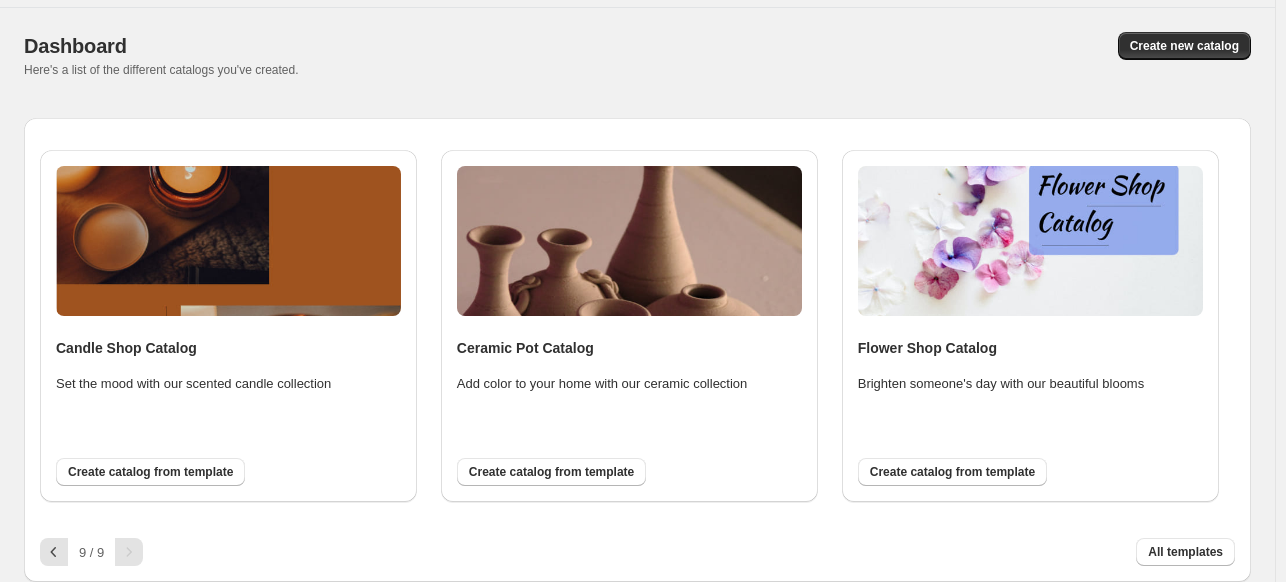 click at bounding box center [1030, 244] 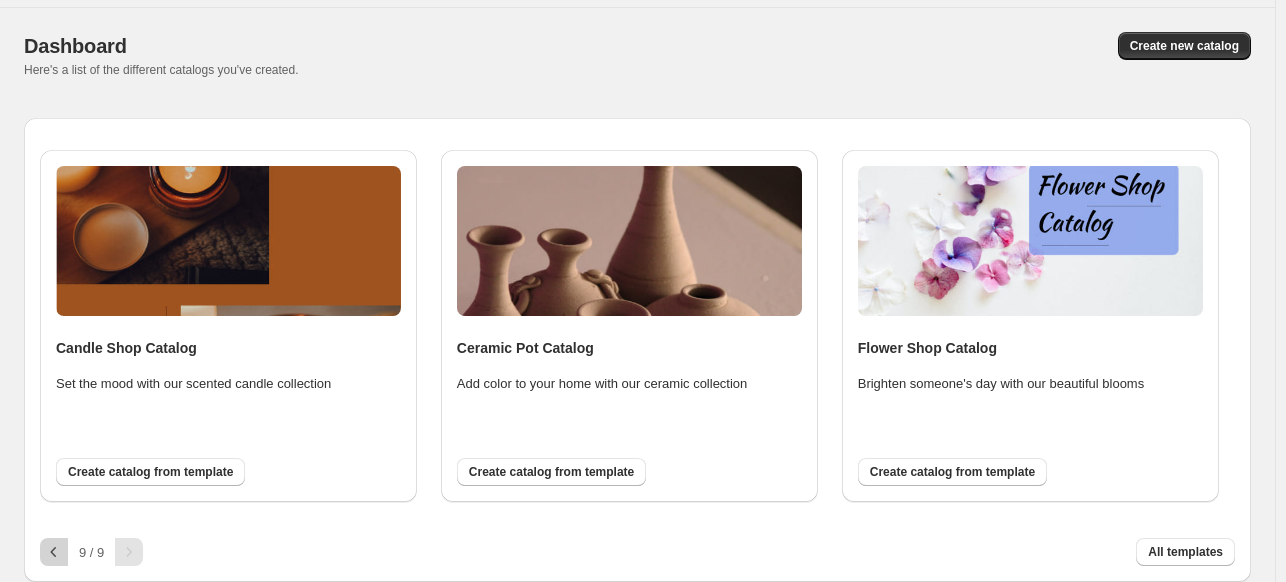 click 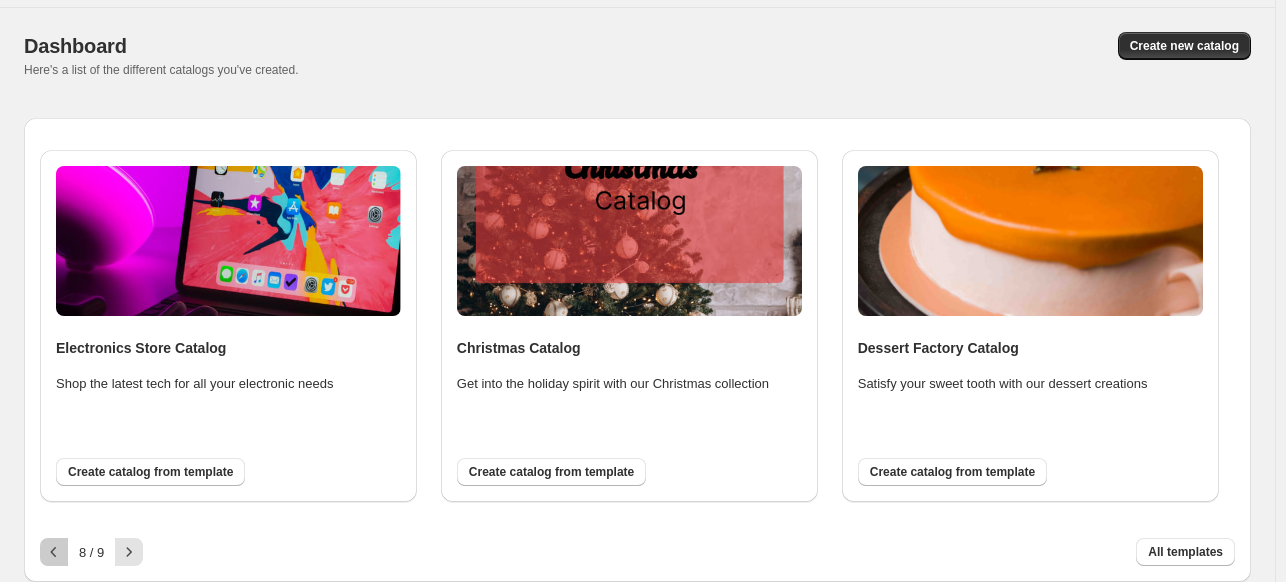 click 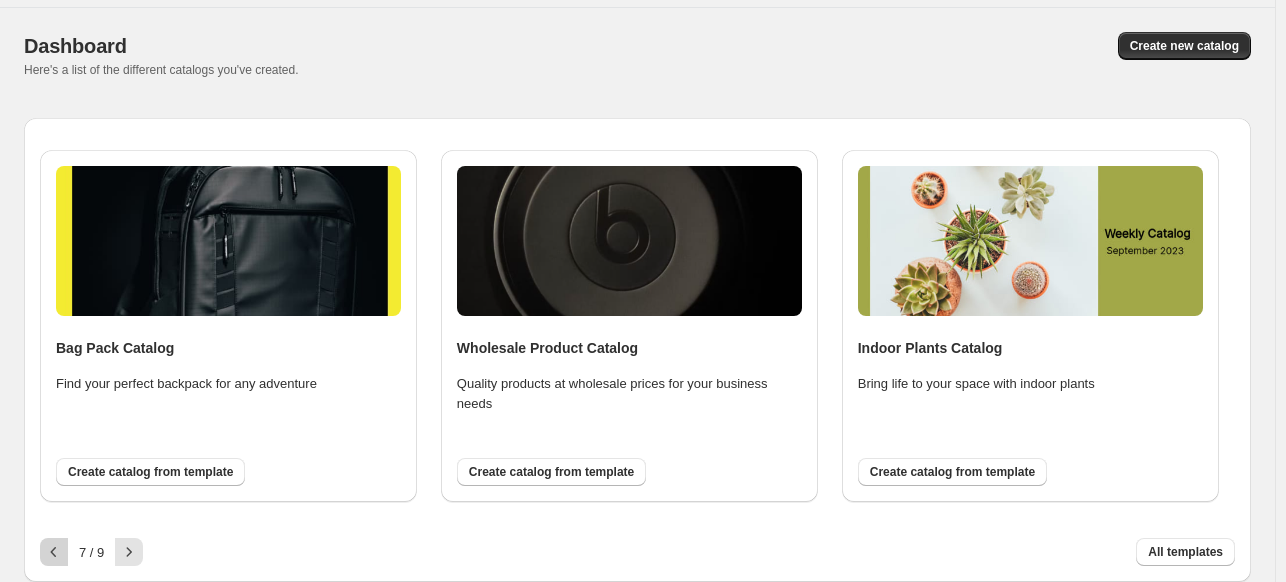 click 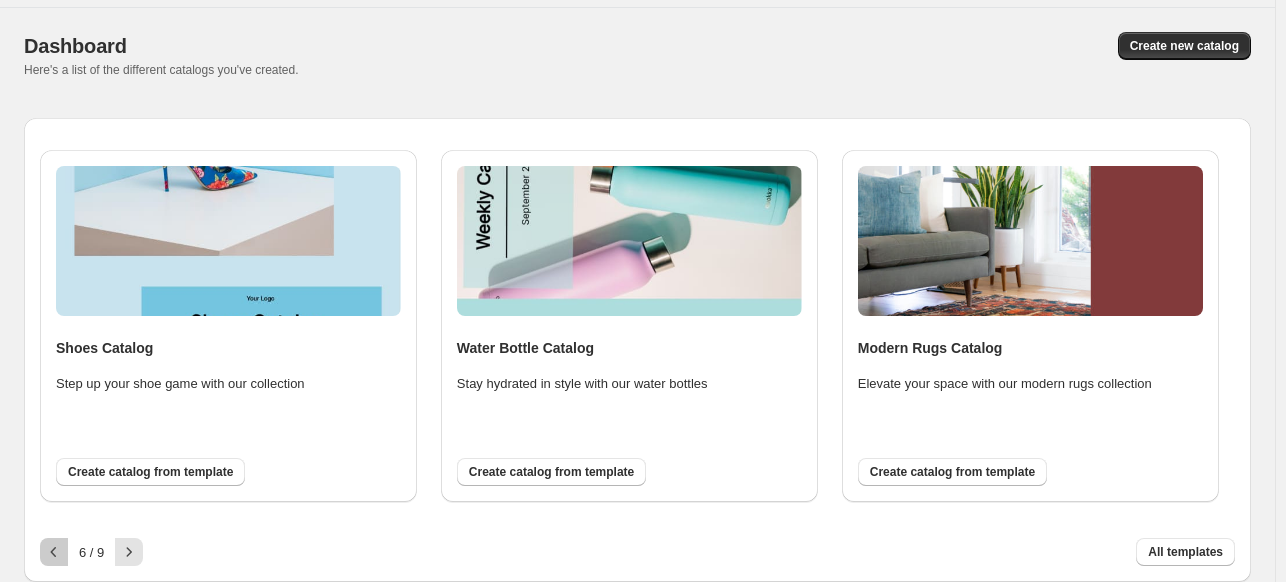 click 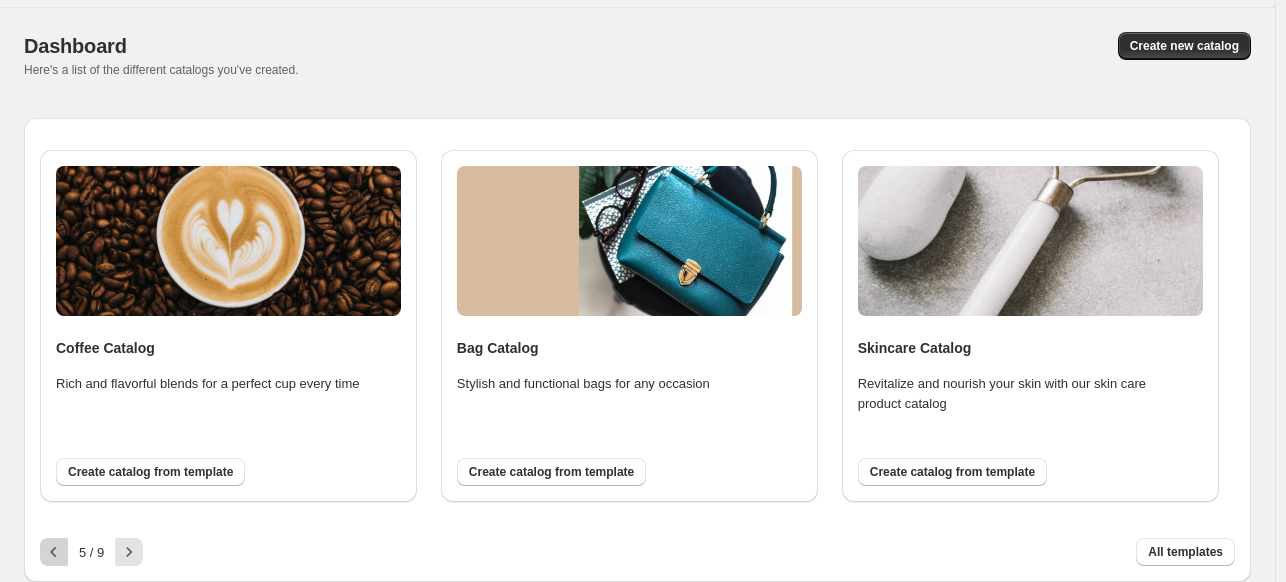 click 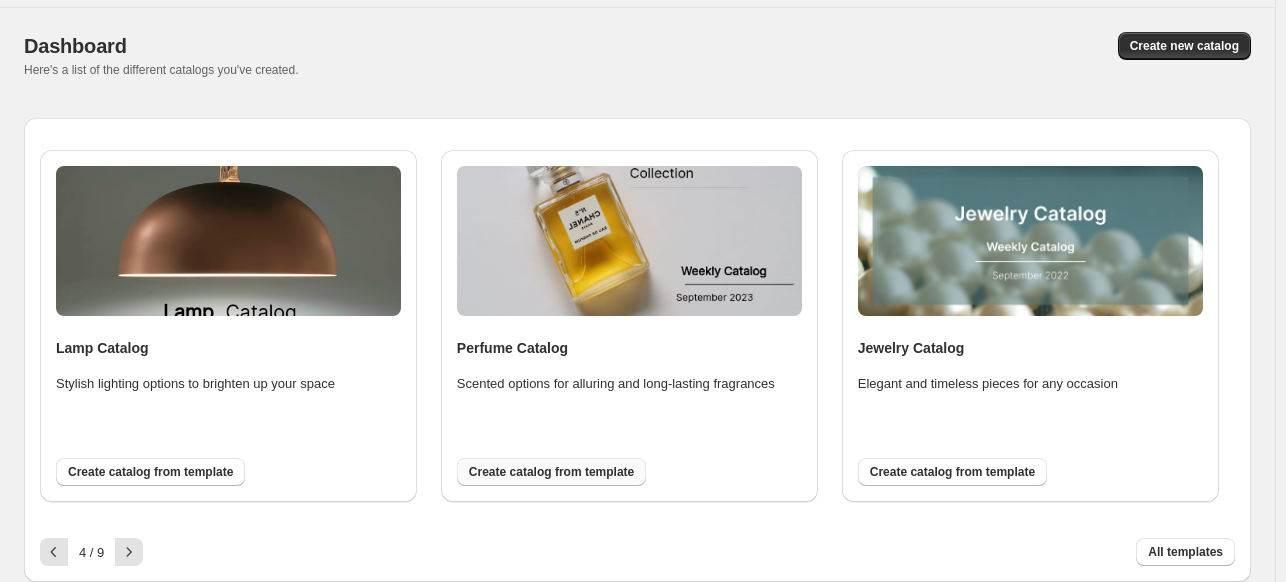 click on "Create catalog from template" at bounding box center [551, 472] 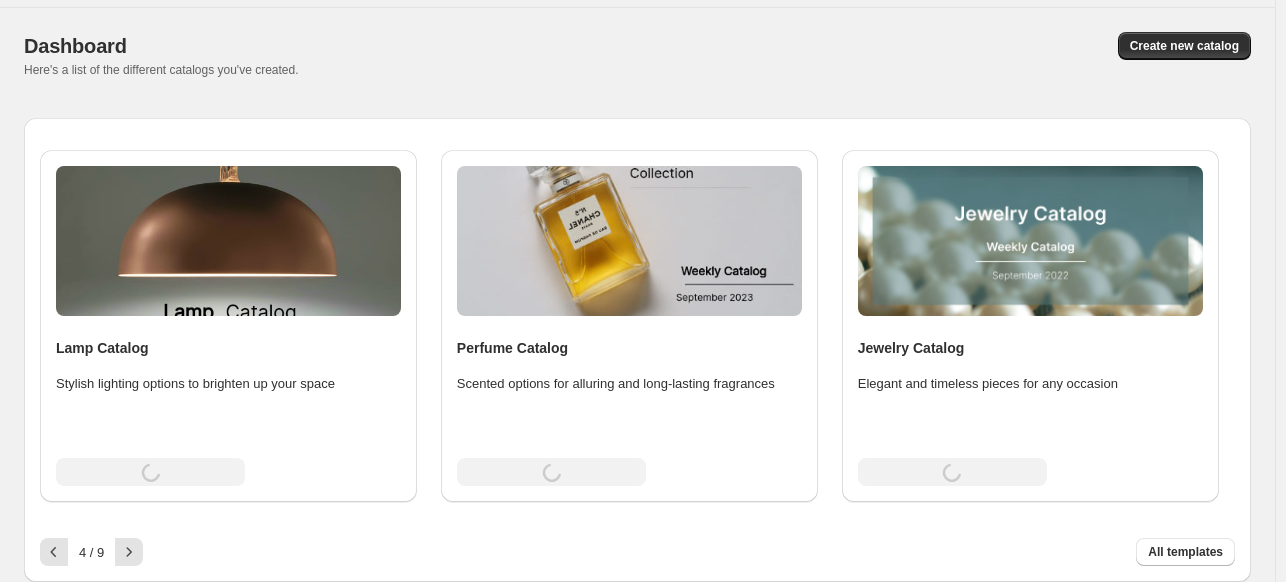 scroll, scrollTop: 0, scrollLeft: 0, axis: both 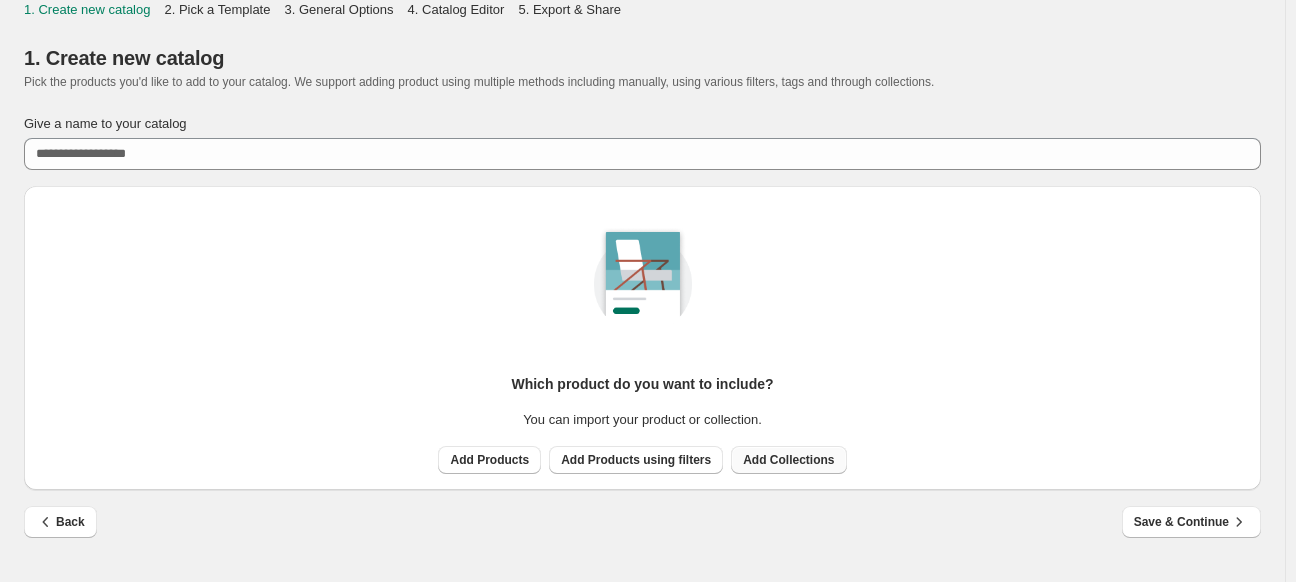 click on "Add Collections" at bounding box center [788, 460] 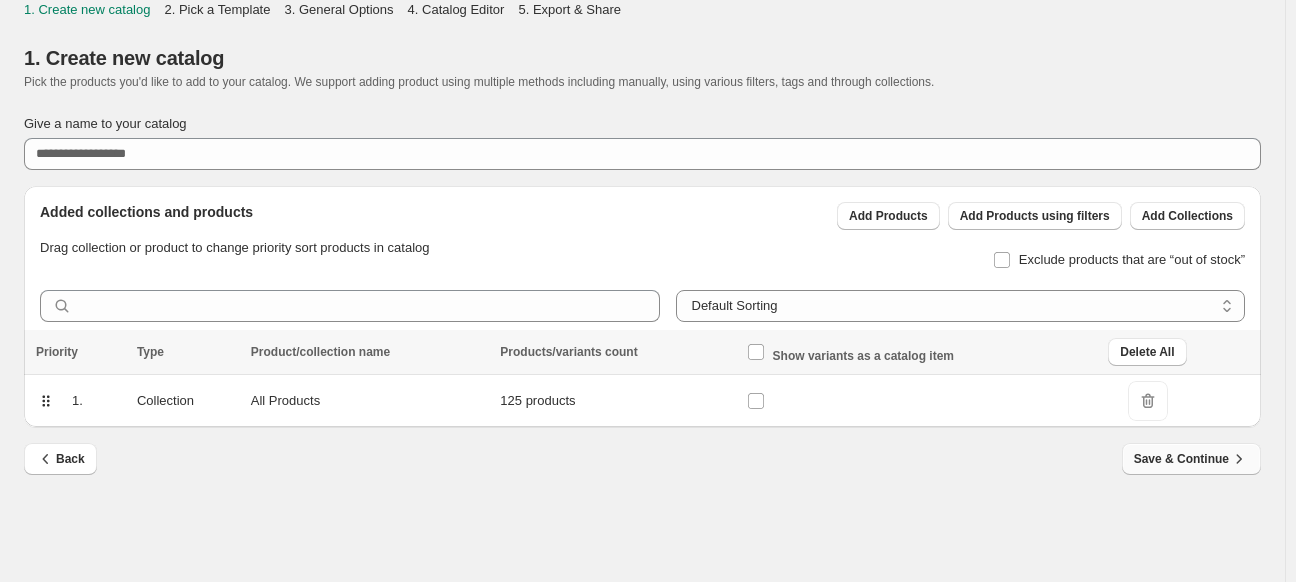 click on "Save & Continue" at bounding box center [1191, 459] 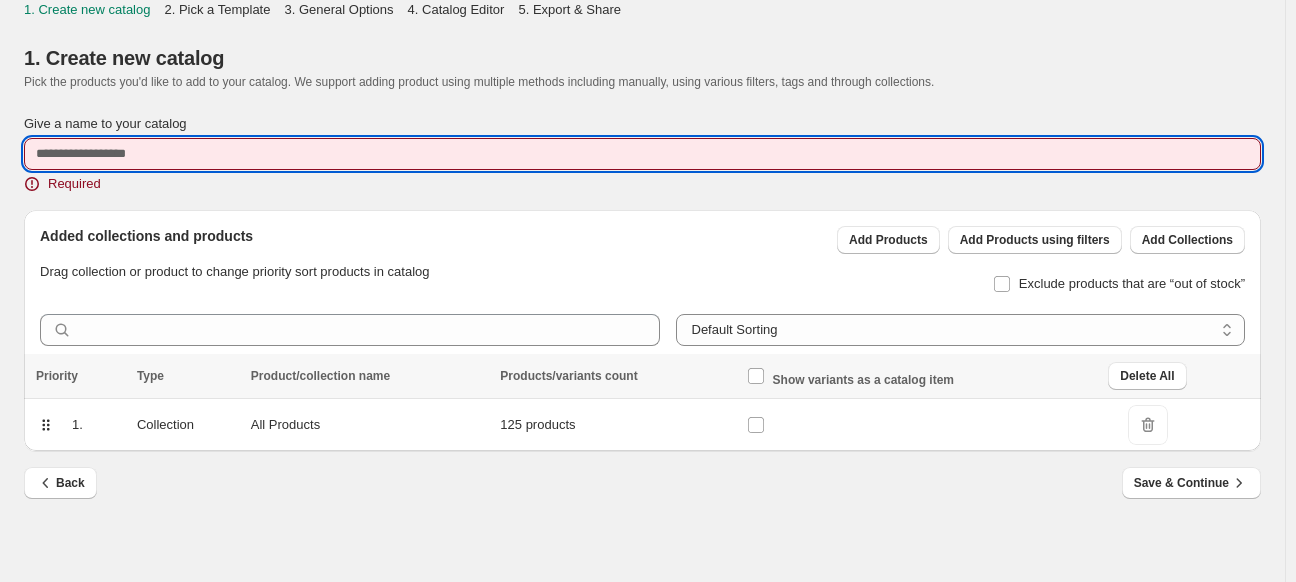 click on "Give a name to your catalog" at bounding box center [642, 154] 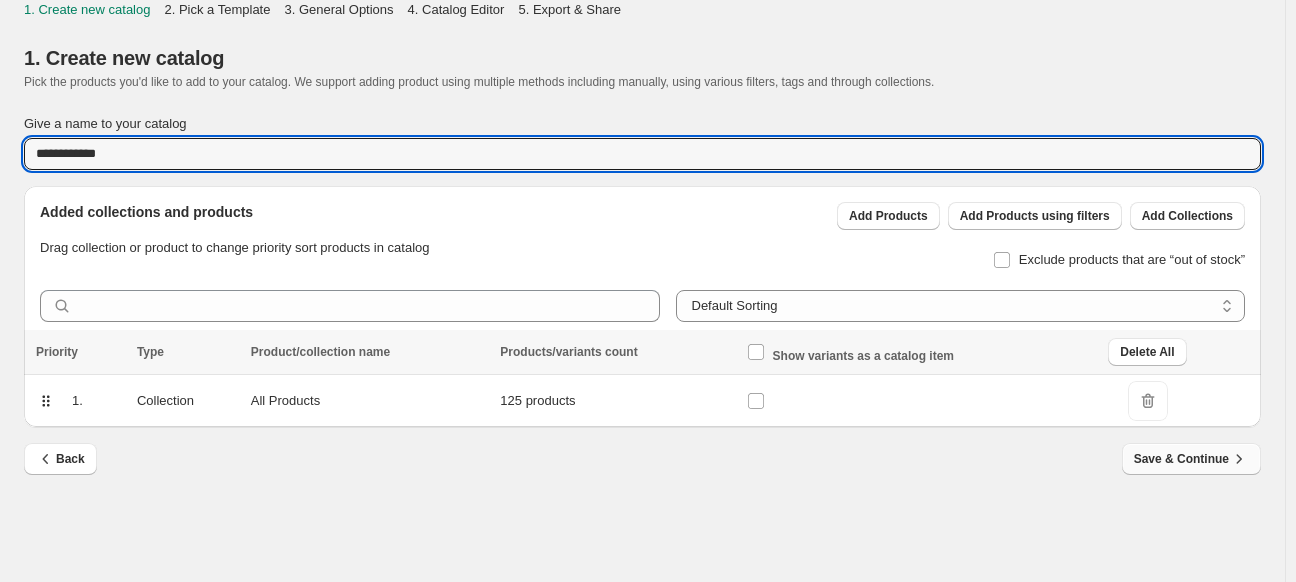 type on "**********" 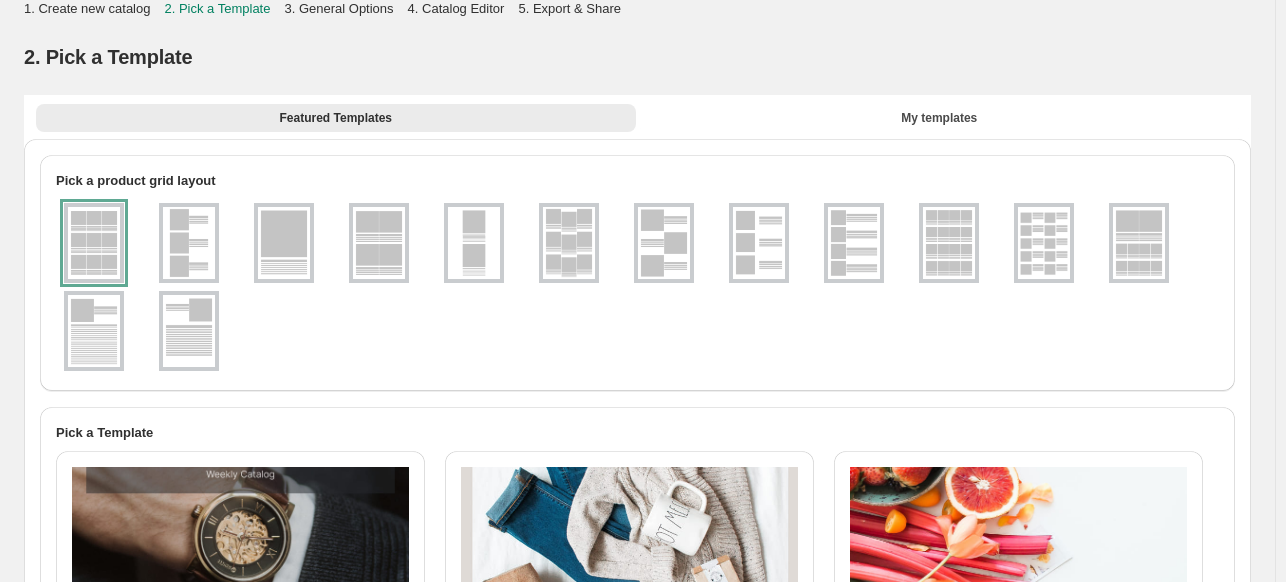 scroll, scrollTop: 0, scrollLeft: 0, axis: both 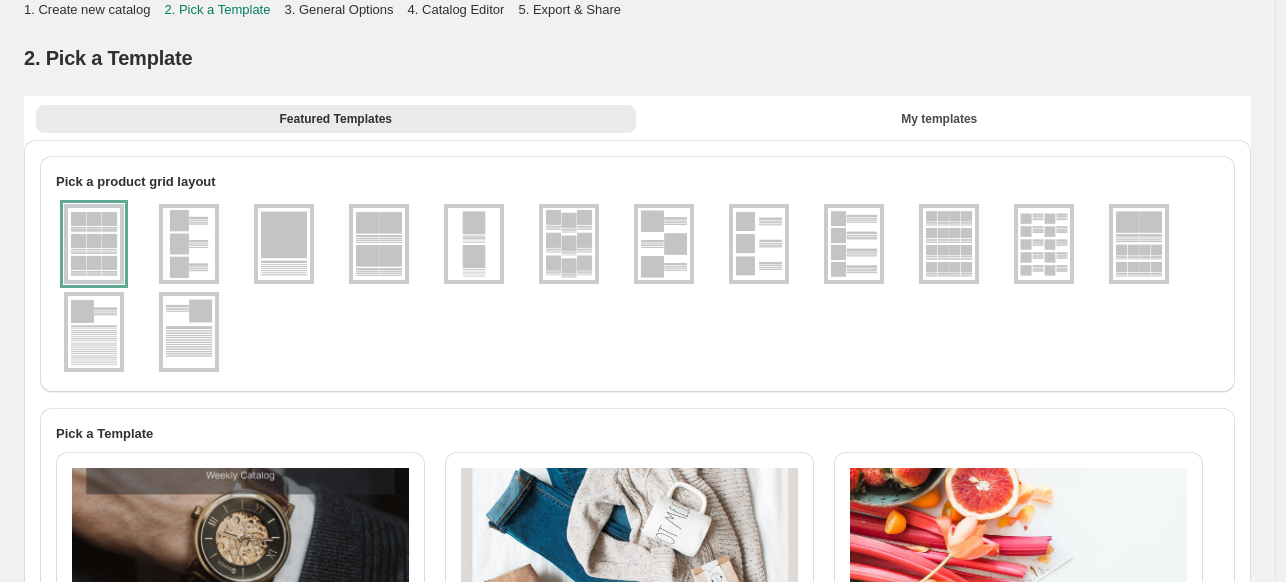 click at bounding box center [664, 244] 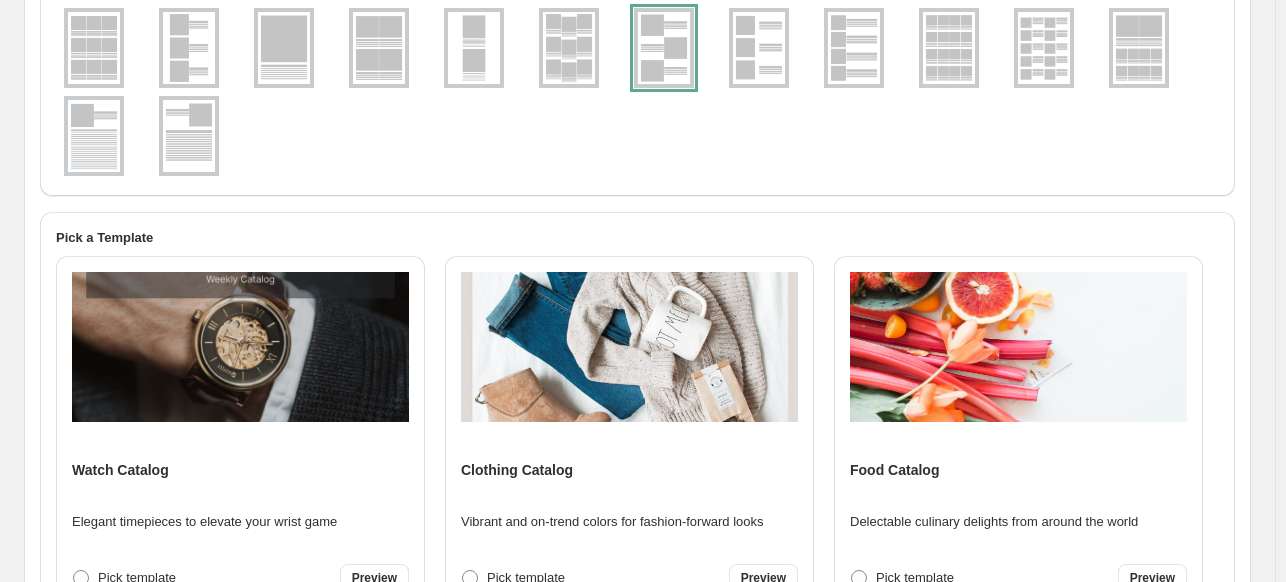 scroll, scrollTop: 200, scrollLeft: 0, axis: vertical 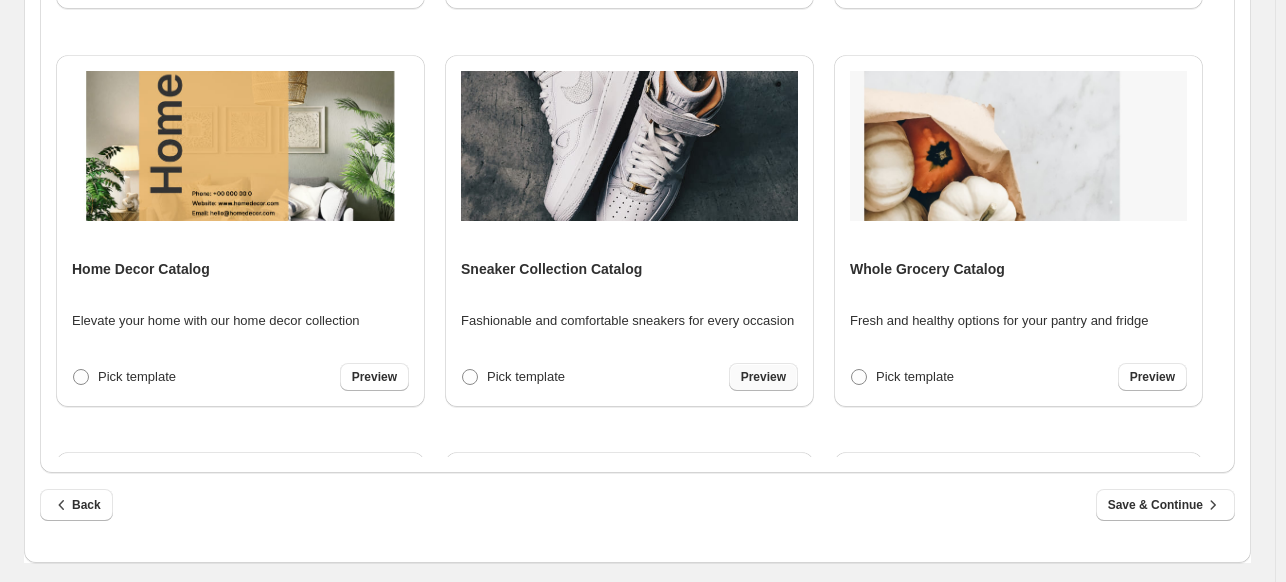 click on "Preview" at bounding box center [763, 377] 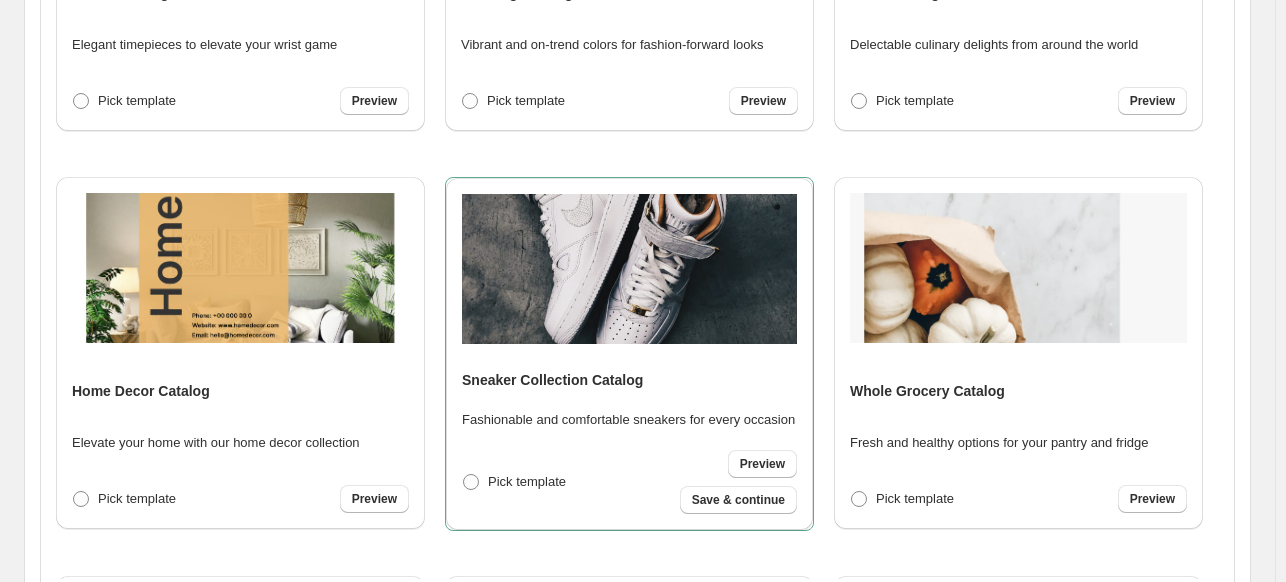 scroll, scrollTop: 395, scrollLeft: 0, axis: vertical 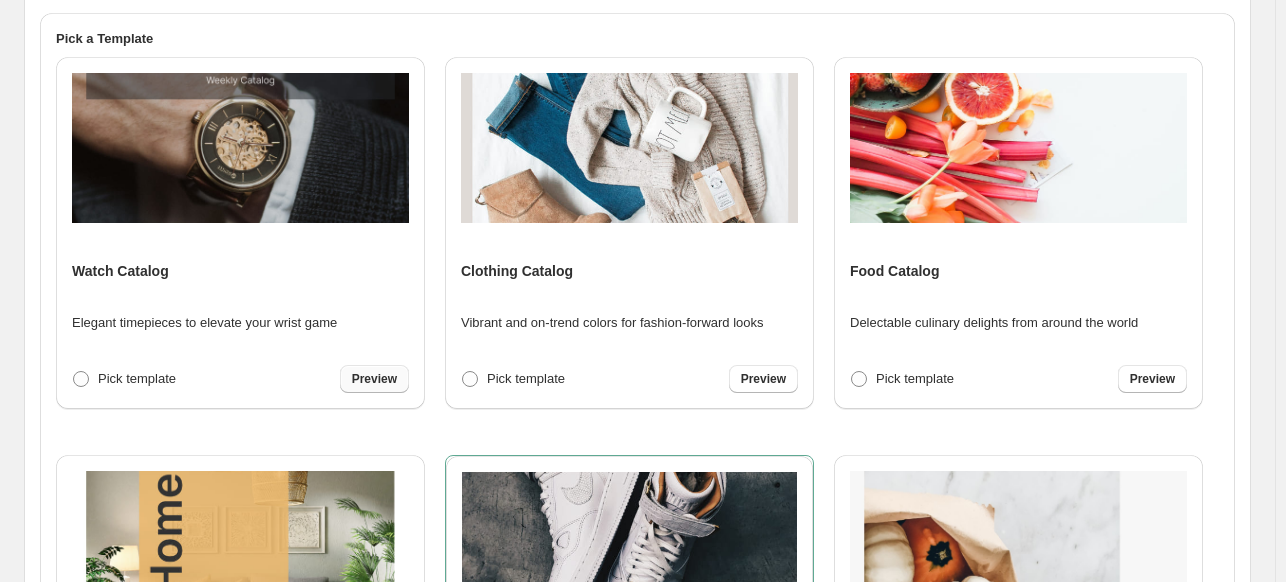 click on "Preview" at bounding box center (374, 379) 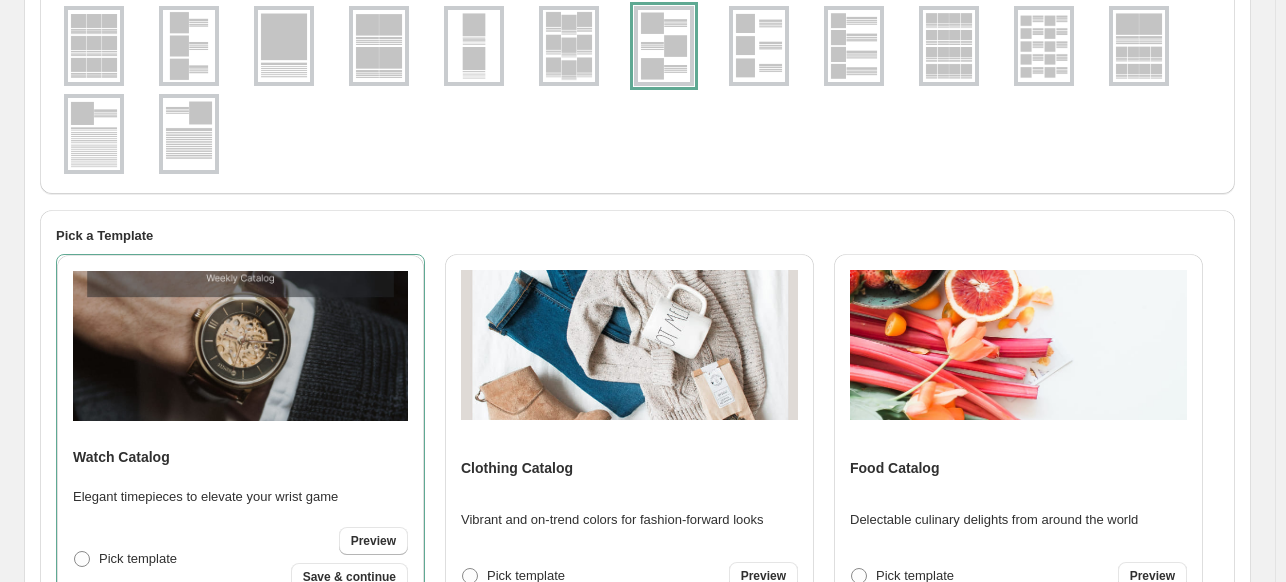 scroll, scrollTop: 195, scrollLeft: 0, axis: vertical 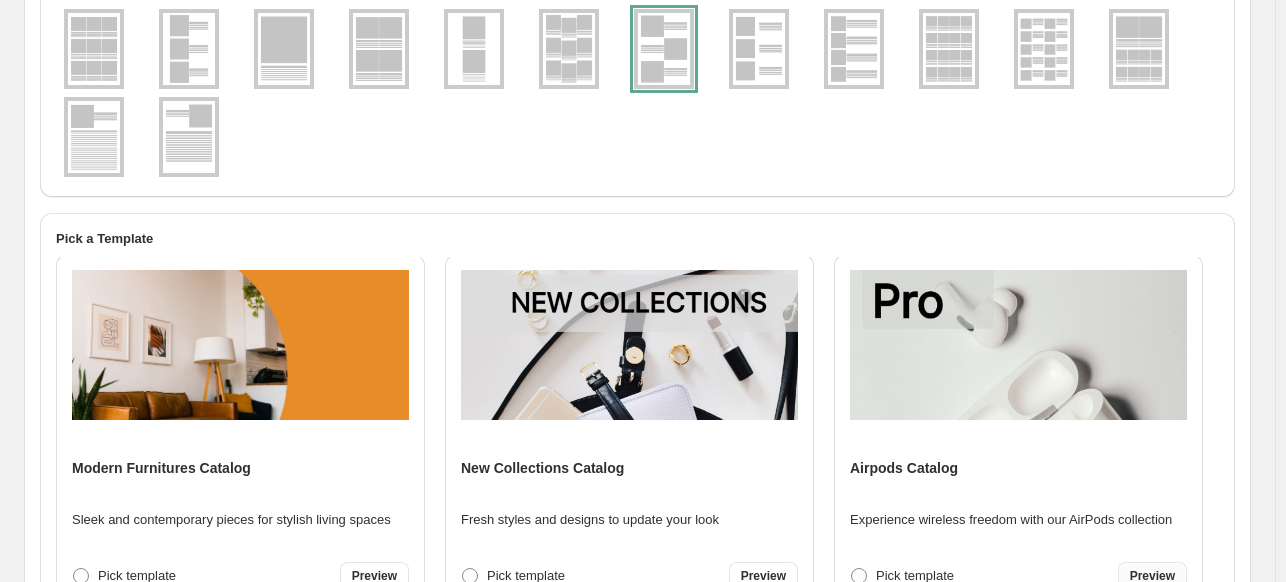 click on "Preview" at bounding box center [1152, 576] 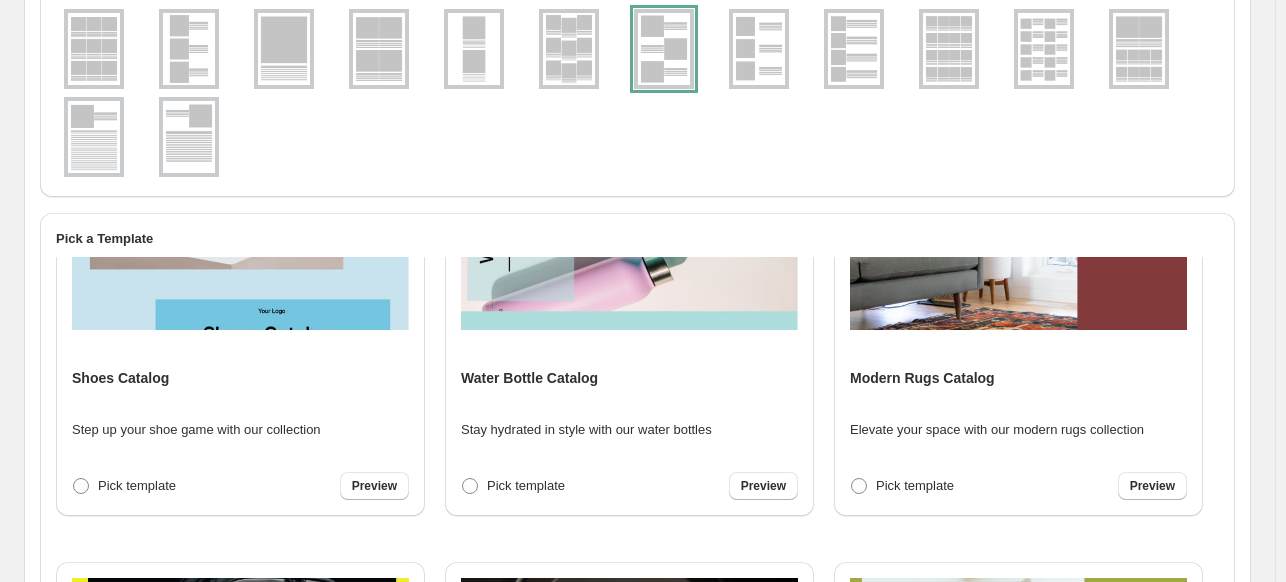 scroll, scrollTop: 2098, scrollLeft: 0, axis: vertical 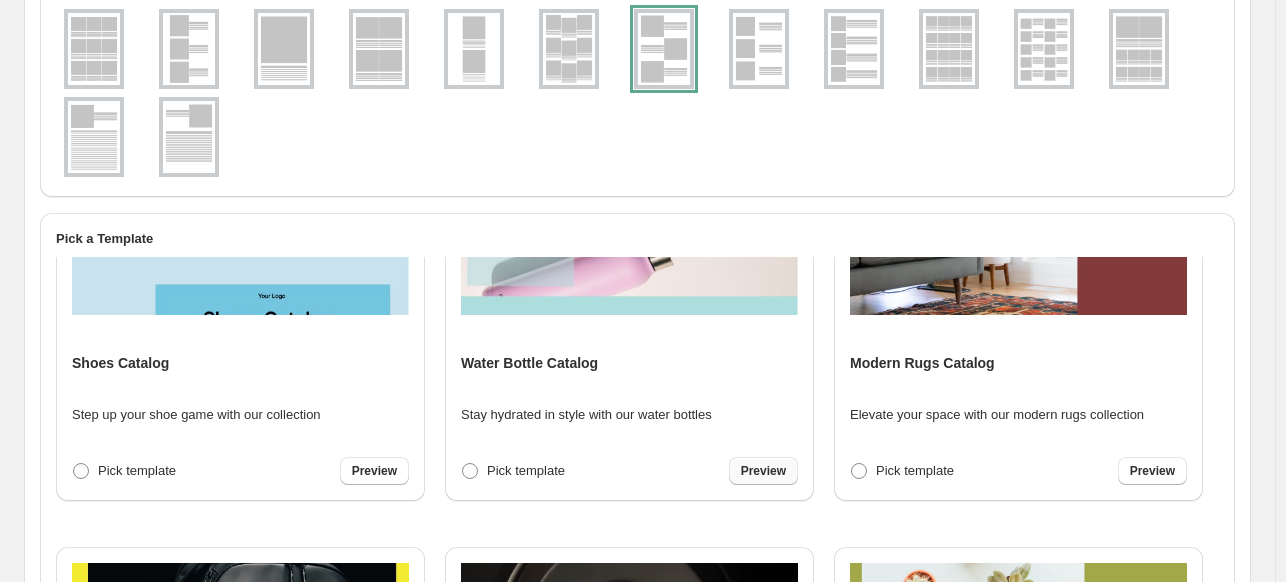 click on "Preview" at bounding box center (763, 471) 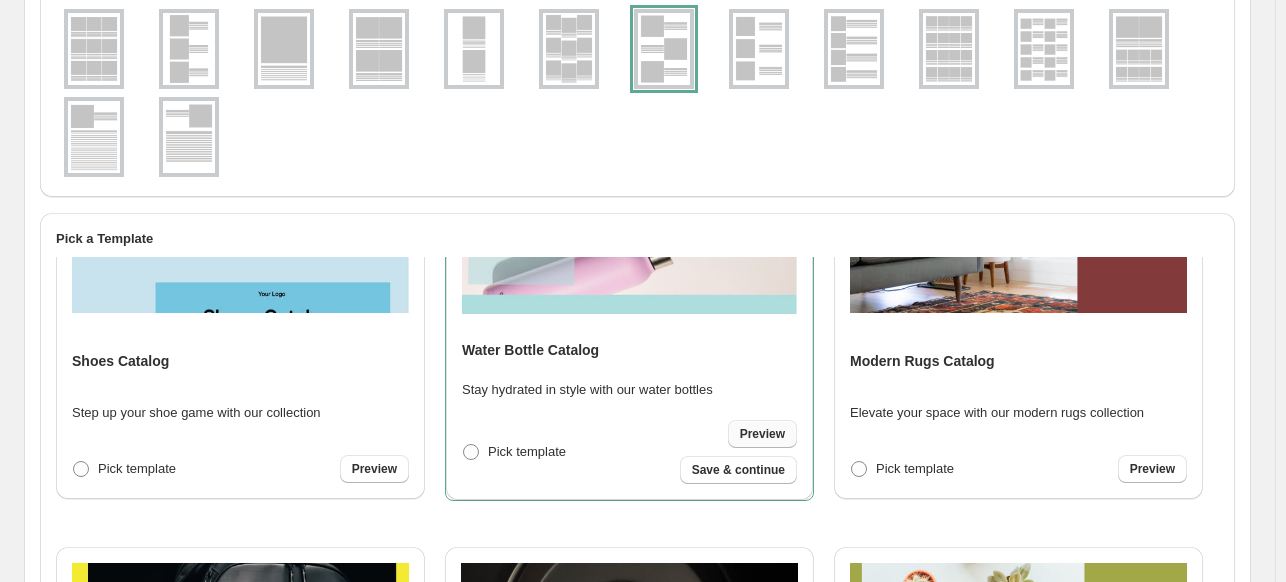 scroll, scrollTop: 2096, scrollLeft: 0, axis: vertical 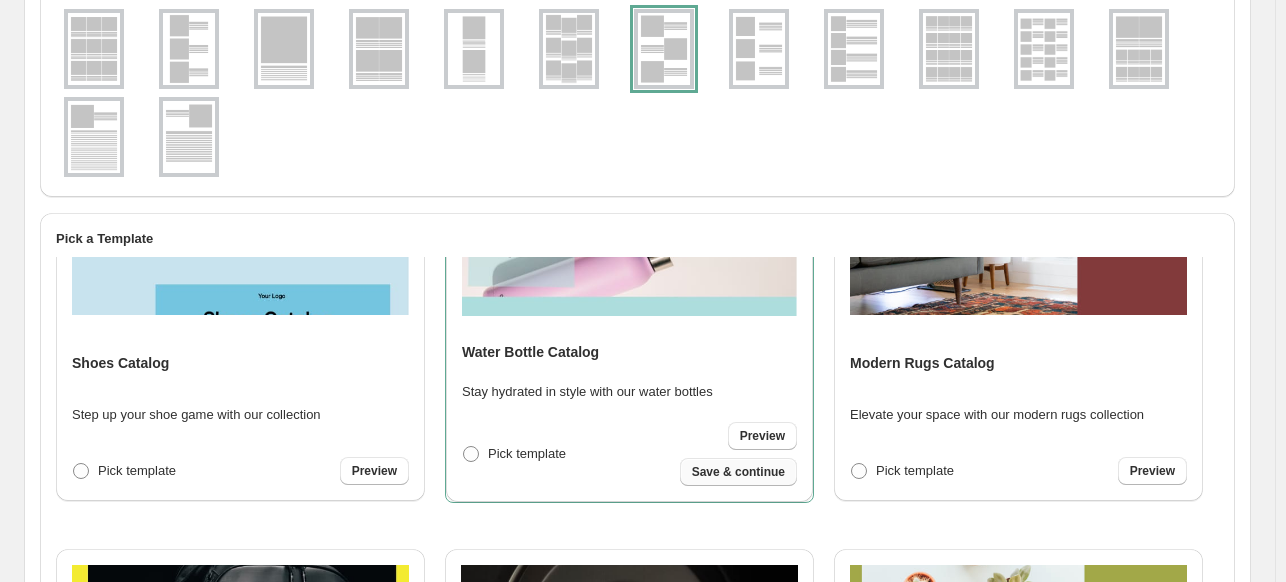click on "Save & continue" at bounding box center (738, 472) 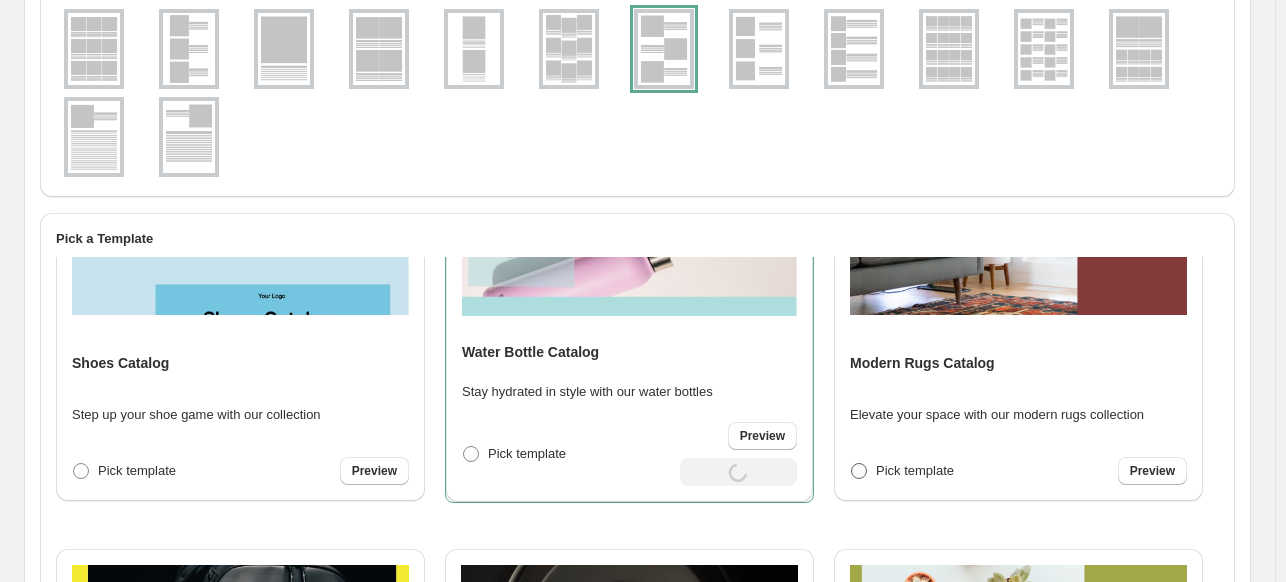 select on "**********" 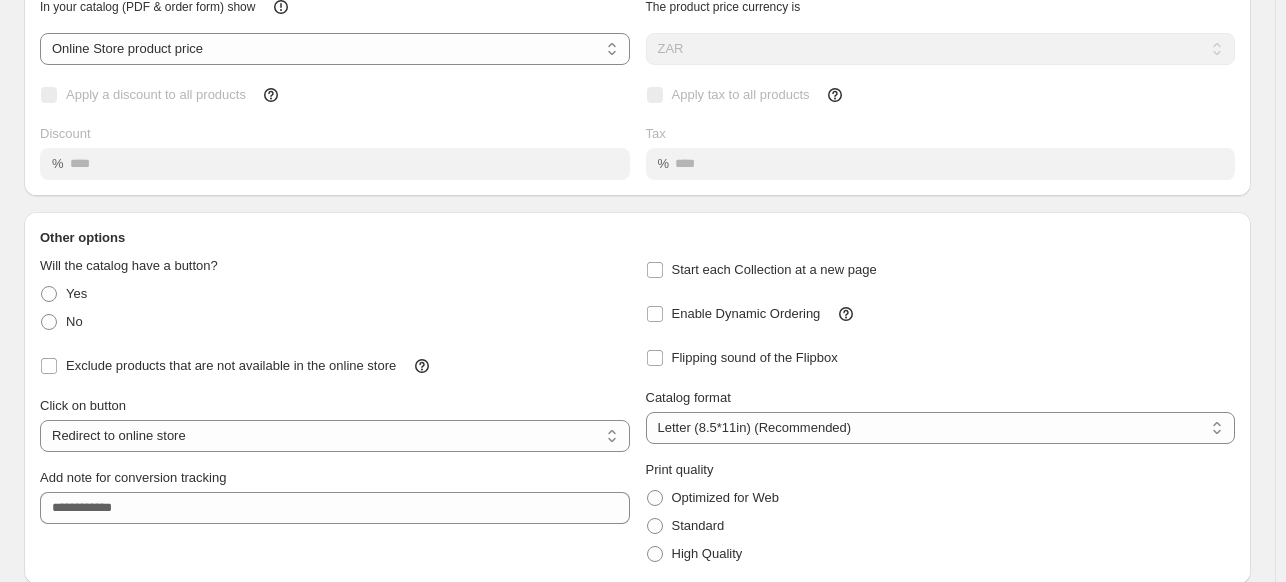 scroll, scrollTop: 219, scrollLeft: 0, axis: vertical 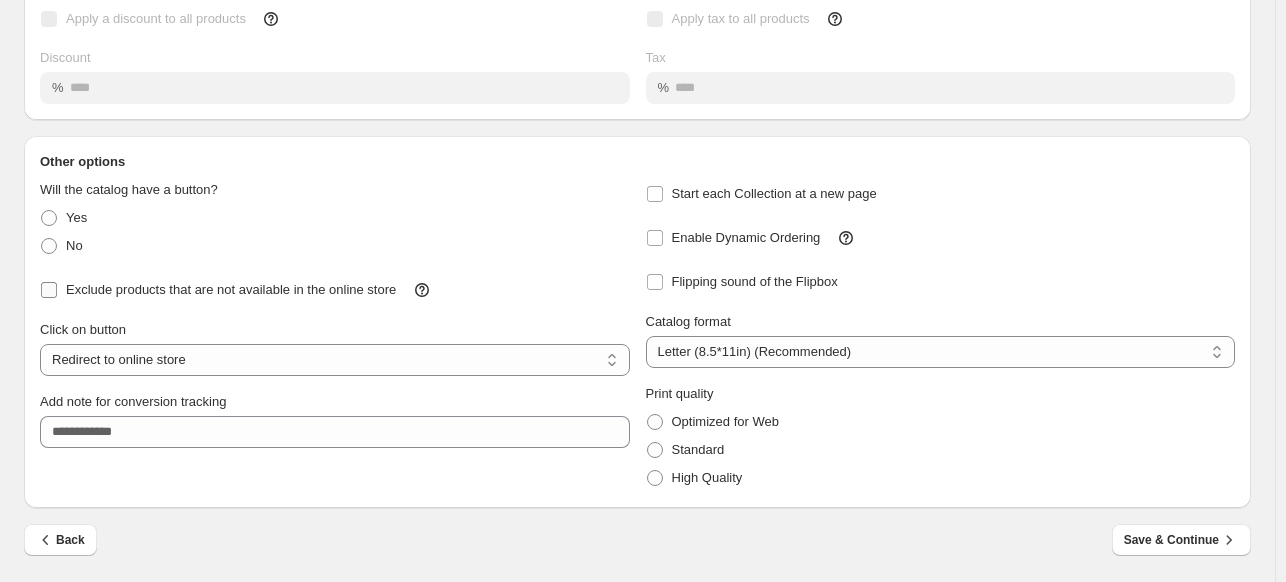 click on "Exclude products that are not available in the online store" at bounding box center [231, 289] 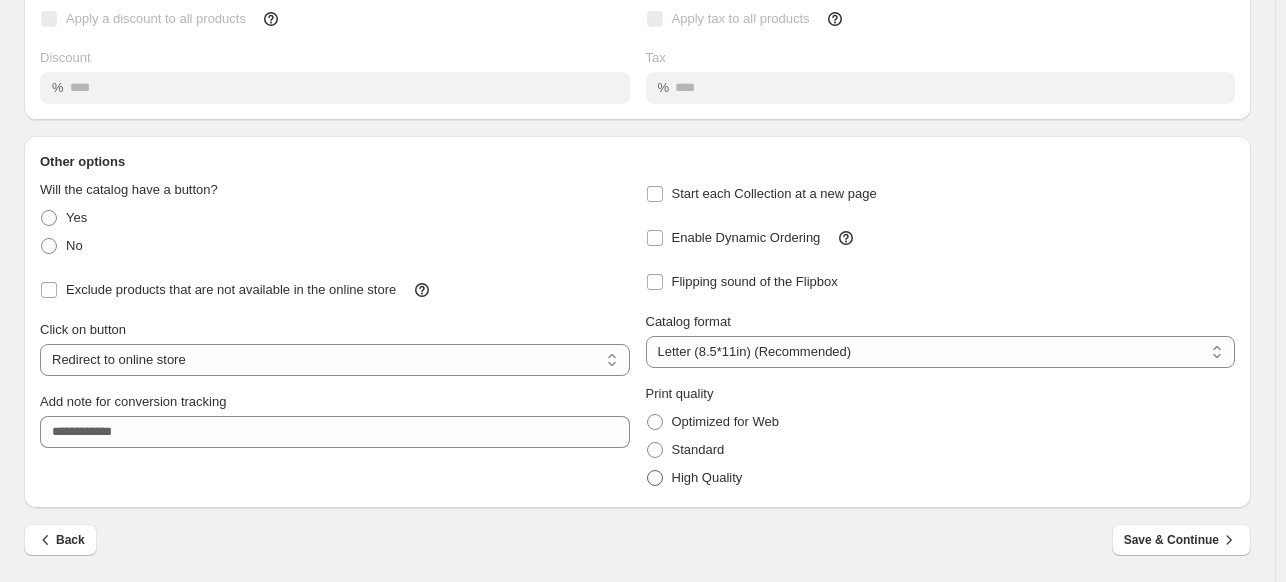 click on "High Quality" at bounding box center [707, 477] 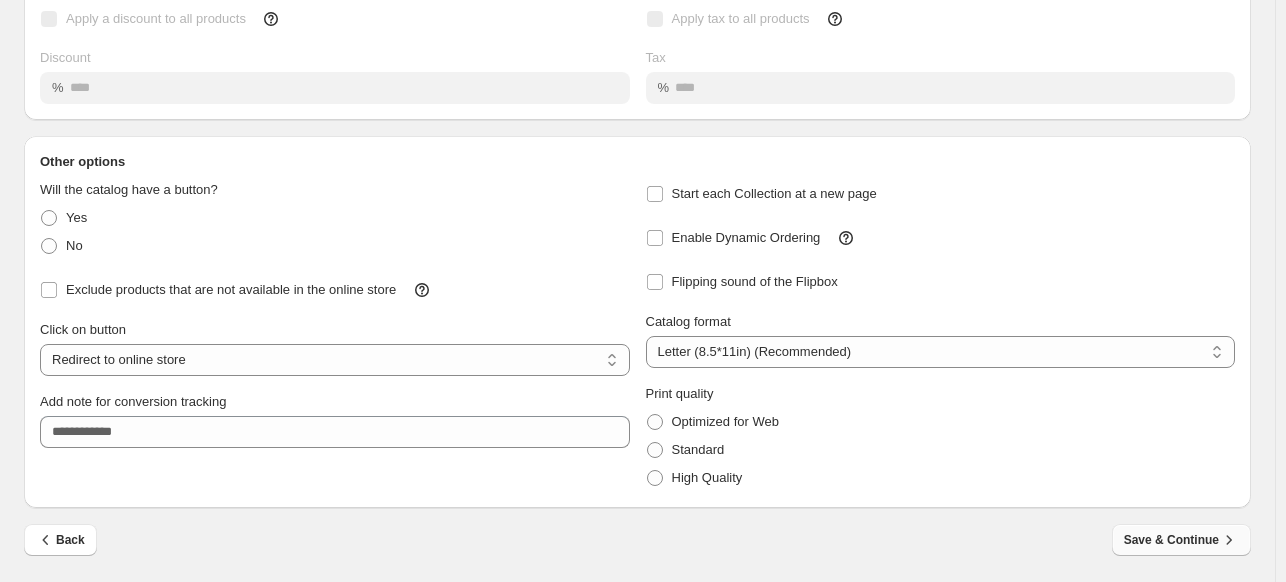click on "Save & Continue" at bounding box center (1181, 540) 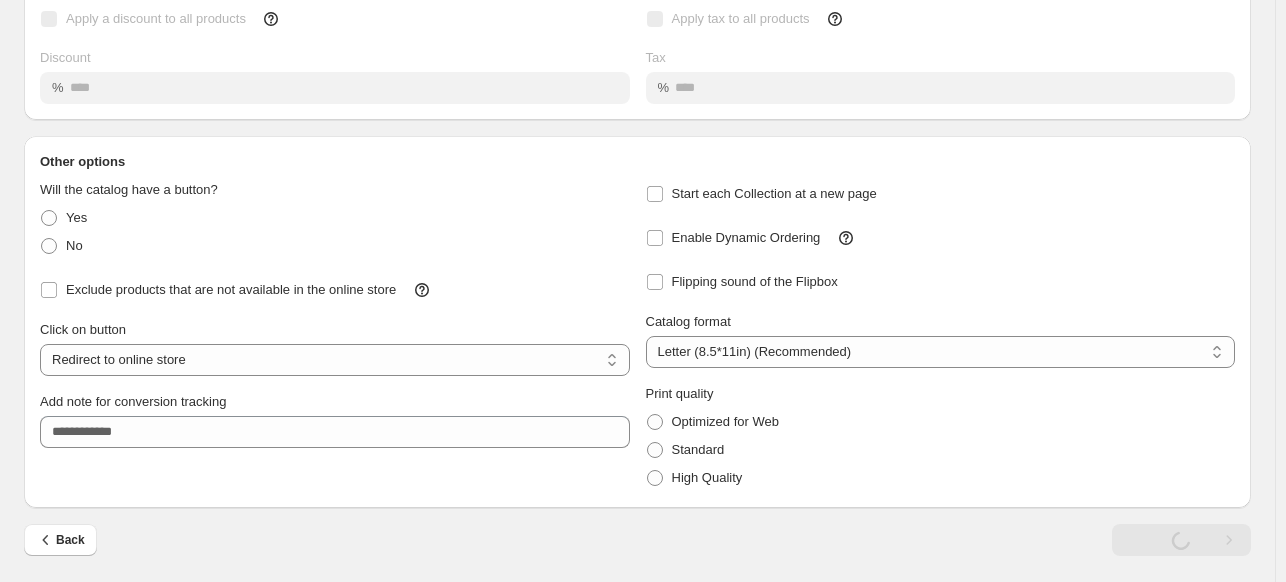 scroll, scrollTop: 0, scrollLeft: 0, axis: both 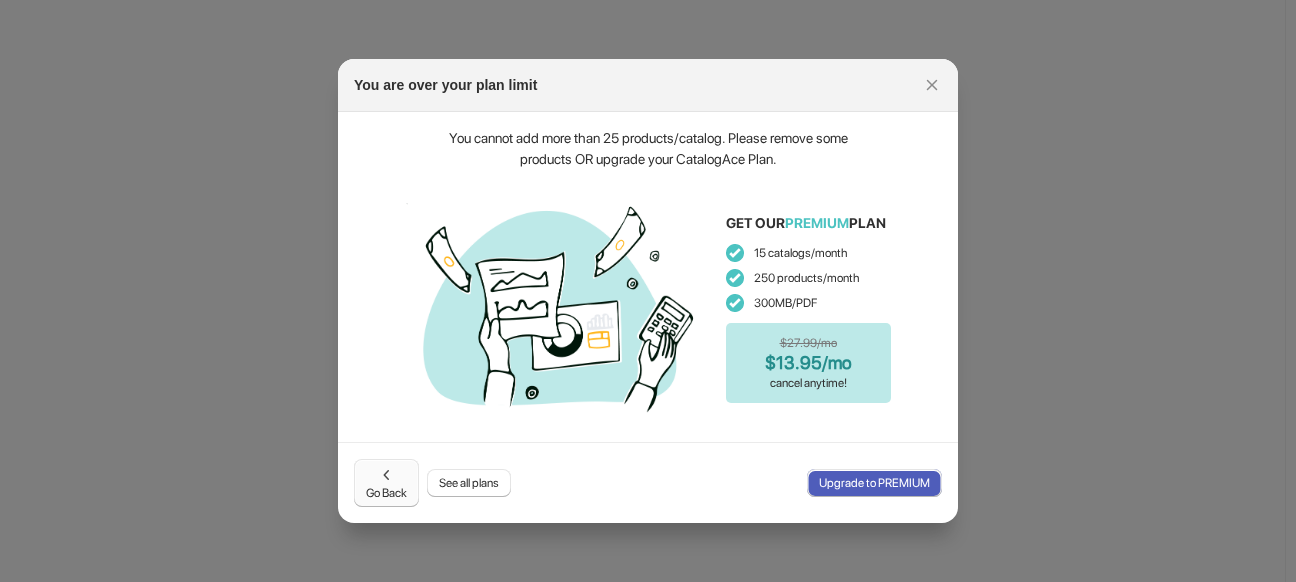 click on "Go Back" at bounding box center (386, 483) 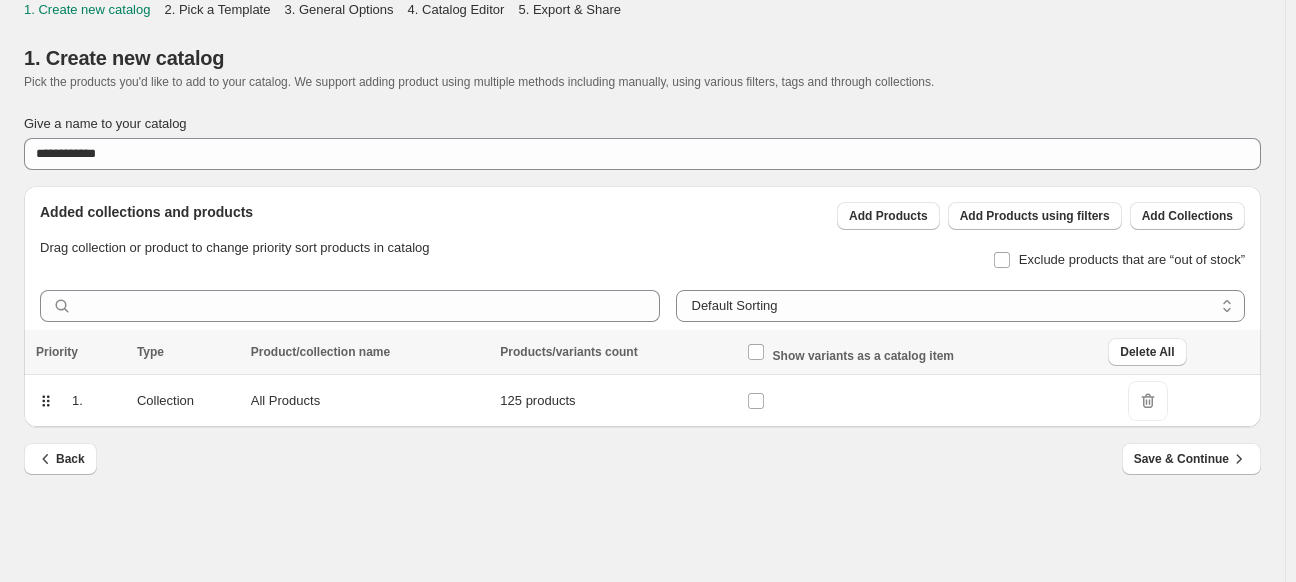 click on "All Products" at bounding box center [370, 401] 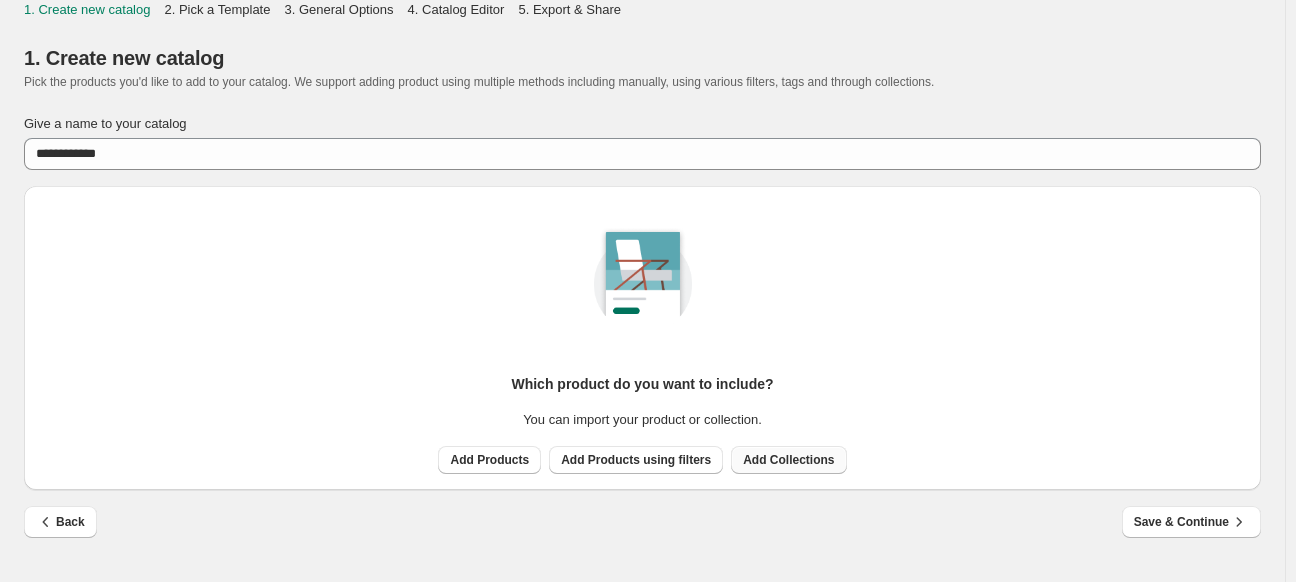 click on "Add Collections" at bounding box center (788, 460) 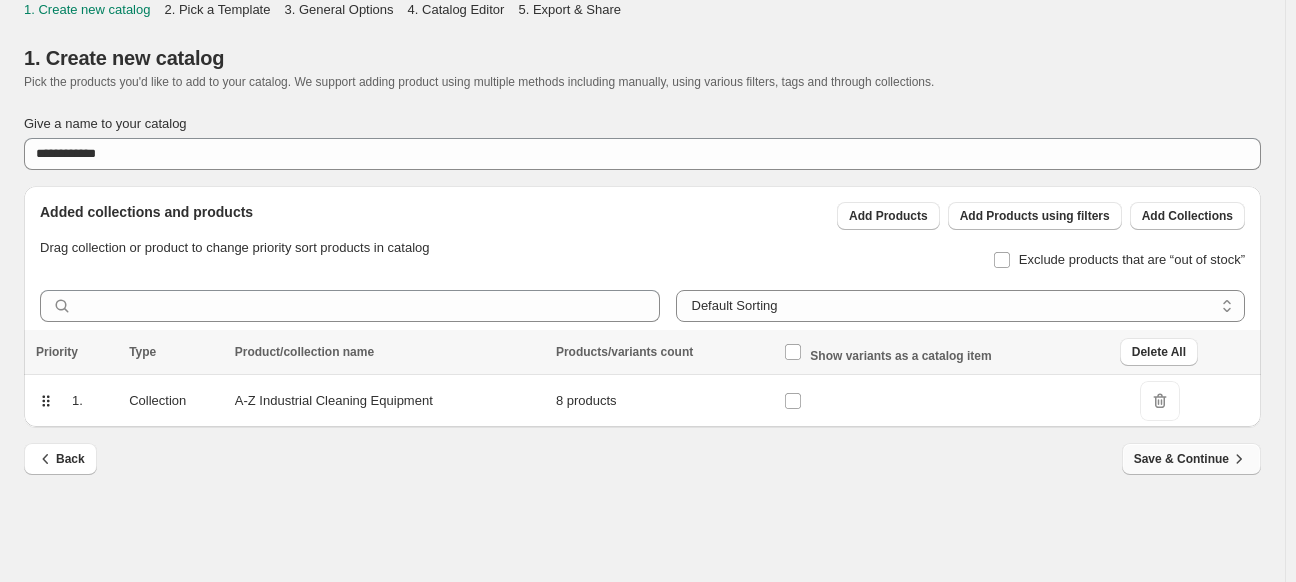 click on "Save & Continue" at bounding box center (1191, 459) 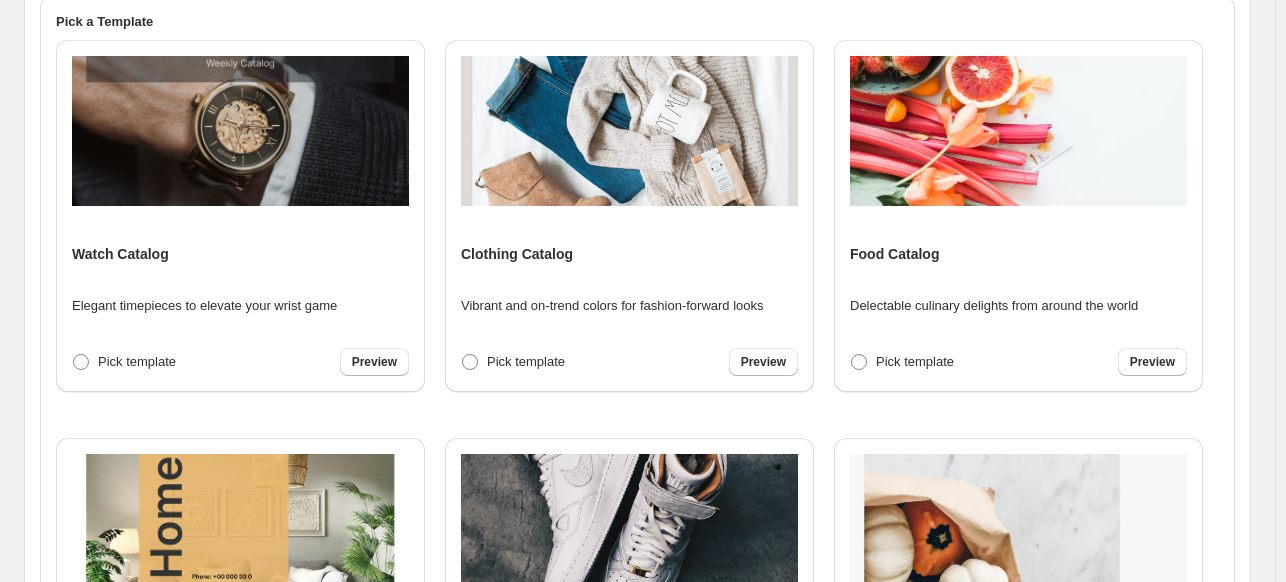scroll, scrollTop: 400, scrollLeft: 0, axis: vertical 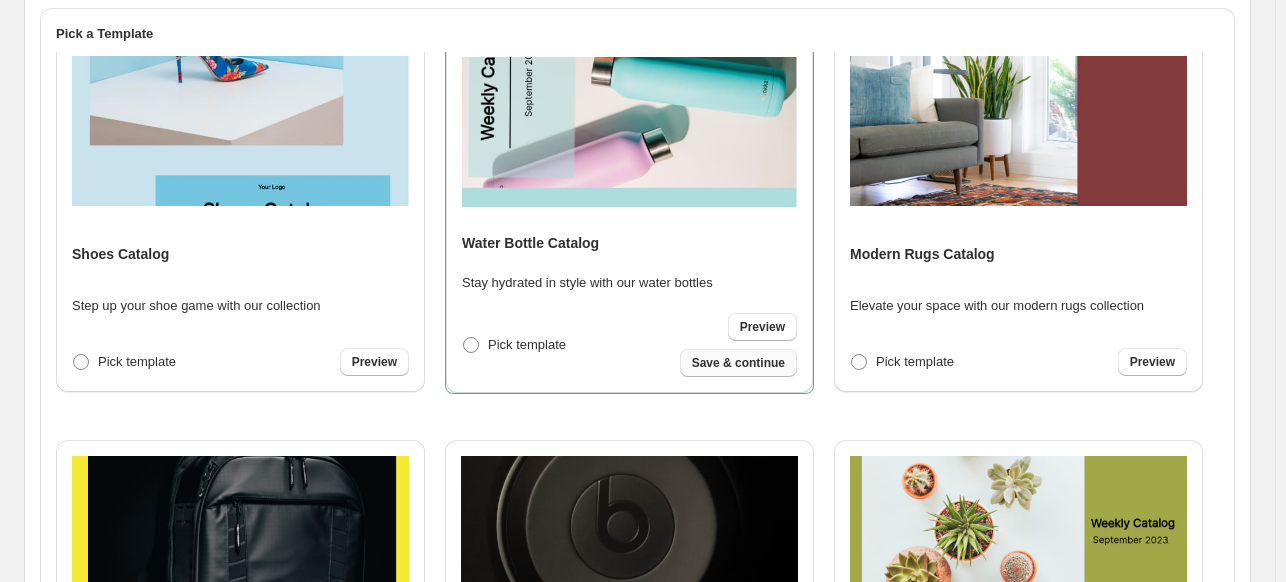 click on "Save & continue" at bounding box center (738, 363) 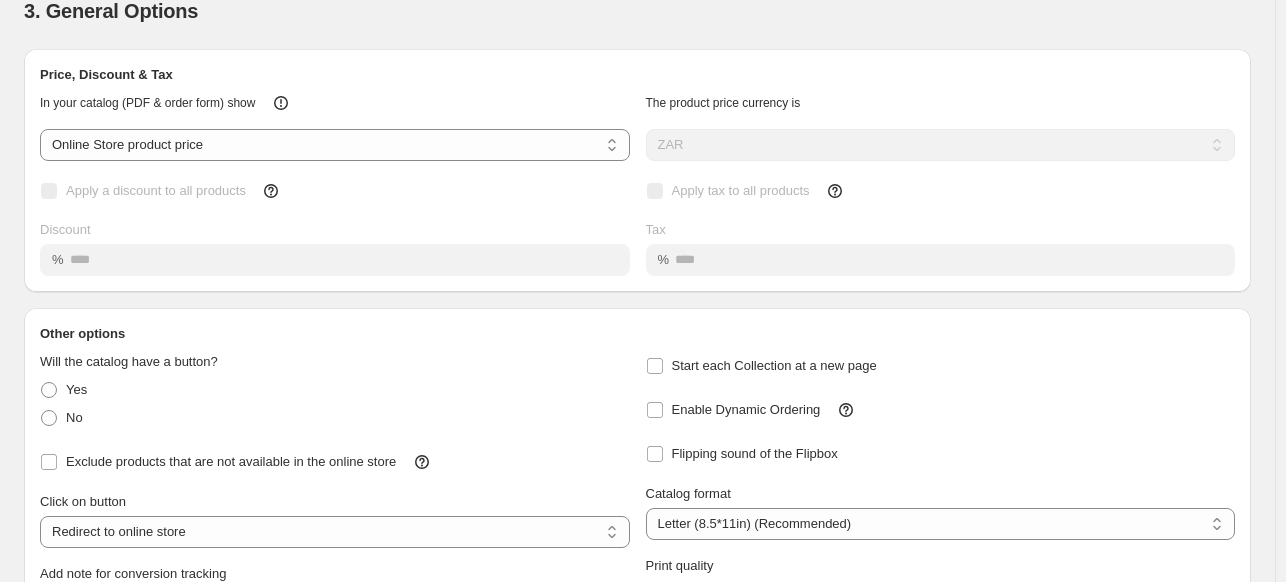 scroll, scrollTop: 219, scrollLeft: 0, axis: vertical 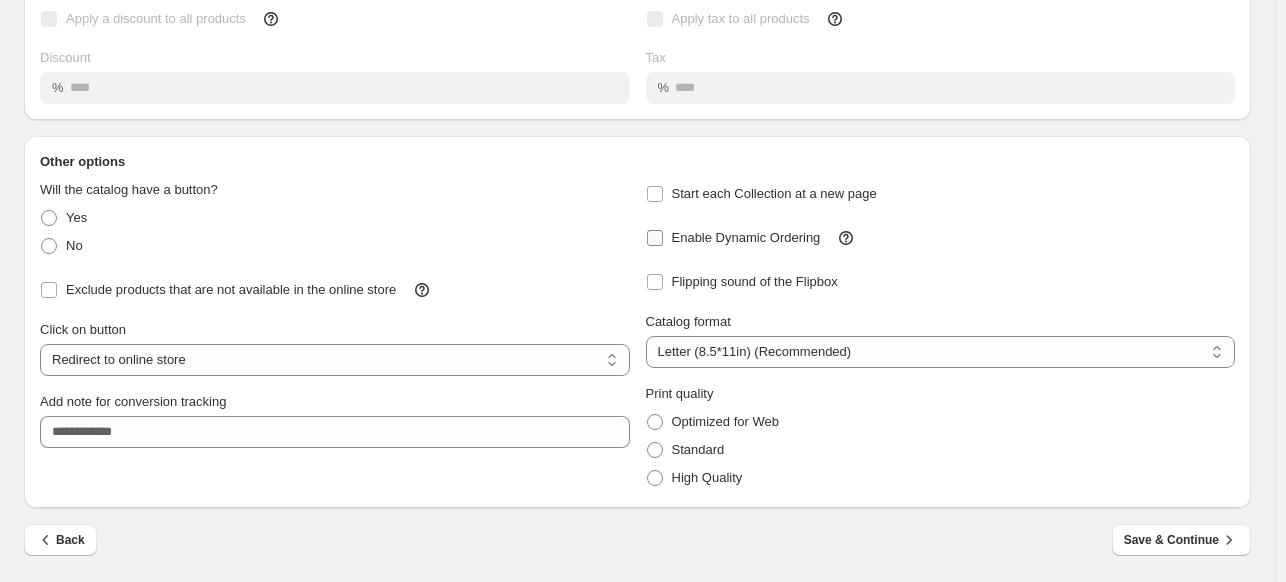 click on "Enable Dynamic Ordering" at bounding box center [746, 237] 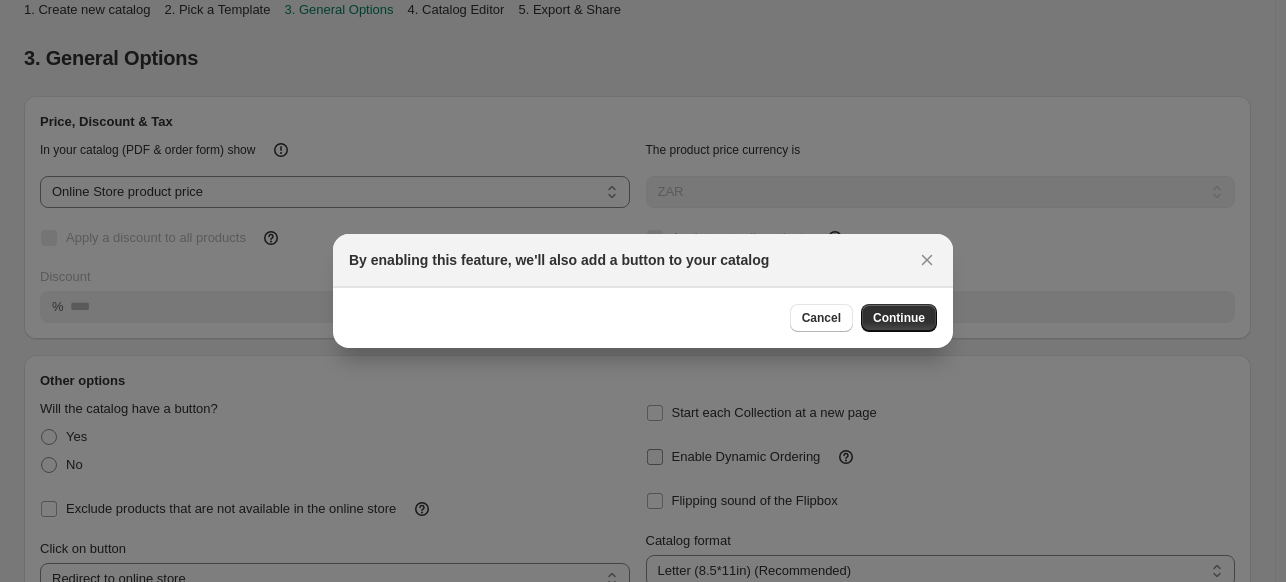 scroll, scrollTop: 0, scrollLeft: 0, axis: both 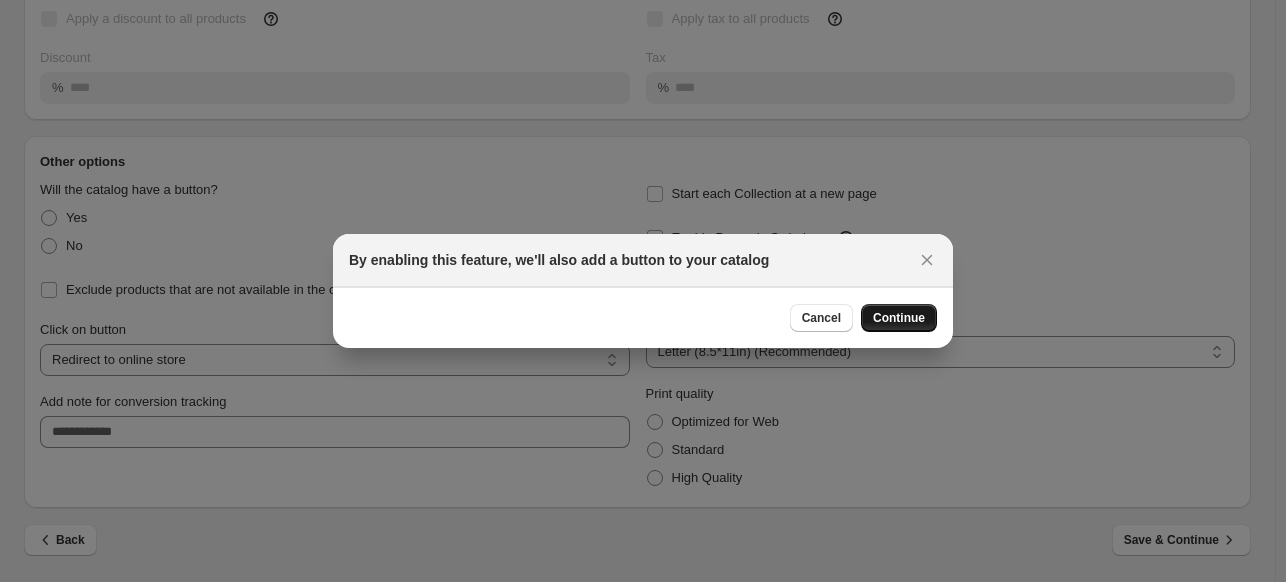 click on "Continue" at bounding box center [899, 318] 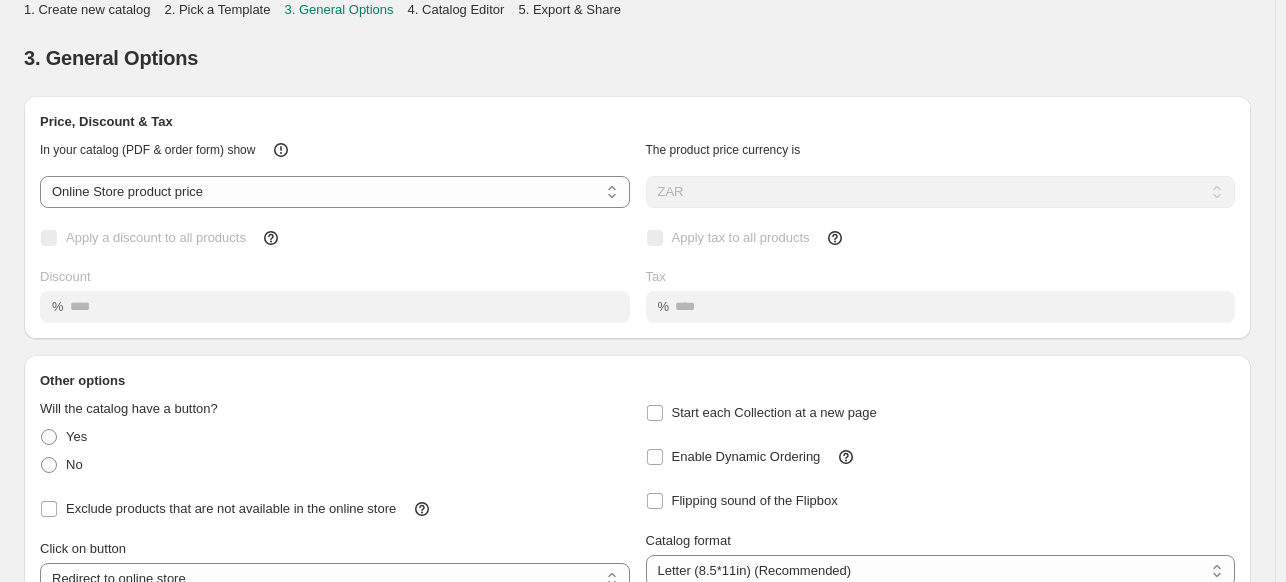 scroll, scrollTop: 219, scrollLeft: 0, axis: vertical 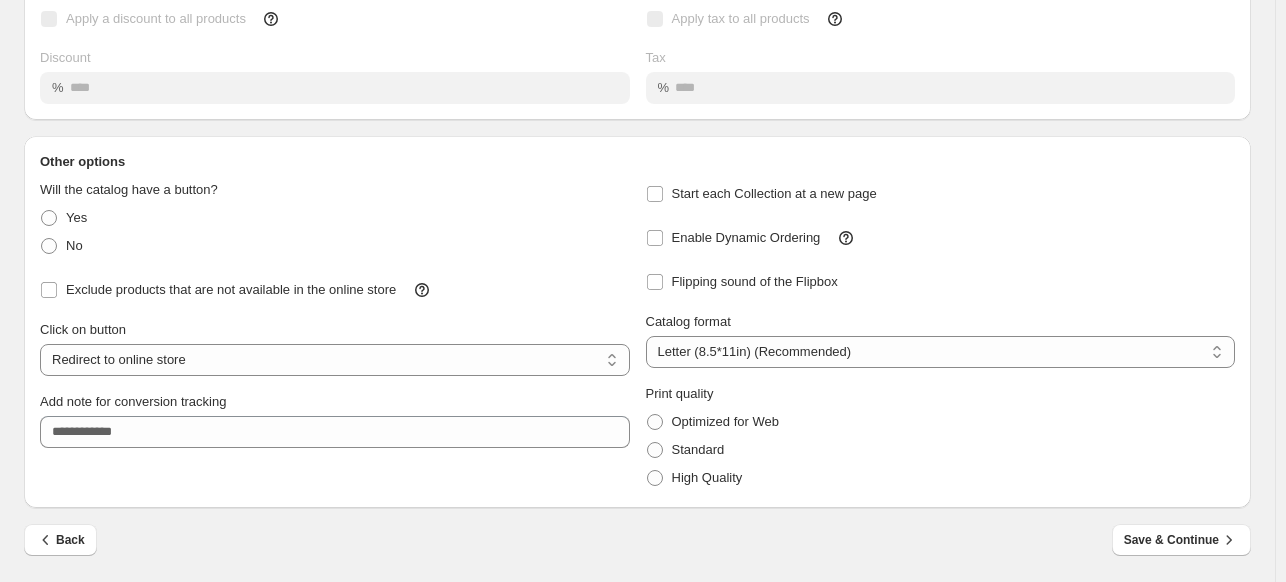 click on "Save & Continue" at bounding box center [1181, 540] 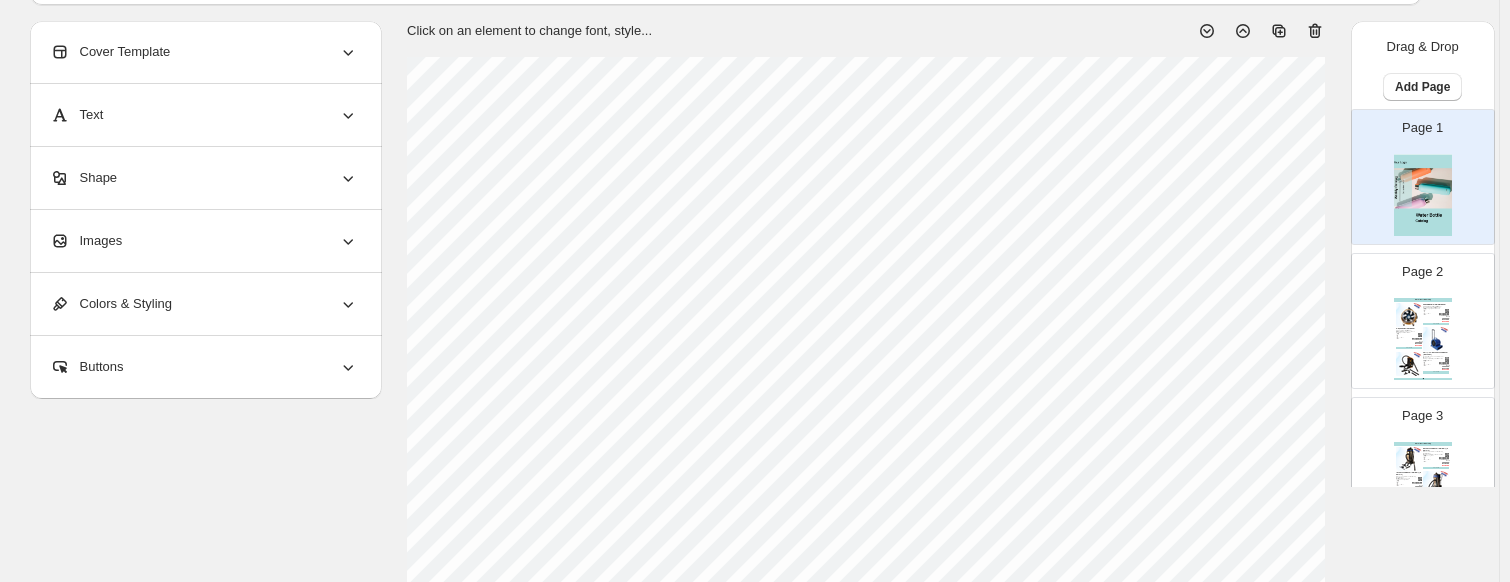 scroll, scrollTop: 100, scrollLeft: 0, axis: vertical 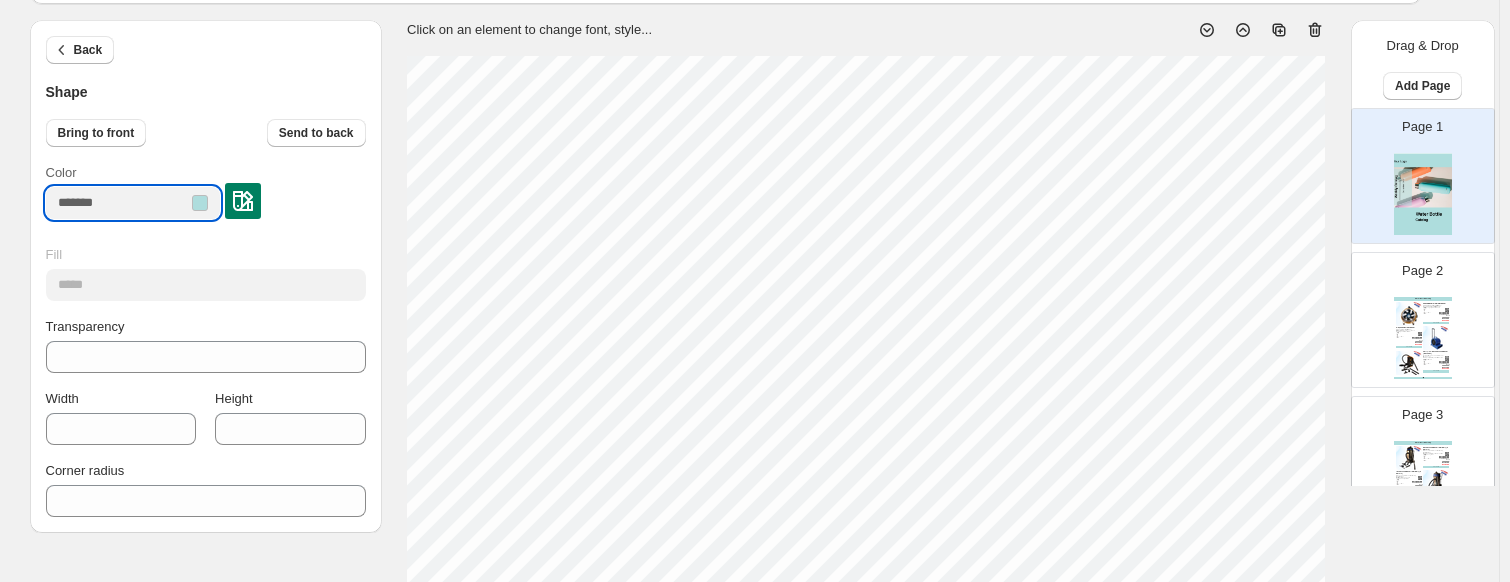 drag, startPoint x: 143, startPoint y: 204, endPoint x: 43, endPoint y: 199, distance: 100.12492 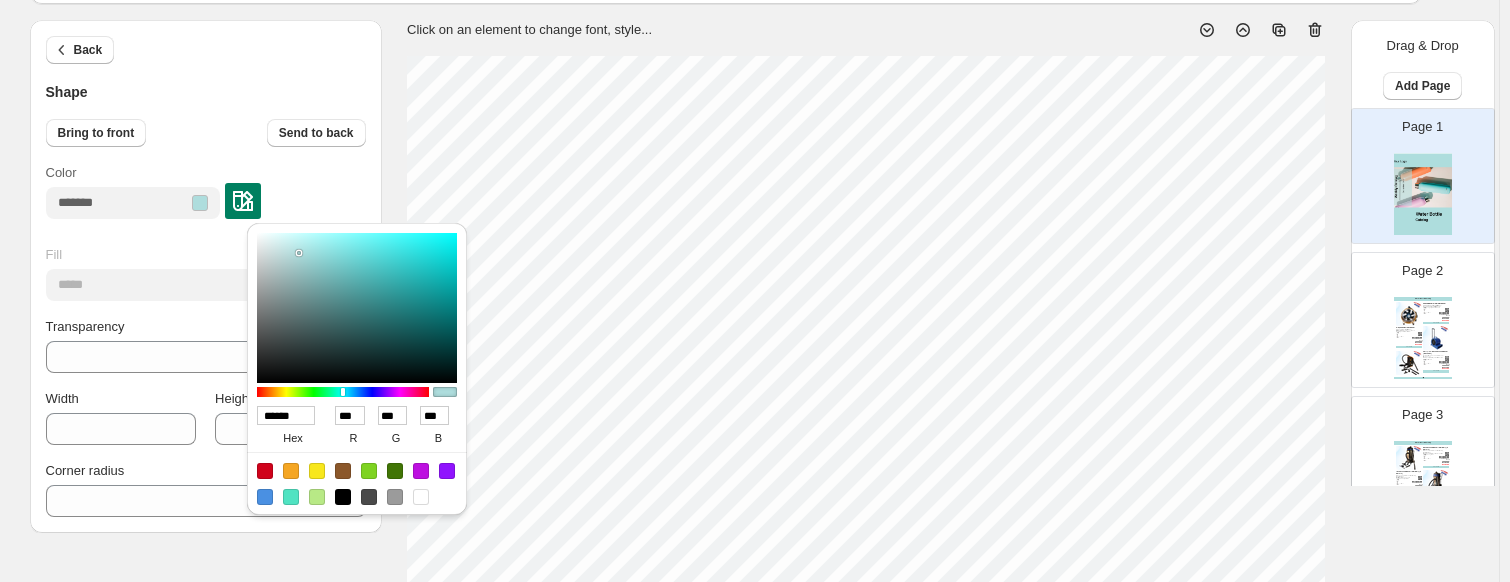 click on "******" at bounding box center (286, 415) 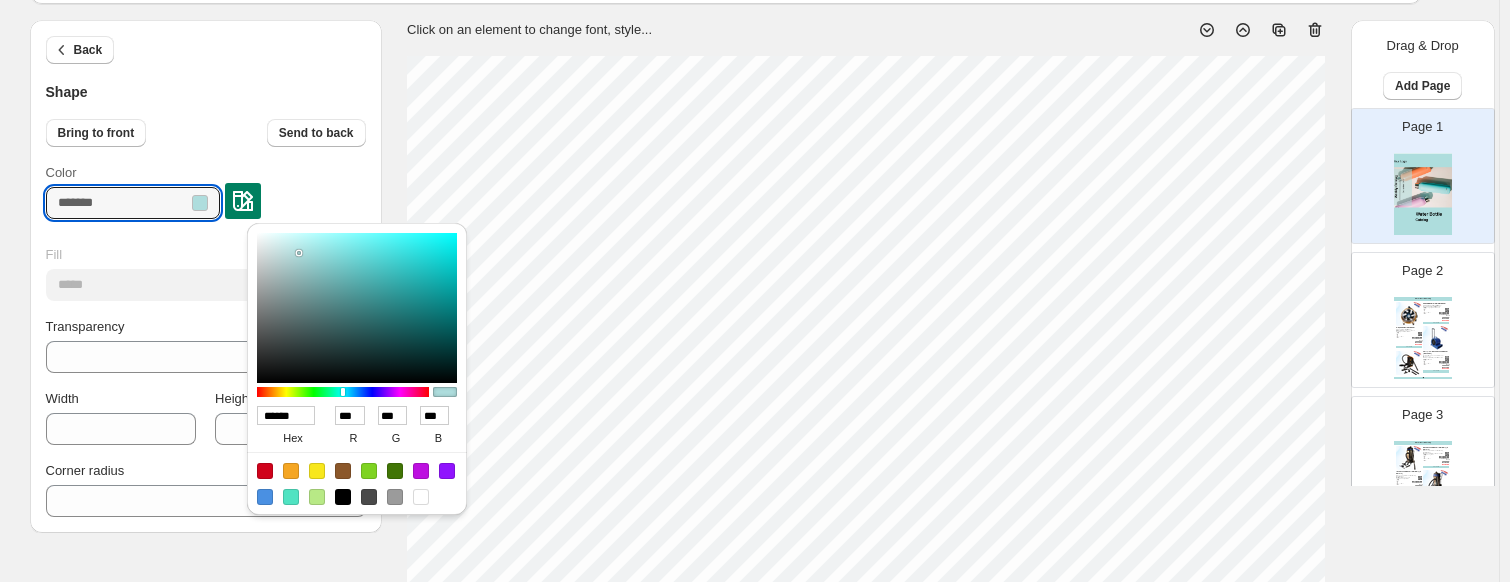 click on "Color" at bounding box center (117, 203) 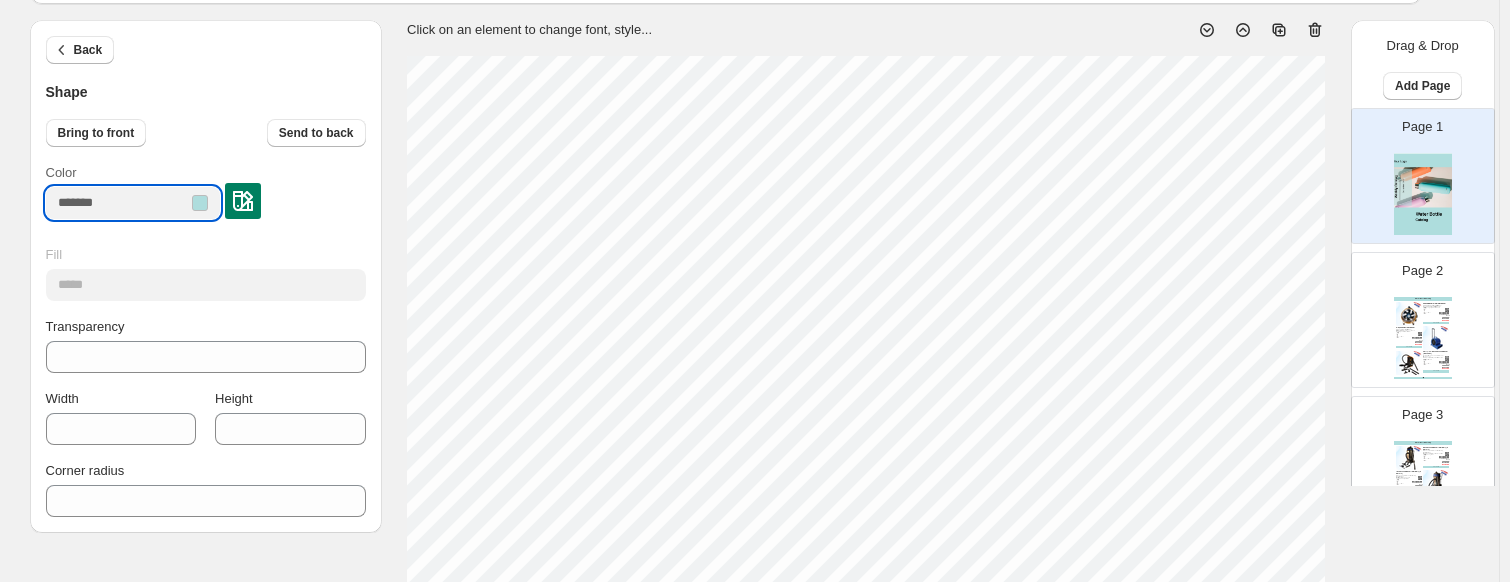 drag, startPoint x: 101, startPoint y: 201, endPoint x: 112, endPoint y: 201, distance: 11 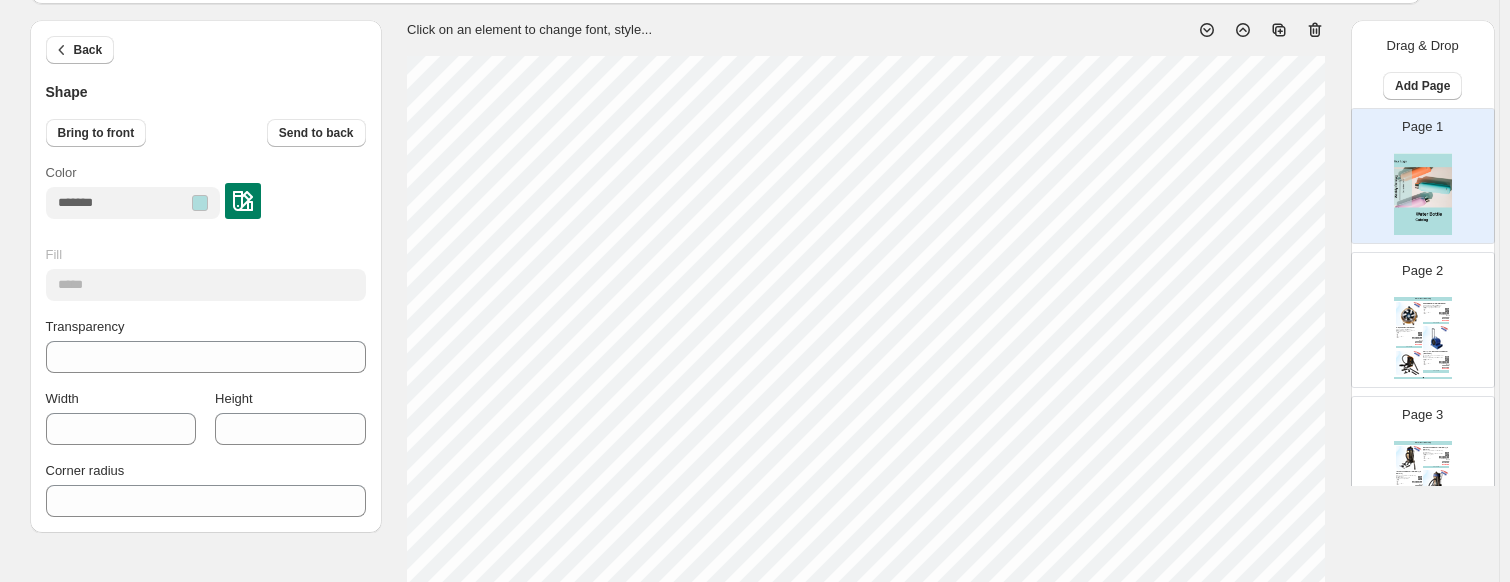 click at bounding box center (133, 203) 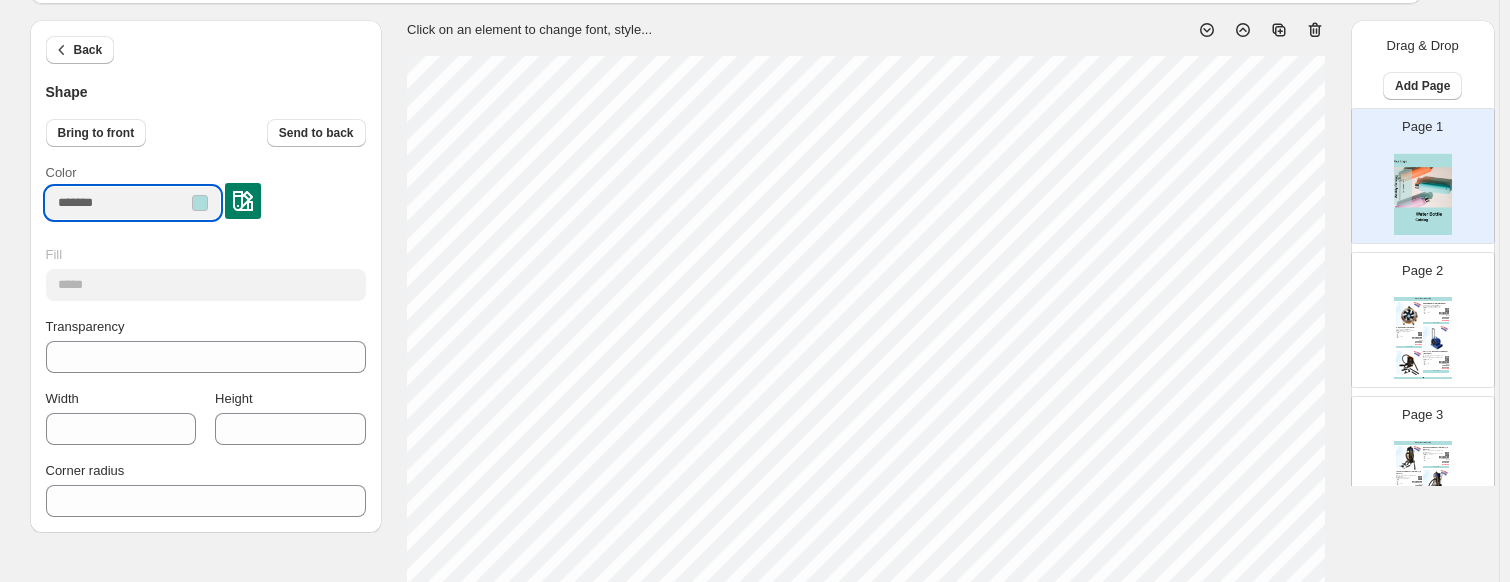 click at bounding box center [243, 201] 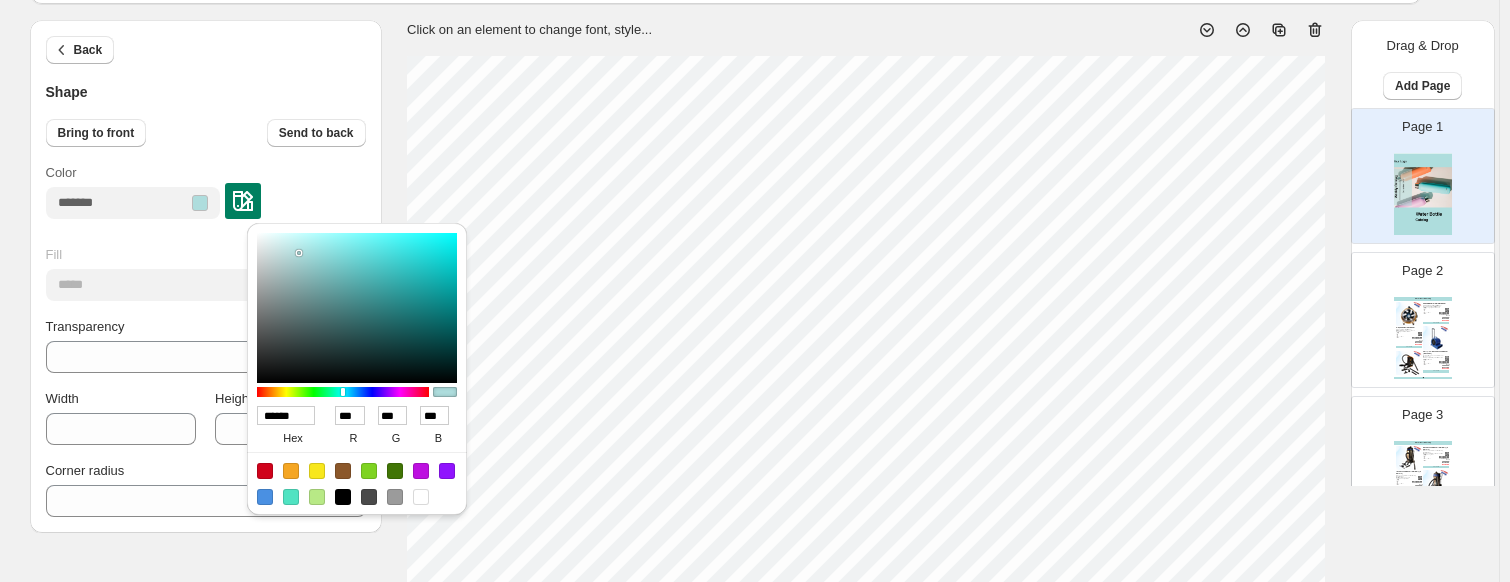 type on "******" 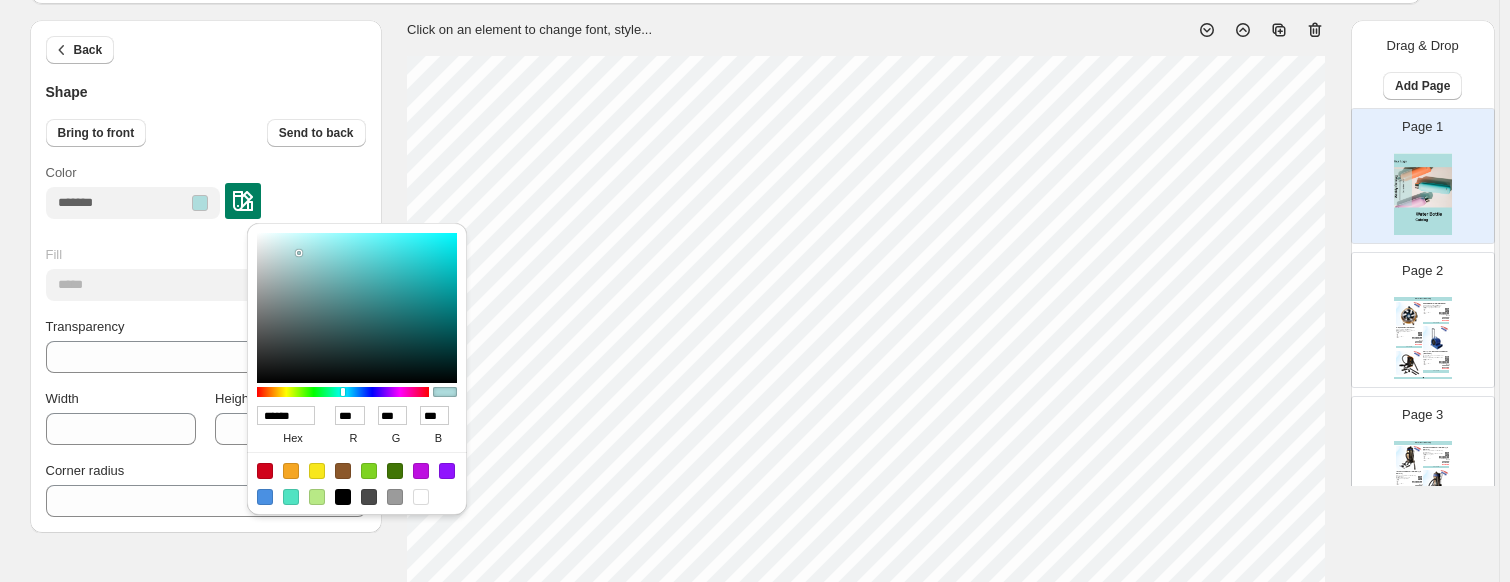 type on "******" 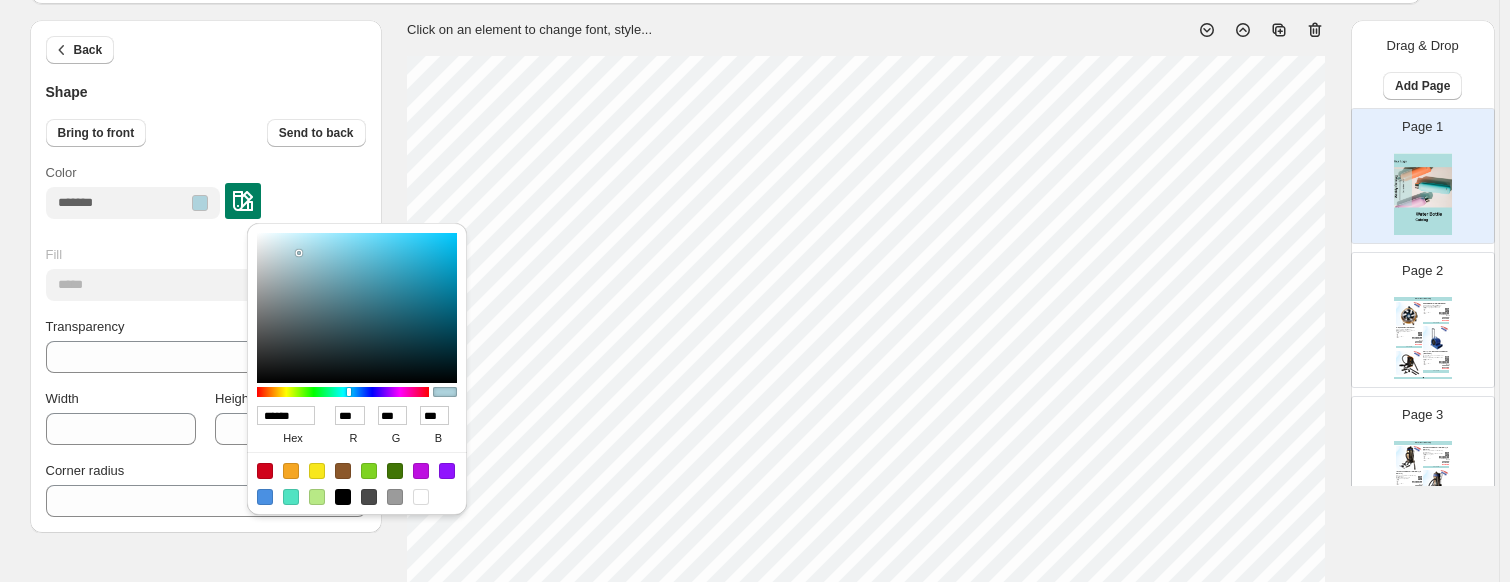 type on "******" 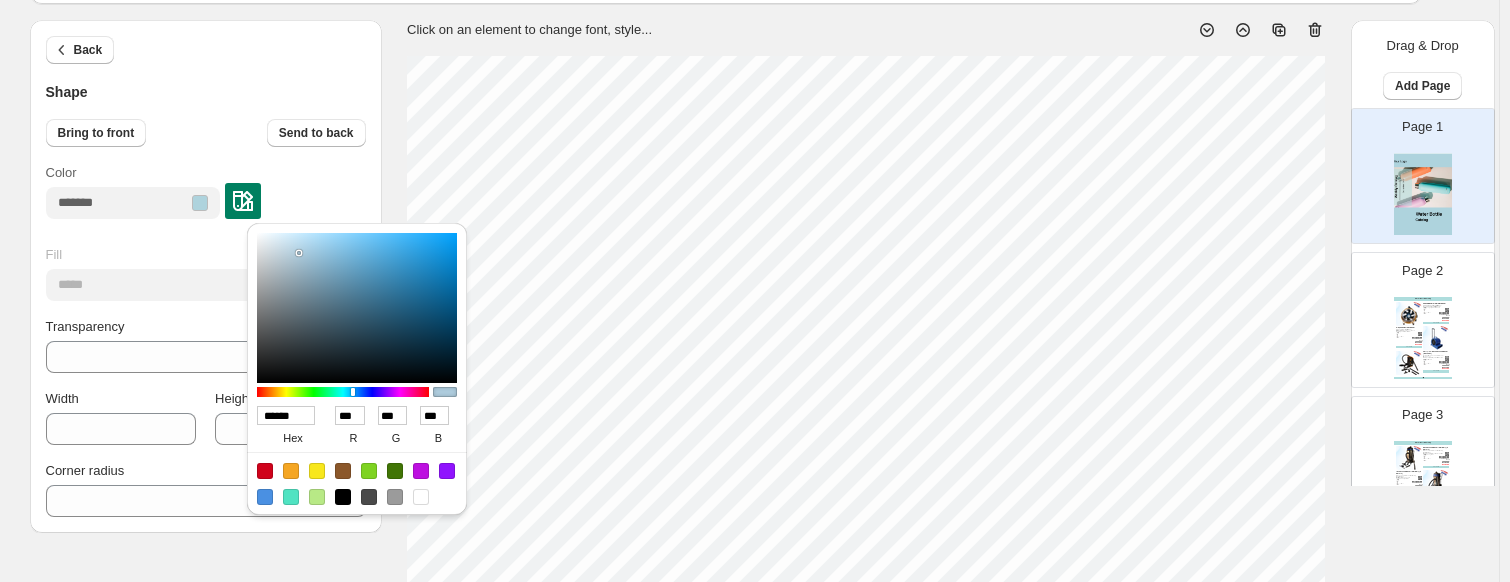 type on "******" 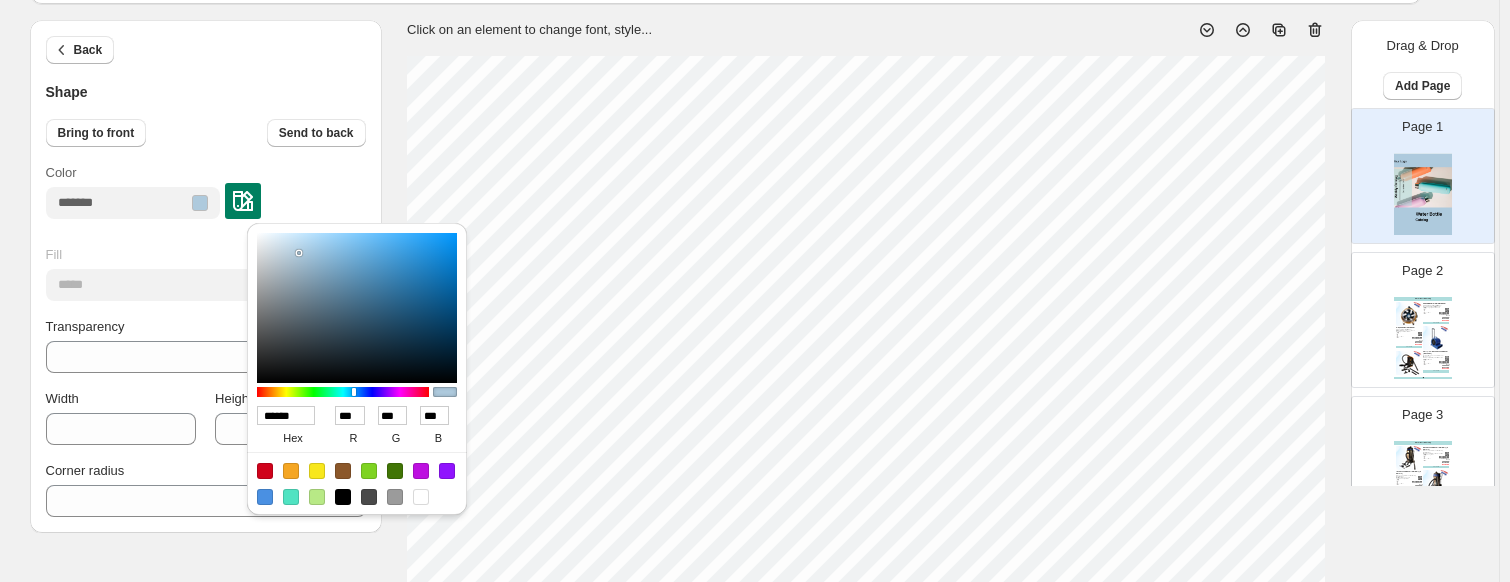 type on "******" 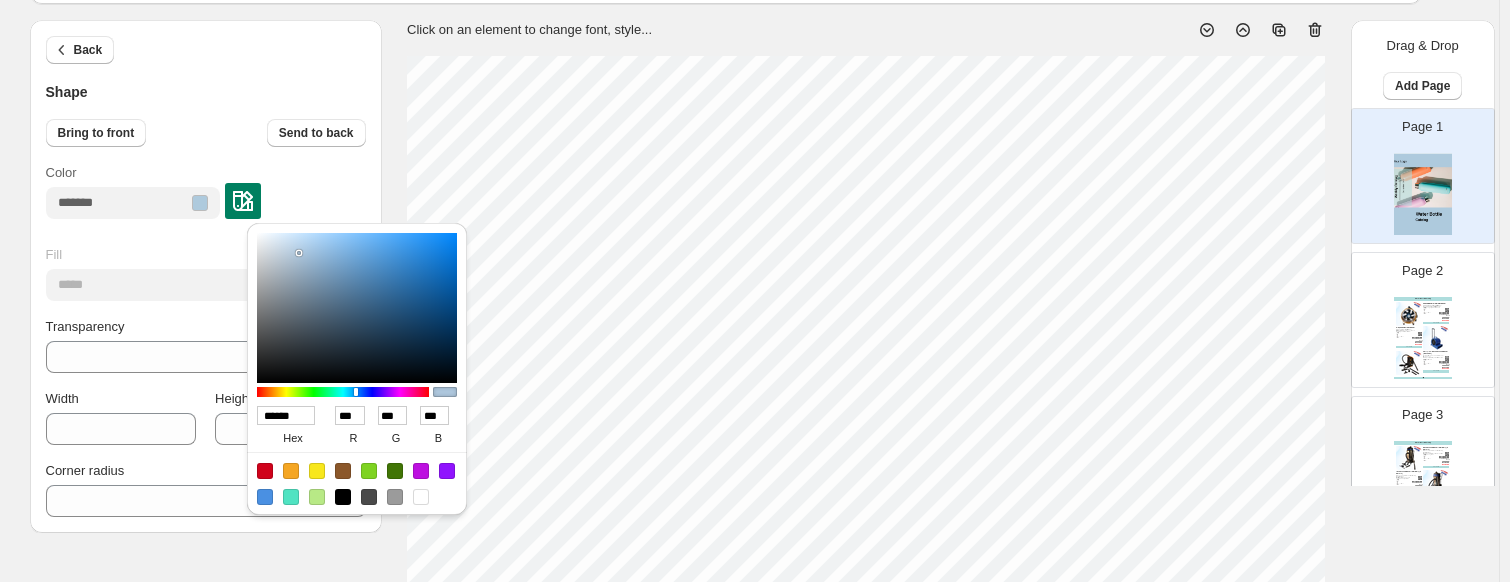 type on "******" 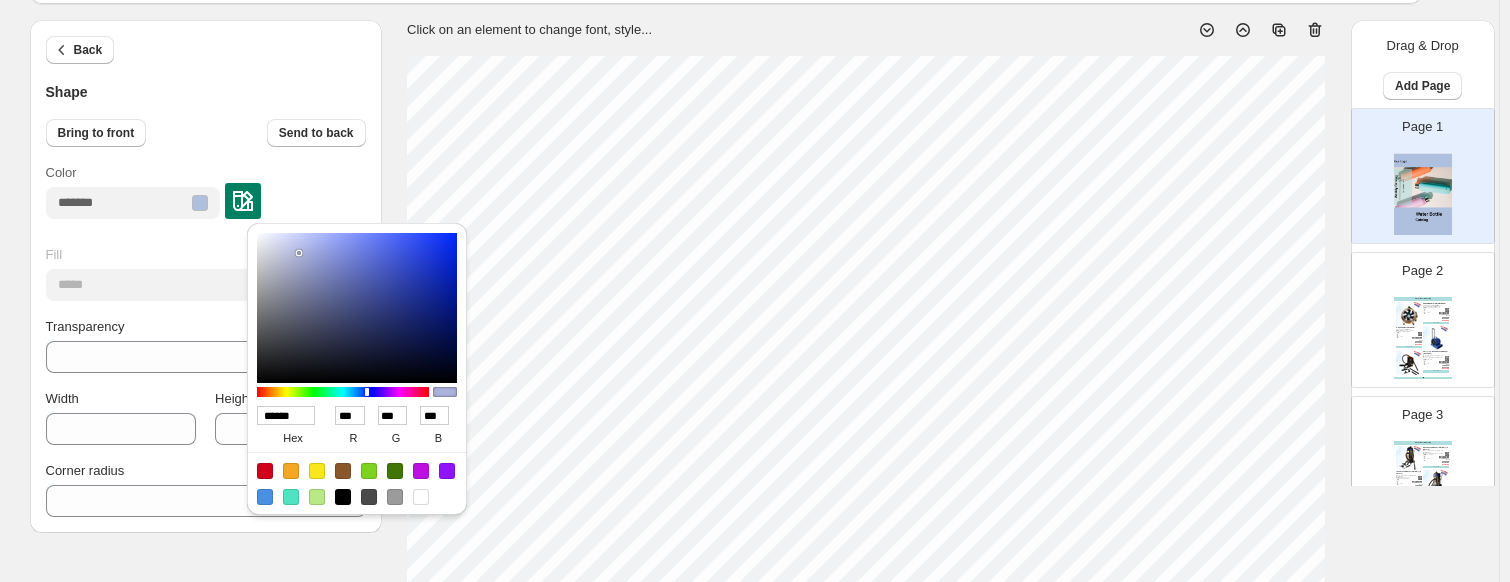 type on "******" 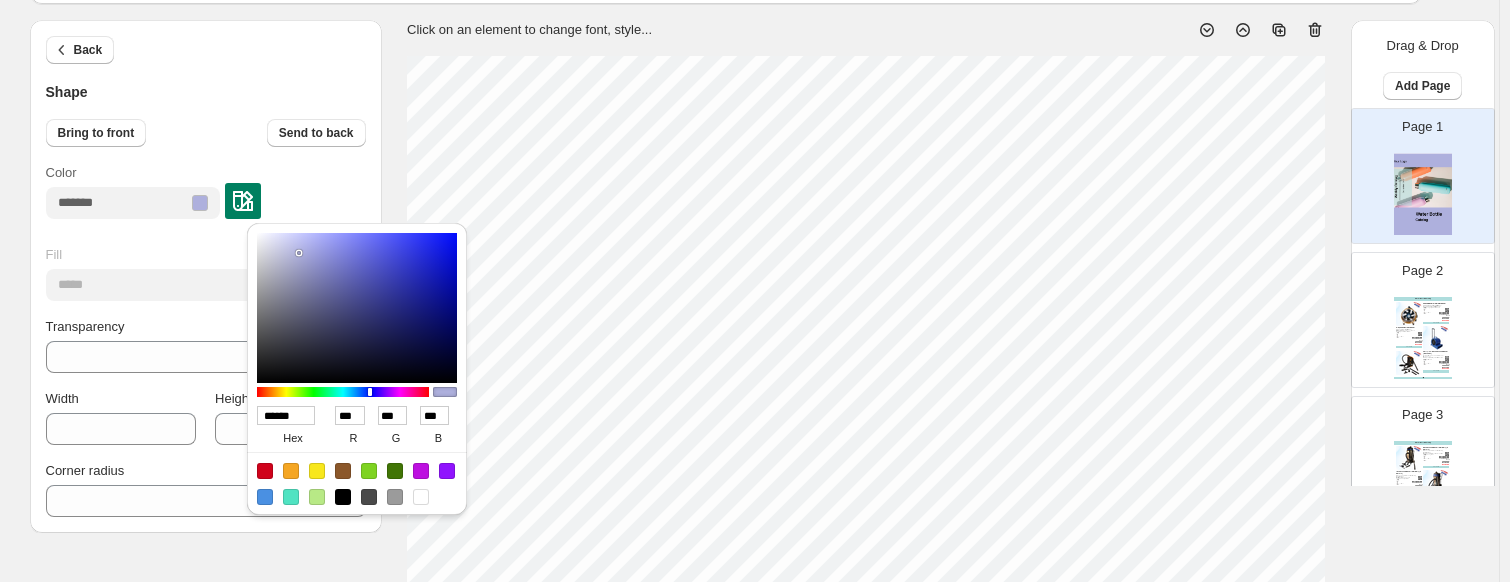 drag, startPoint x: 343, startPoint y: 388, endPoint x: 368, endPoint y: 388, distance: 25 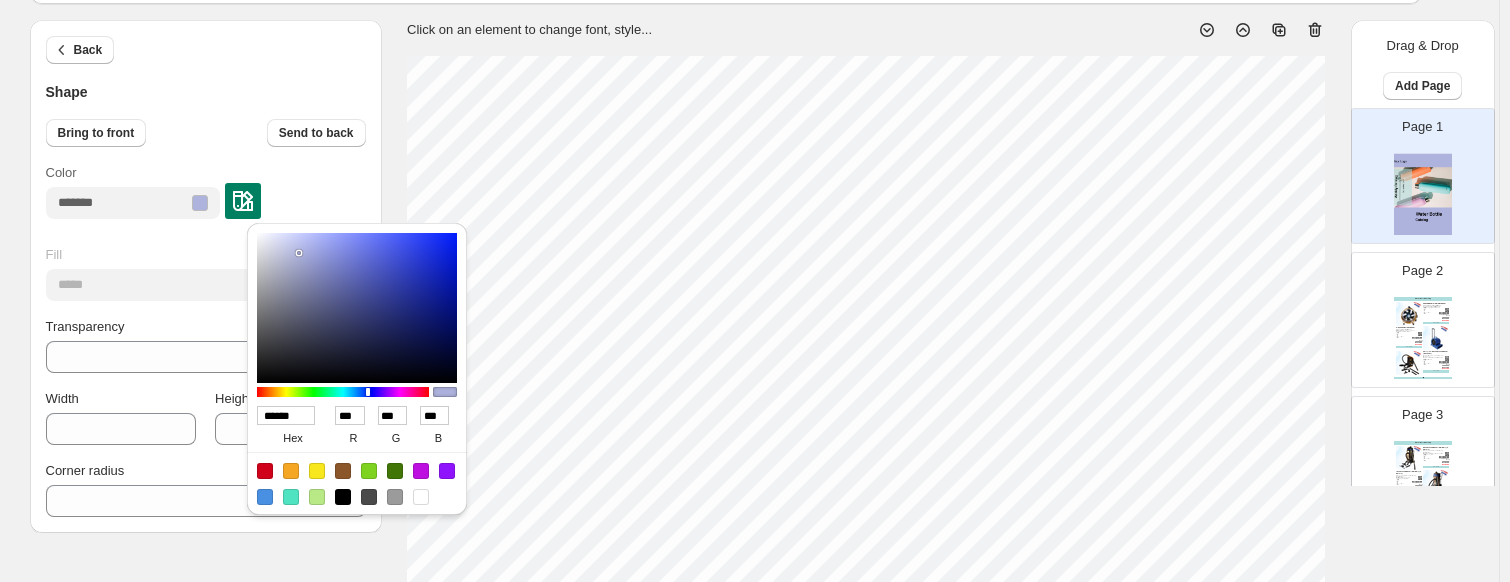 click on "******" at bounding box center (286, 415) 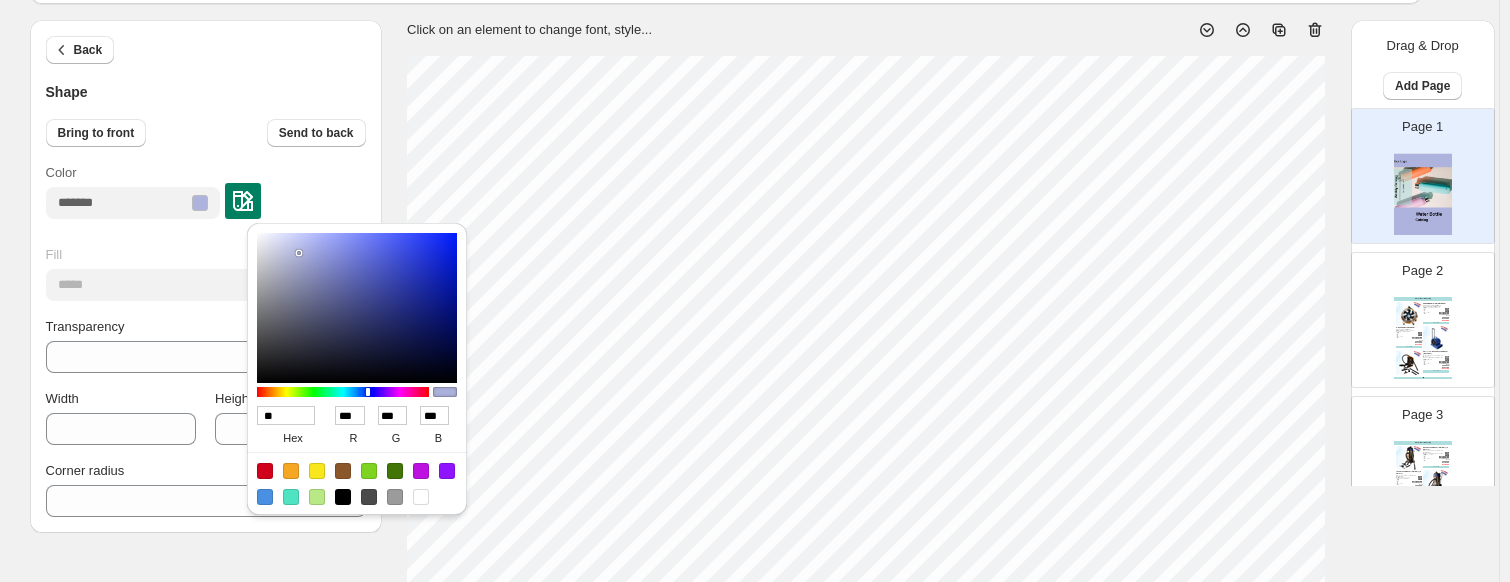 type on "***" 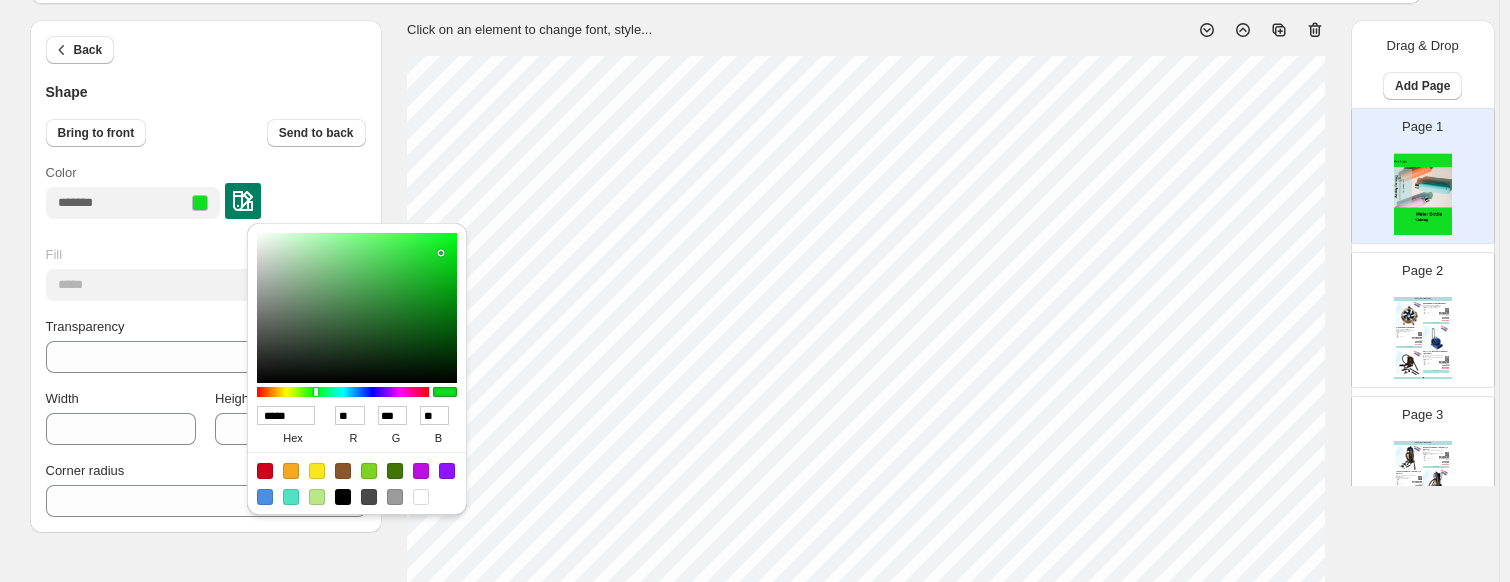 type on "******" 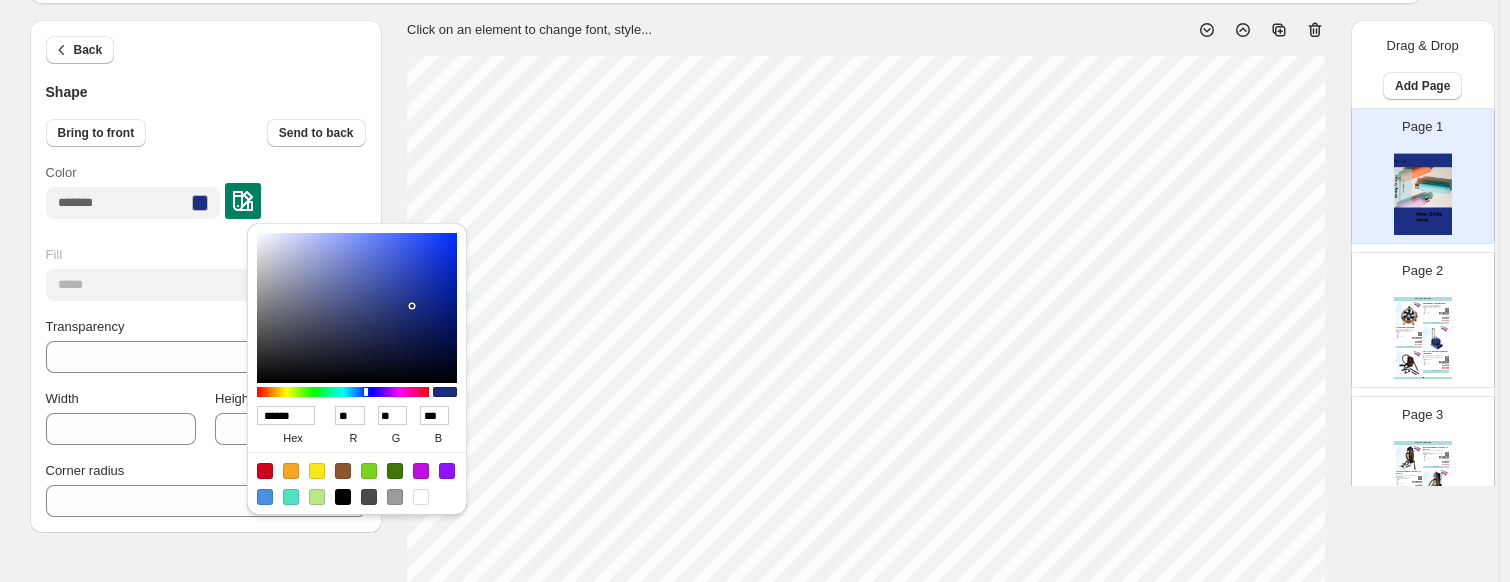 type on "******" 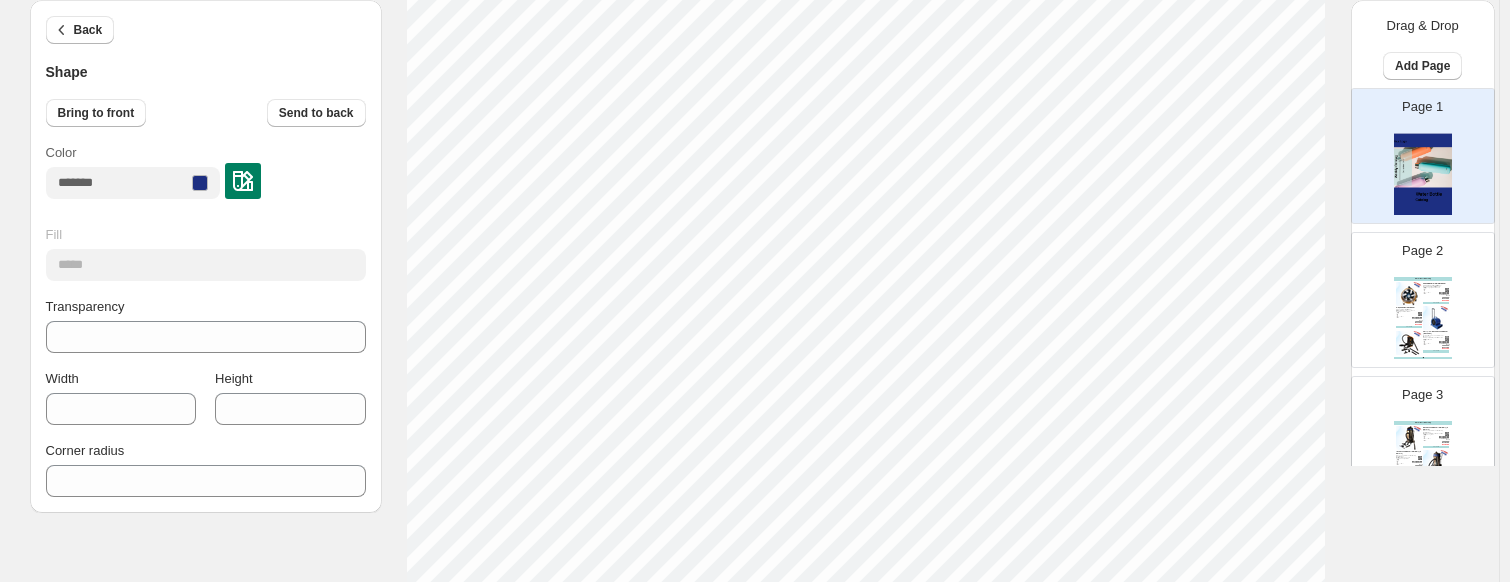 scroll, scrollTop: 243, scrollLeft: 0, axis: vertical 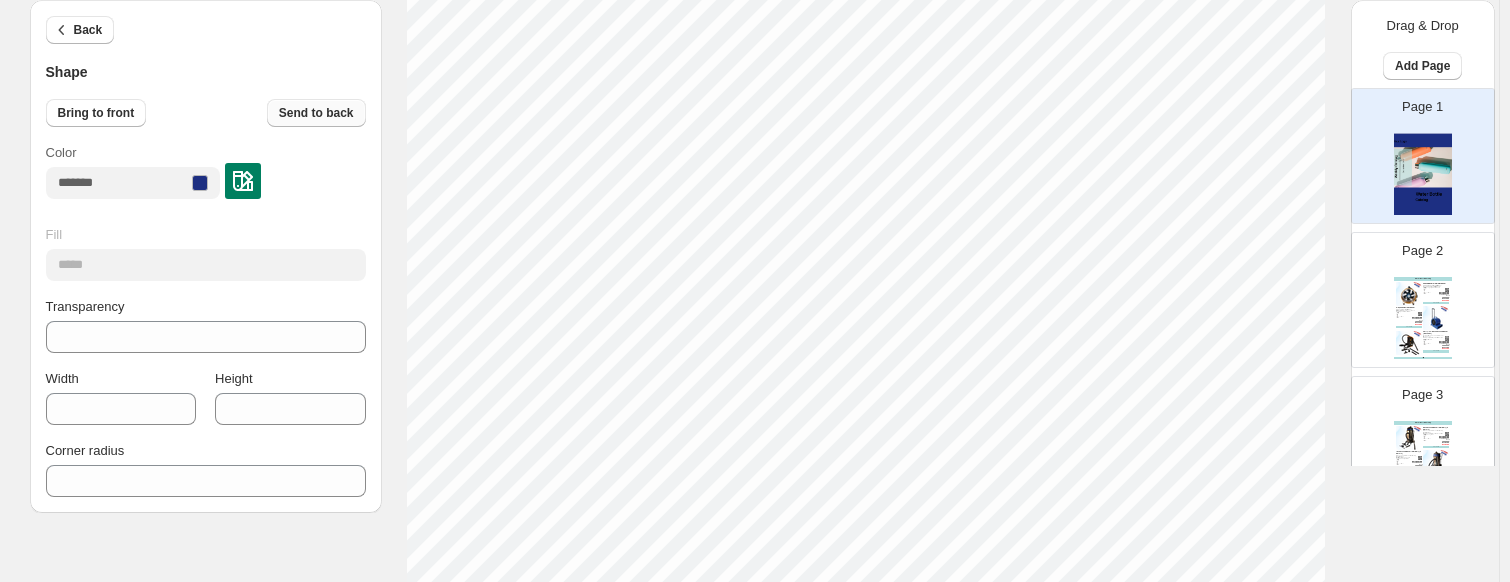 click on "Send to back" at bounding box center (316, 113) 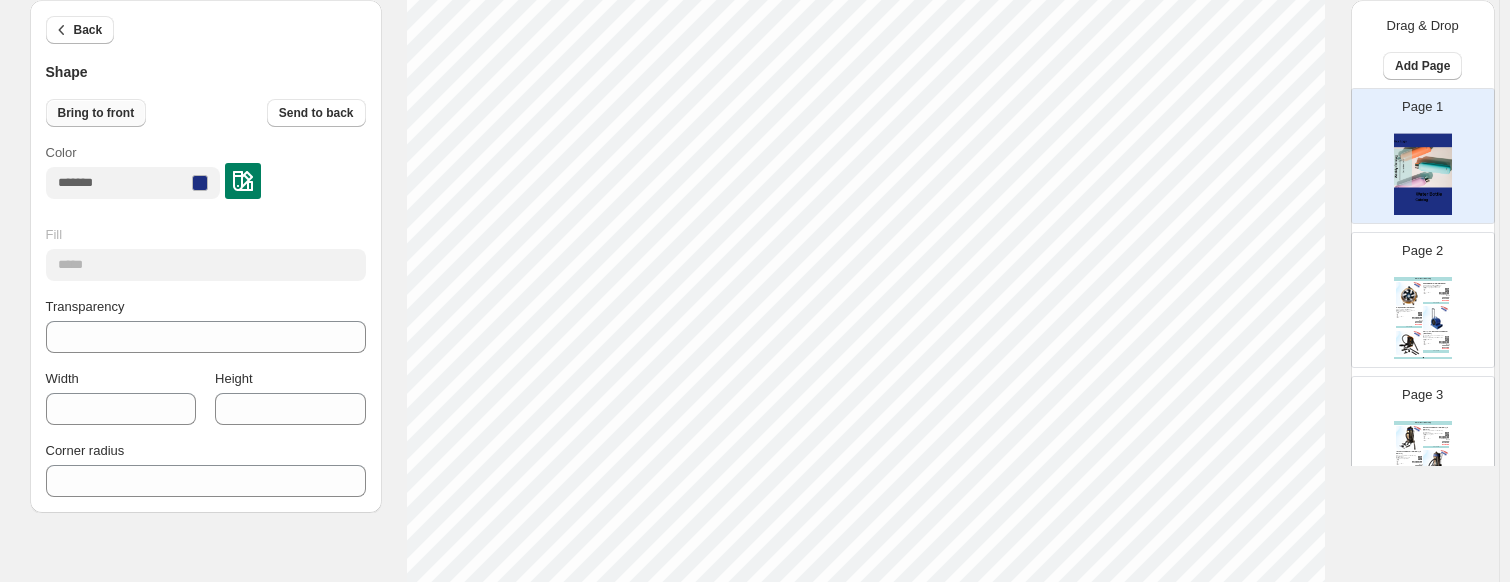 click on "Bring to front" at bounding box center [96, 113] 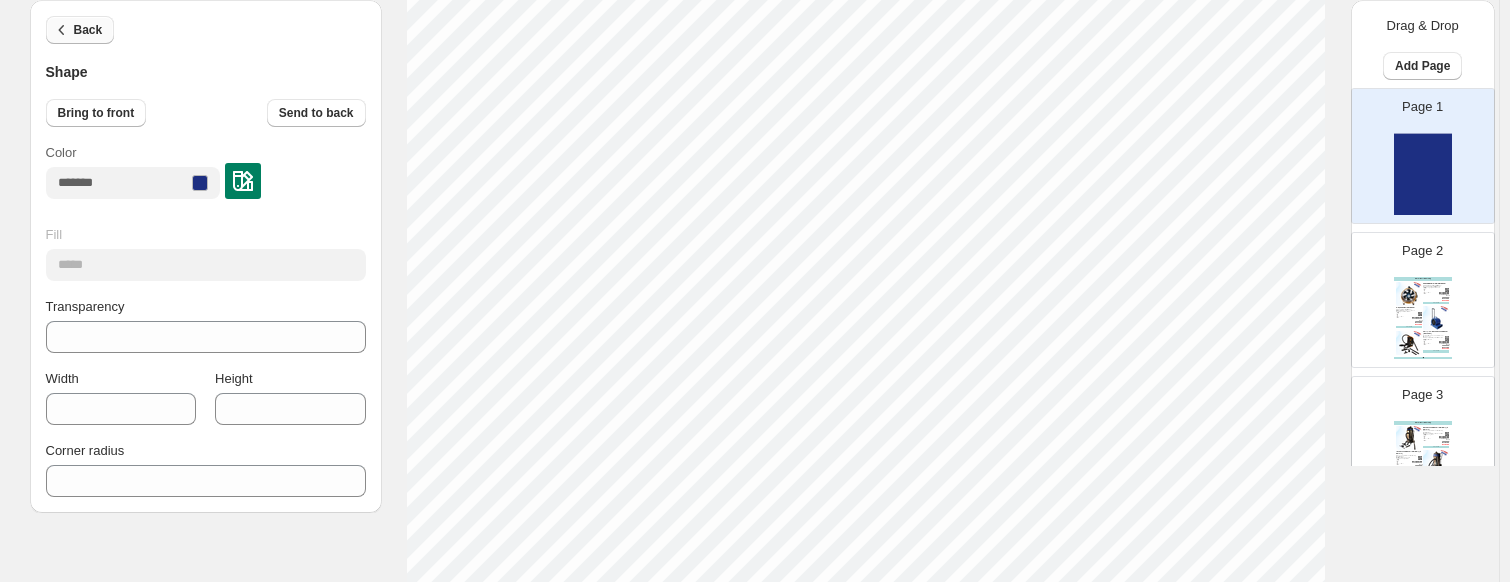 click on "Back" at bounding box center [80, 30] 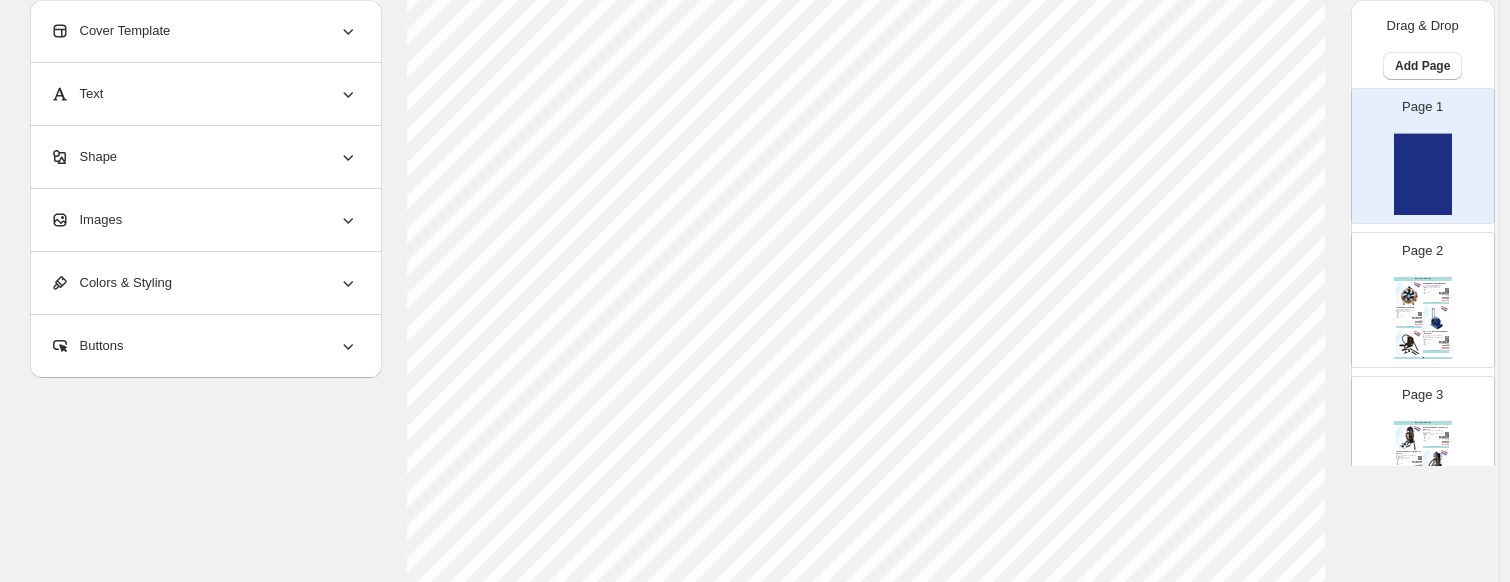 click on "**********" at bounding box center [750, 489] 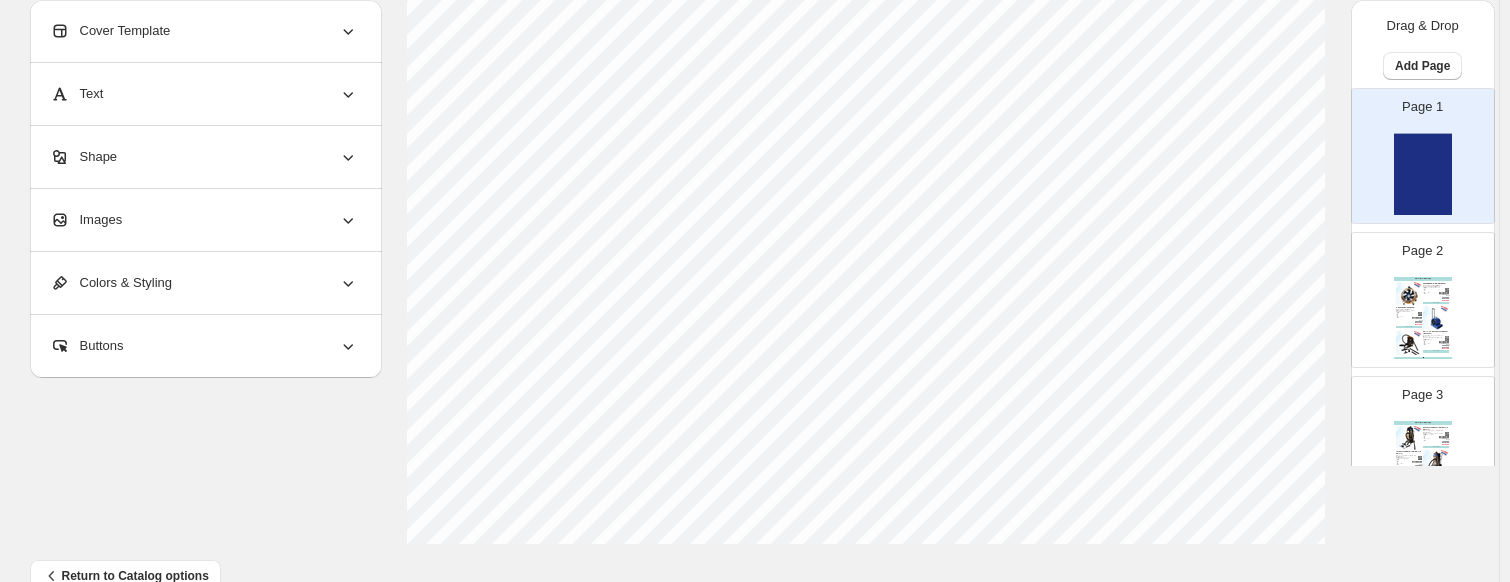 scroll, scrollTop: 843, scrollLeft: 0, axis: vertical 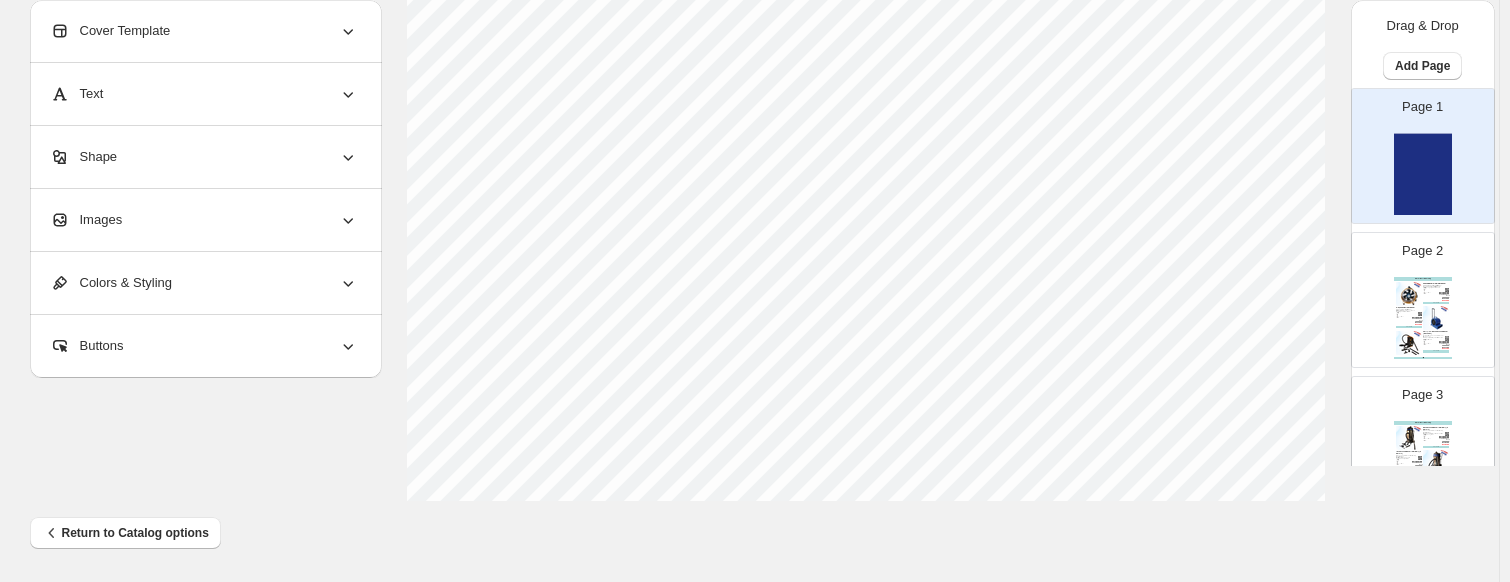 click at bounding box center [1423, 174] 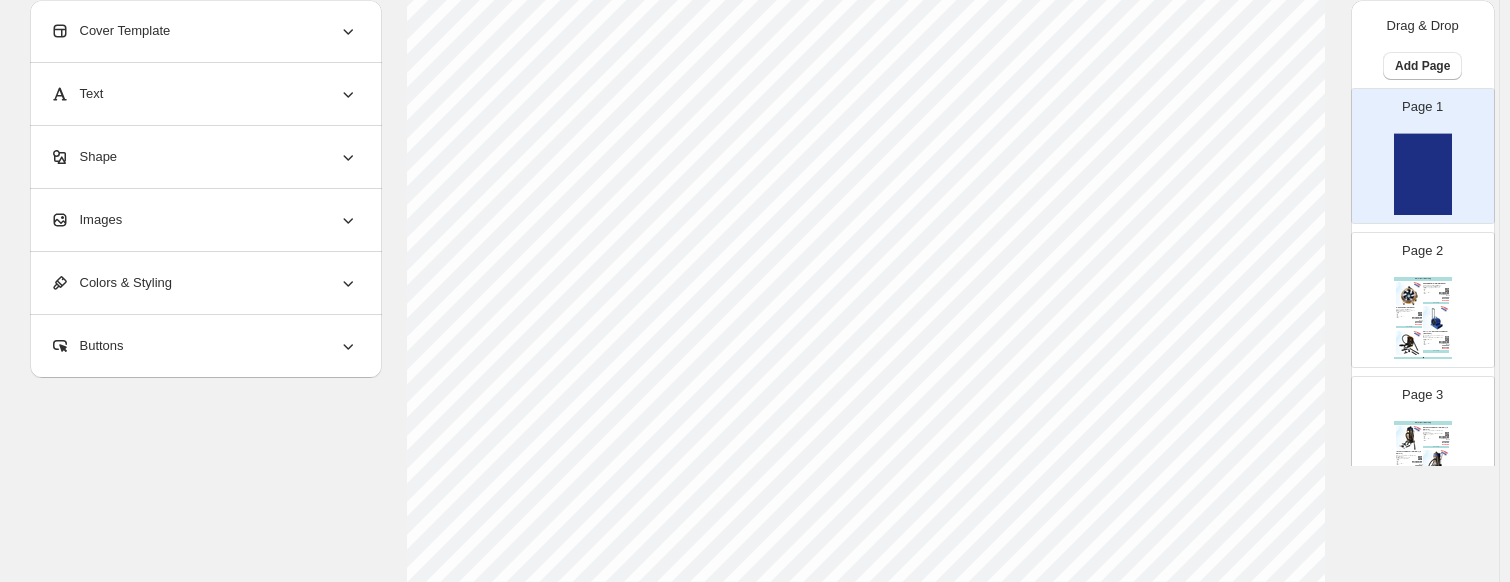 scroll, scrollTop: 343, scrollLeft: 0, axis: vertical 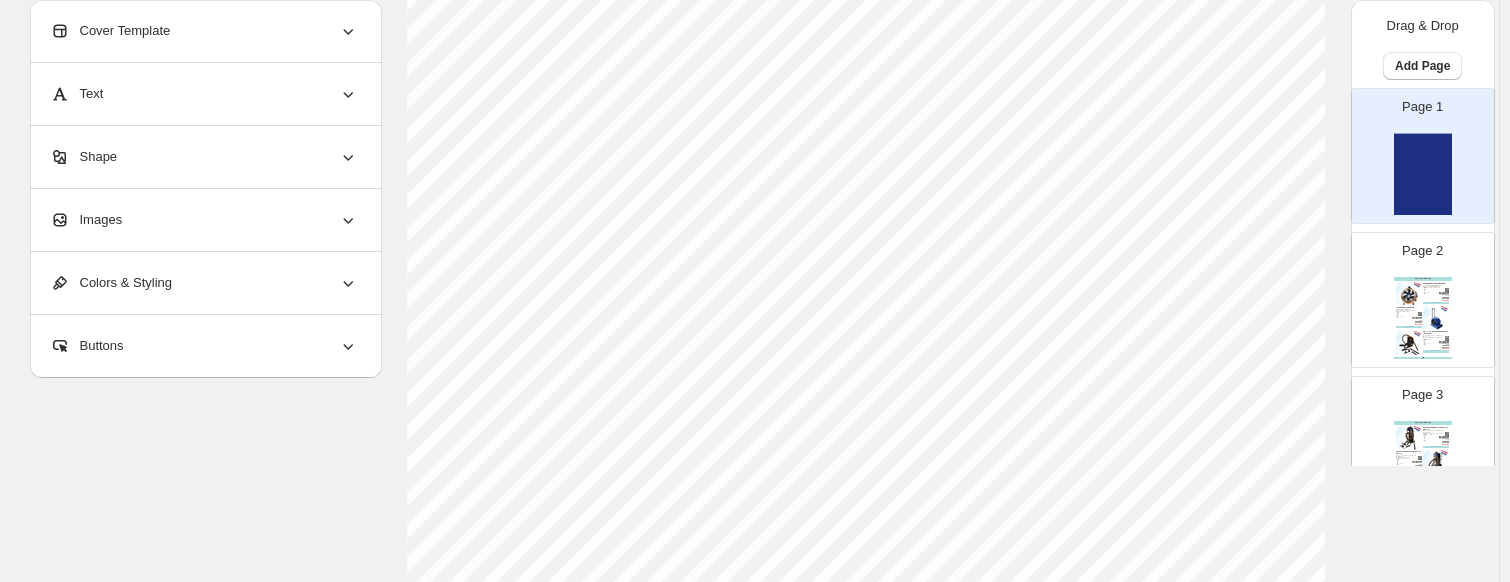 click 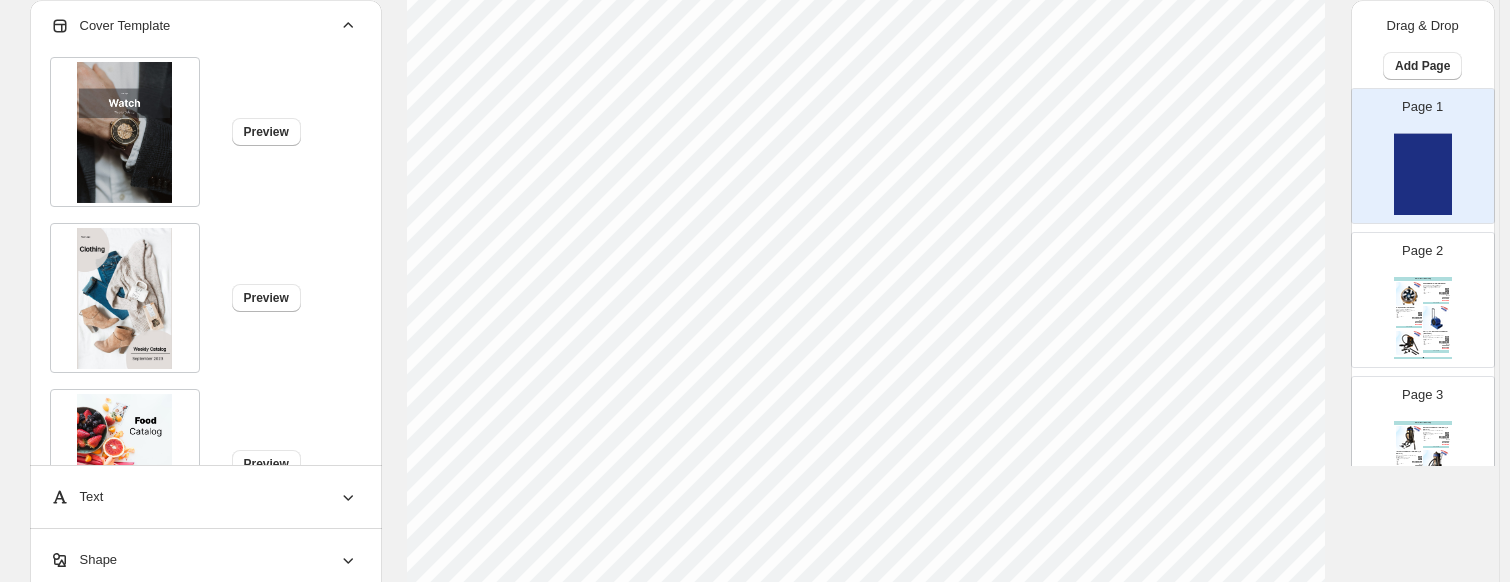 scroll, scrollTop: 0, scrollLeft: 0, axis: both 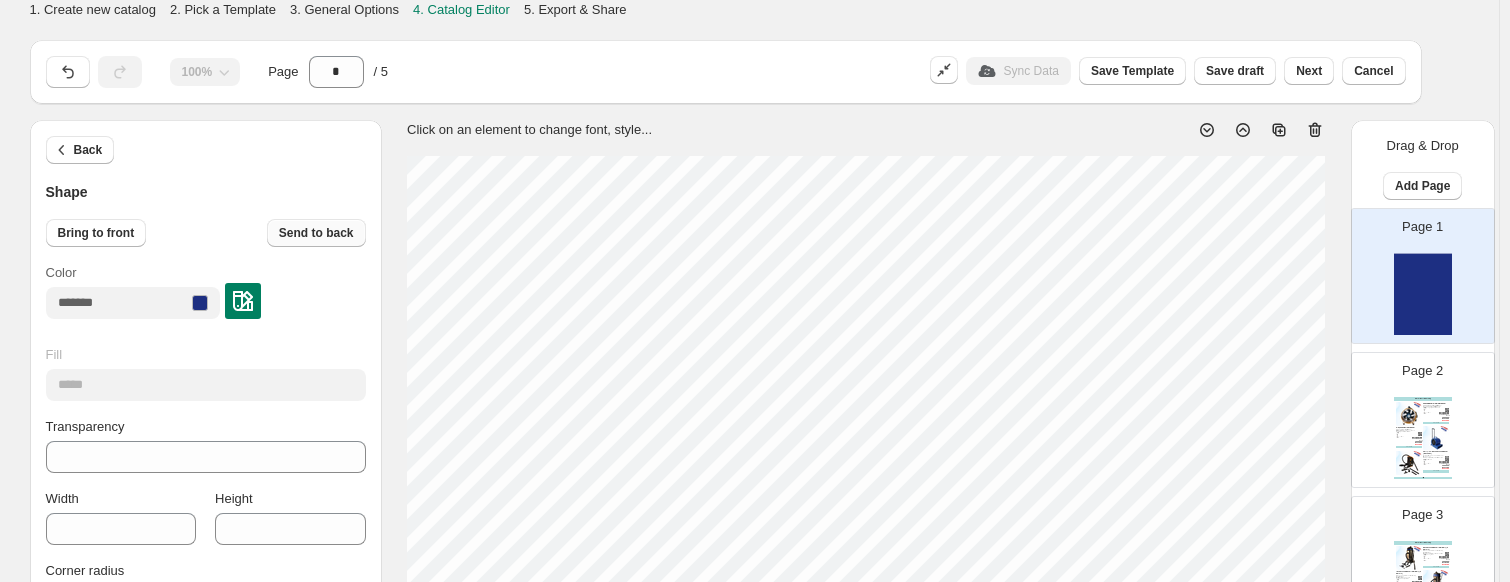 click on "Send to back" at bounding box center (316, 233) 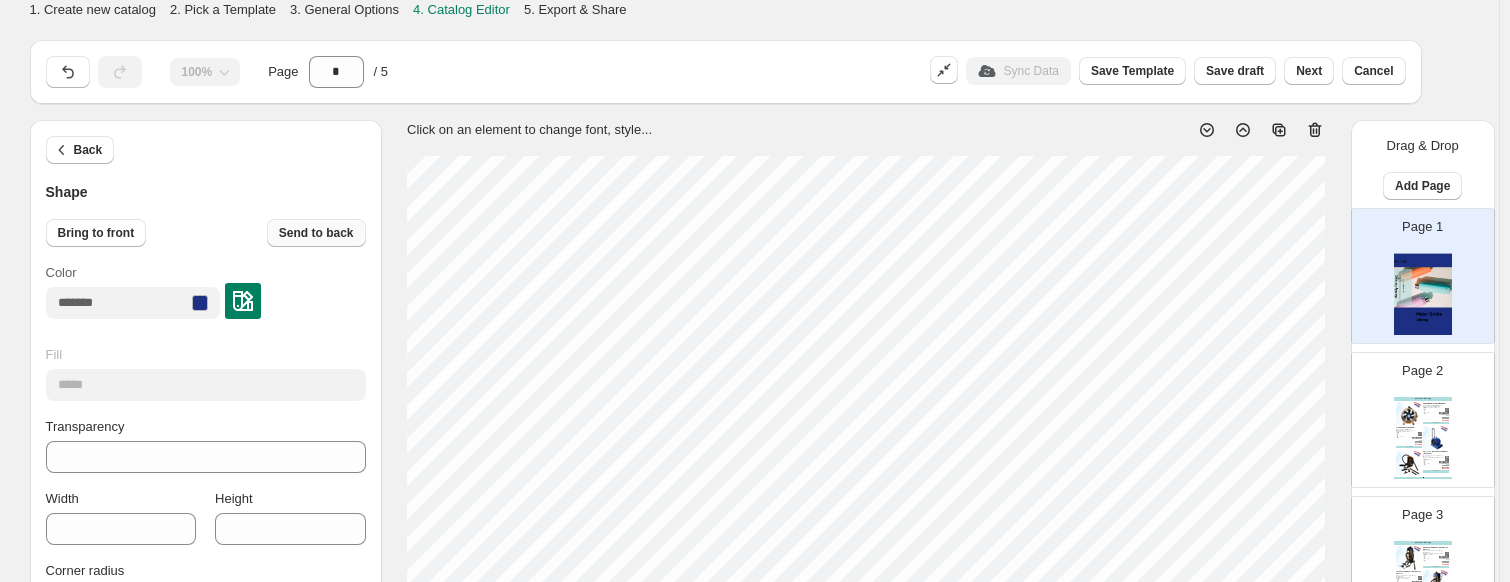 click on "Send to back" at bounding box center [316, 233] 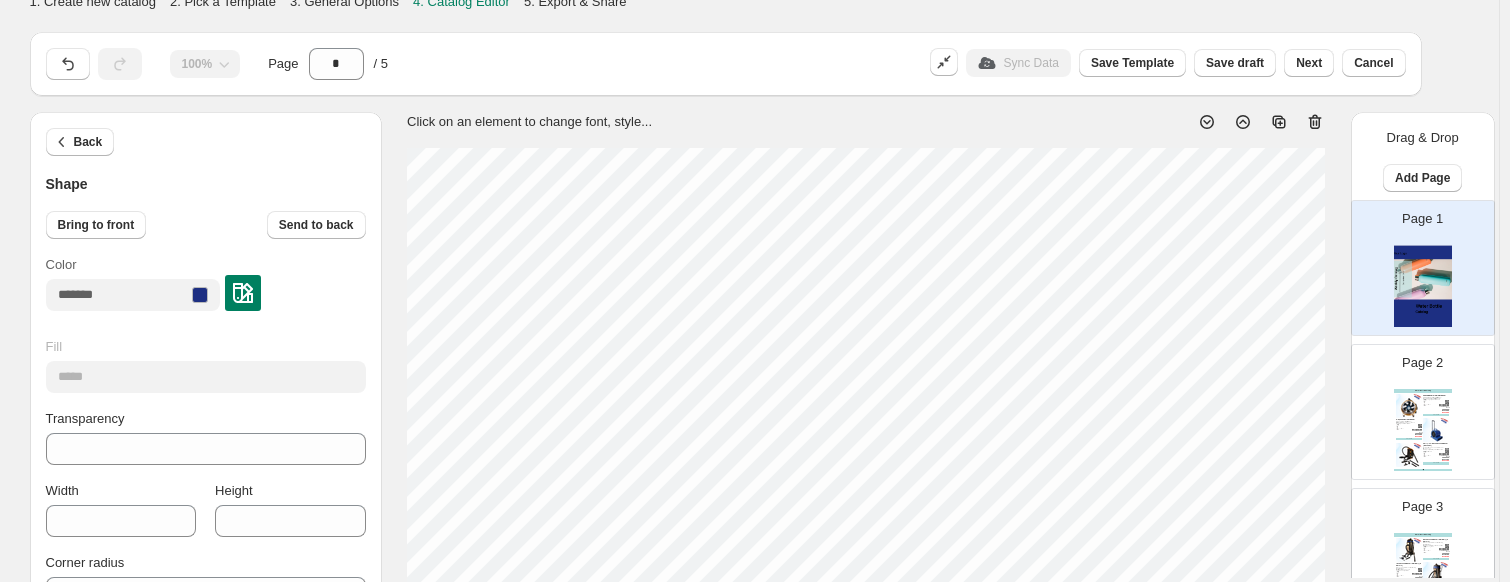 scroll, scrollTop: 0, scrollLeft: 0, axis: both 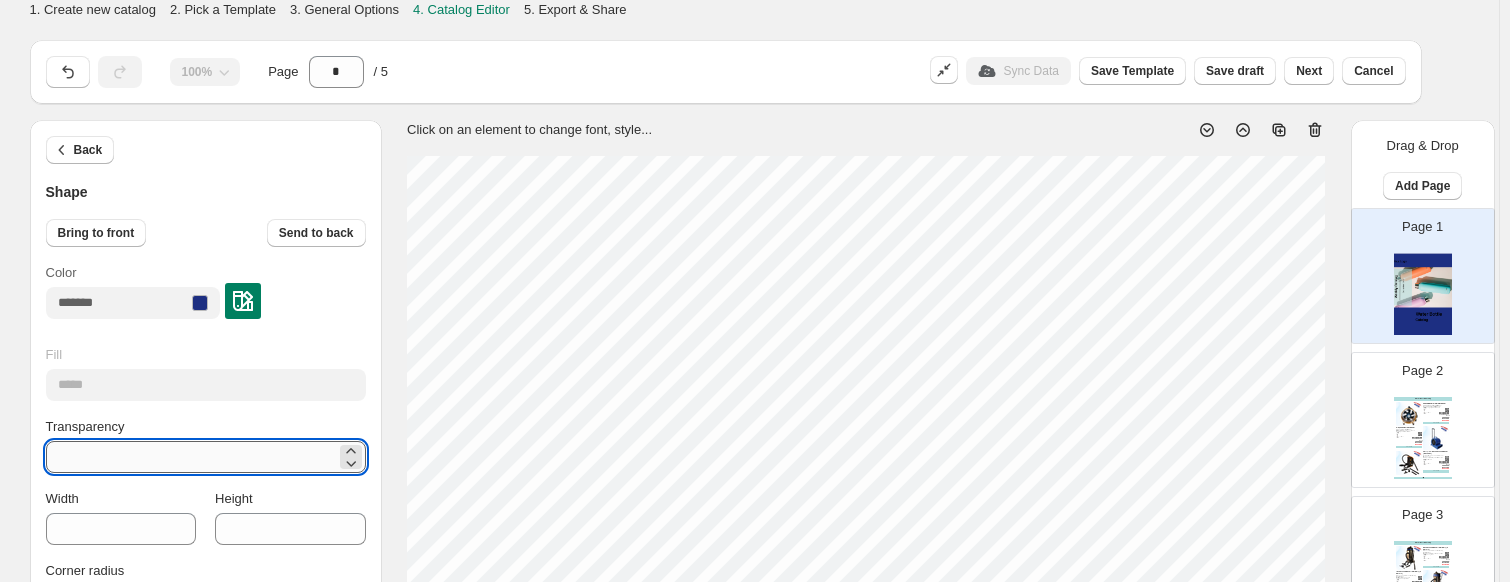 click on "***" at bounding box center [191, 457] 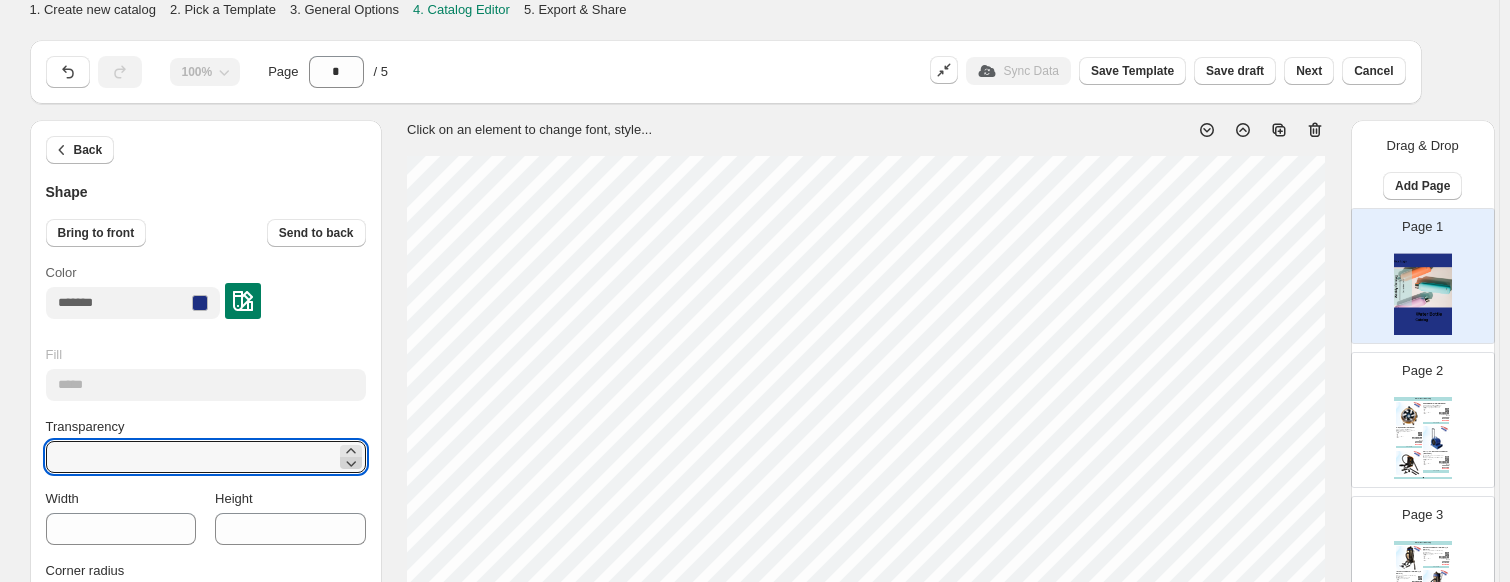click 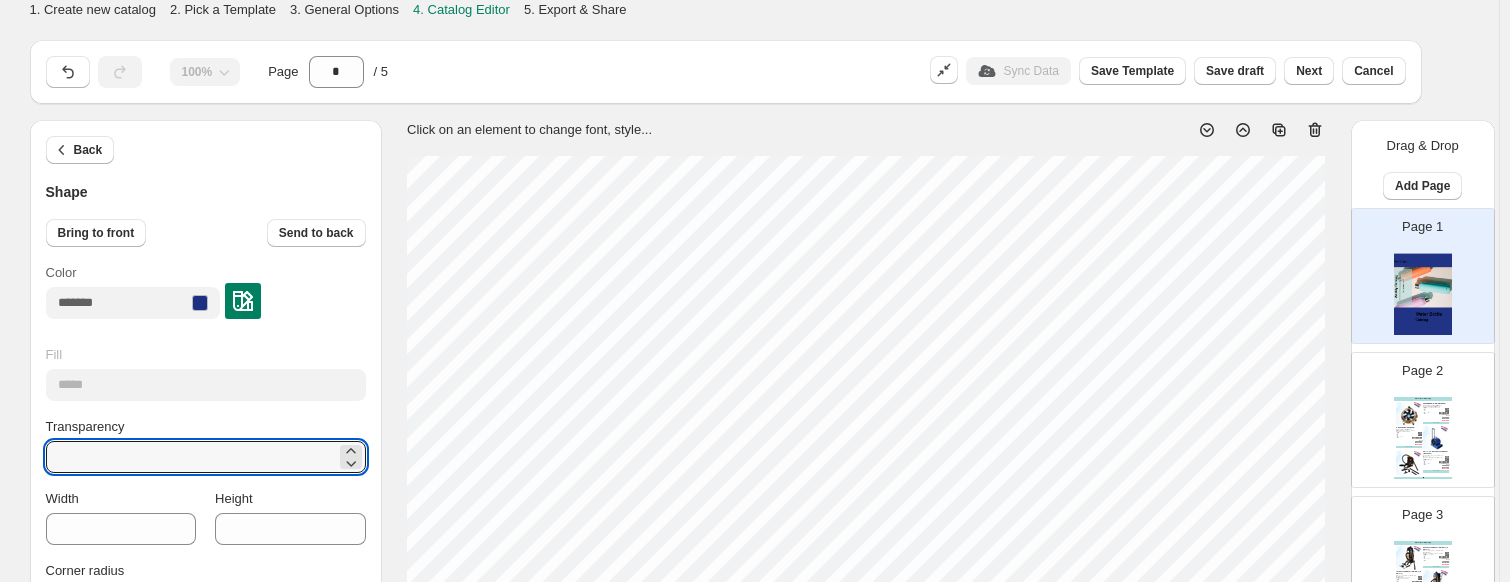 drag, startPoint x: 190, startPoint y: 465, endPoint x: 45, endPoint y: 458, distance: 145.16887 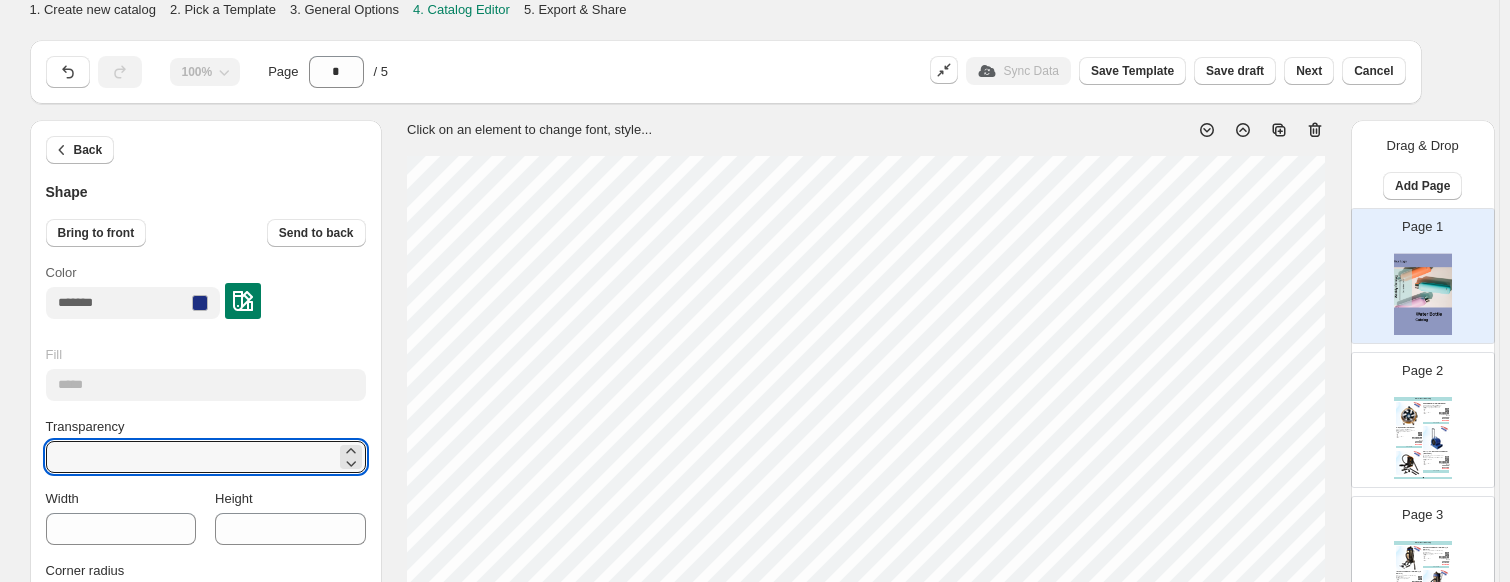 drag, startPoint x: 112, startPoint y: 463, endPoint x: 18, endPoint y: 463, distance: 94 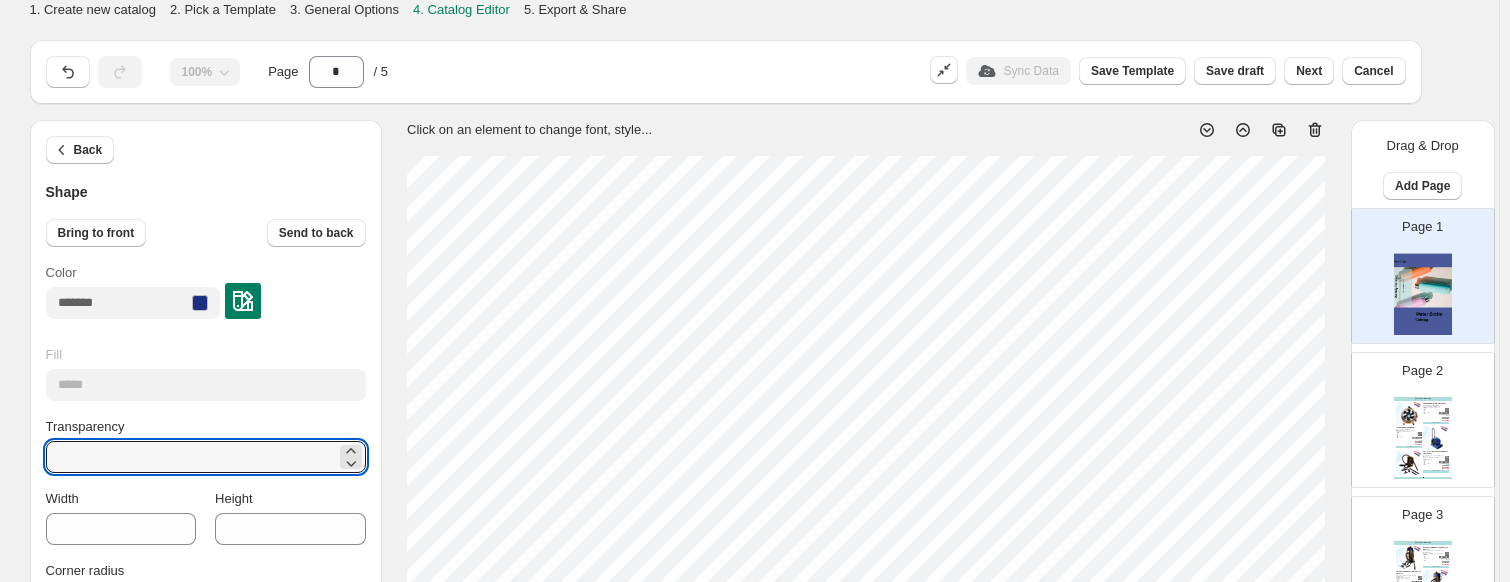 type on "**" 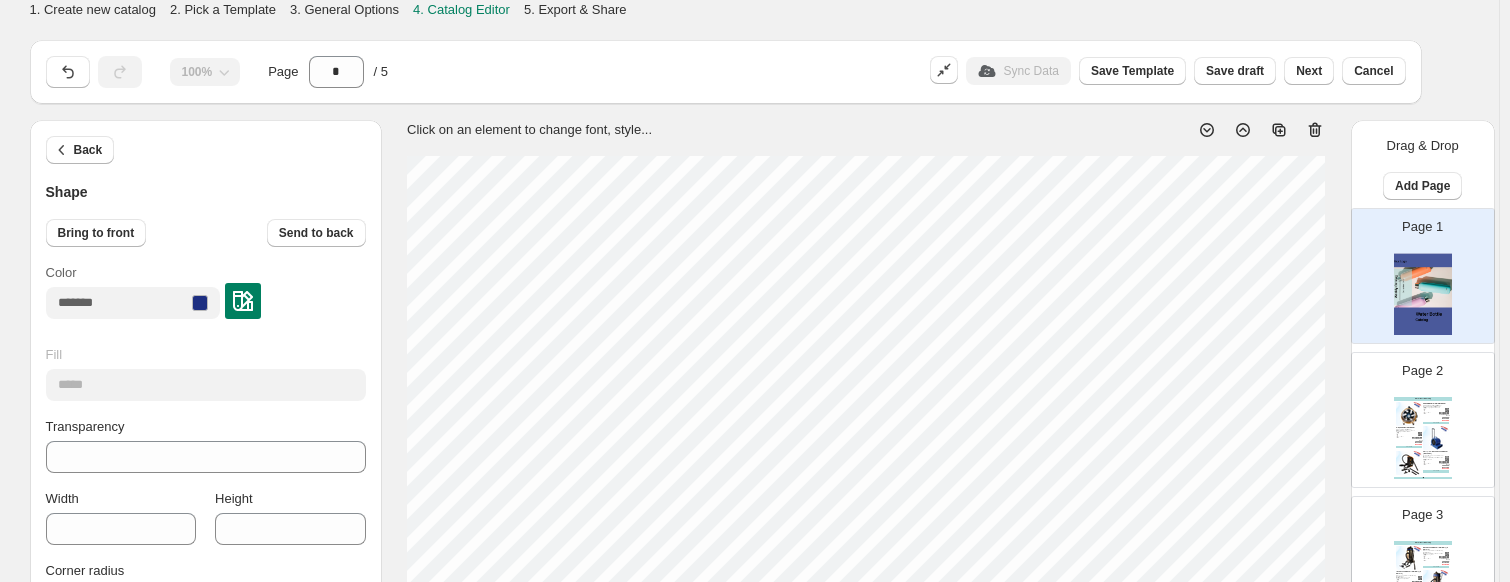 click on "Click on an element to change font, style..." at bounding box center (866, 732) 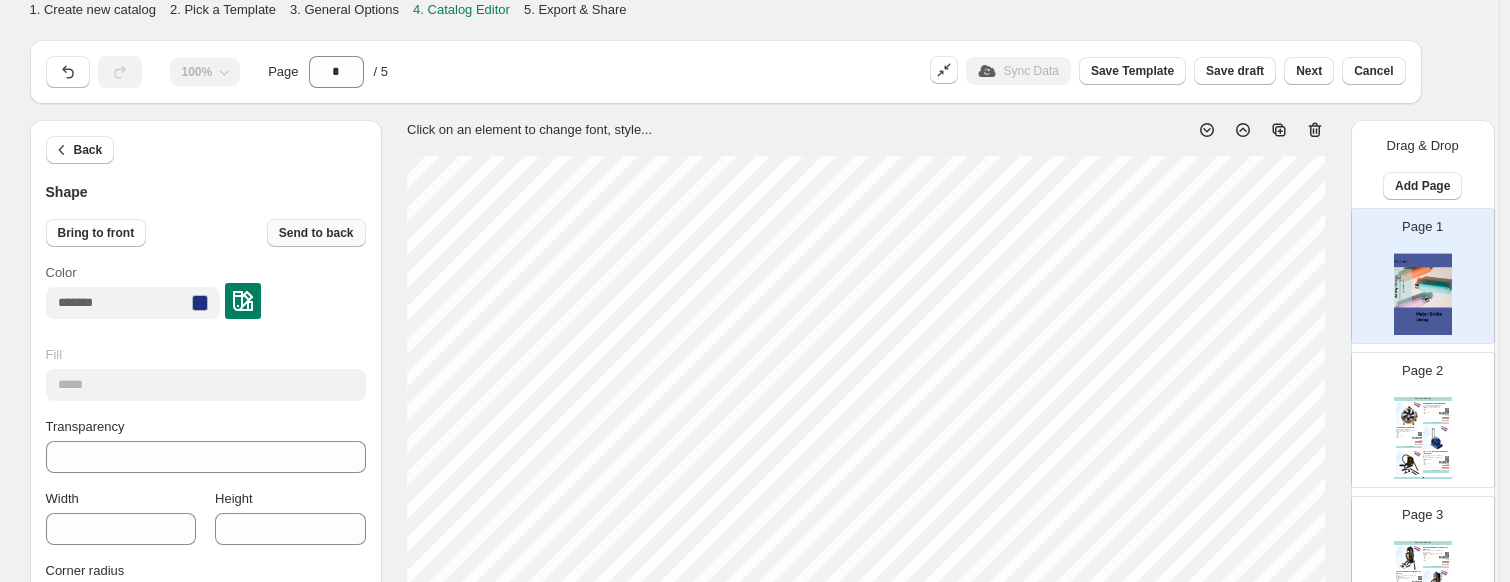 click on "Send to back" at bounding box center [316, 233] 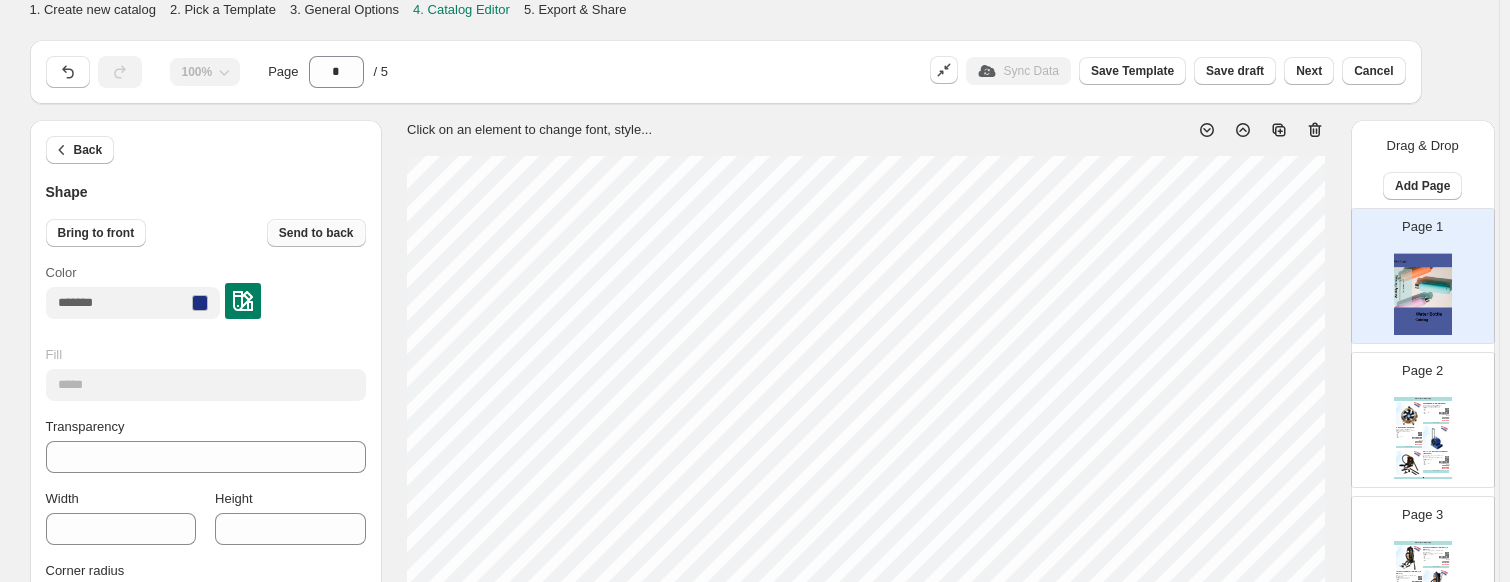 click on "Send to back" at bounding box center (316, 233) 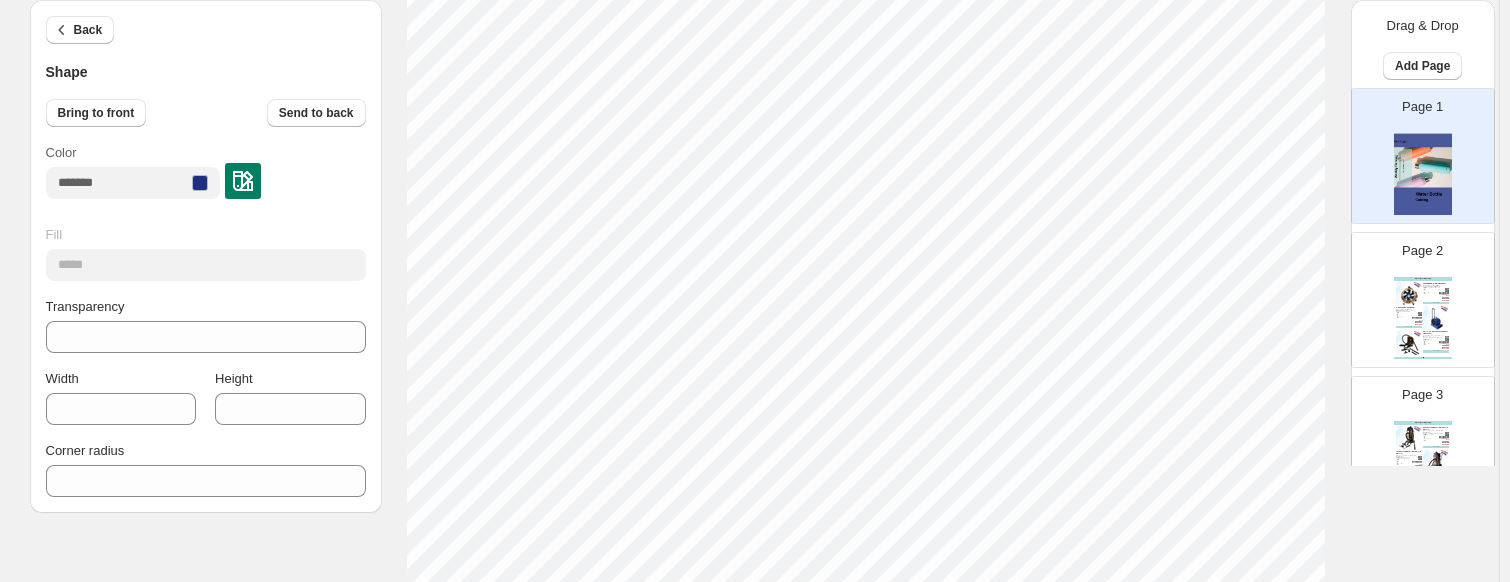 scroll, scrollTop: 200, scrollLeft: 0, axis: vertical 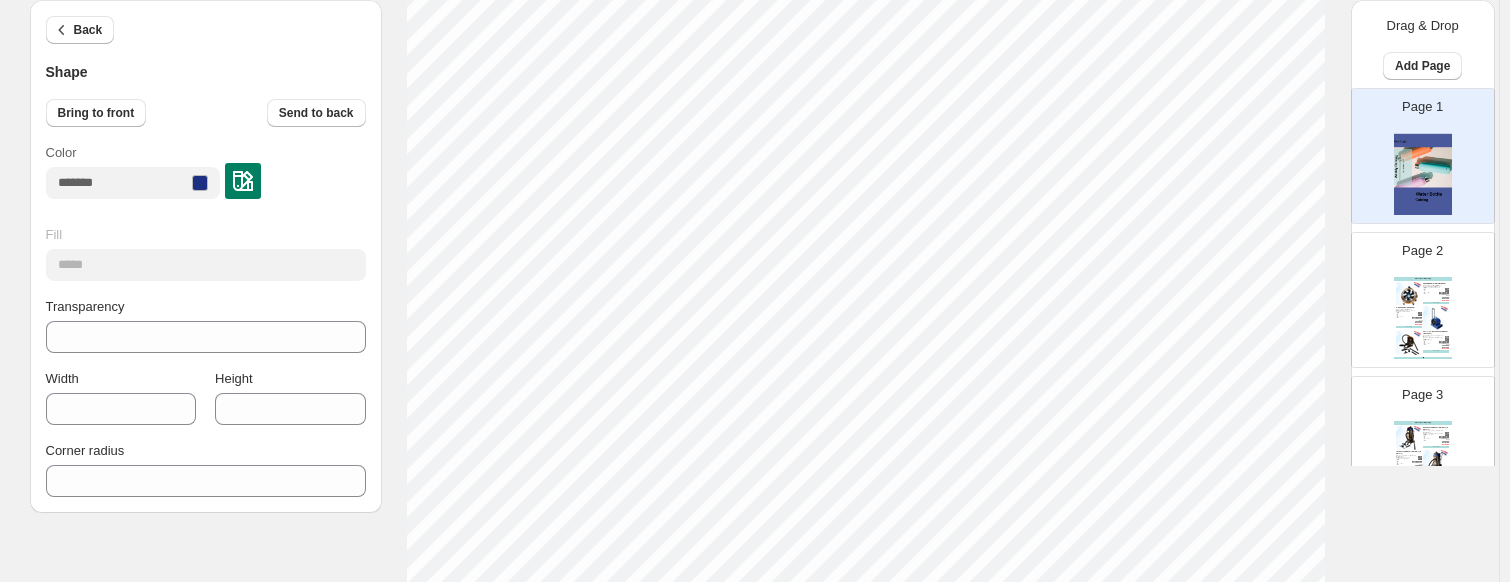 click on "Color" at bounding box center (206, 171) 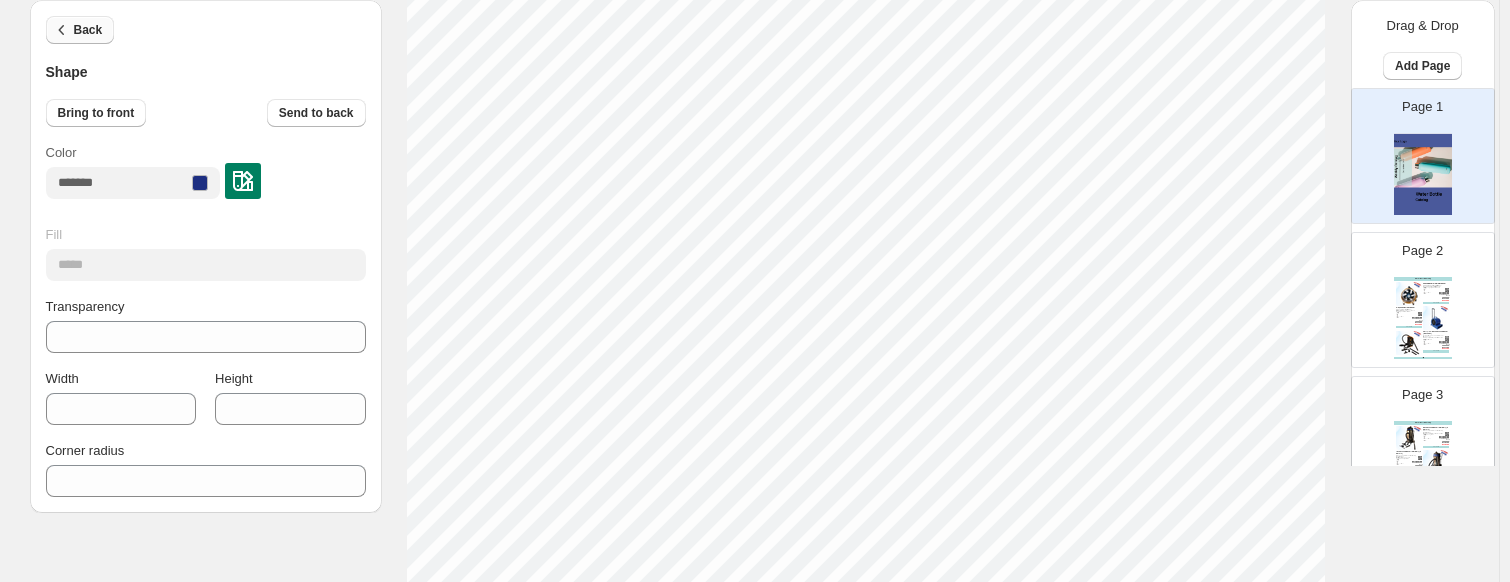 click on "Back" at bounding box center [88, 30] 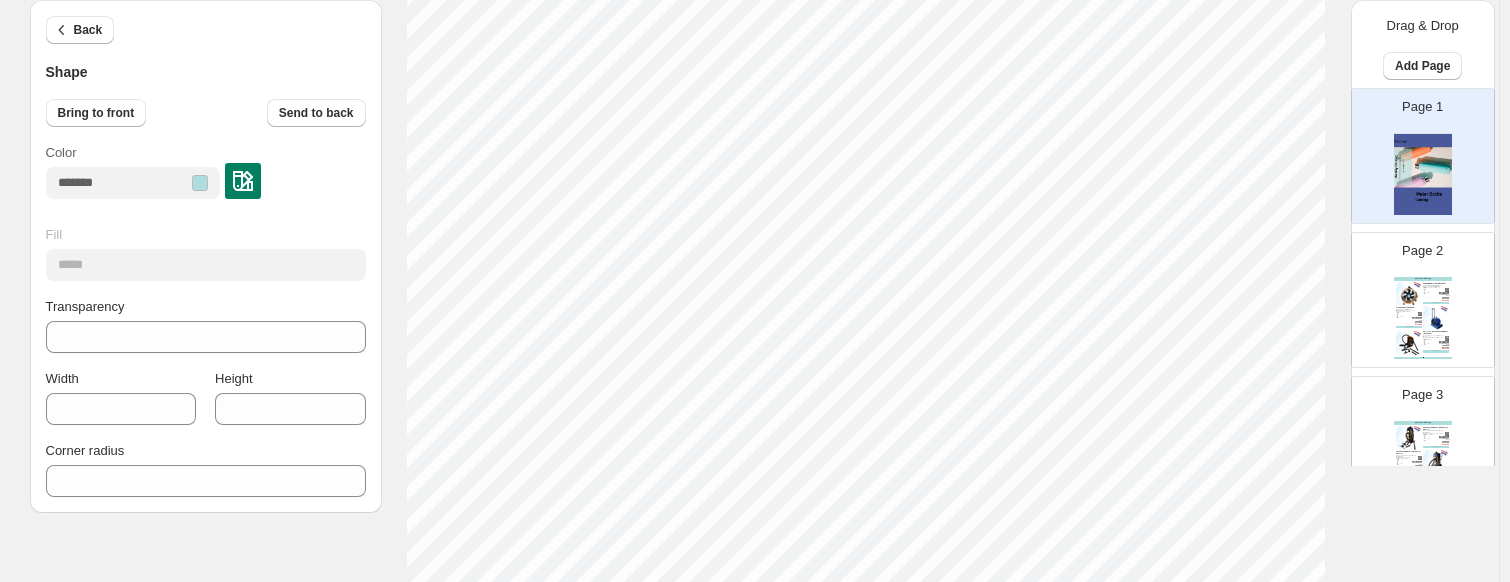 scroll, scrollTop: 200, scrollLeft: 0, axis: vertical 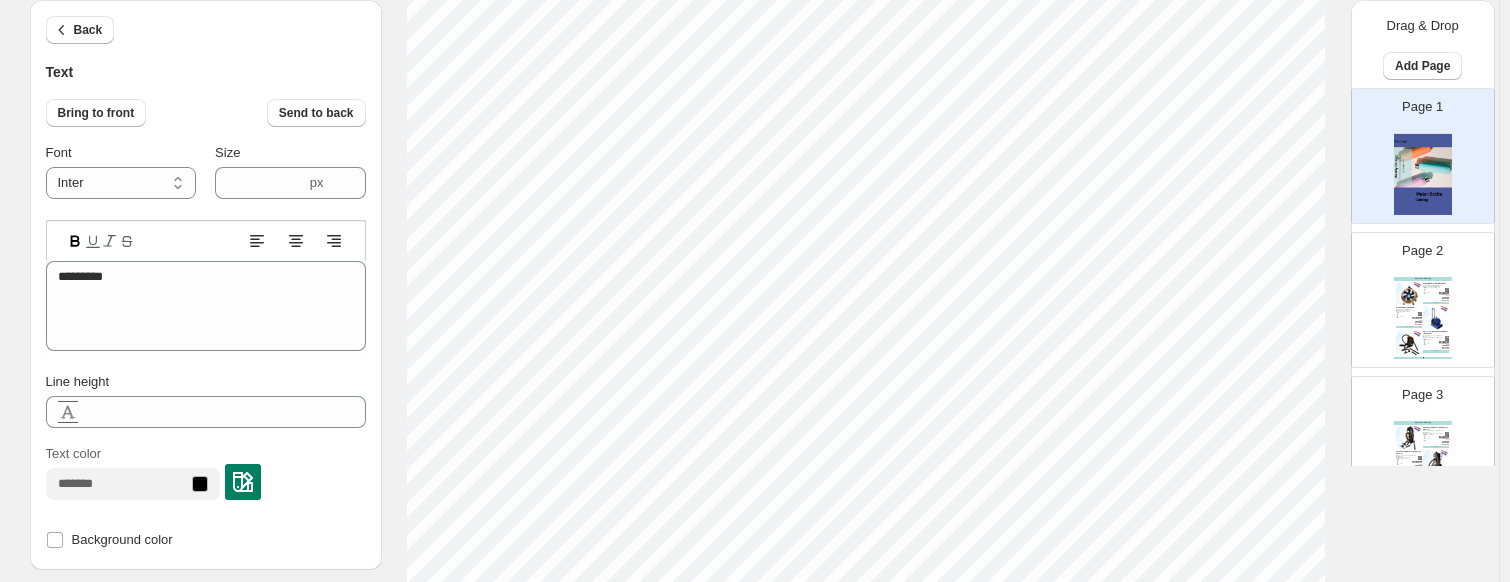 drag, startPoint x: 1343, startPoint y: 119, endPoint x: 1332, endPoint y: 115, distance: 11.7046995 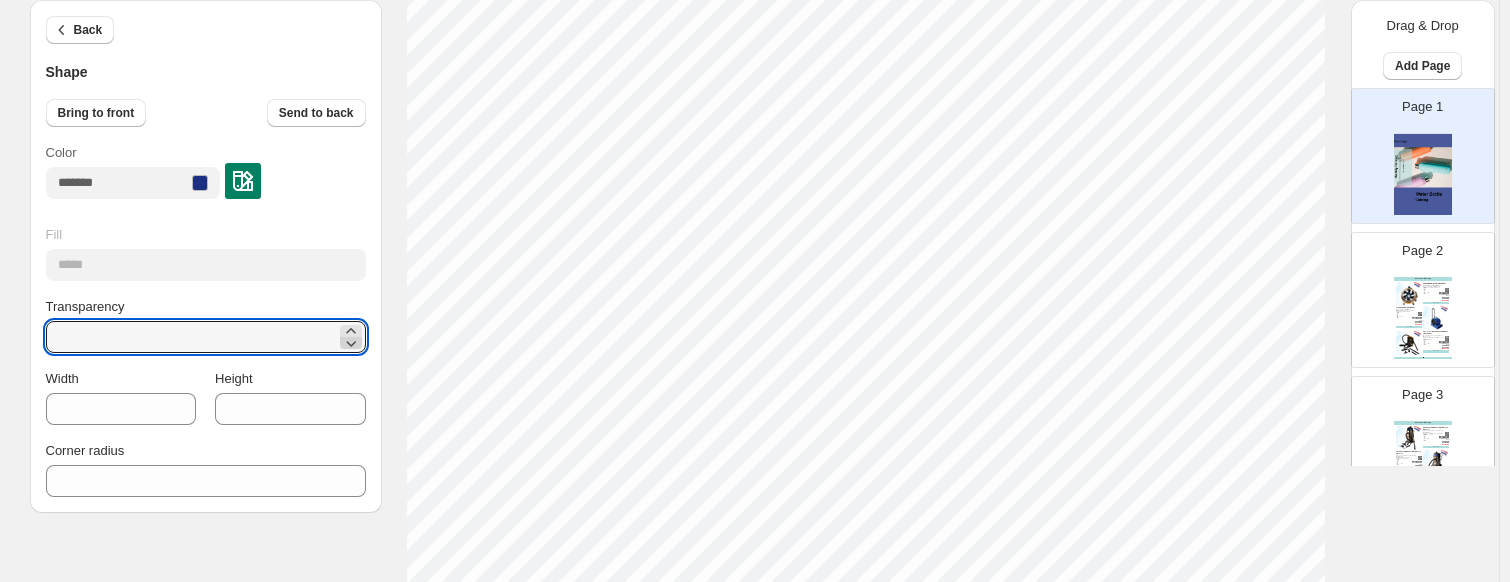 click 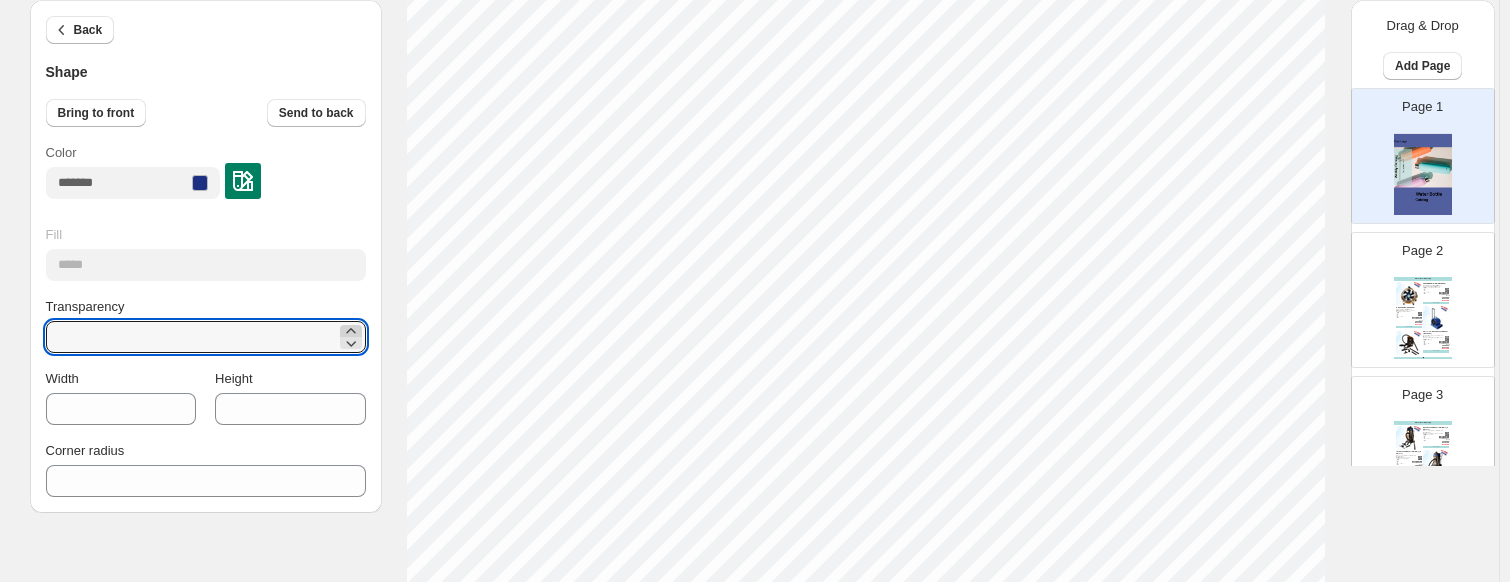 click at bounding box center [351, 337] 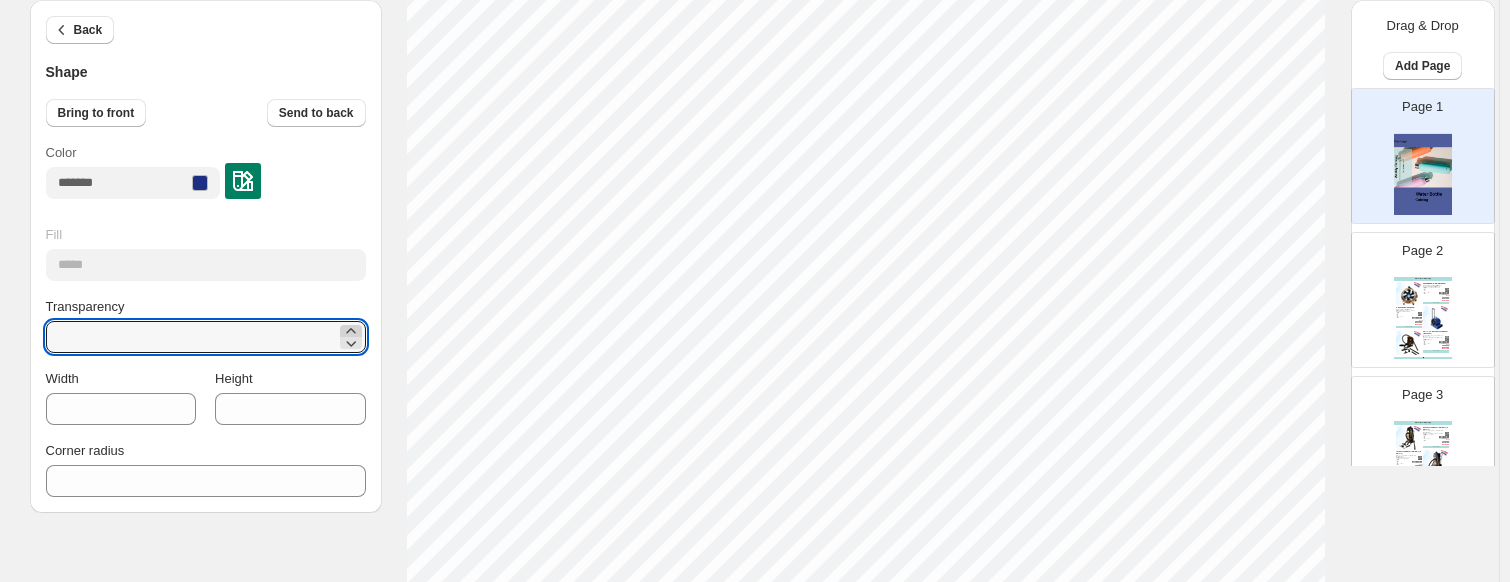 click 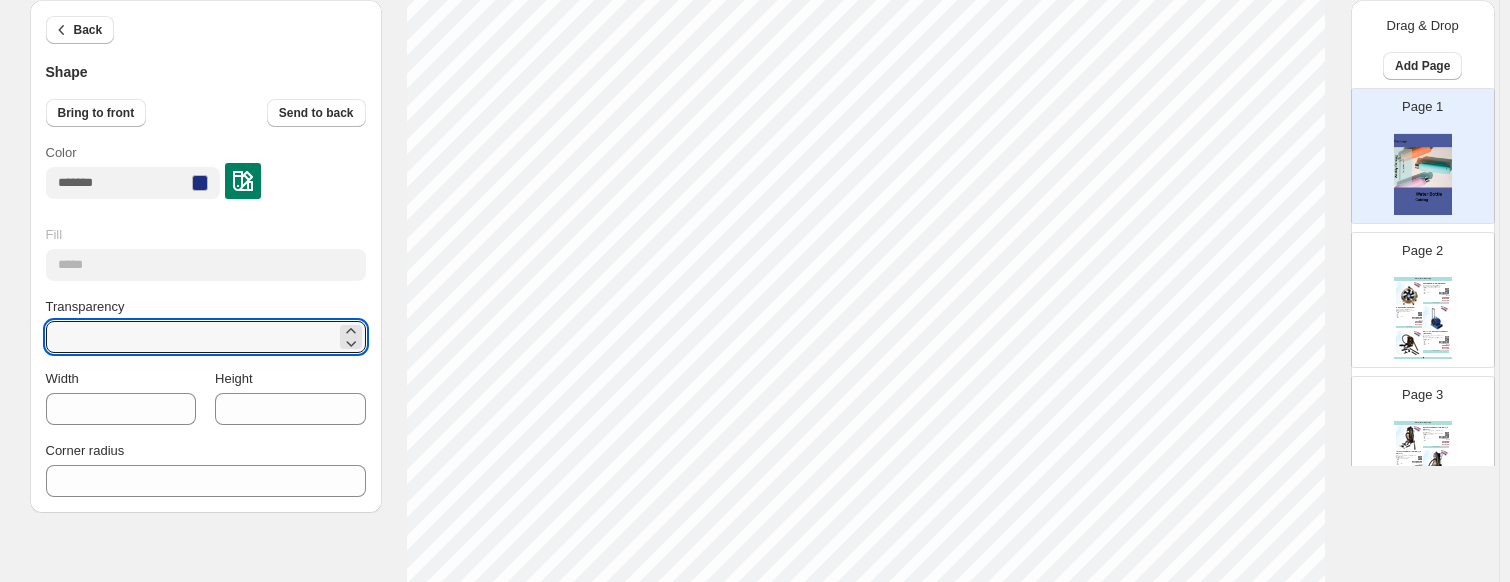 drag, startPoint x: 88, startPoint y: 331, endPoint x: 32, endPoint y: 331, distance: 56 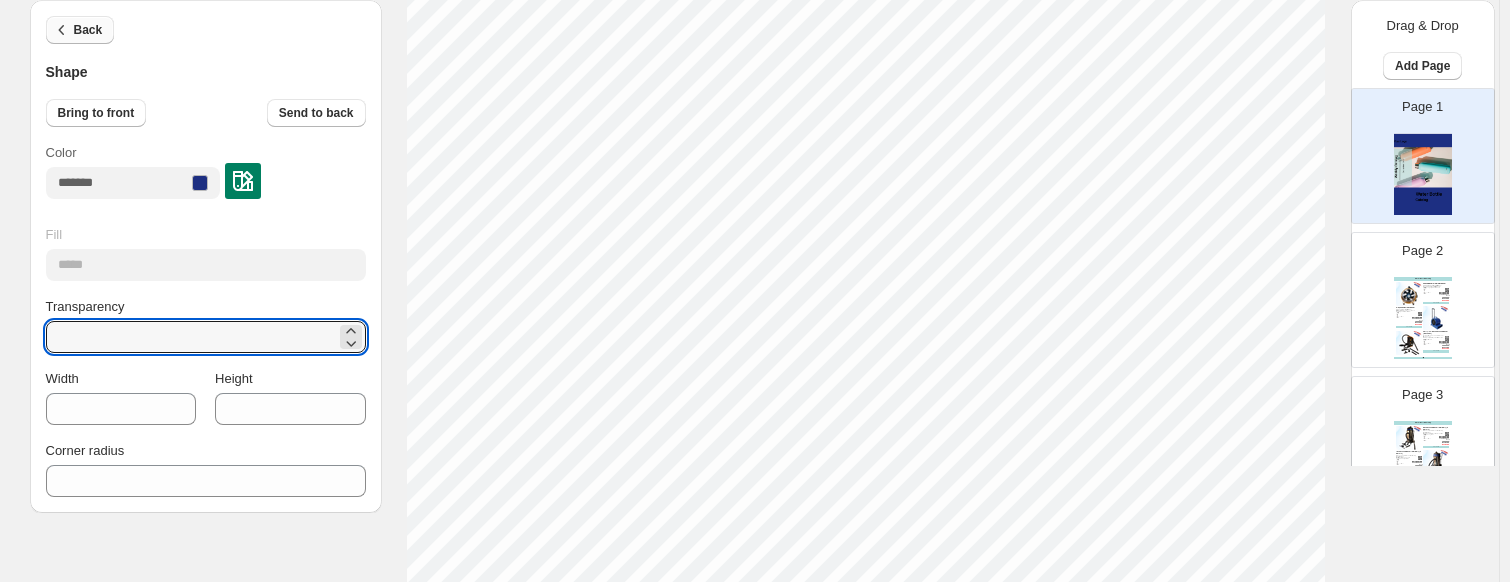 type on "***" 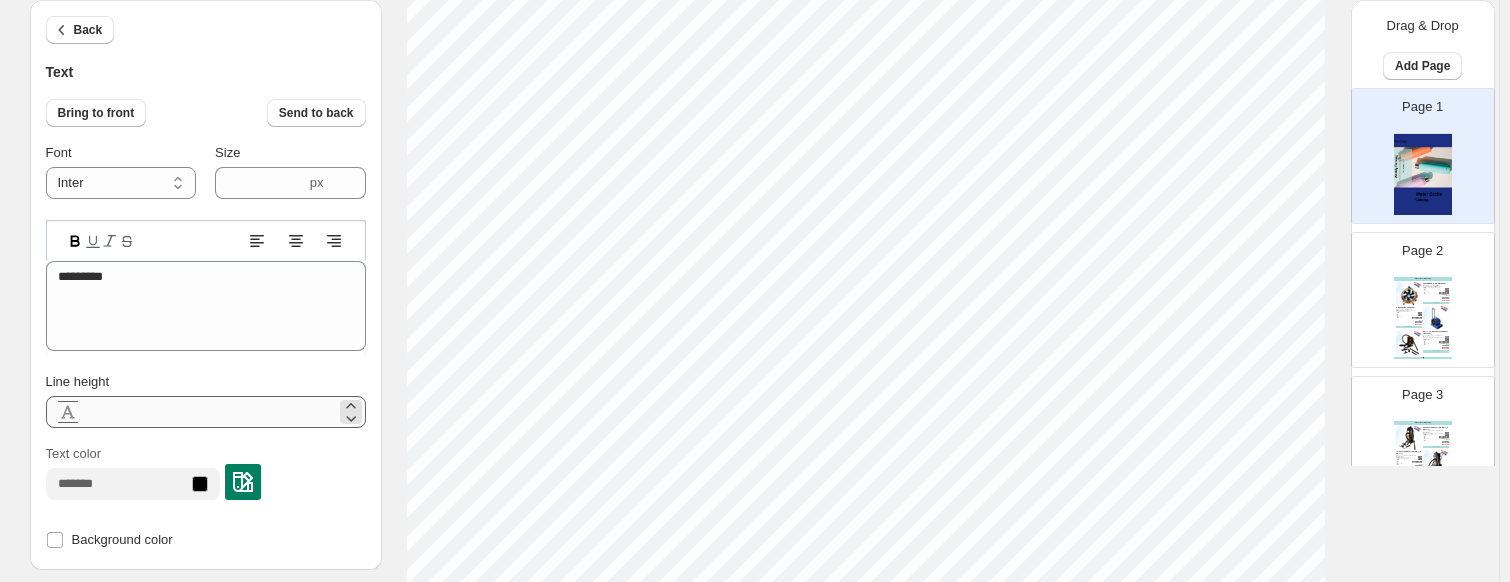 scroll, scrollTop: 200, scrollLeft: 0, axis: vertical 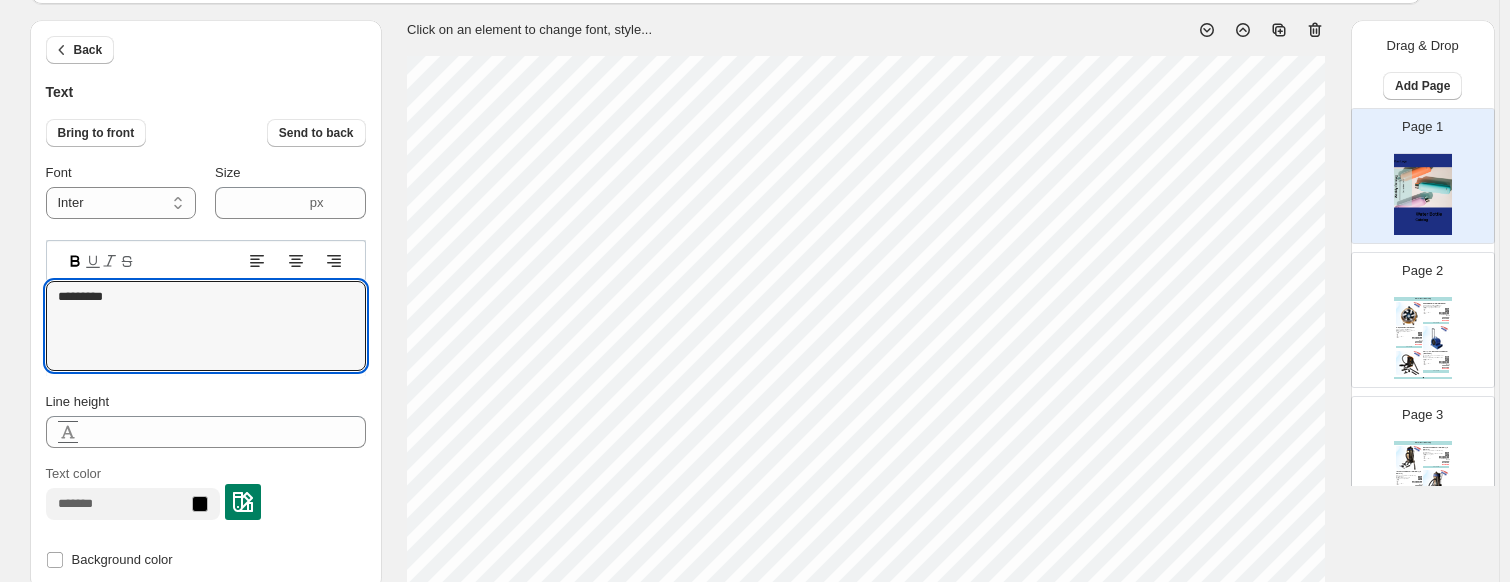 drag, startPoint x: 129, startPoint y: 292, endPoint x: -8, endPoint y: 292, distance: 137 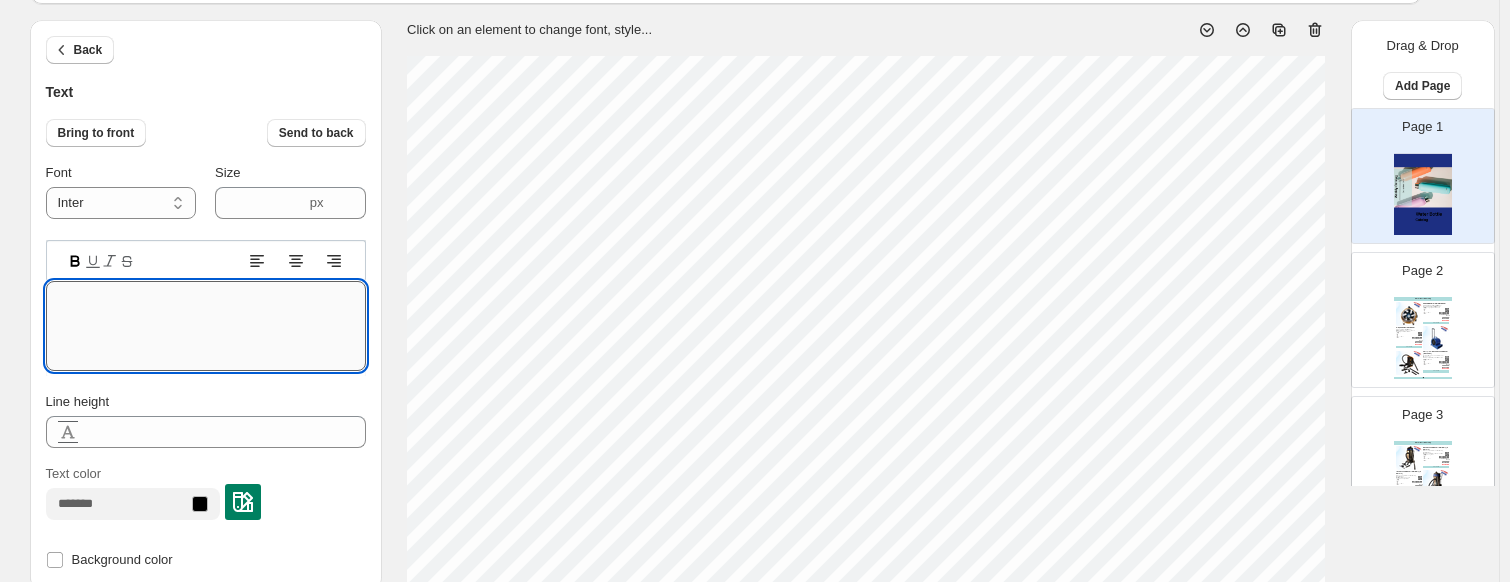 type on "*" 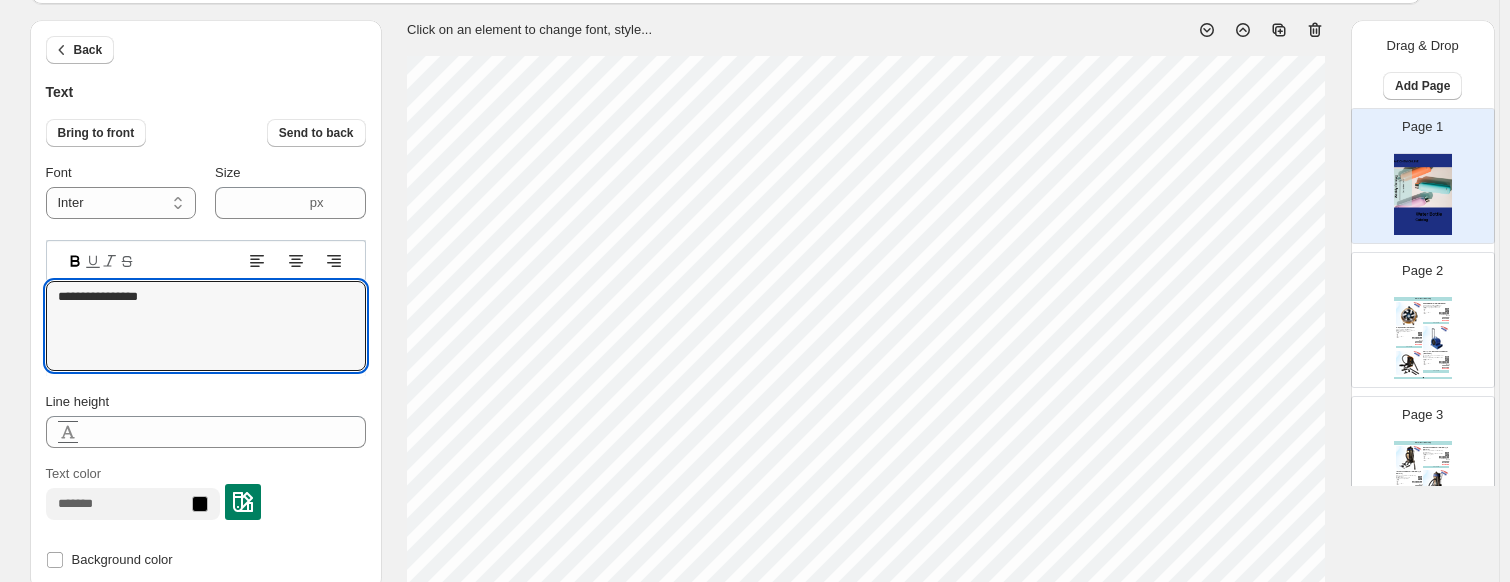 type on "**********" 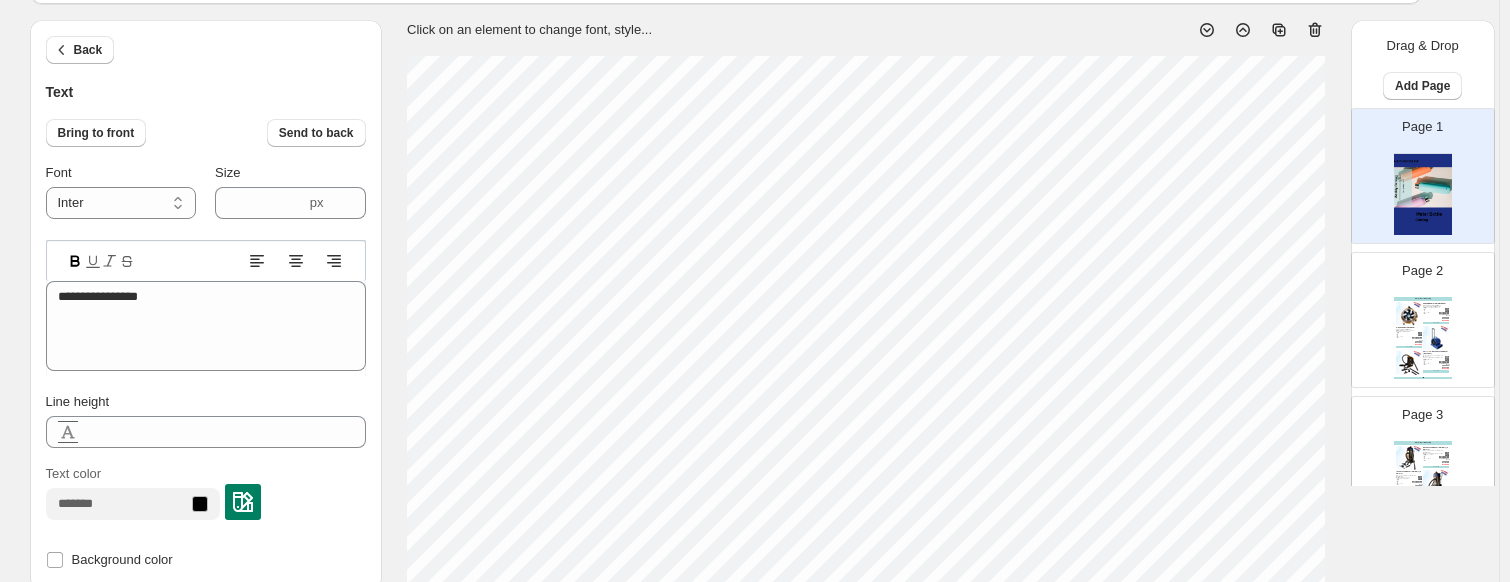 click on "**********" at bounding box center [206, 338] 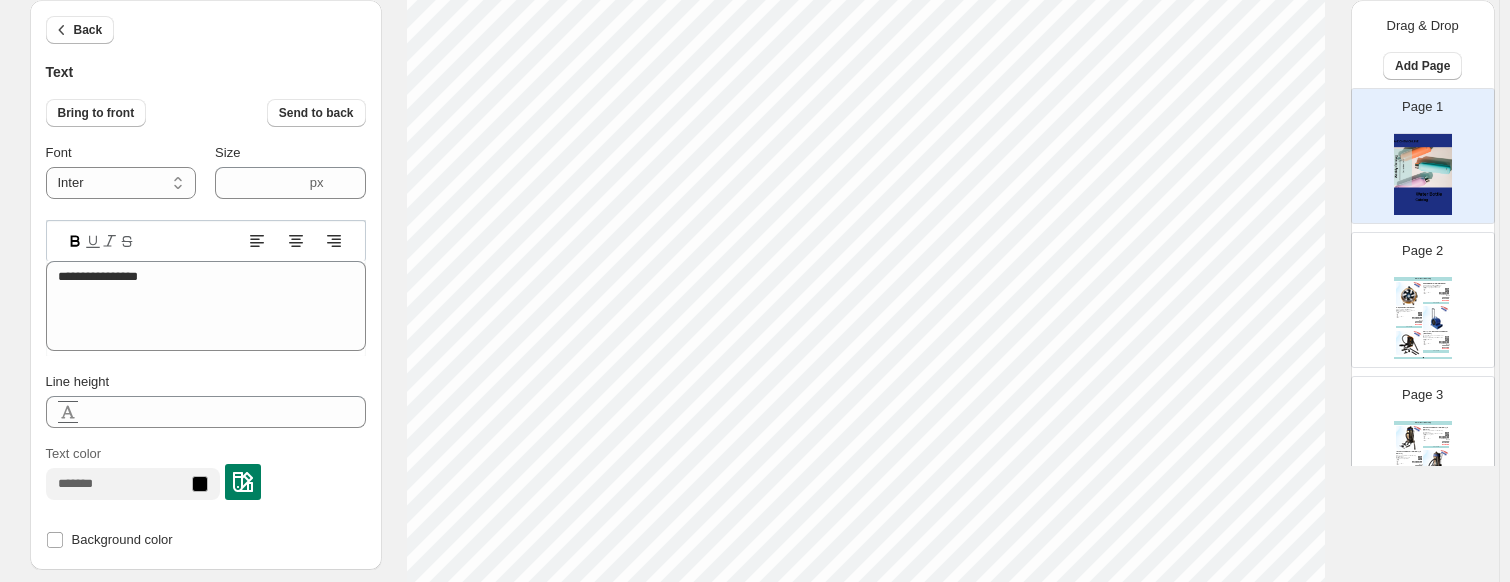 scroll, scrollTop: 300, scrollLeft: 0, axis: vertical 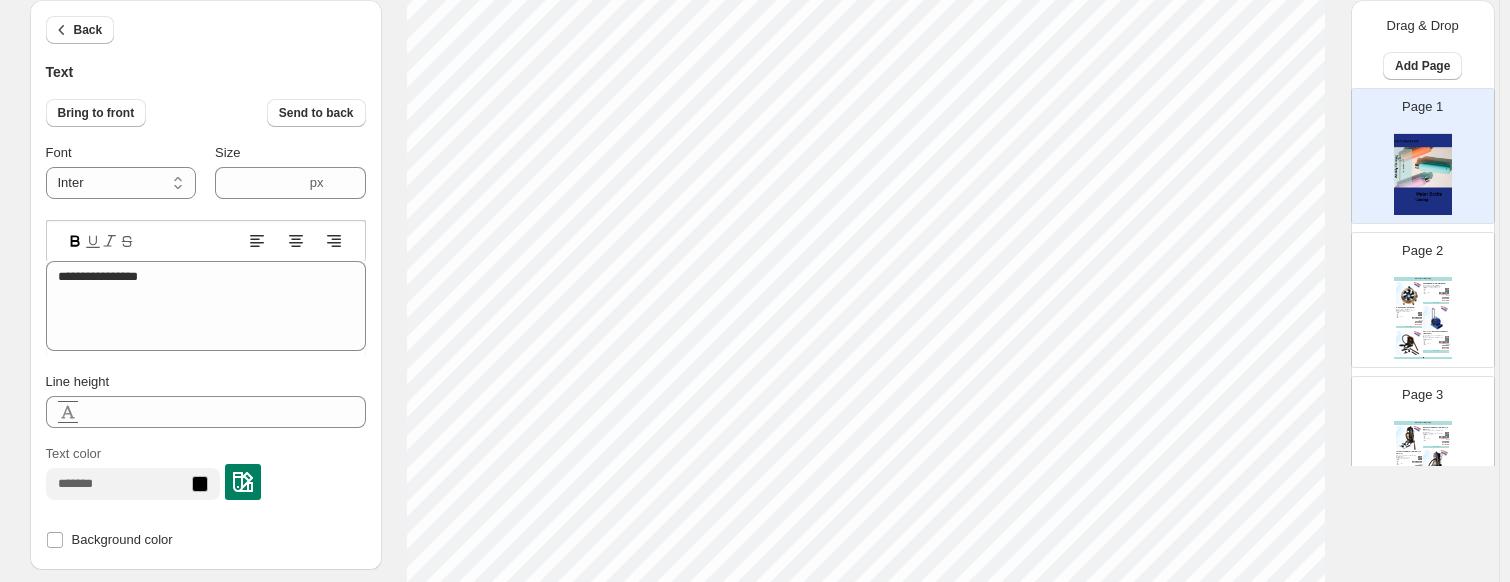 click at bounding box center (243, 482) 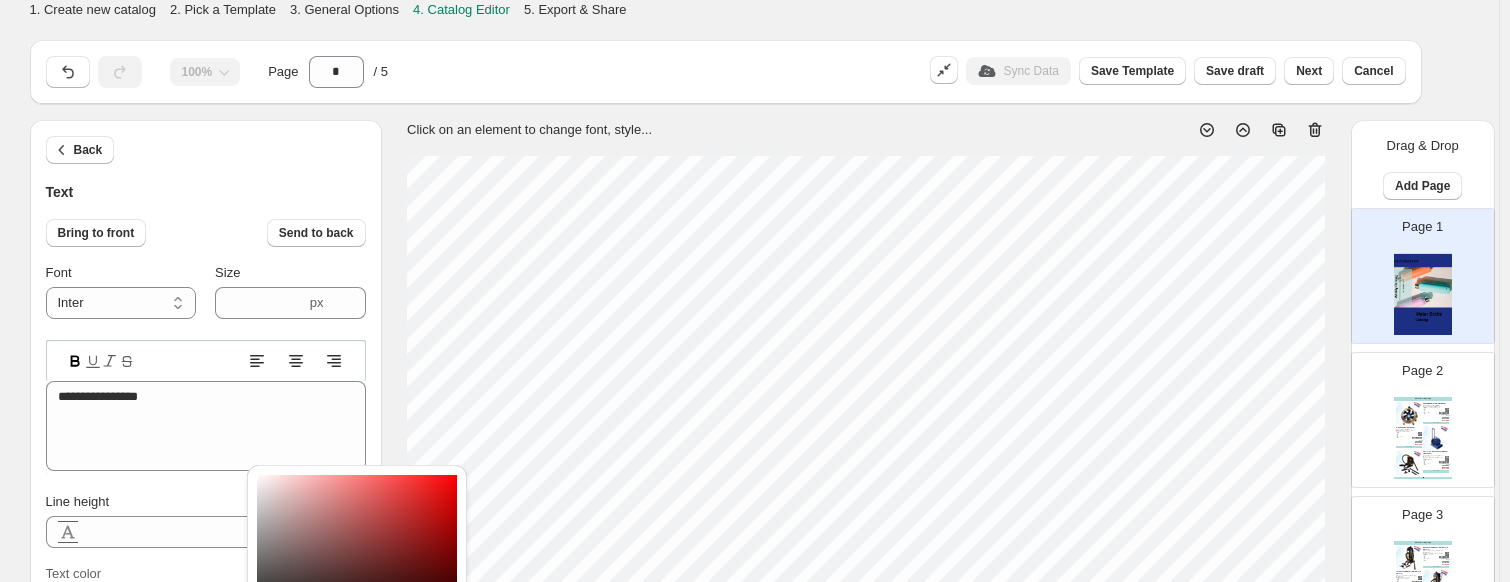 scroll, scrollTop: 300, scrollLeft: 0, axis: vertical 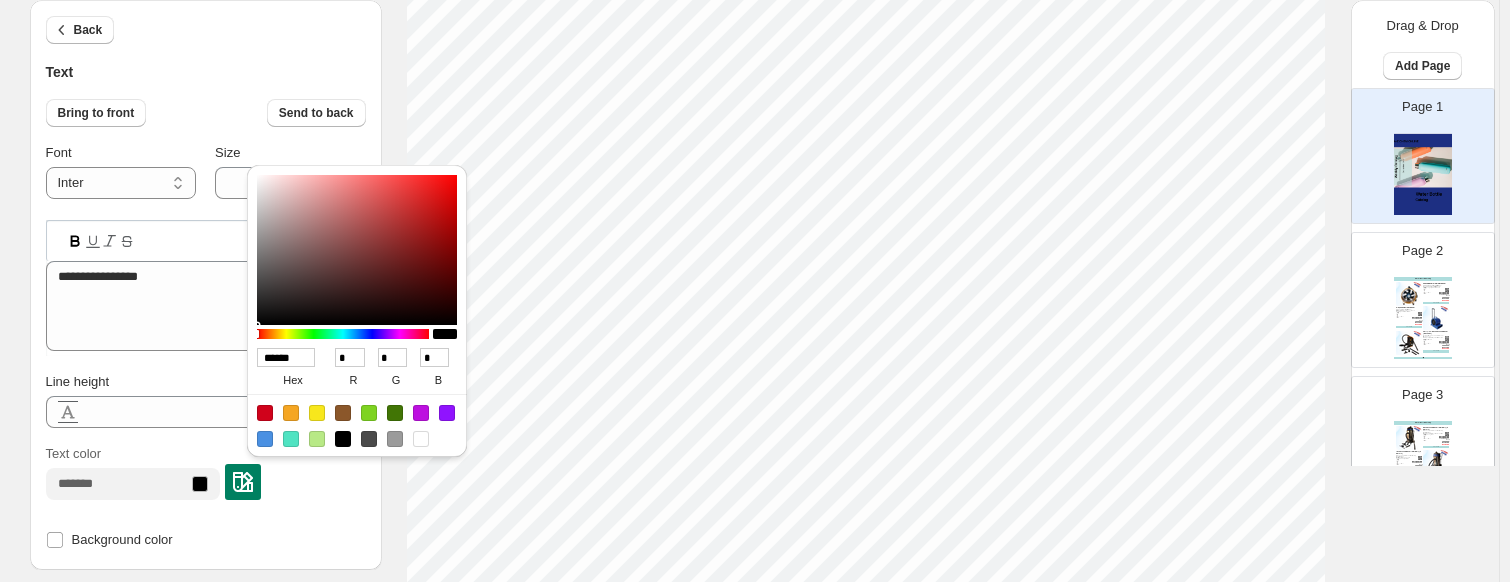 click on "******" at bounding box center [286, 357] 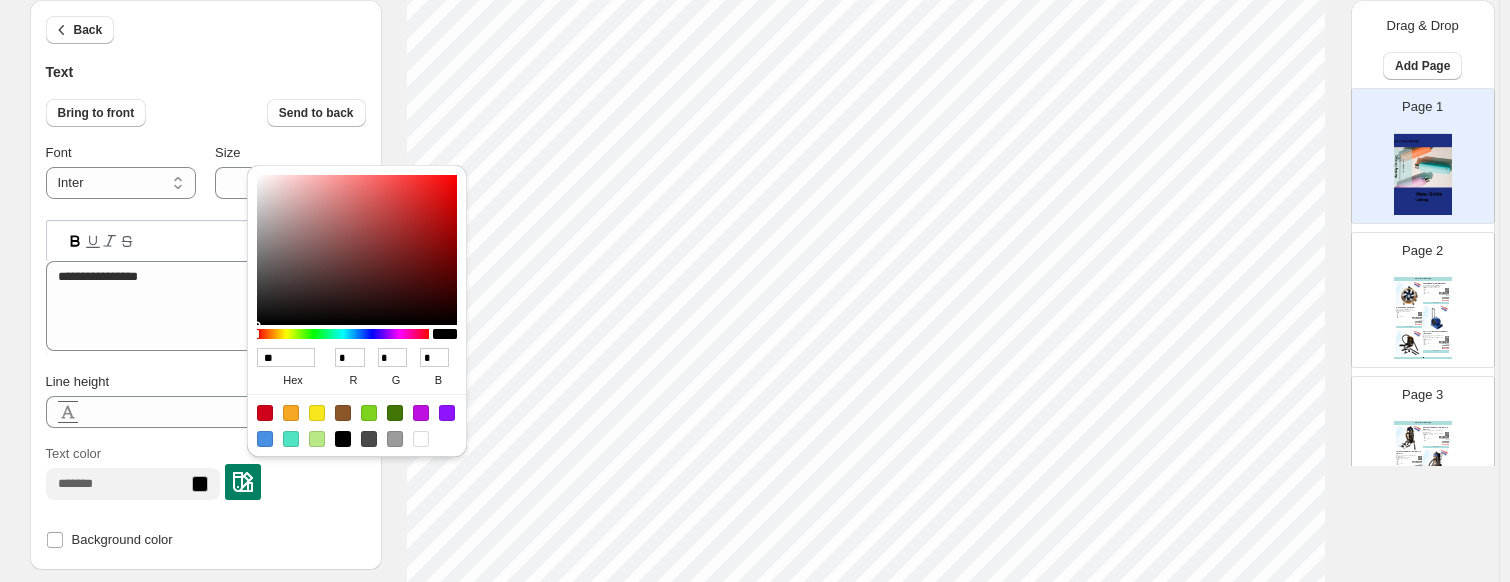 type on "*" 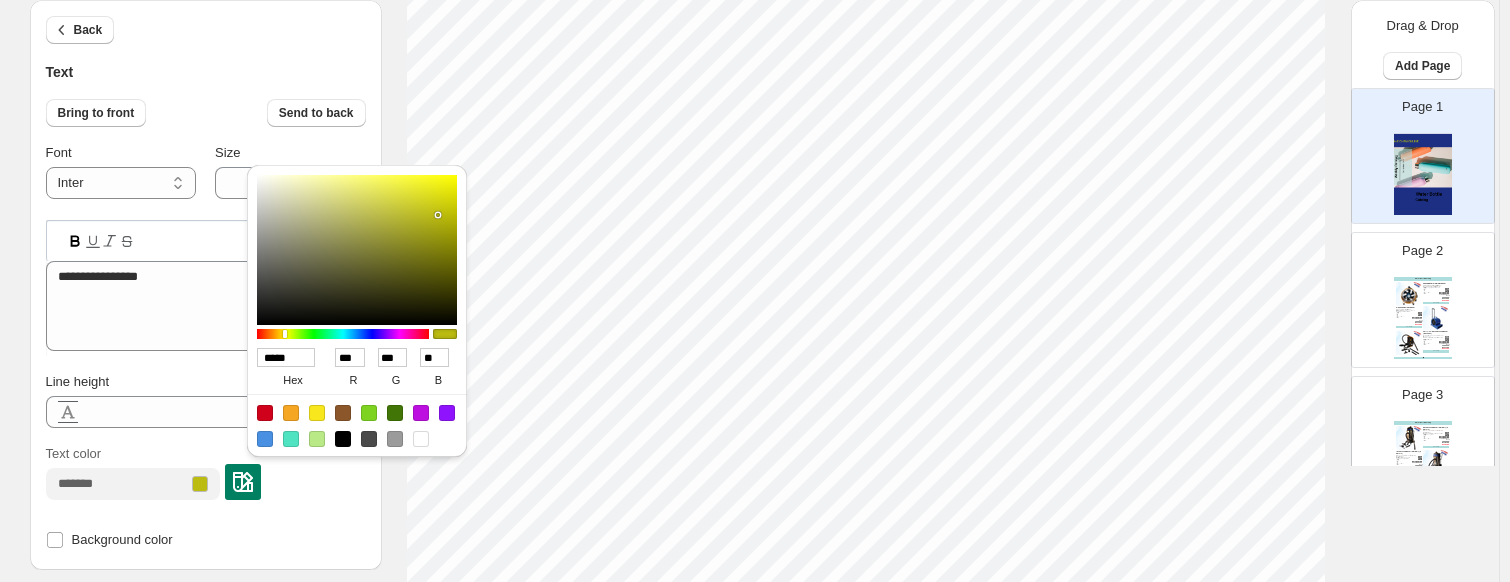 type on "******" 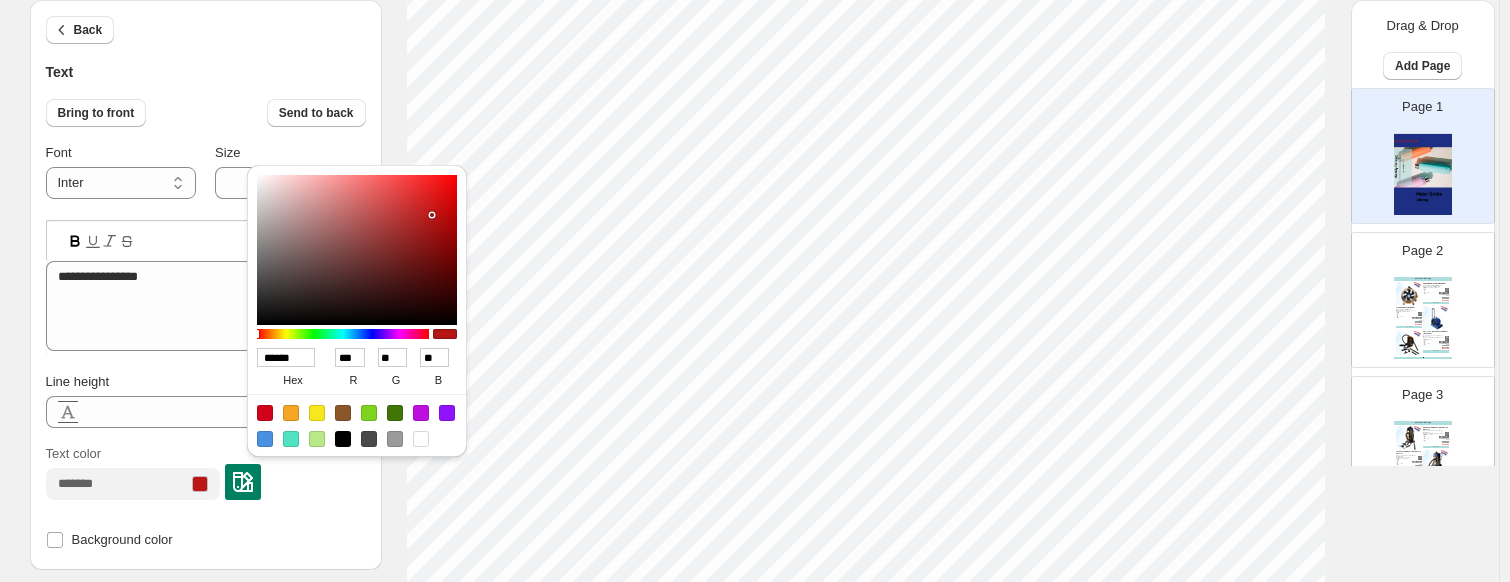 type on "******" 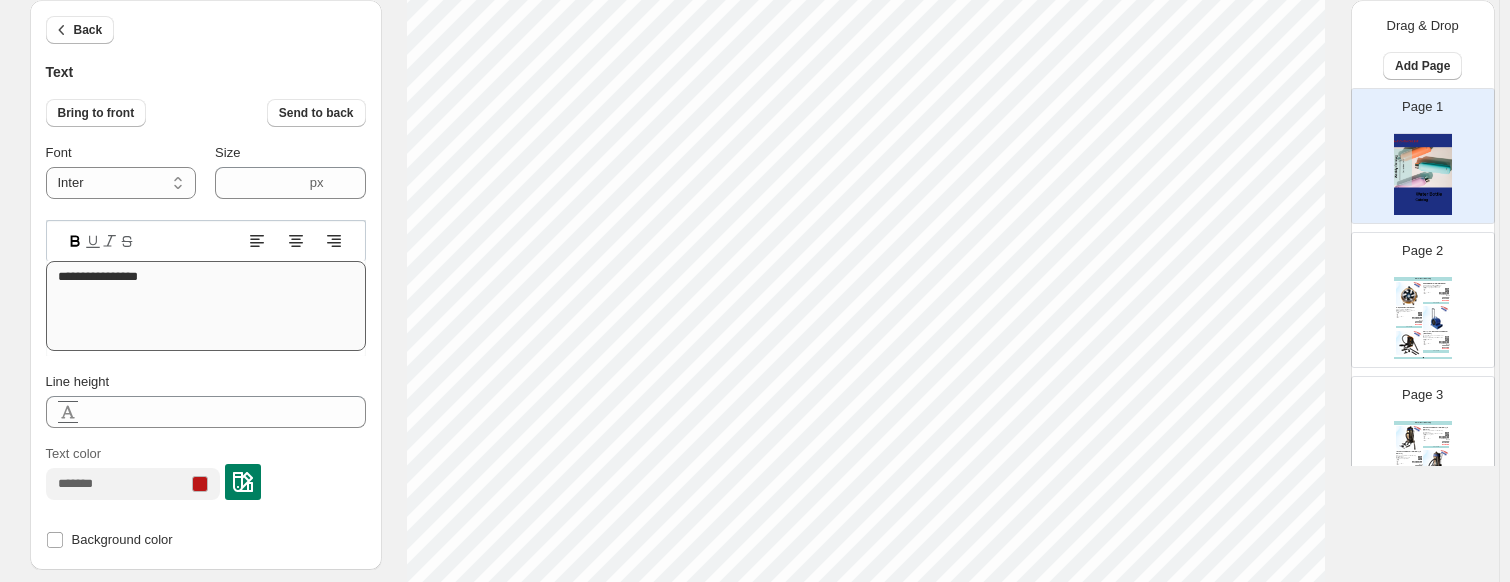 scroll, scrollTop: 0, scrollLeft: 0, axis: both 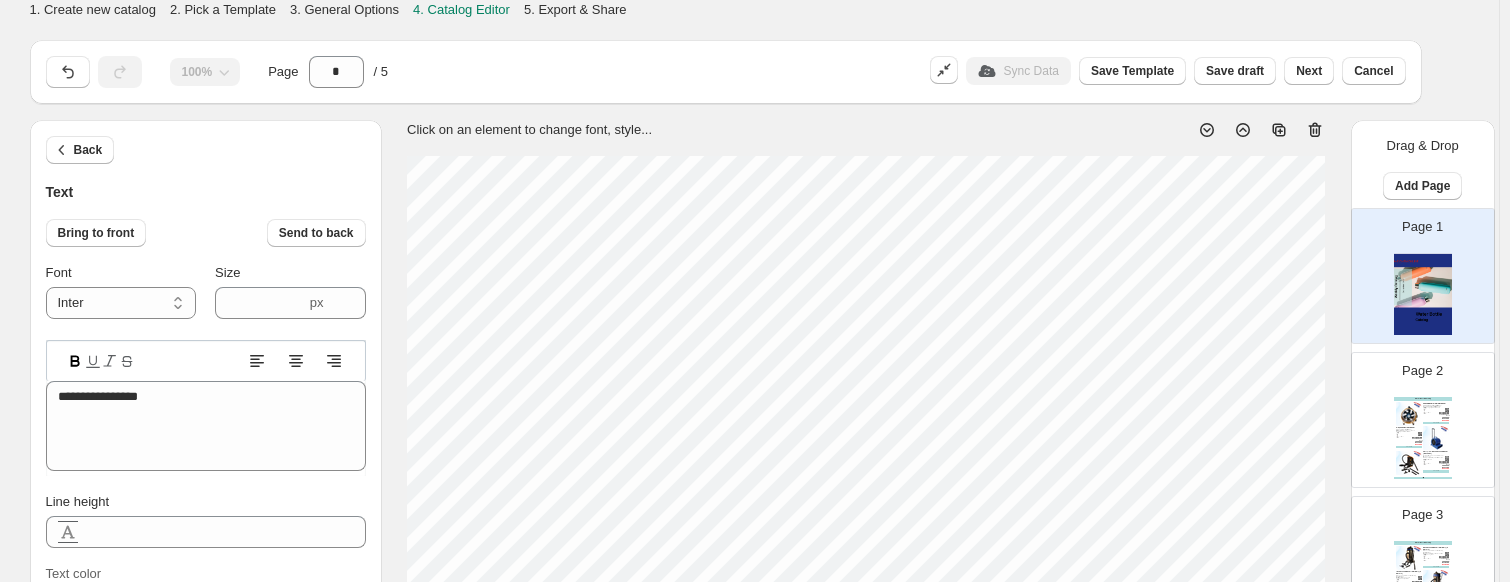 click 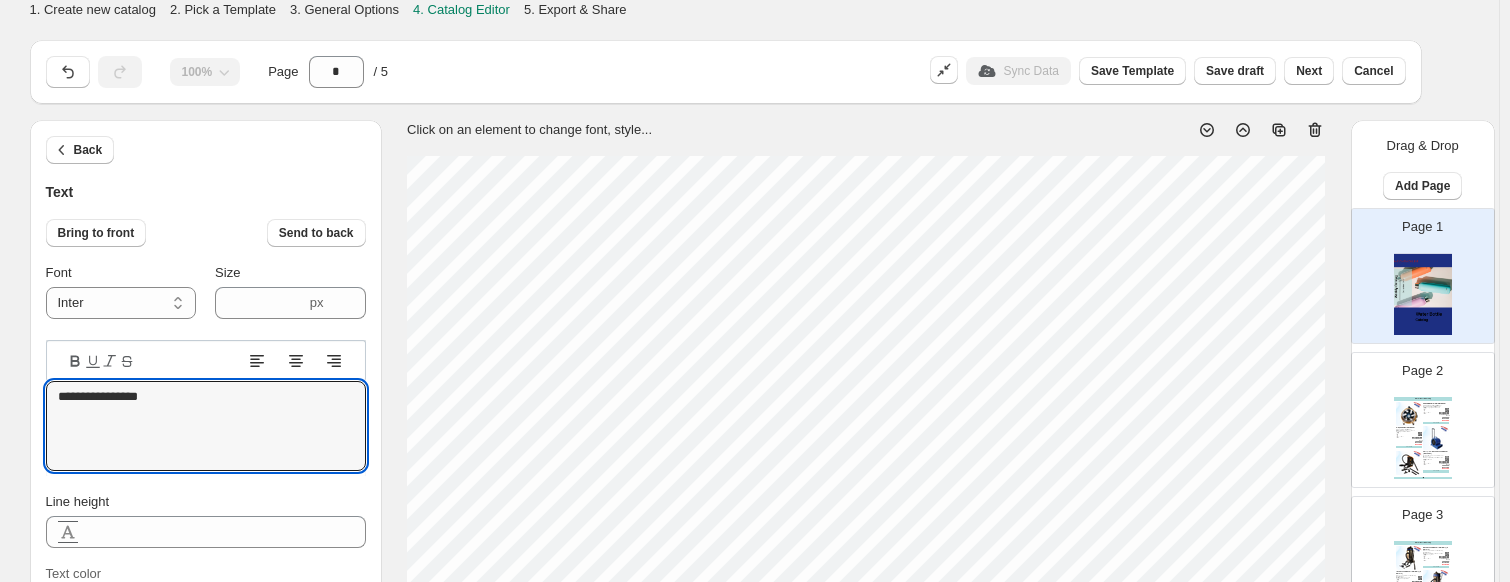 click on "**********" at bounding box center (206, 405) 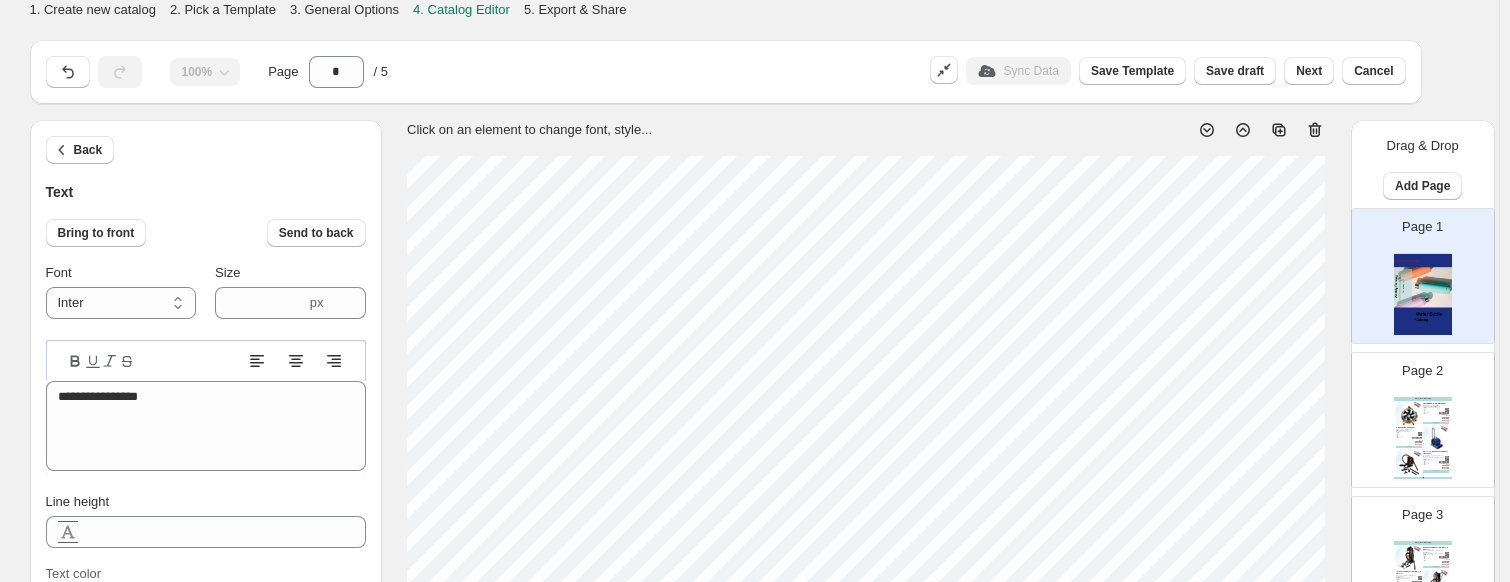 click 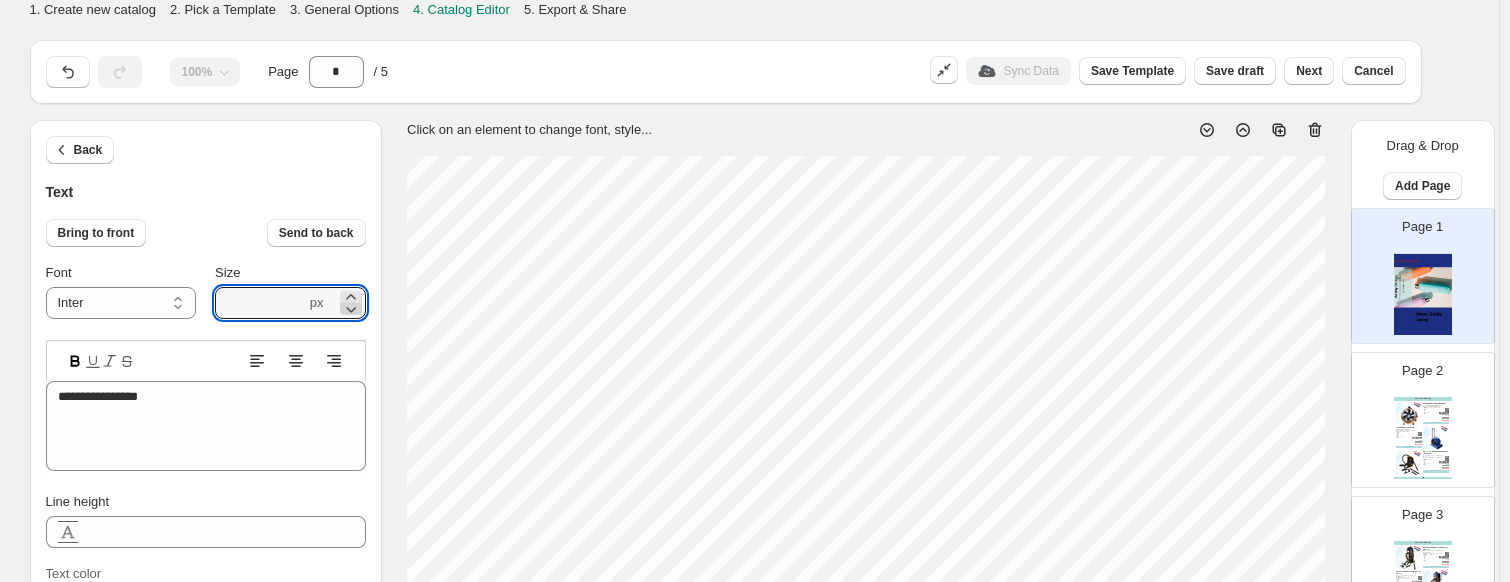 click 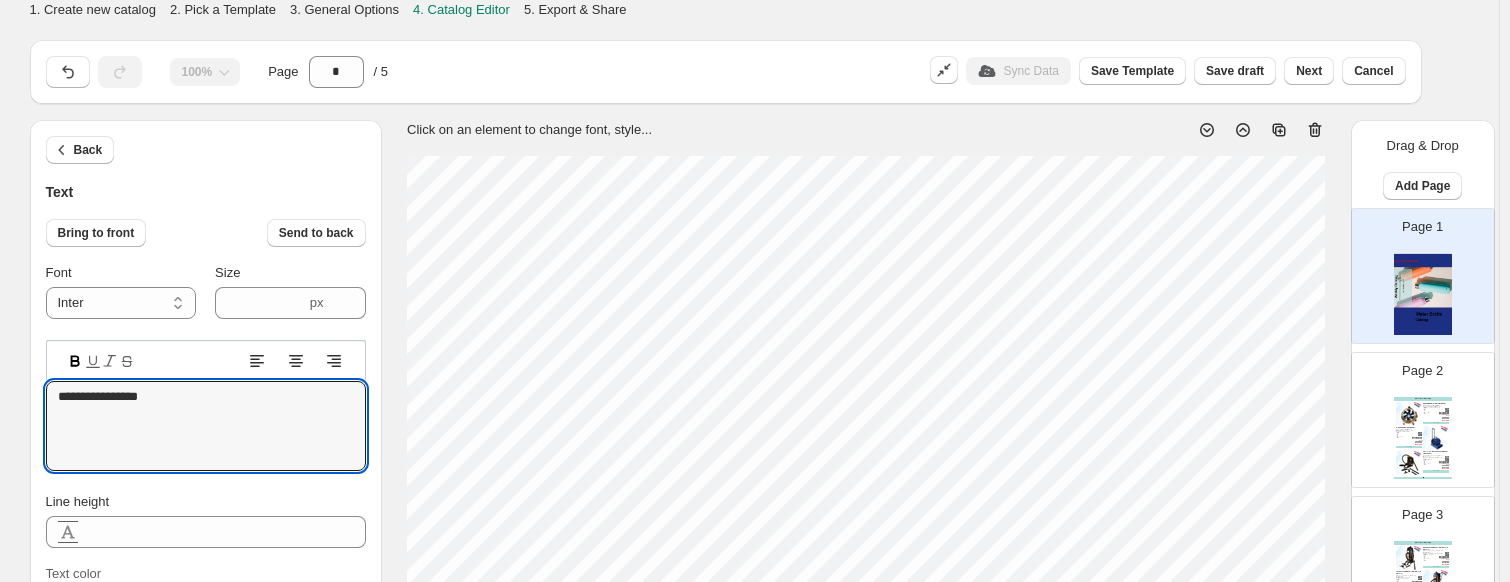 drag, startPoint x: 197, startPoint y: 385, endPoint x: 217, endPoint y: 366, distance: 27.58623 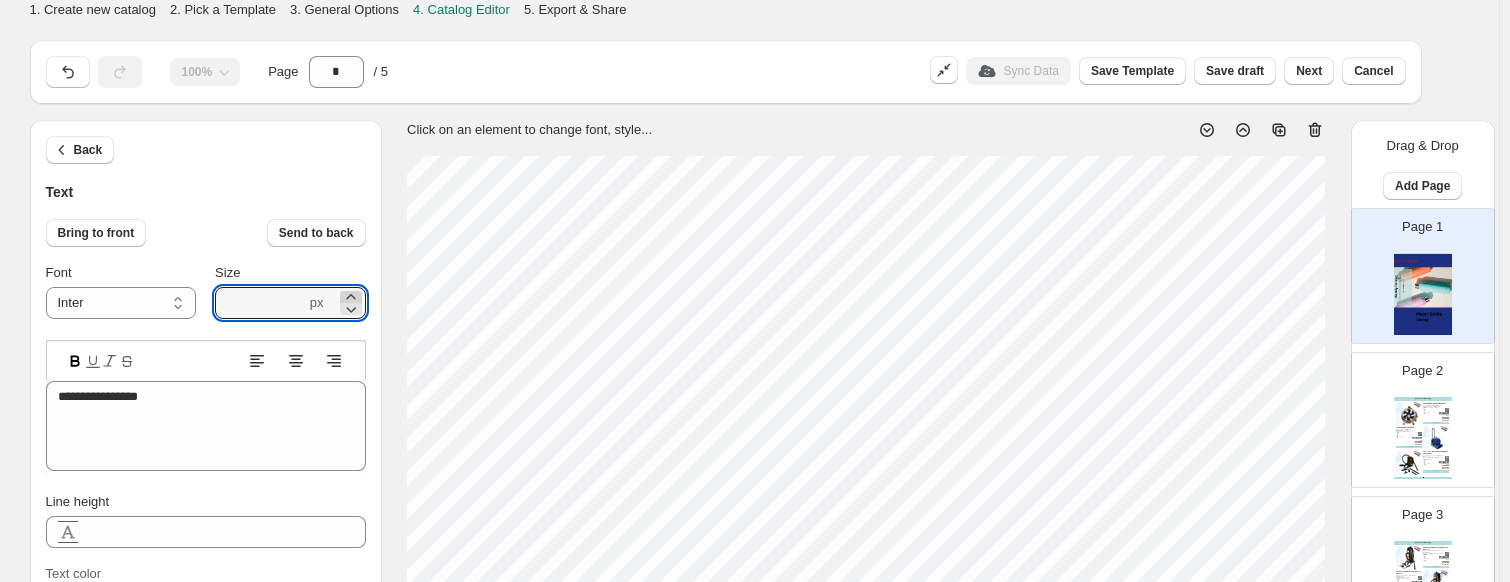 click 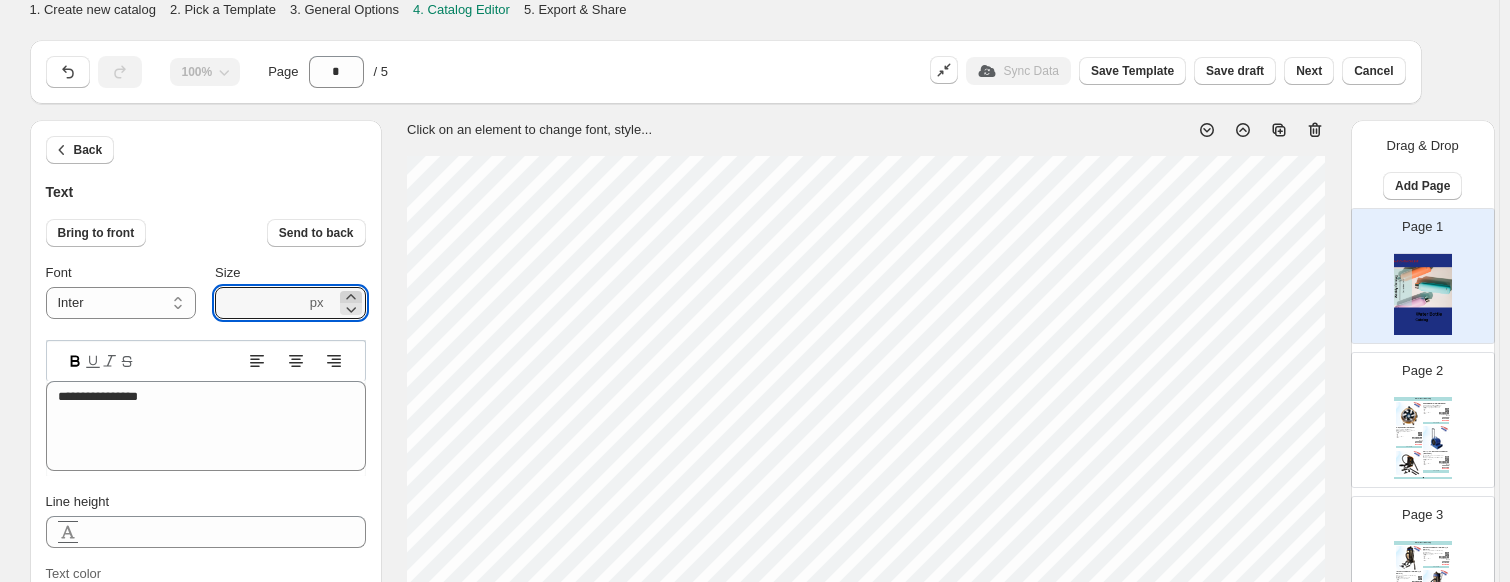 click 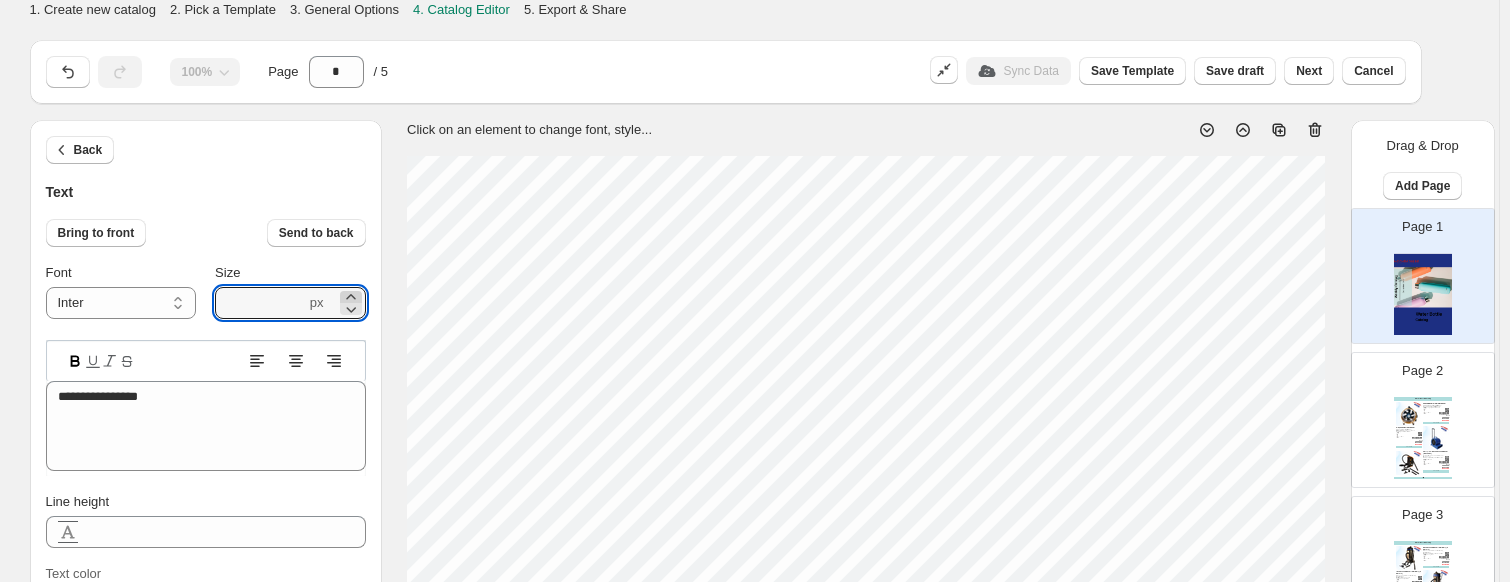 click 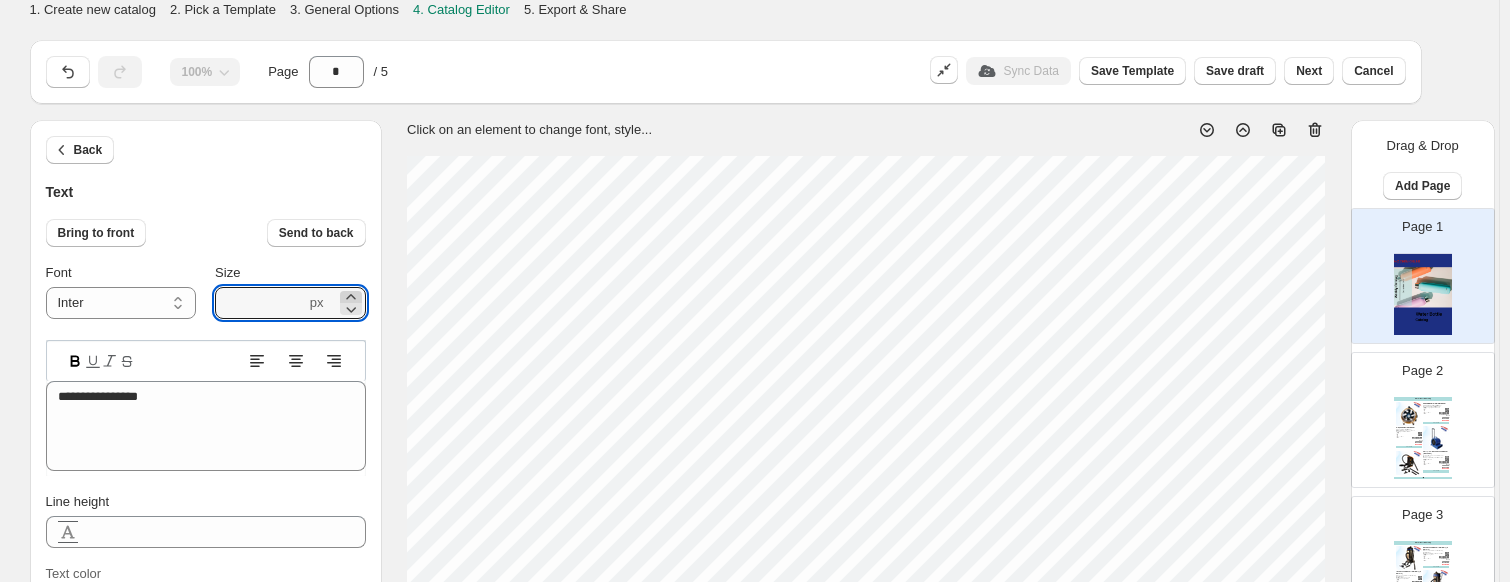 click 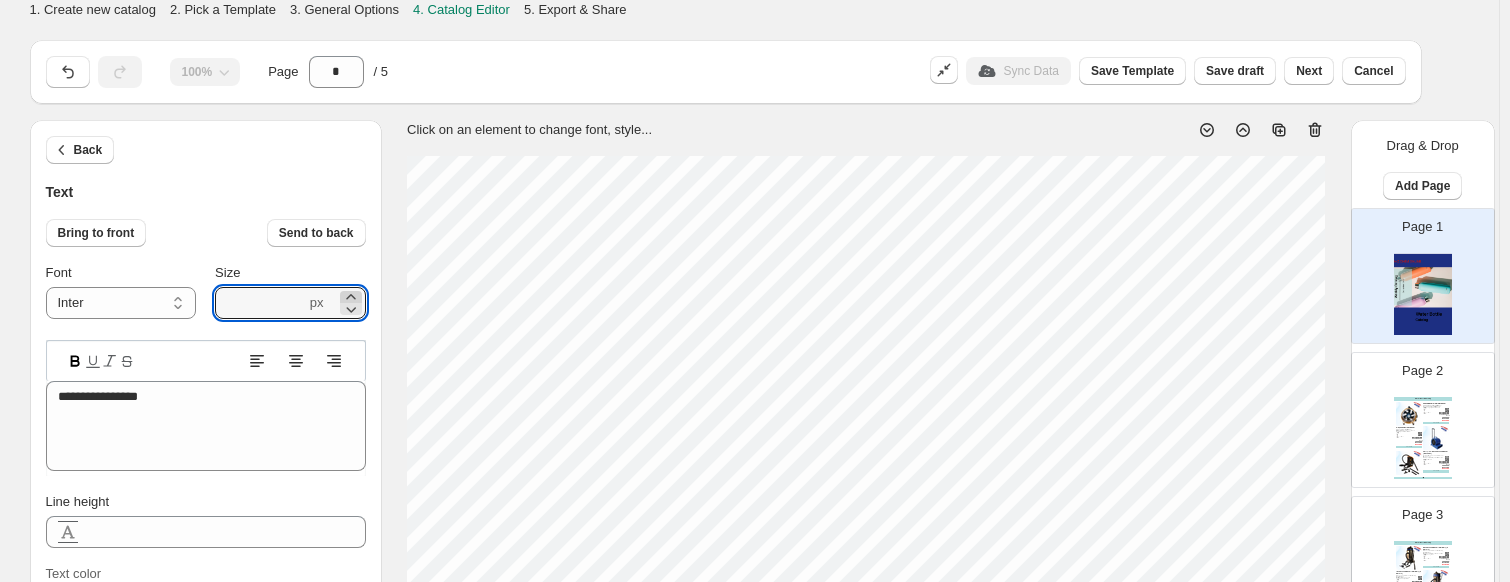click 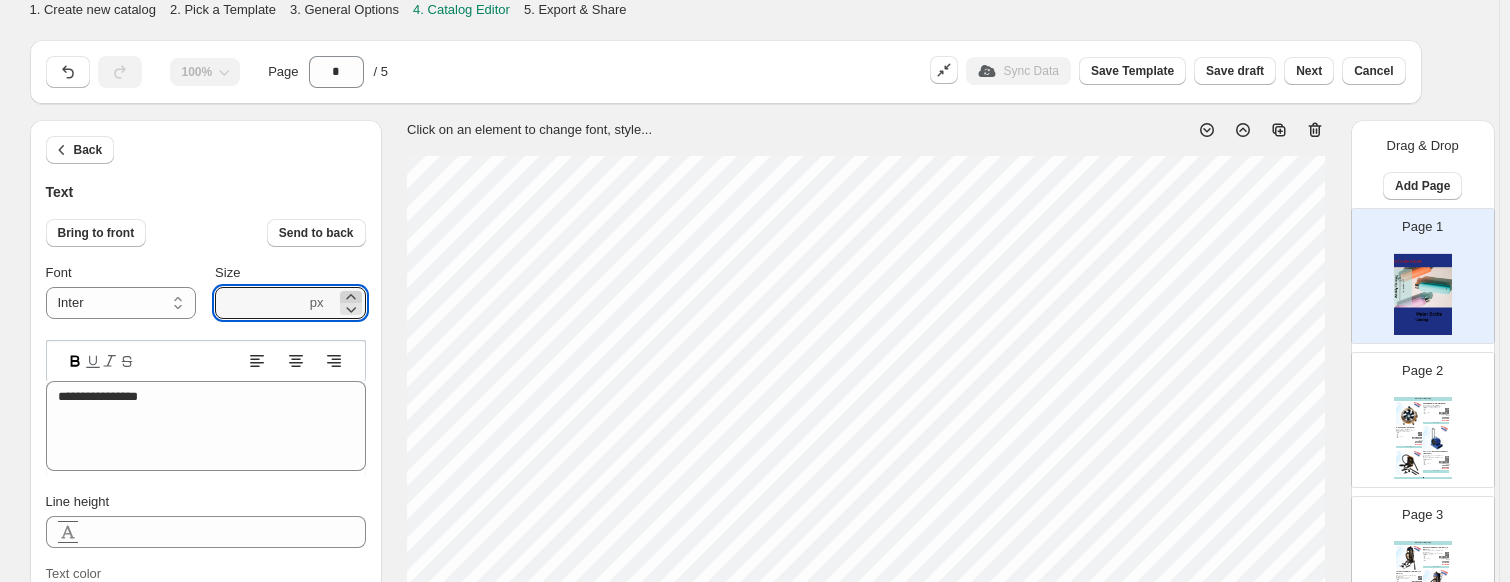 click 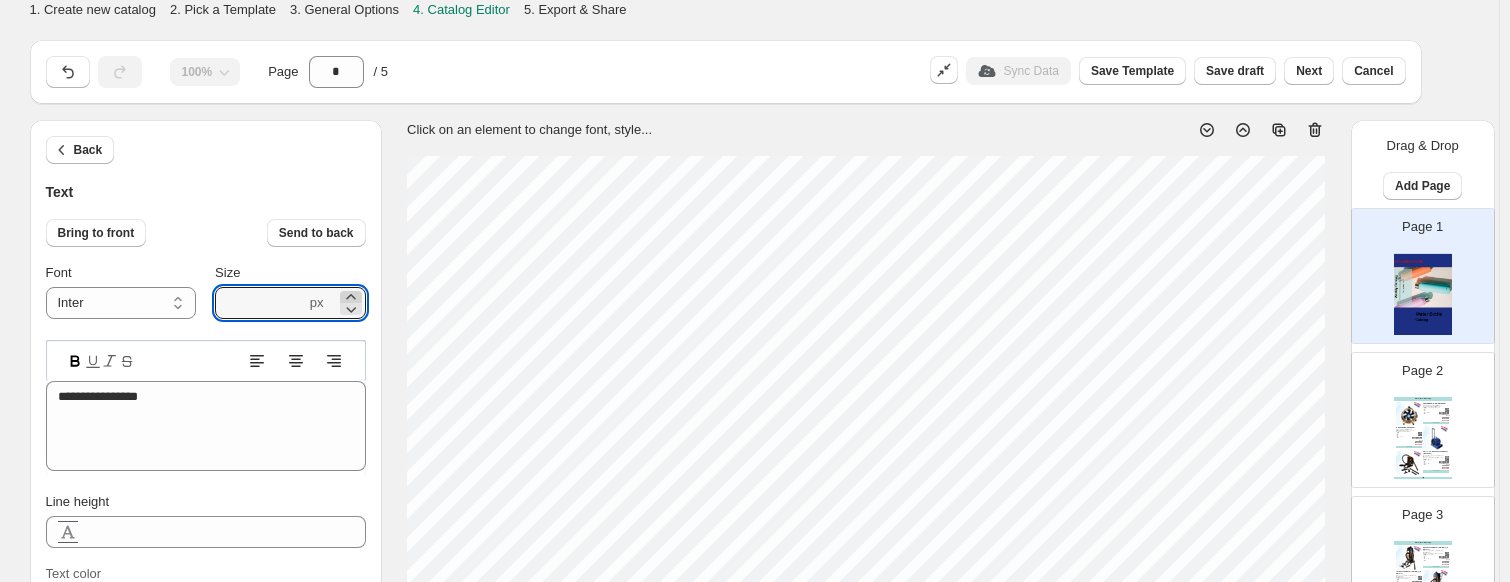 click 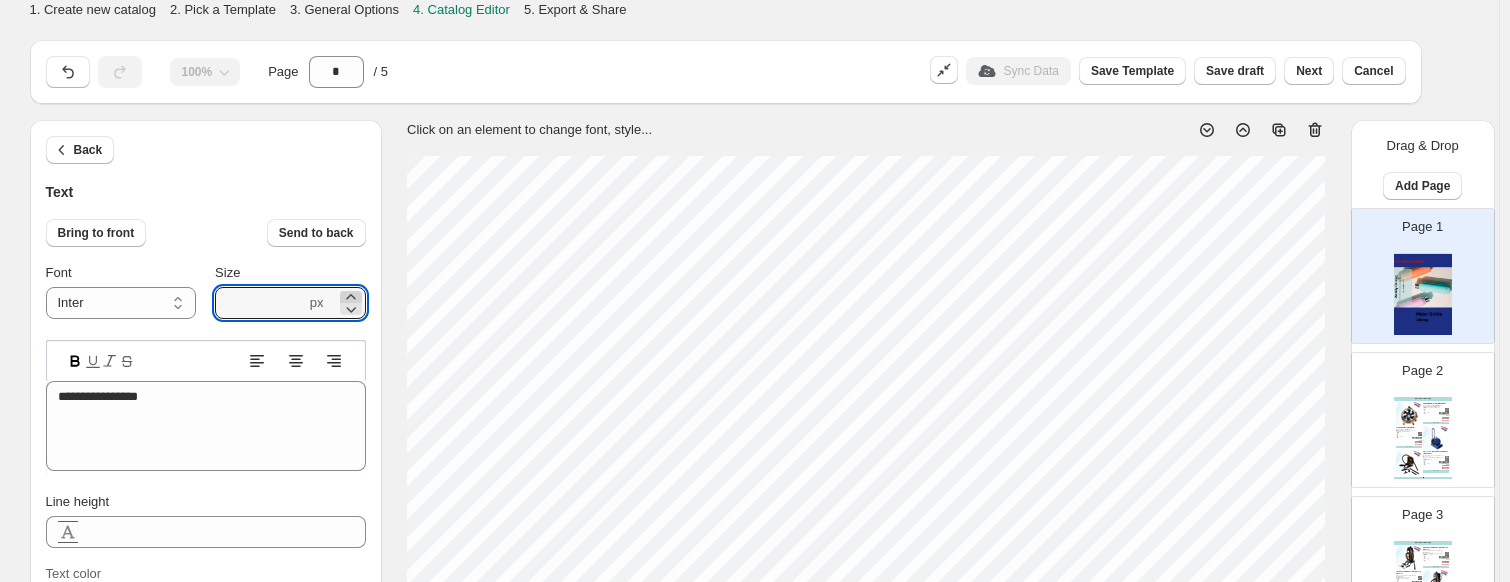 click 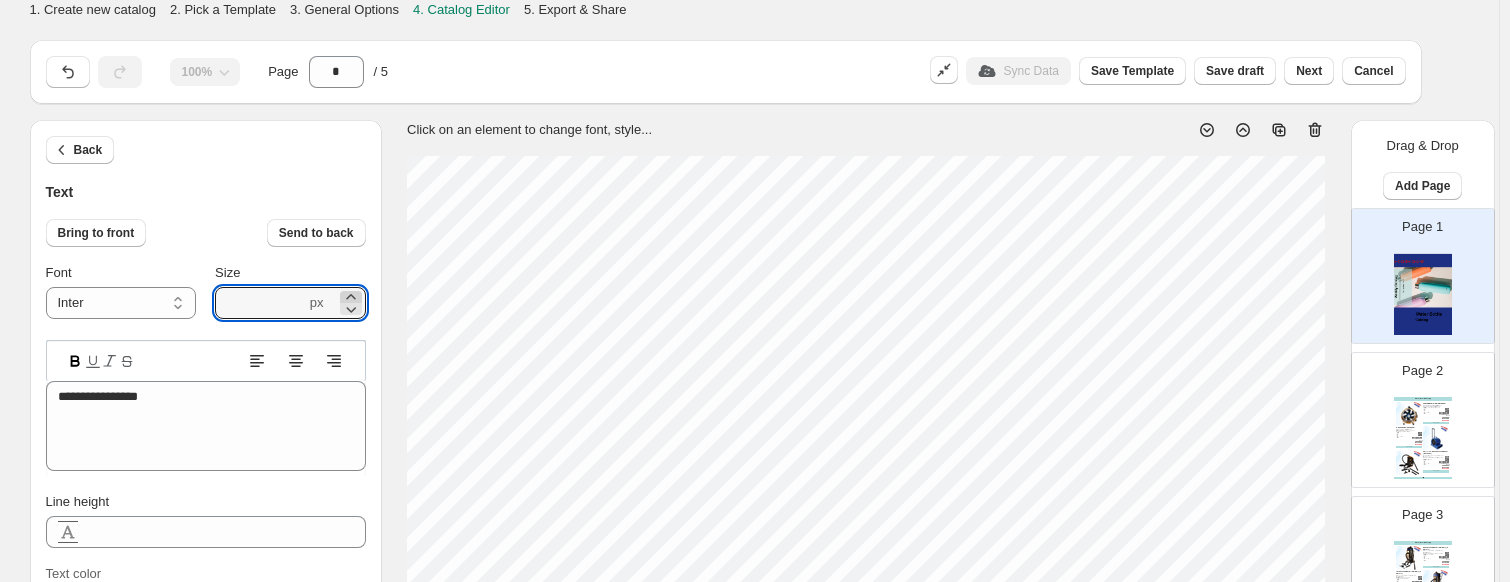 click 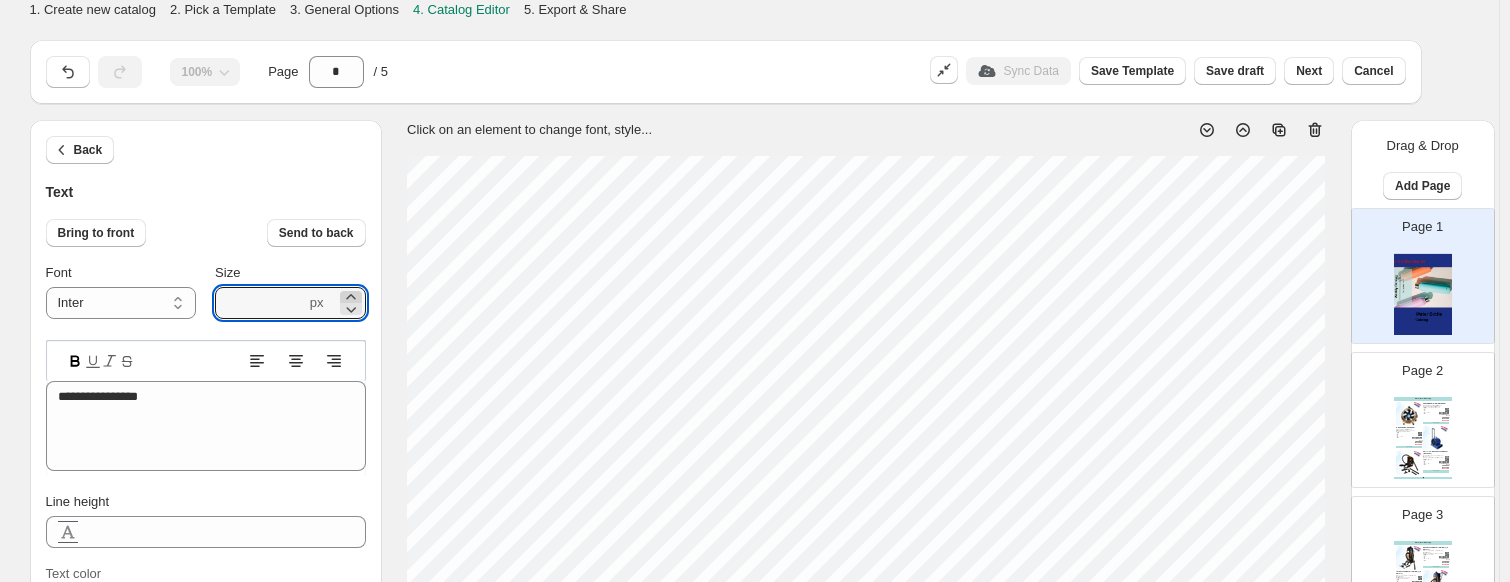 click 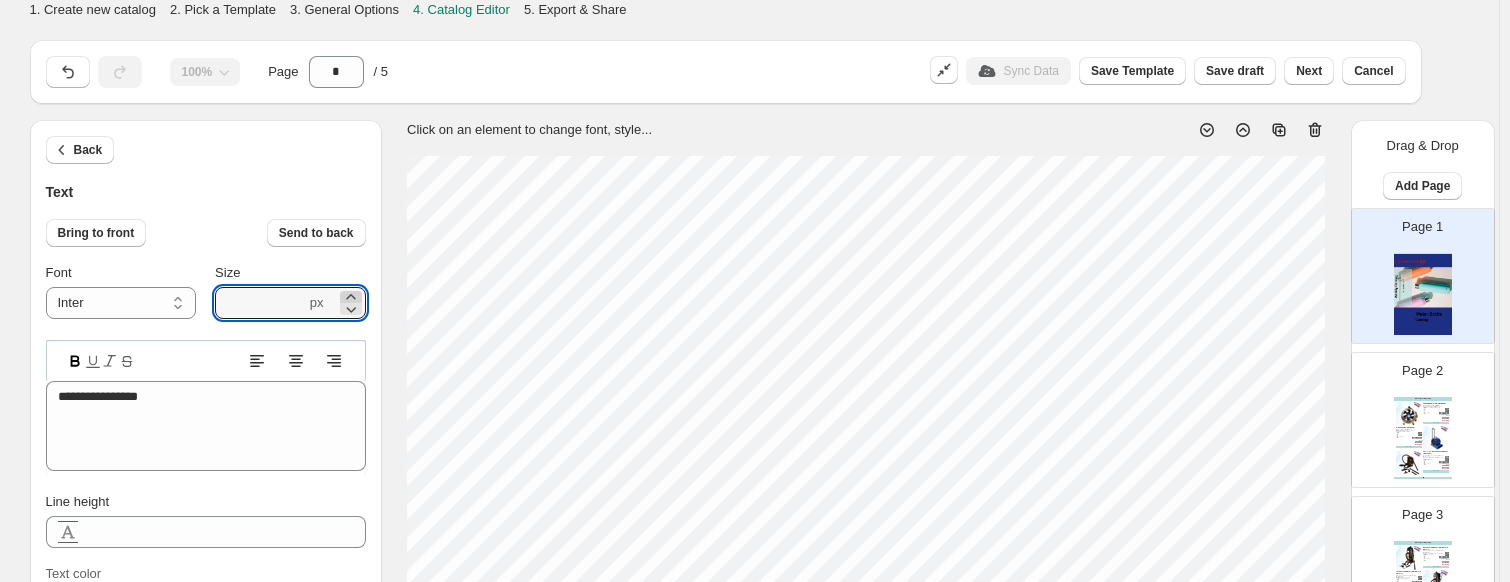 click 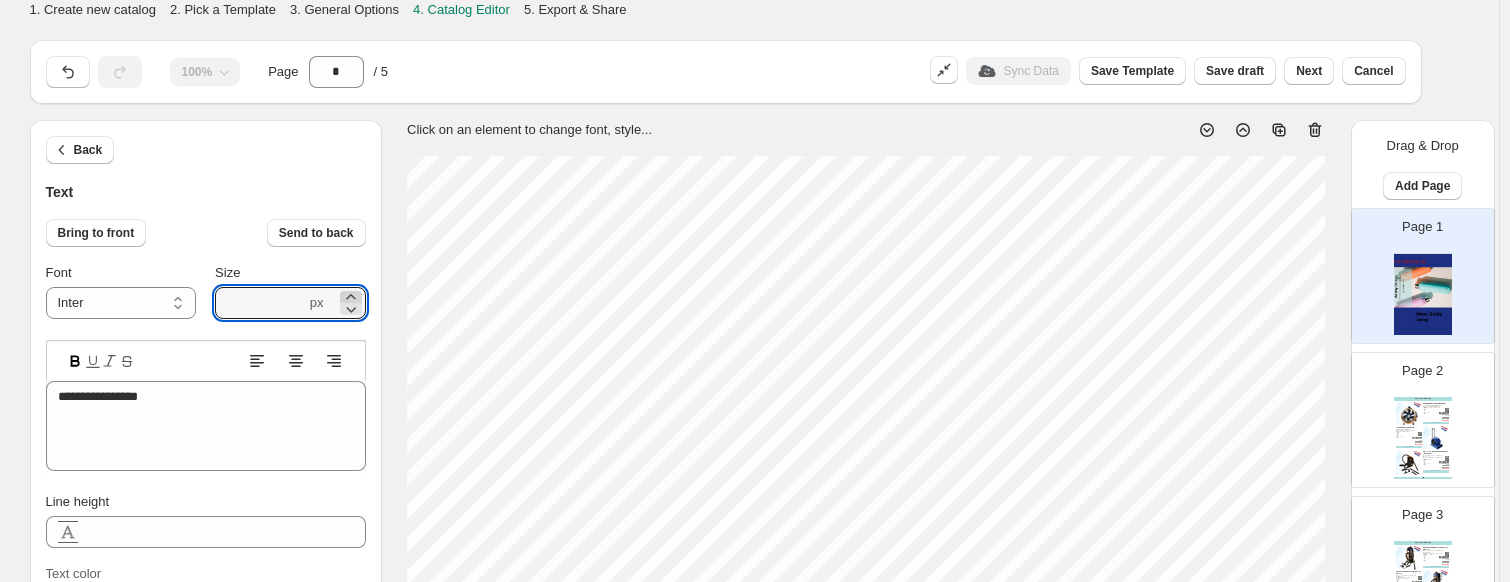 click 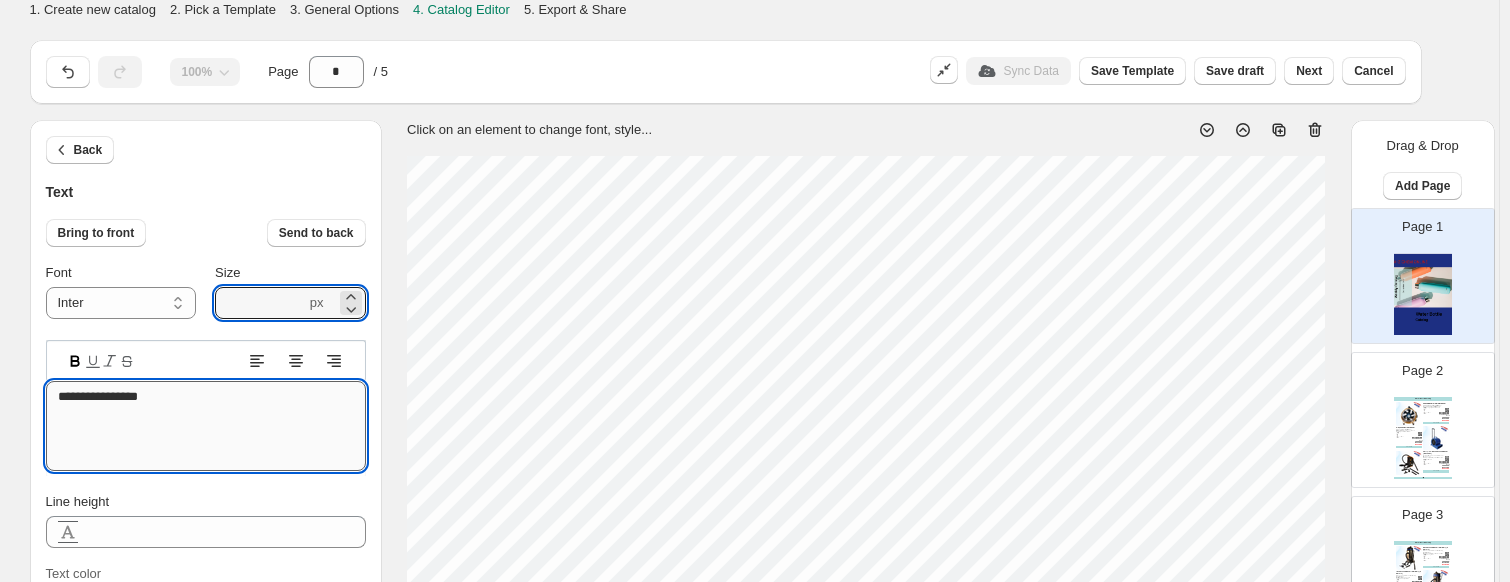 drag, startPoint x: 208, startPoint y: 439, endPoint x: 158, endPoint y: 388, distance: 71.42129 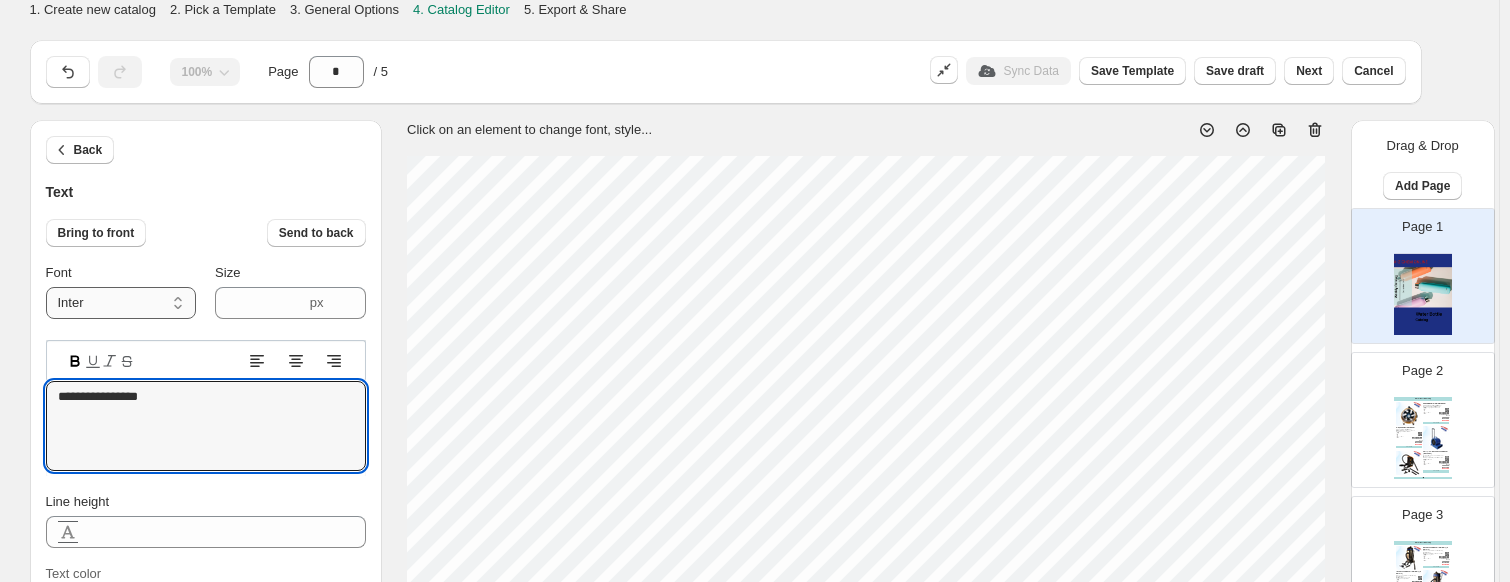 click on "**********" at bounding box center (121, 303) 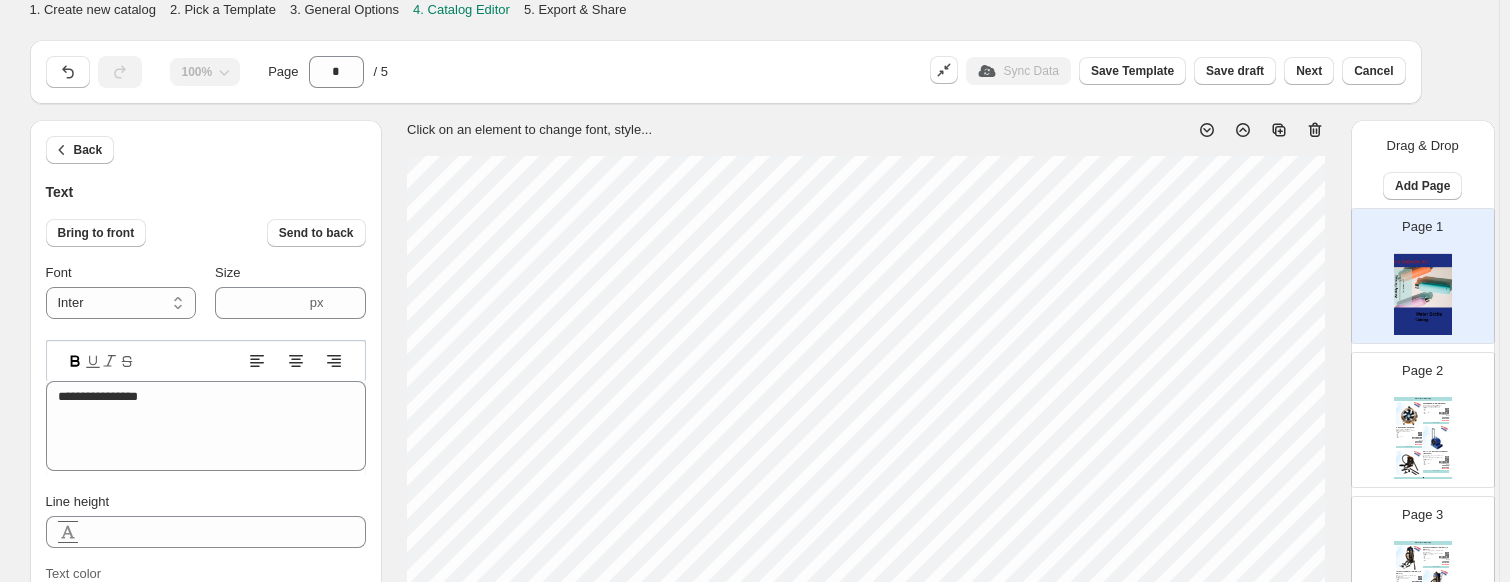 click on "Back Text" at bounding box center [206, 161] 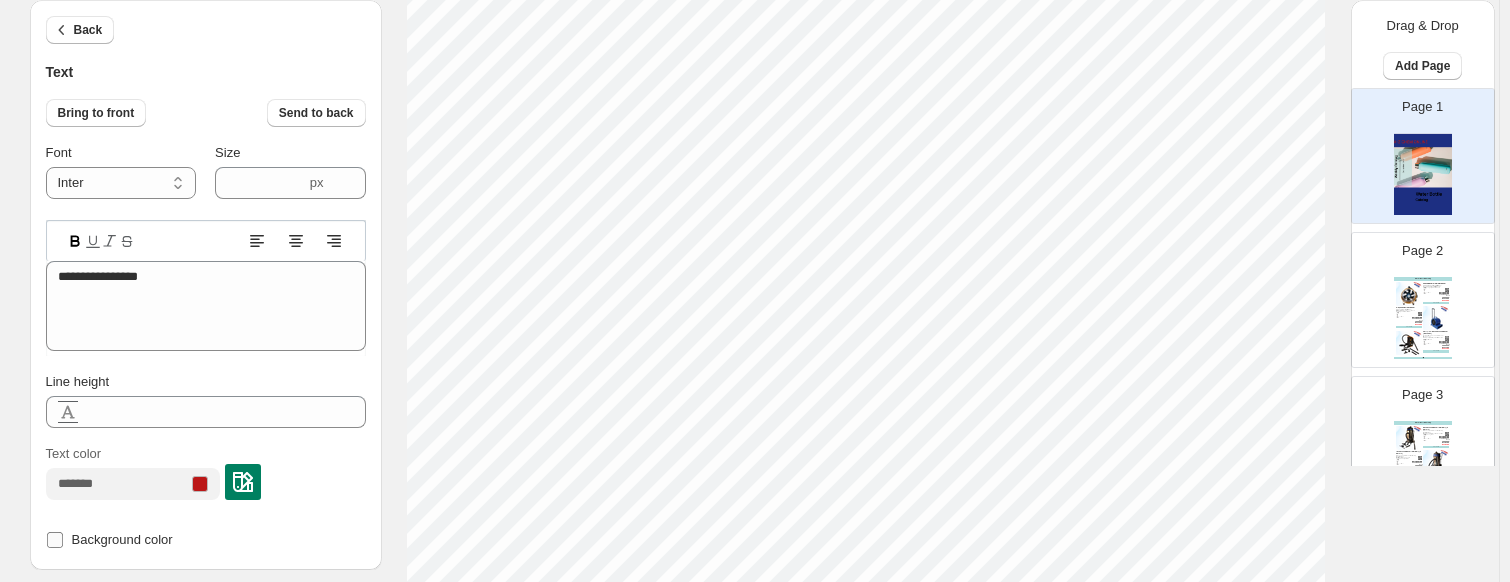 scroll, scrollTop: 0, scrollLeft: 0, axis: both 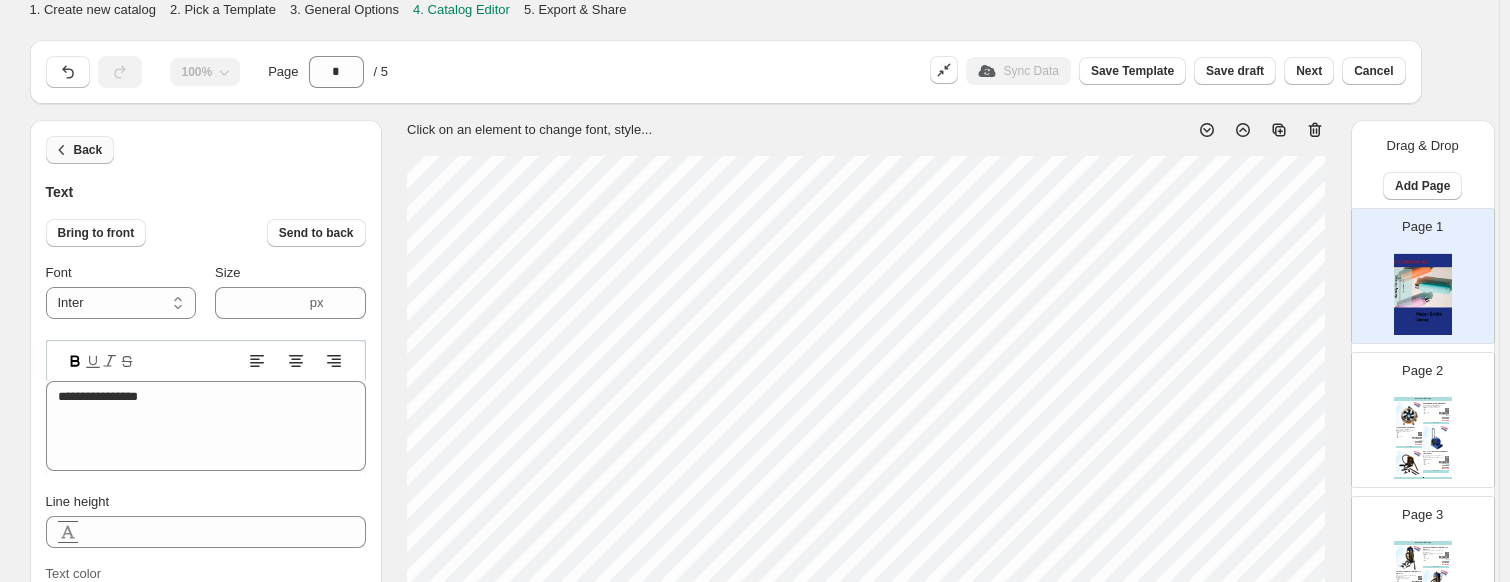 click on "Back" at bounding box center (88, 150) 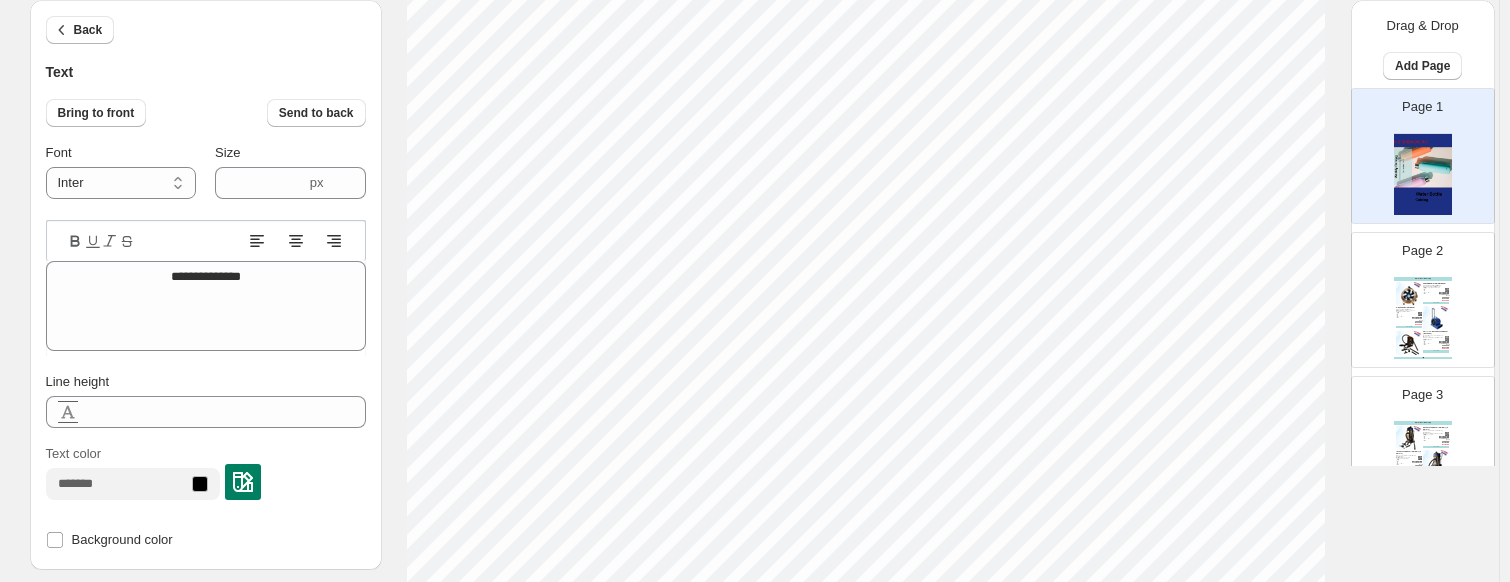 scroll, scrollTop: 300, scrollLeft: 0, axis: vertical 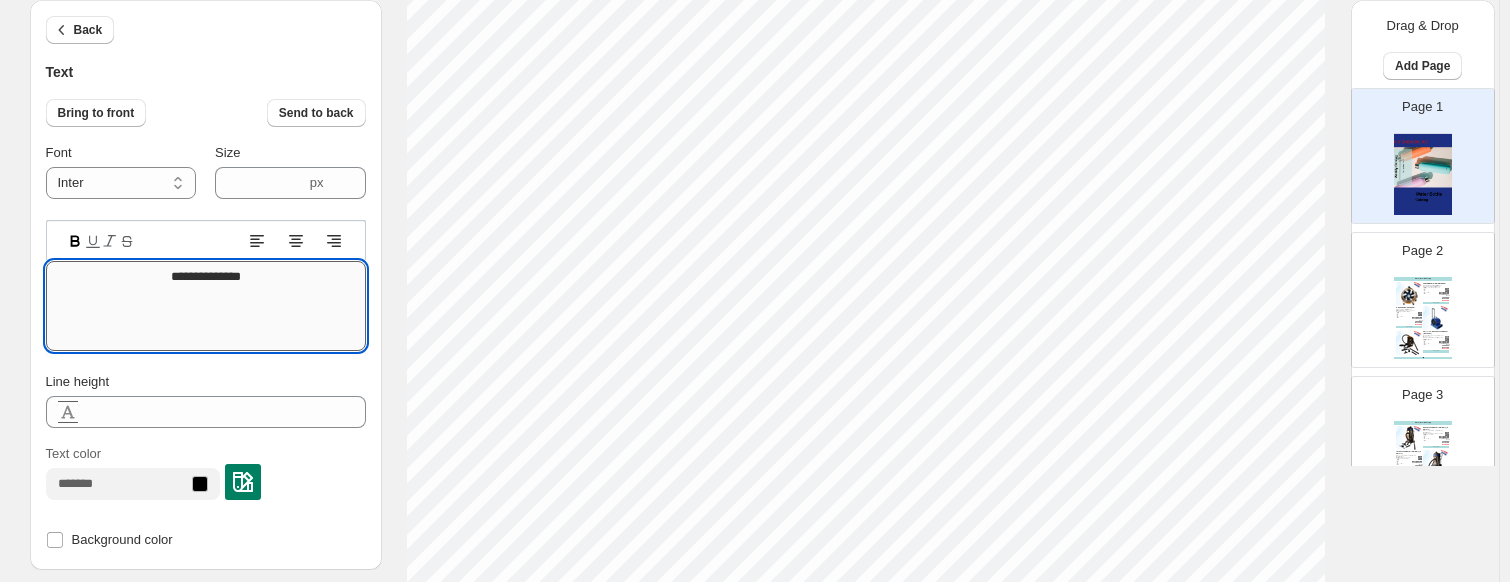 click on "**********" at bounding box center (206, 306) 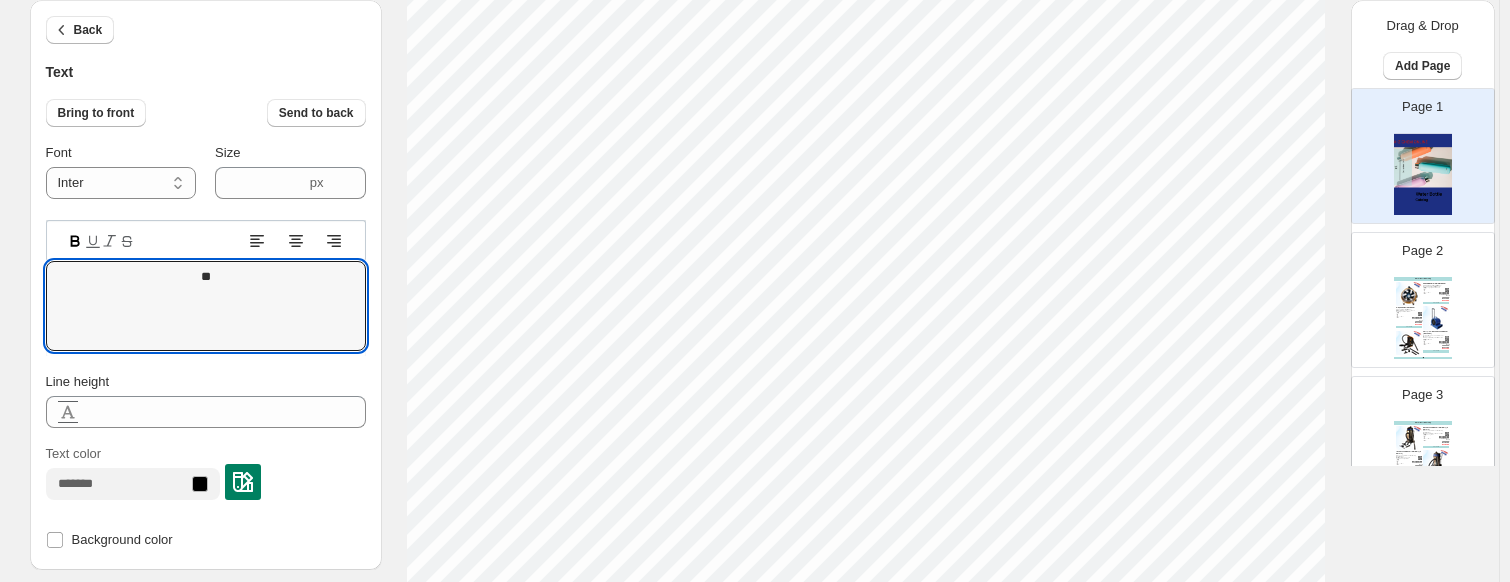 type on "*" 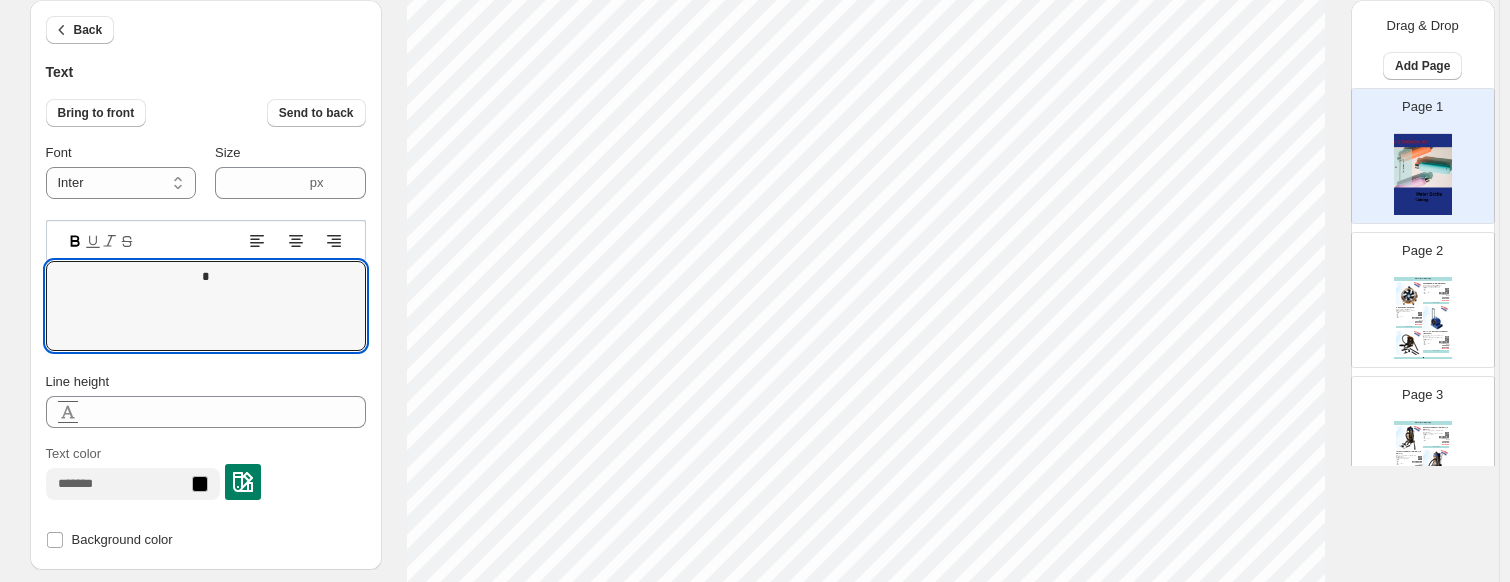 type 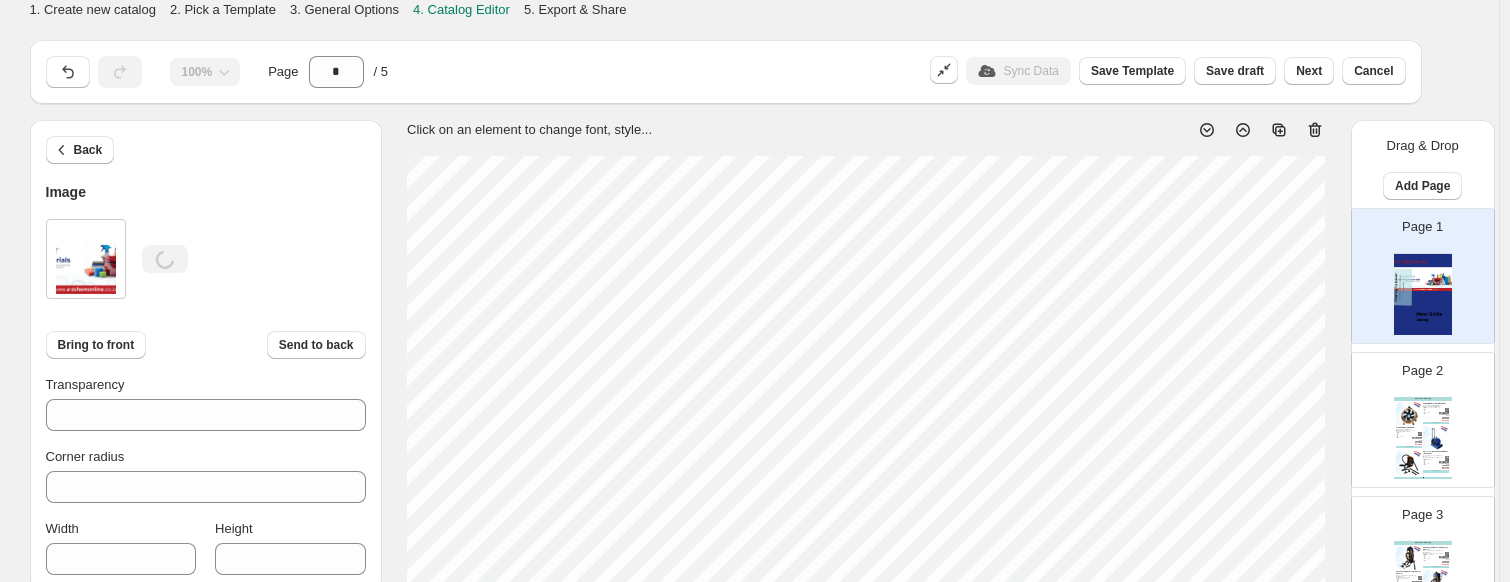 scroll, scrollTop: 300, scrollLeft: 0, axis: vertical 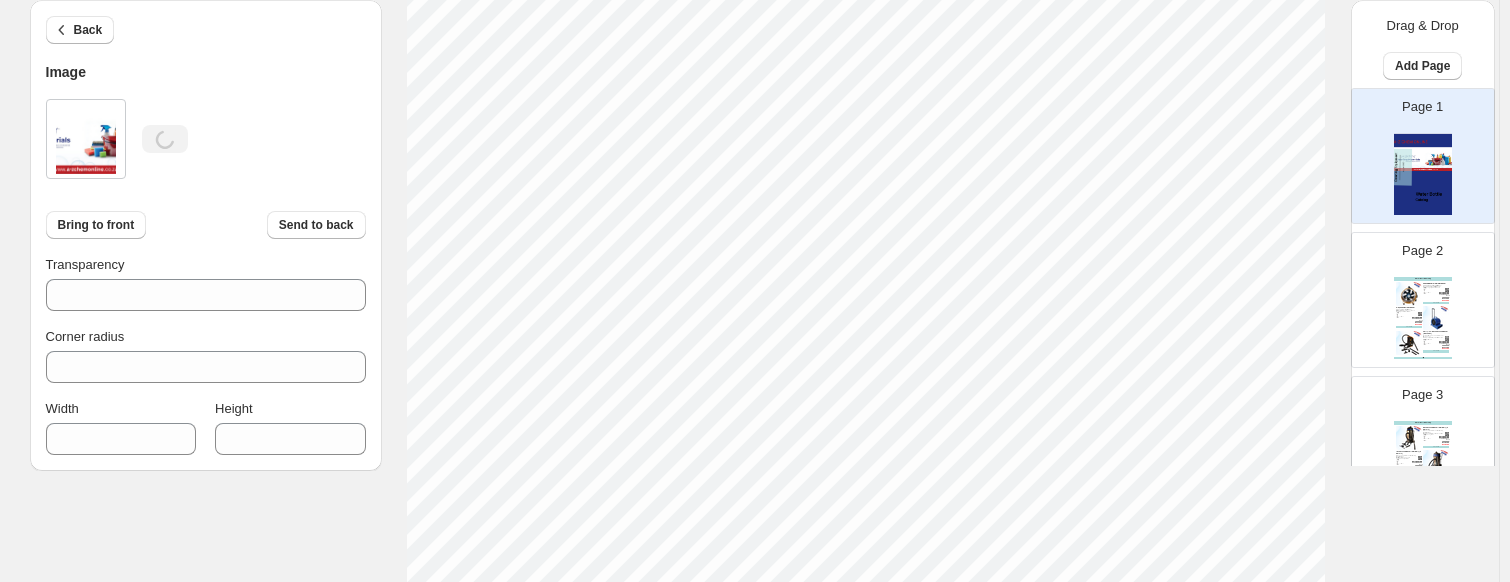 type on "***" 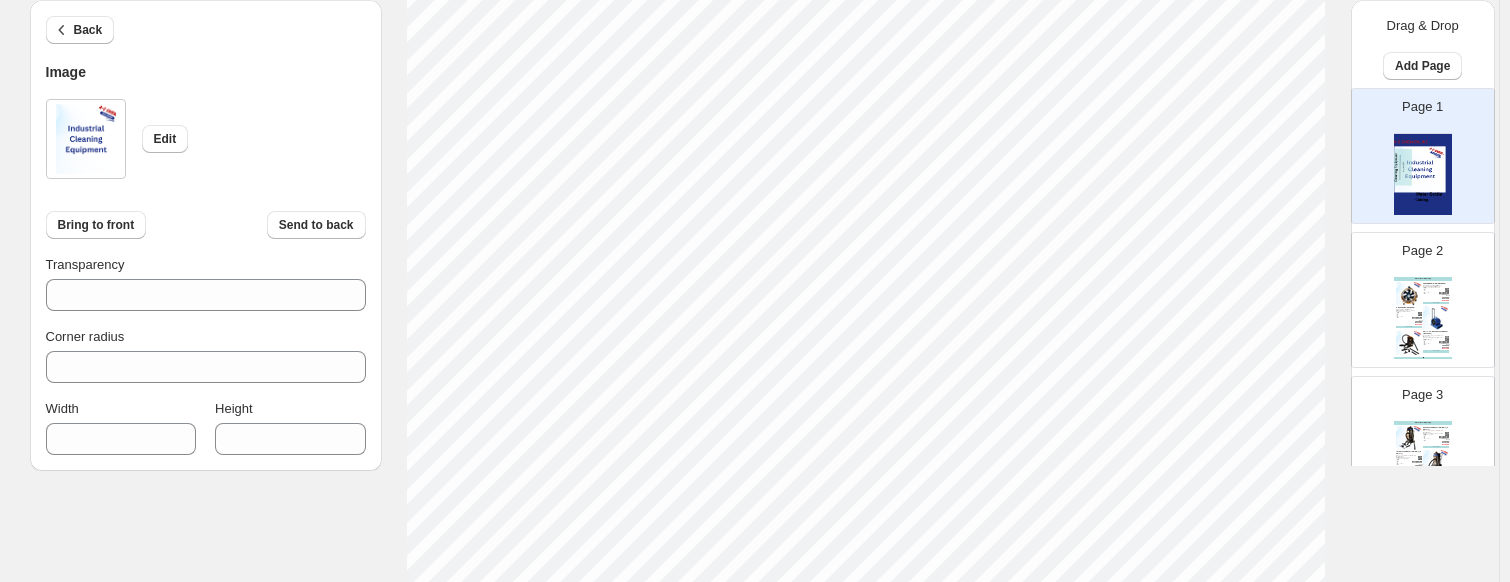 scroll, scrollTop: 600, scrollLeft: 0, axis: vertical 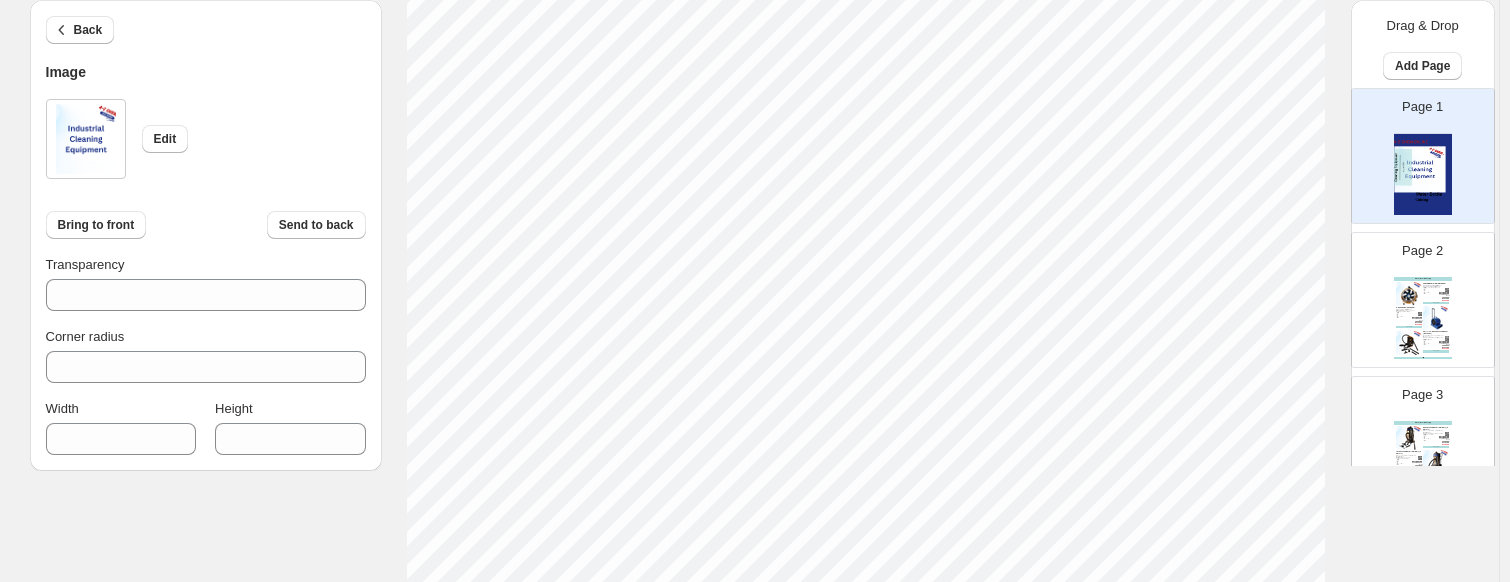 type on "***" 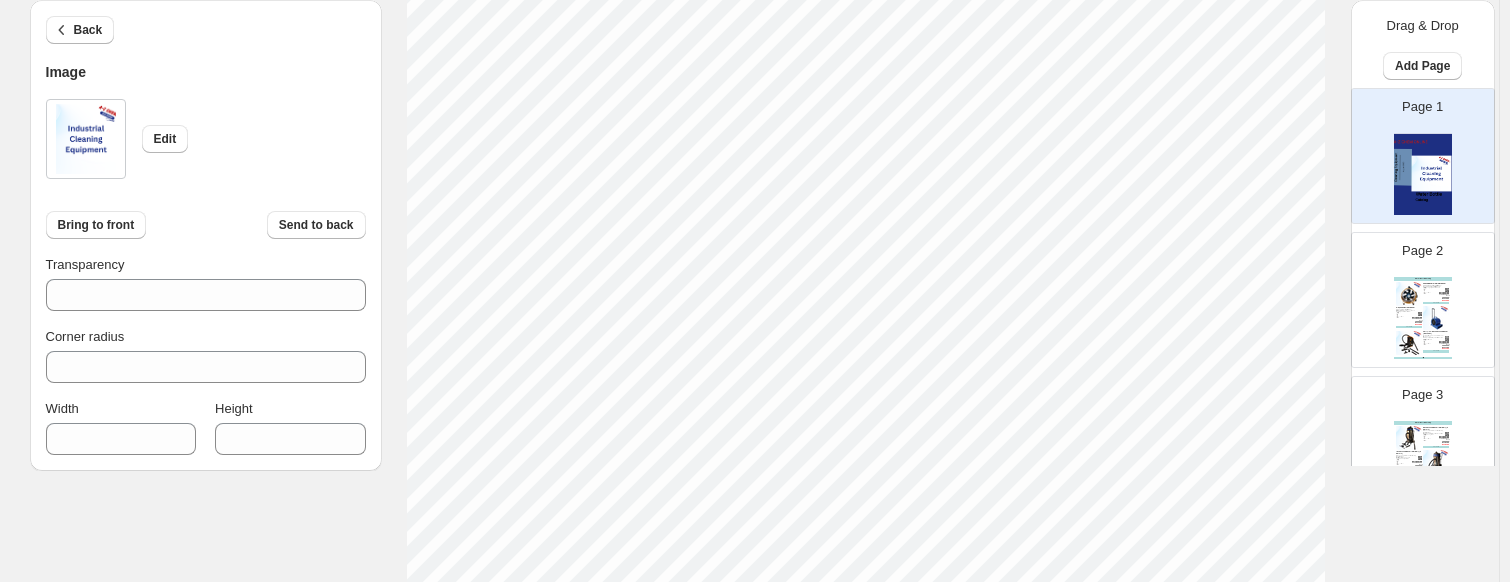 type on "***" 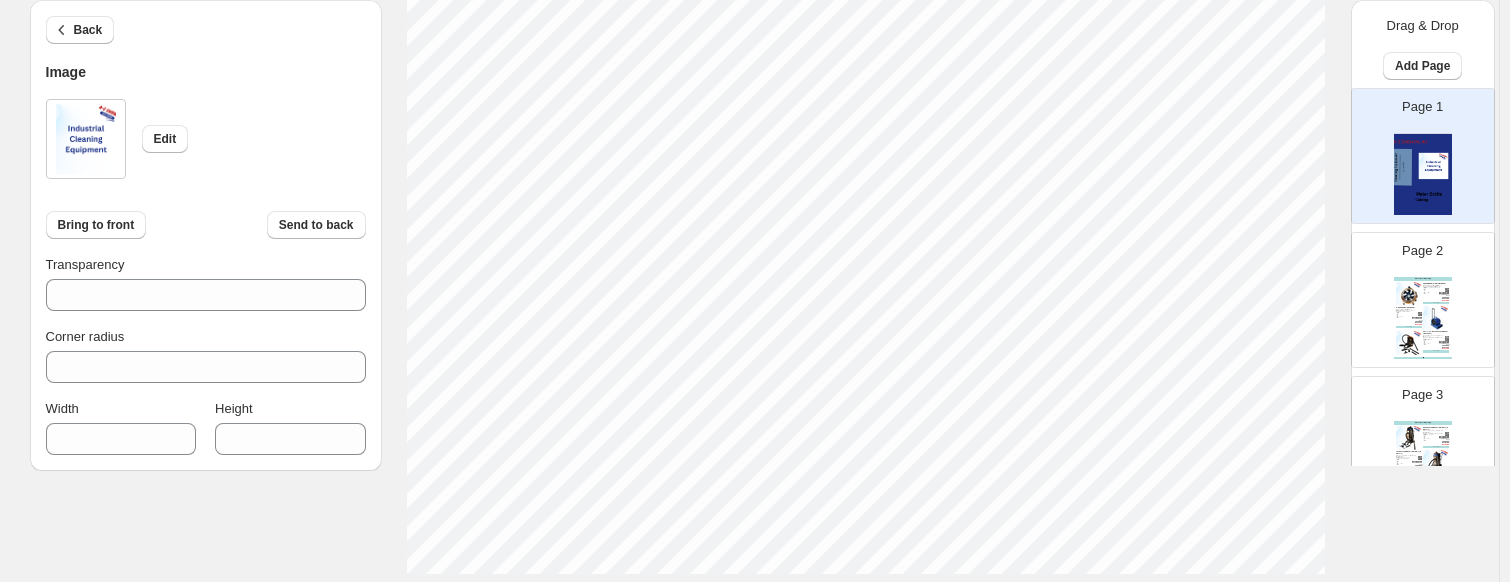 scroll, scrollTop: 800, scrollLeft: 0, axis: vertical 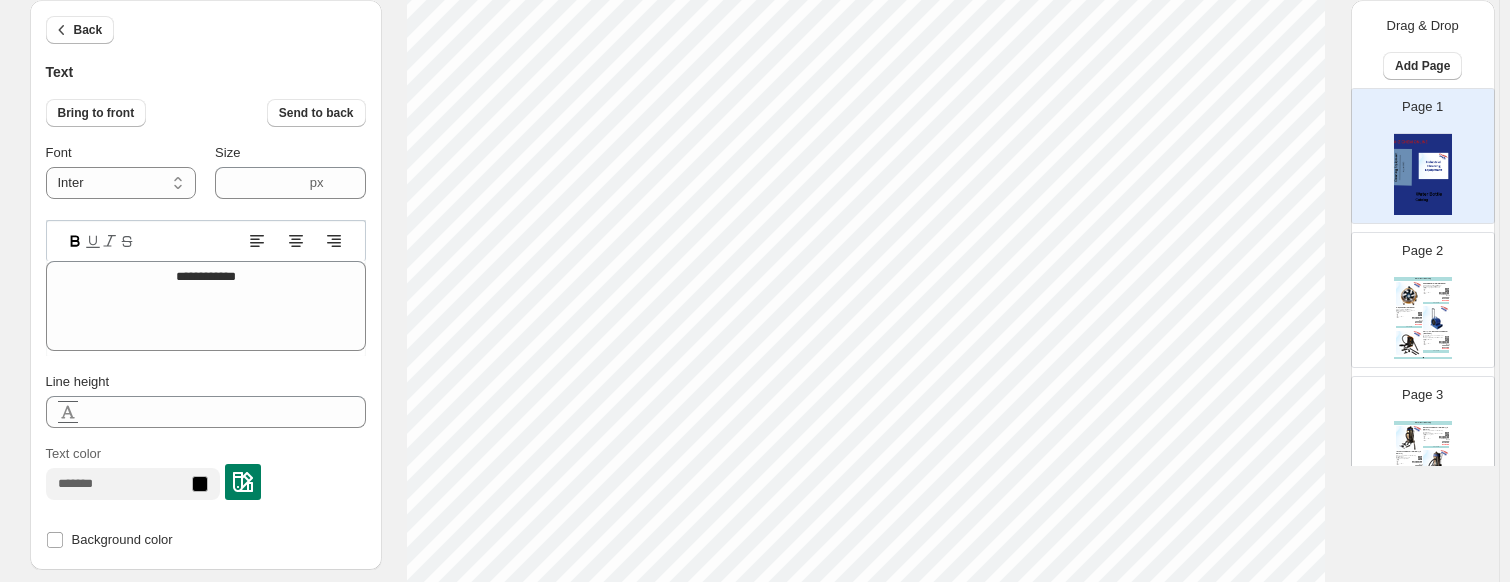 type on "****" 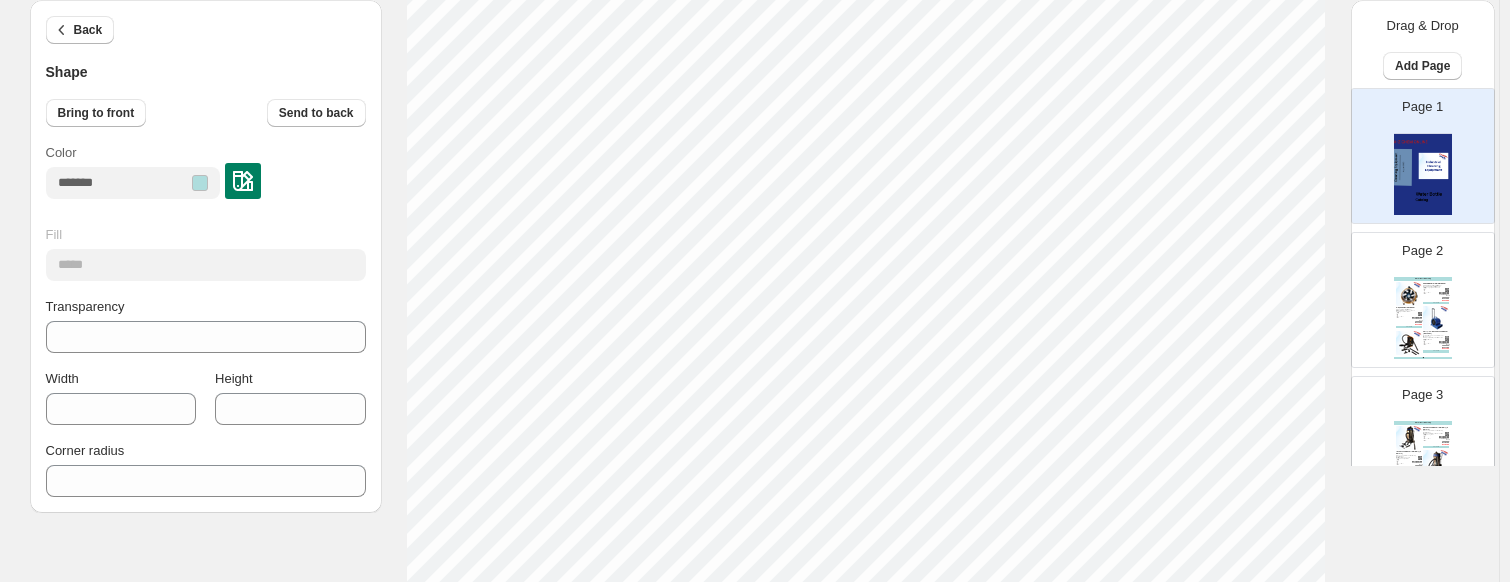 scroll, scrollTop: 400, scrollLeft: 0, axis: vertical 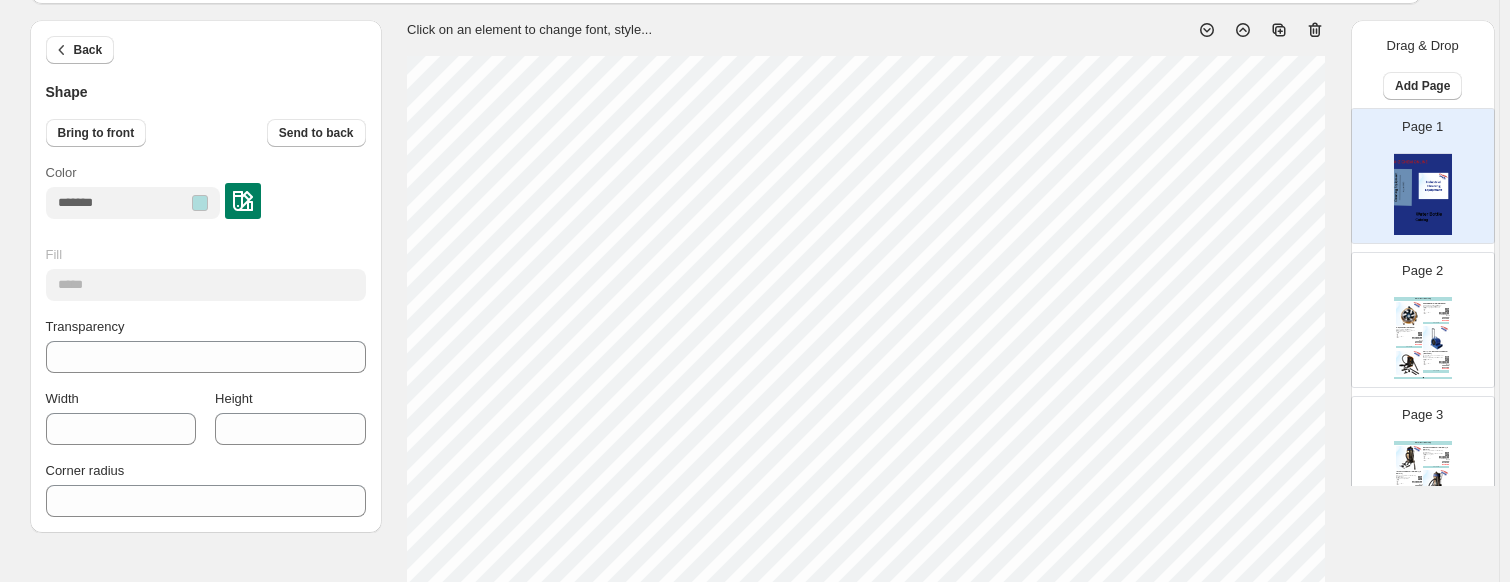 type on "***" 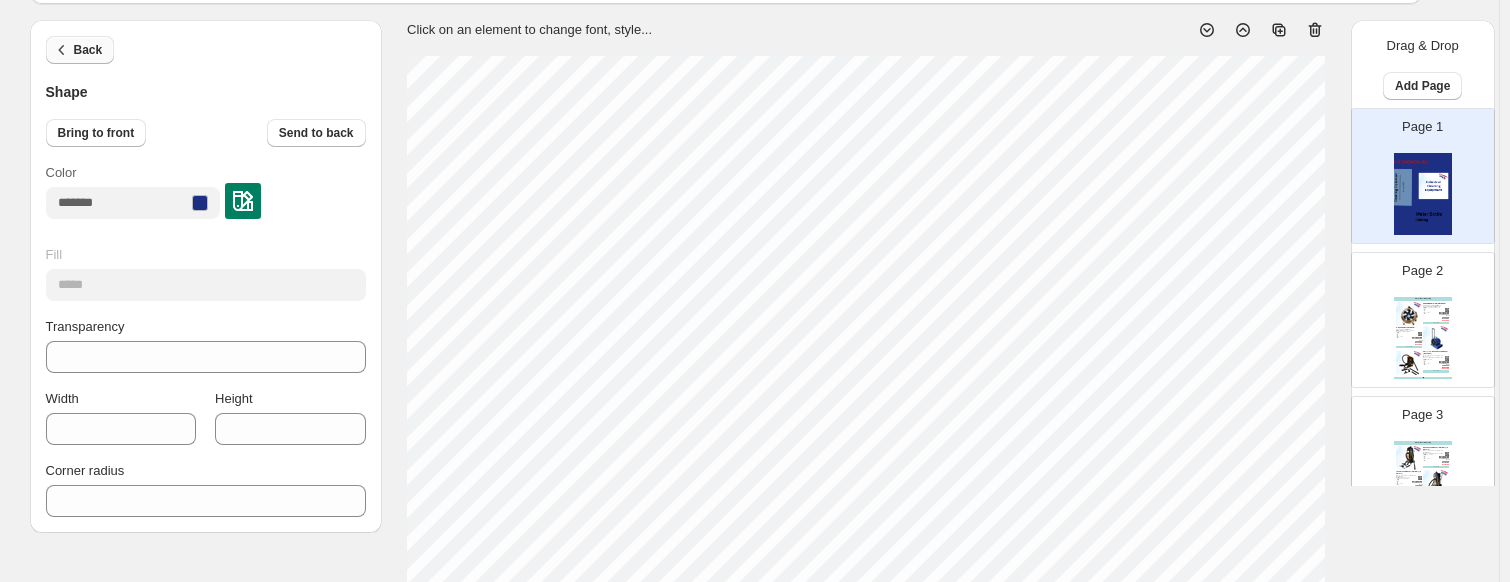 click on "Back" at bounding box center [88, 50] 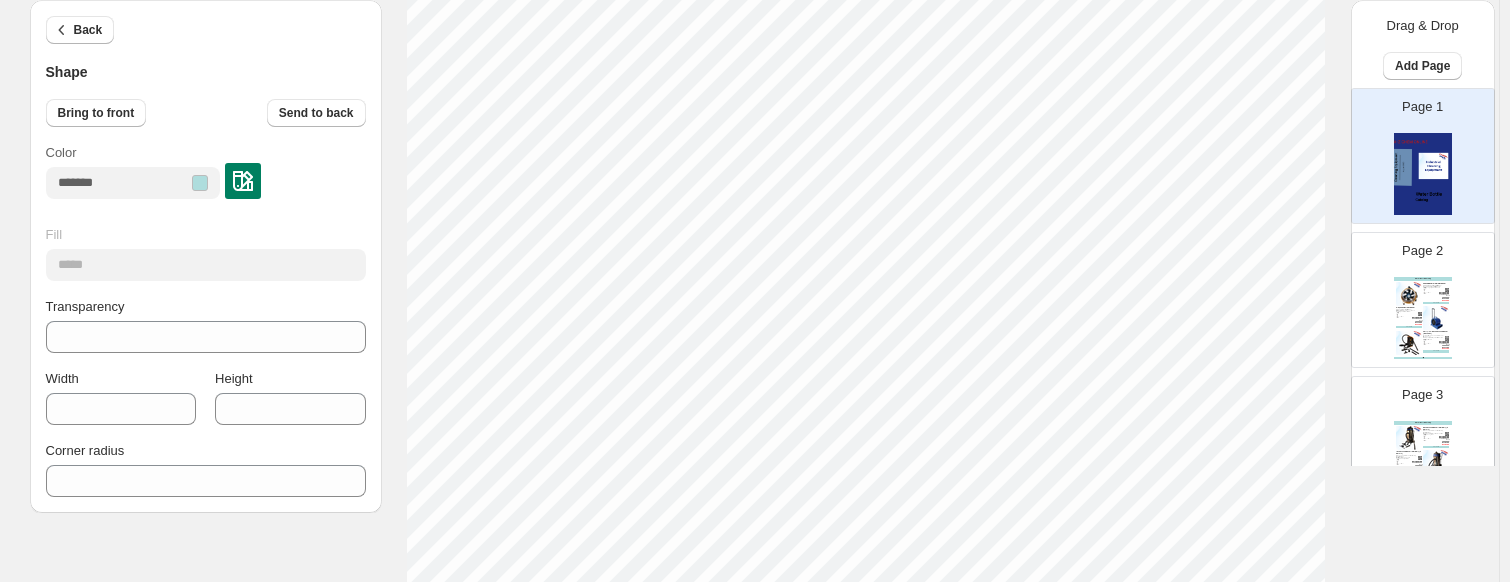 scroll, scrollTop: 300, scrollLeft: 0, axis: vertical 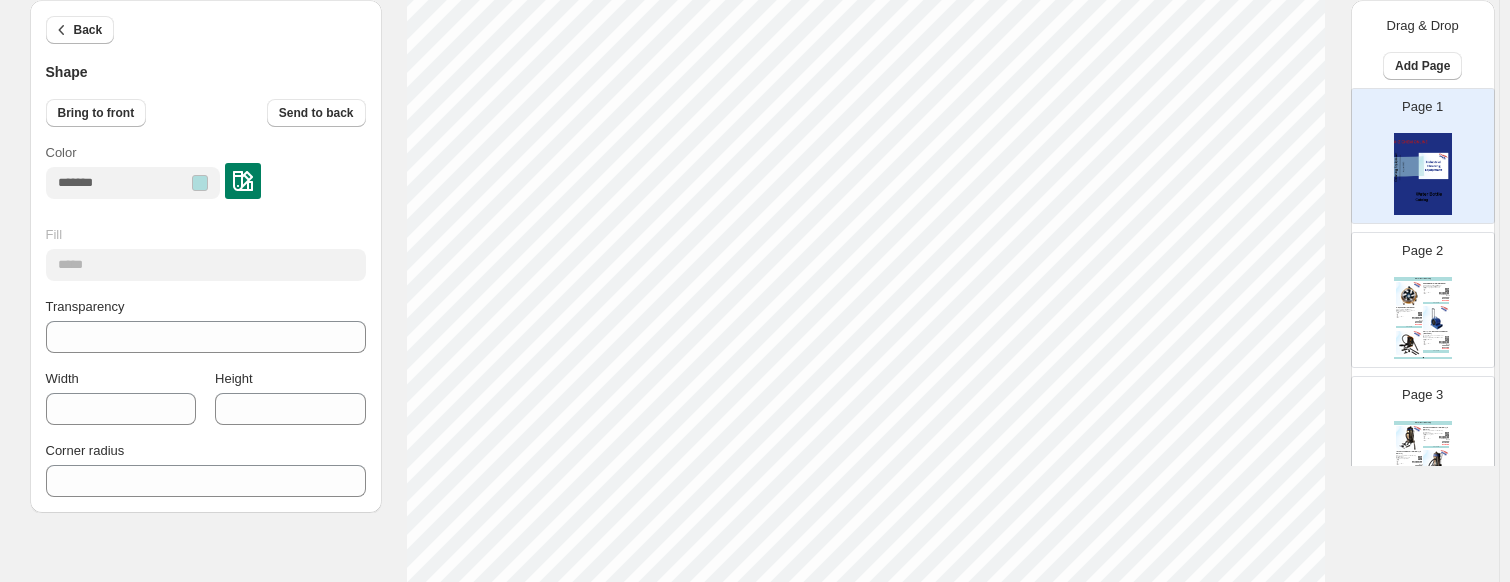 click on "Back Shape Bring to front Send to back Color Fill ***** Transparency ** Width *** Height *** Corner radius * Click on an element to change font, style... Drag & Drop Add Page Page 1 Page 2 Water Bottle Catalog 300mm Diameter Metal Air Blower 300mm Diameter Metal Air Blower
The 300mm Metal Air Blower is a compact yet powerful venti... Stock Quantity:  0 SKU:   Weight:  30 Tags:   Brand:  A-Z Chem CC Barcode №:   R null R 3600.00 R 3250.00 R 3250.00 BUY NOW 3-Speed Plastic Air Blower 3-Speed Plastic Air Blower
Efficient, reliable, and easy to use — the 3-Speed Plastic Air ... Stock Quantity:  0 SKU:   Weight:  20 Tags:   Brand:  A-Z Chem CC Barcode №:   R null R 3900.00 R 3550.00 R 3550.00 BUY NOW Carry-on-Back Vacuum Cleaner (BackVac) Carry-on-Back Vacuum Cleaner (BackVac)
Compact, mobile, and efficient — the Carry-on-Back ... Stock Quantity:  0 SKU:   Weight:  20 Tags:   Brand:  A-Z Chem CC Barcode №:   R null R 3650.00 R 3375.00 R 3375.00 BUY NOW Water Bottle Catalog | Page undefined Page 3 SKU:" at bounding box center (750, 432) 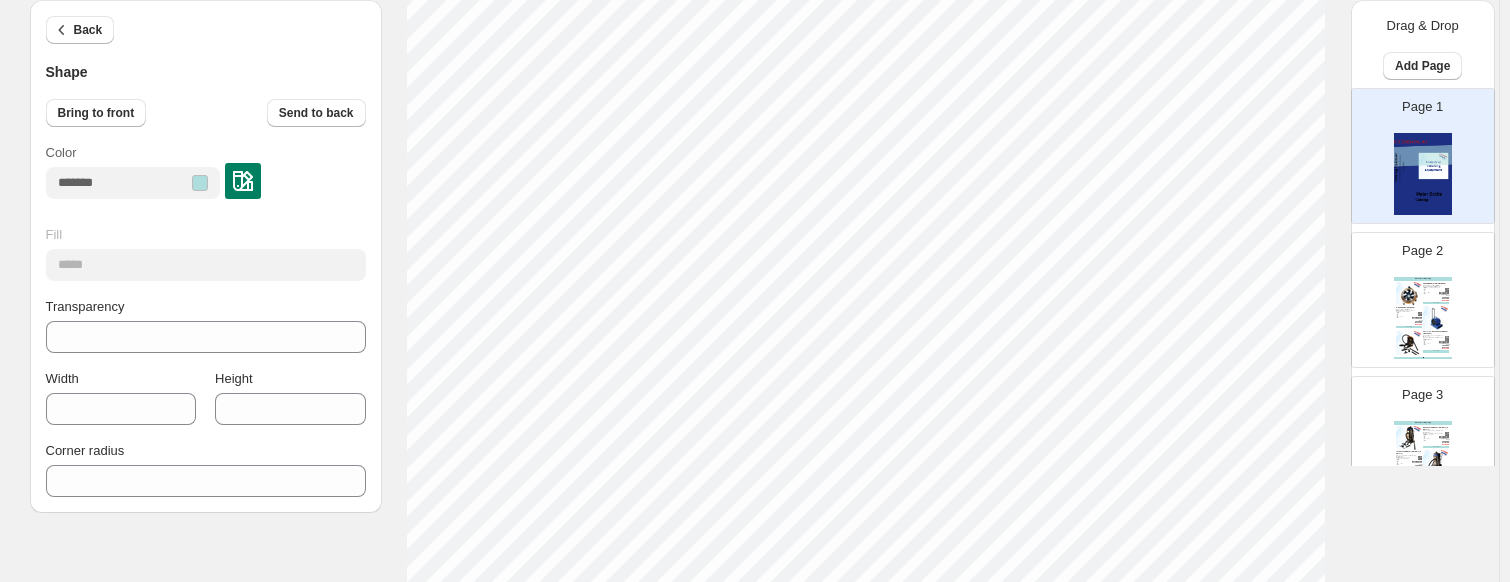 scroll, scrollTop: 200, scrollLeft: 0, axis: vertical 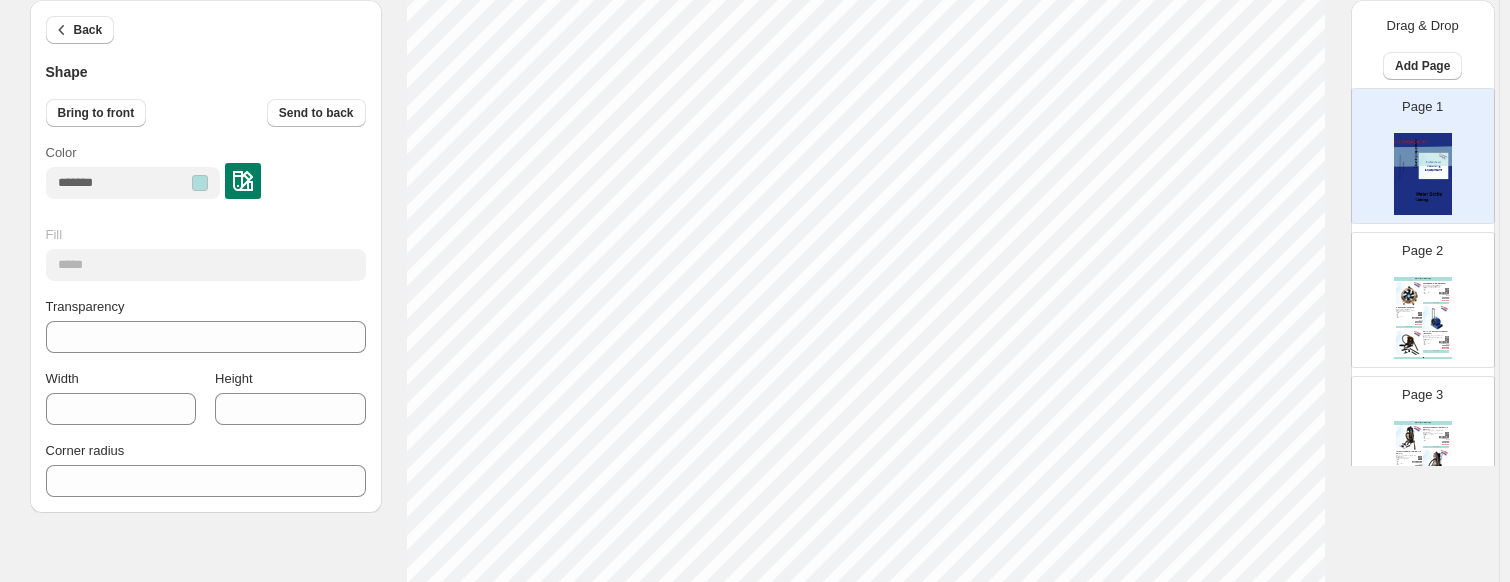 type on "***" 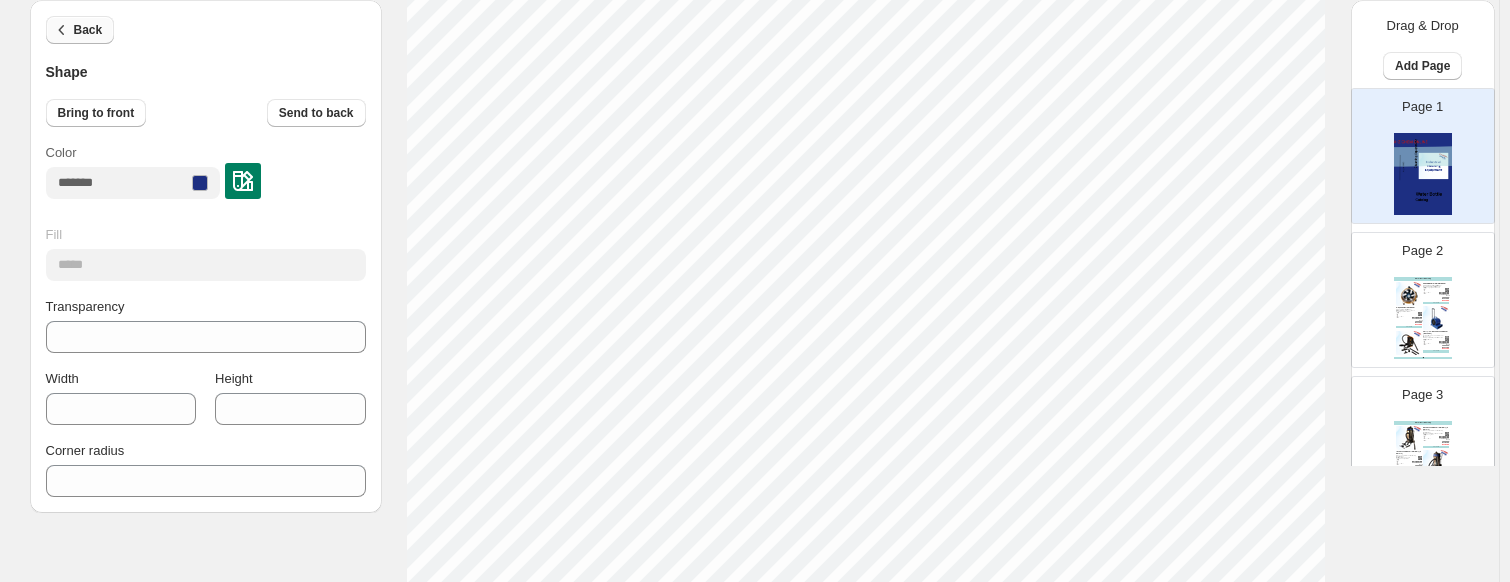 click on "Back" at bounding box center [88, 30] 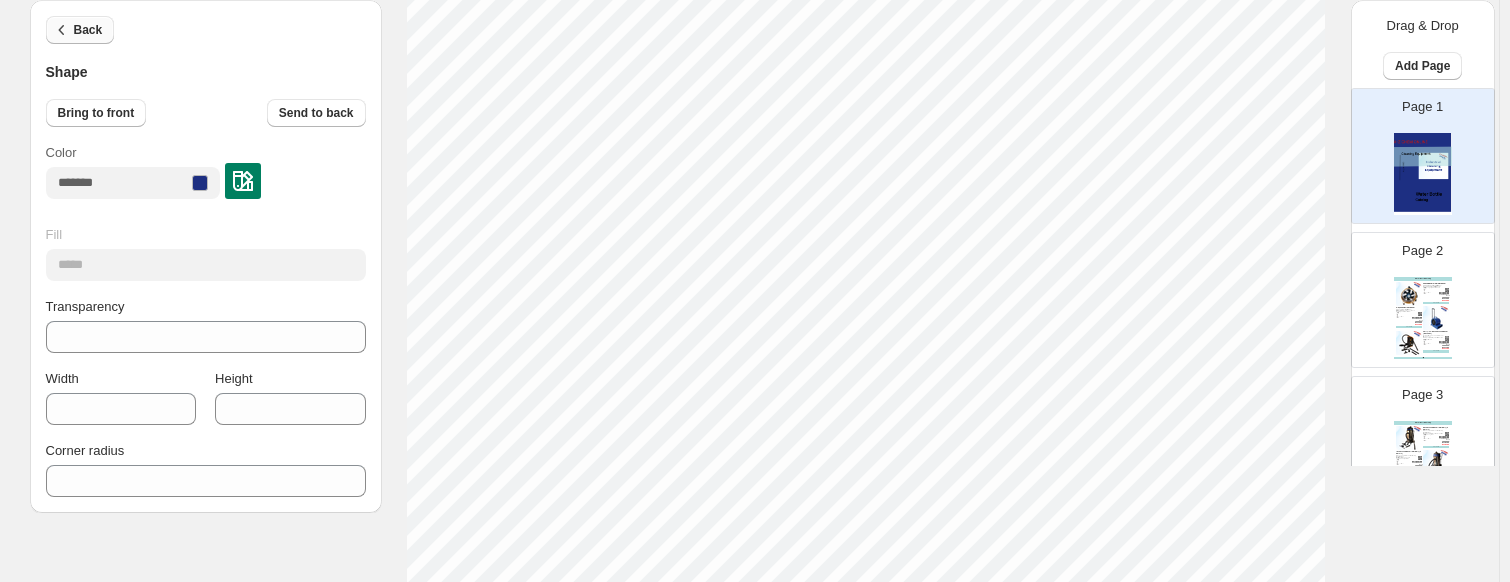 click 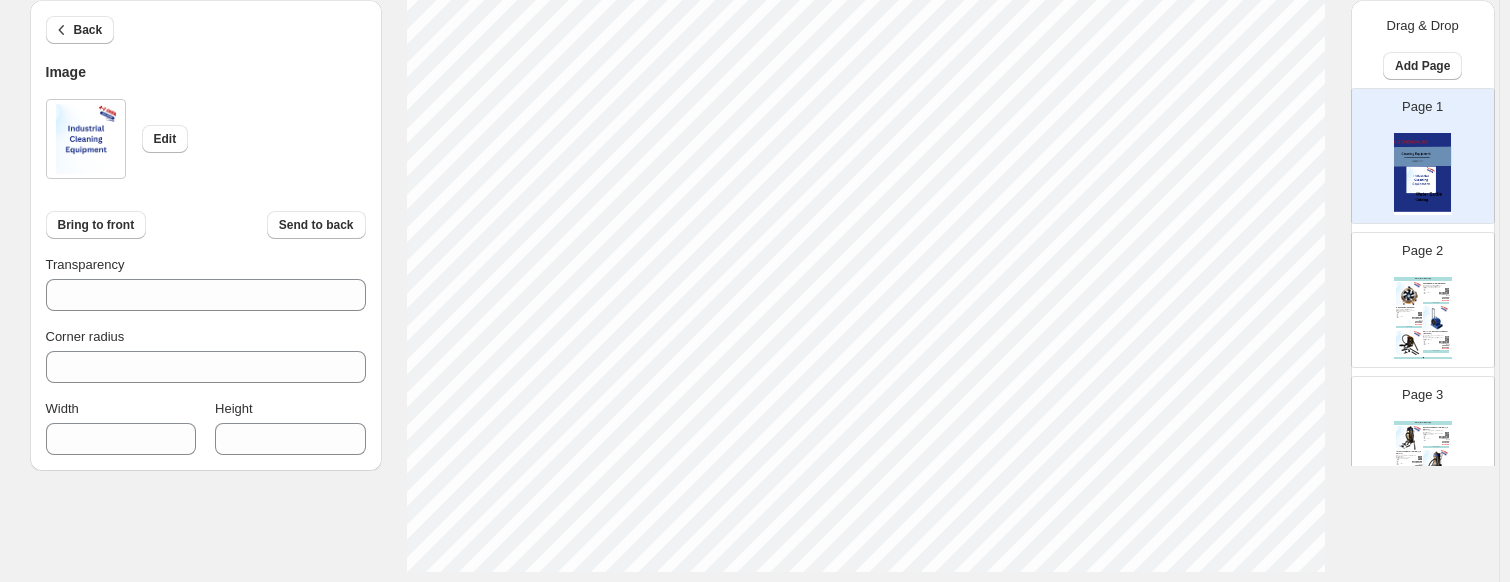 scroll, scrollTop: 800, scrollLeft: 0, axis: vertical 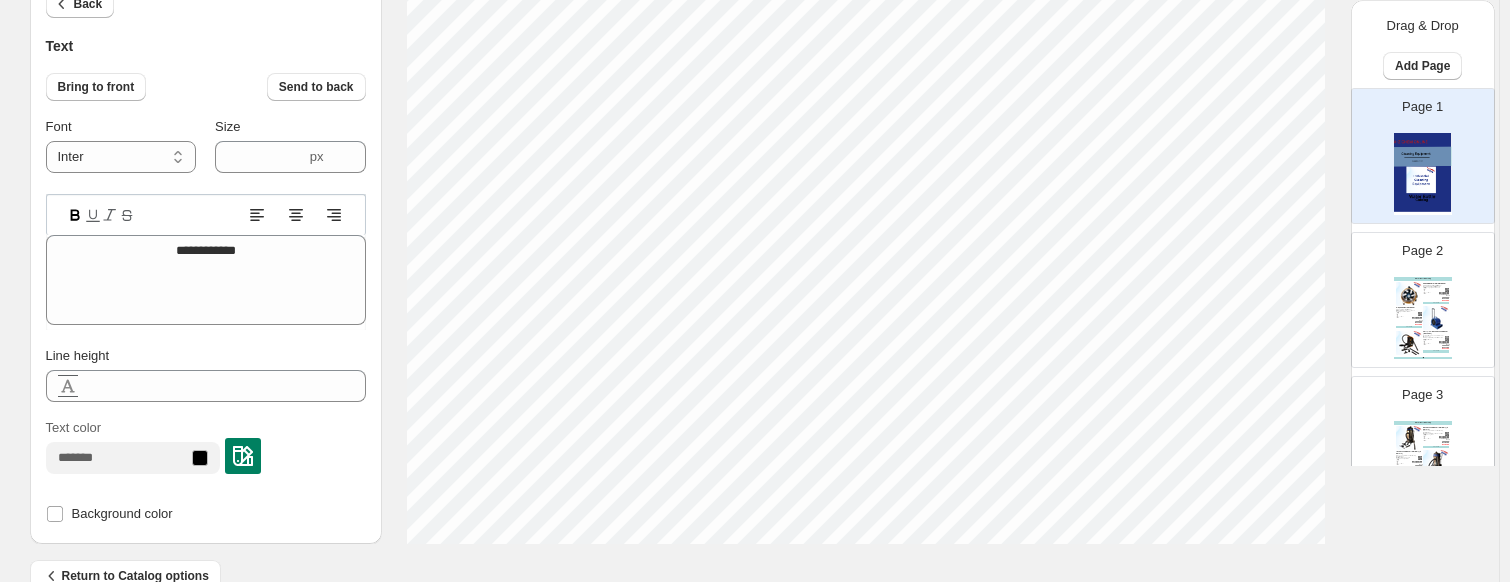 type on "****" 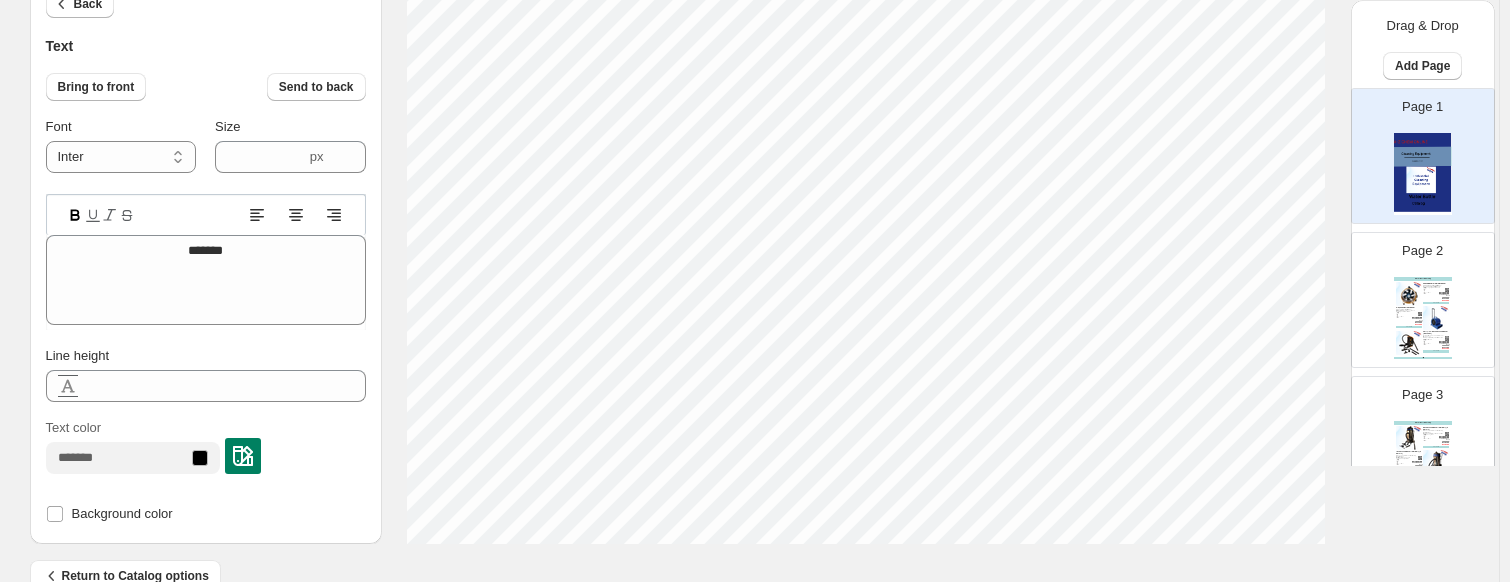 type on "****" 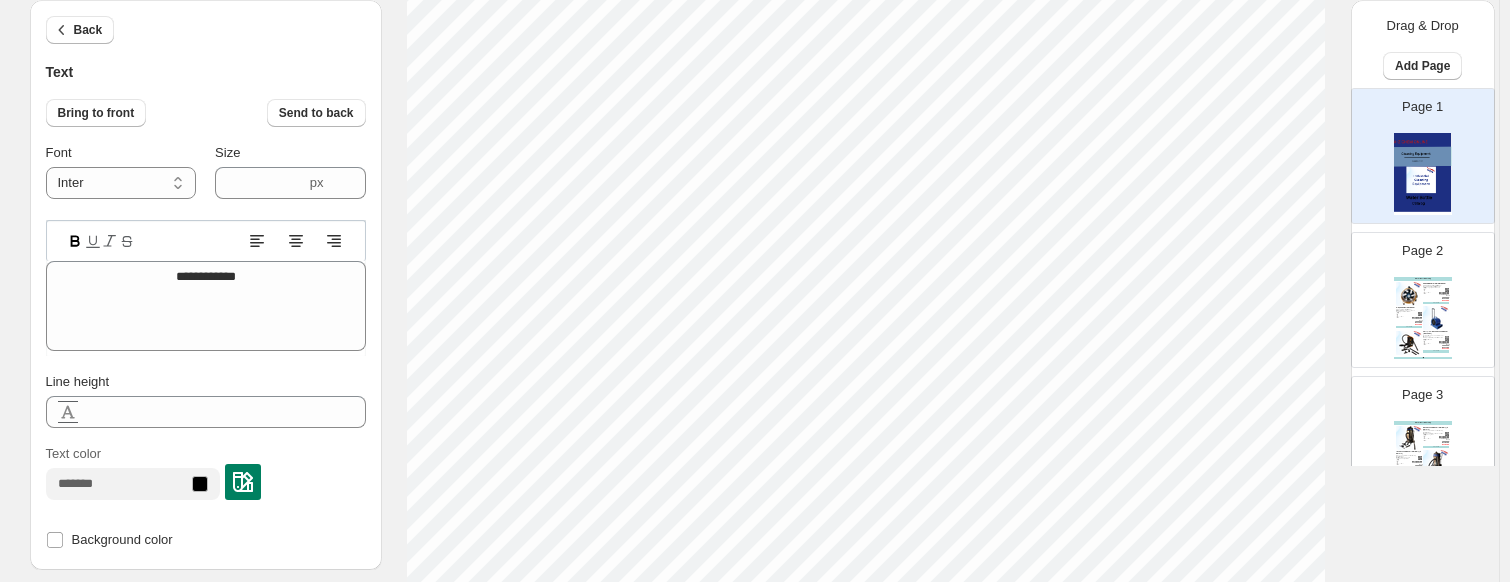 scroll, scrollTop: 200, scrollLeft: 0, axis: vertical 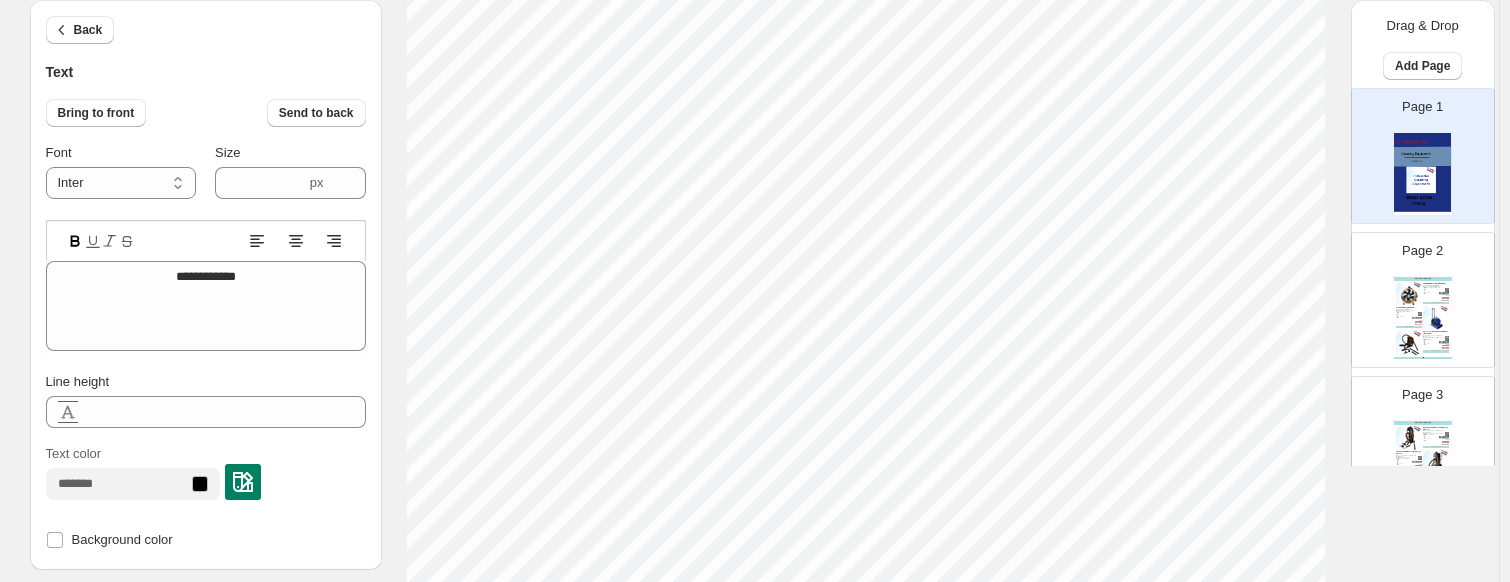 type on "****" 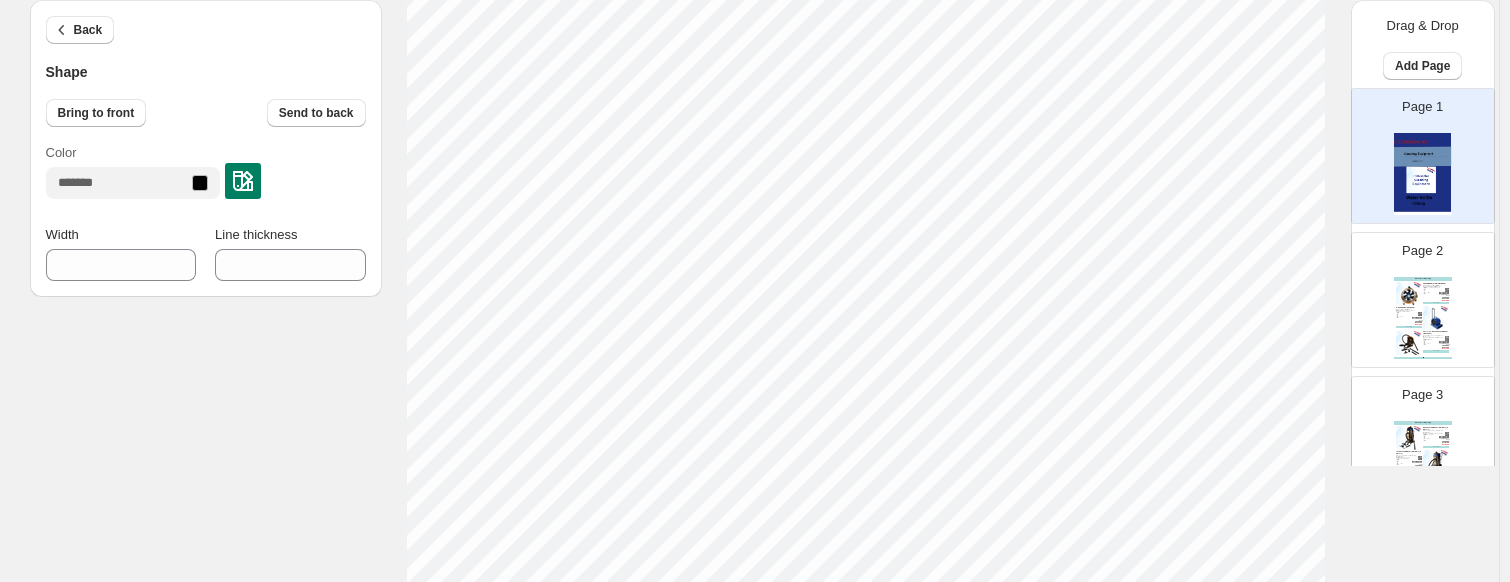 type on "***" 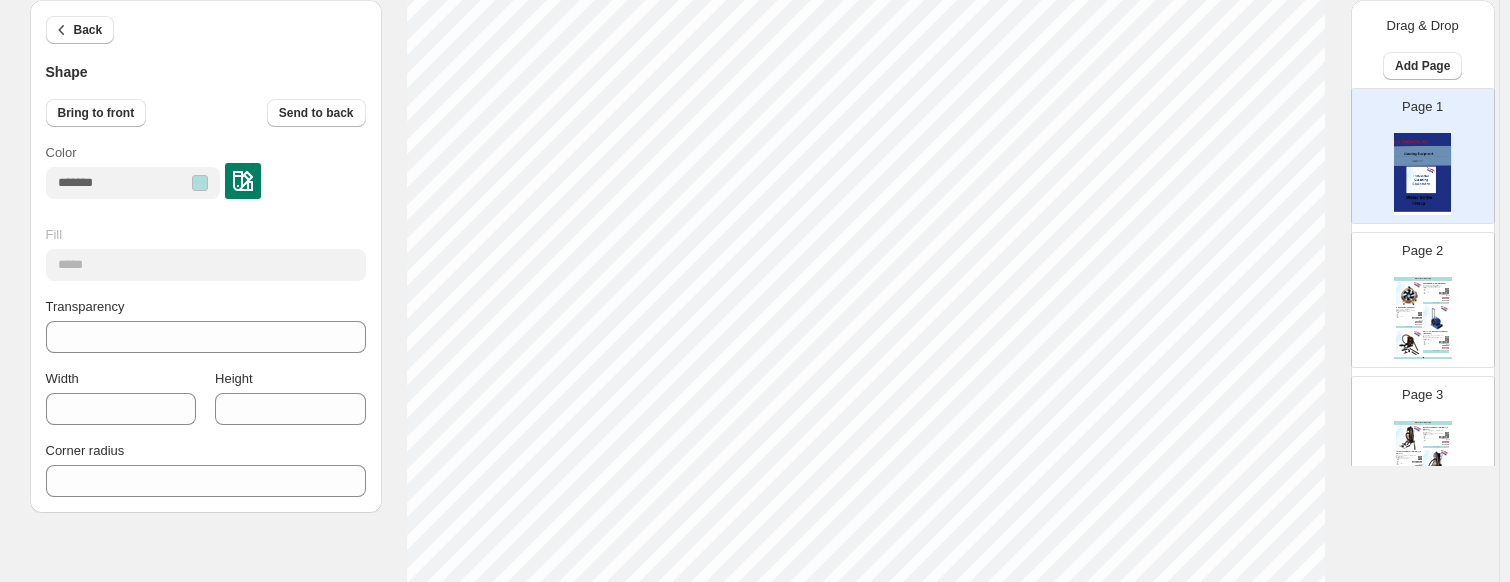 type on "***" 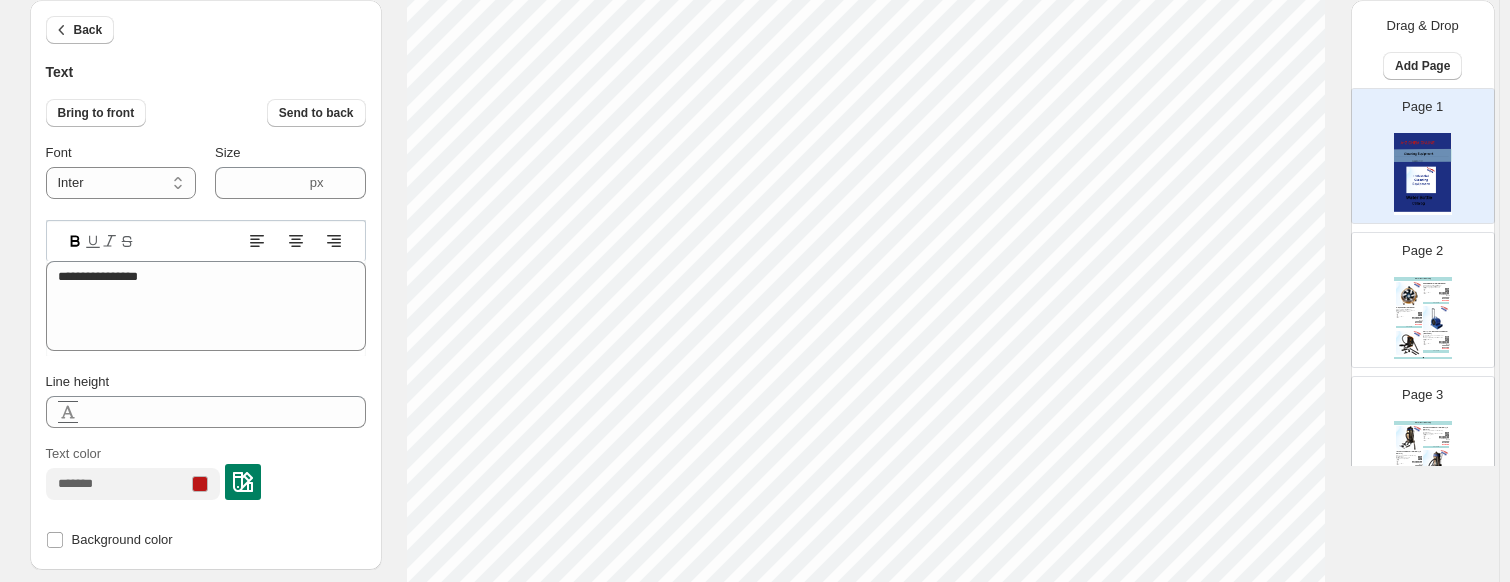 scroll, scrollTop: 16, scrollLeft: 2, axis: both 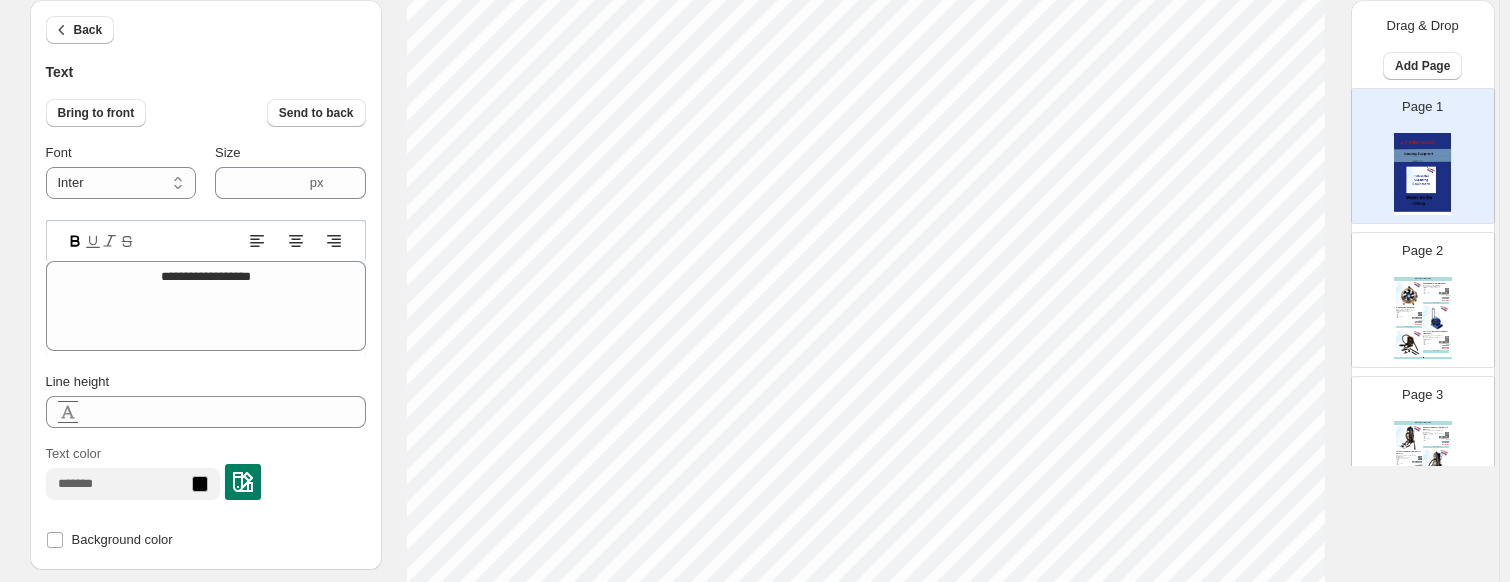 type on "****" 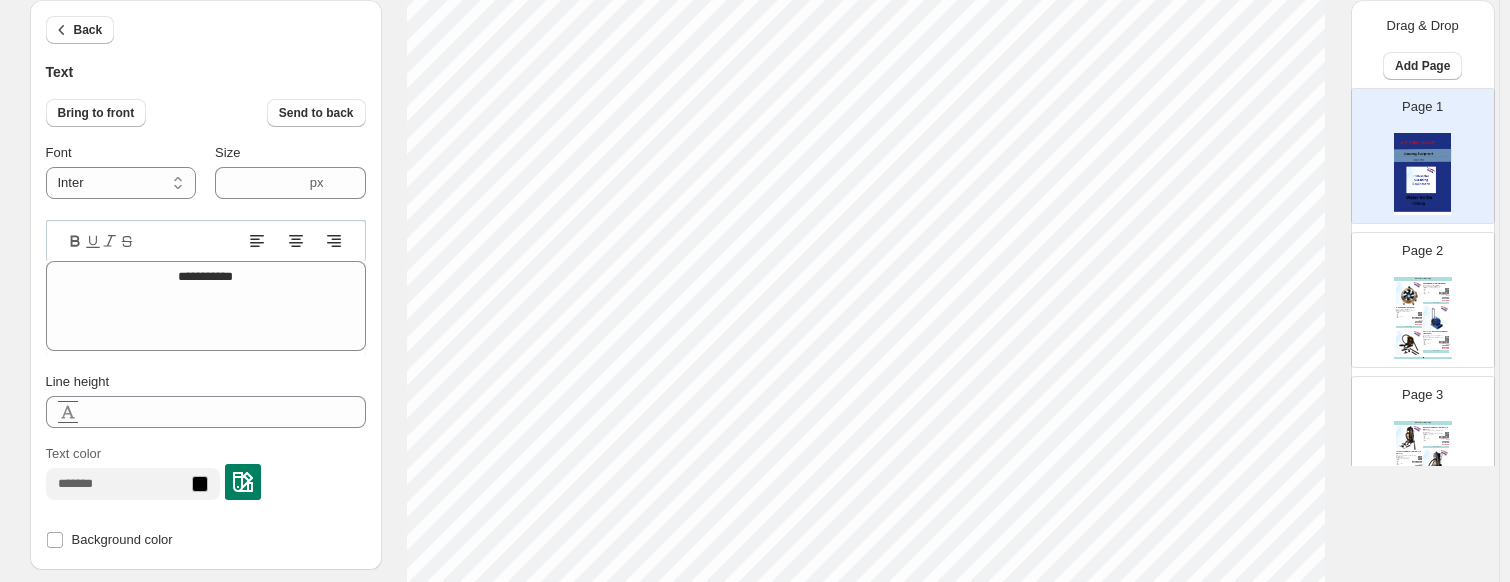 type on "****" 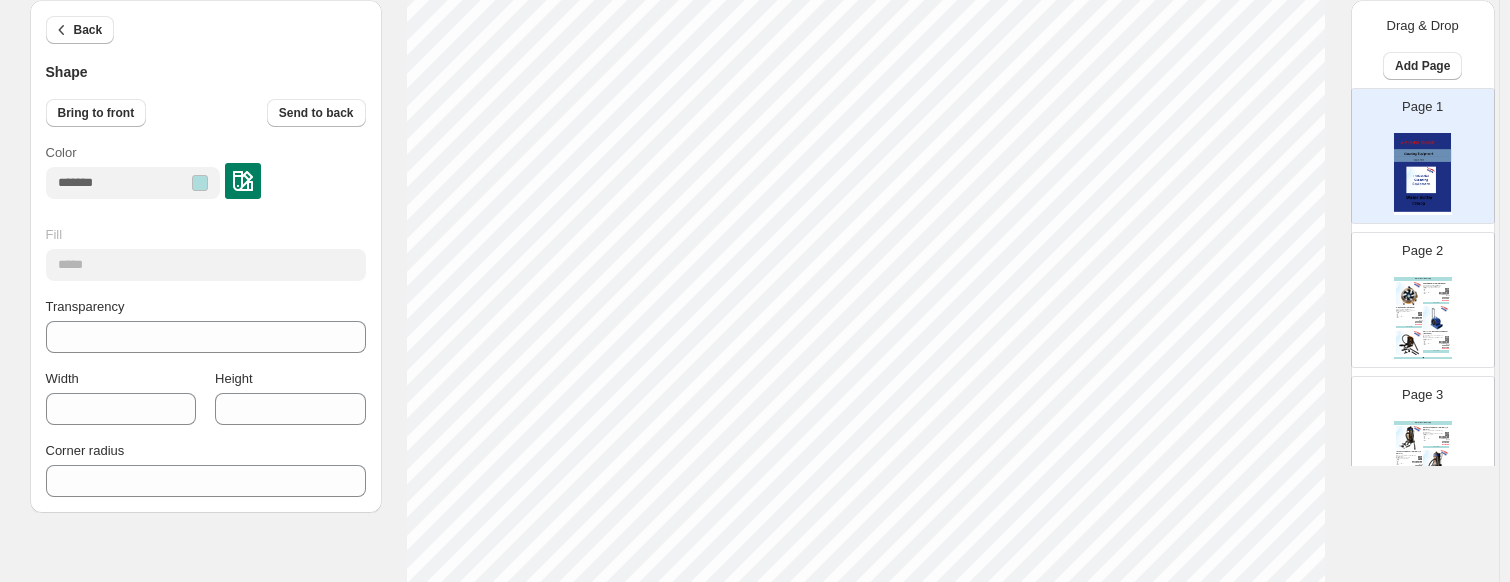 type on "***" 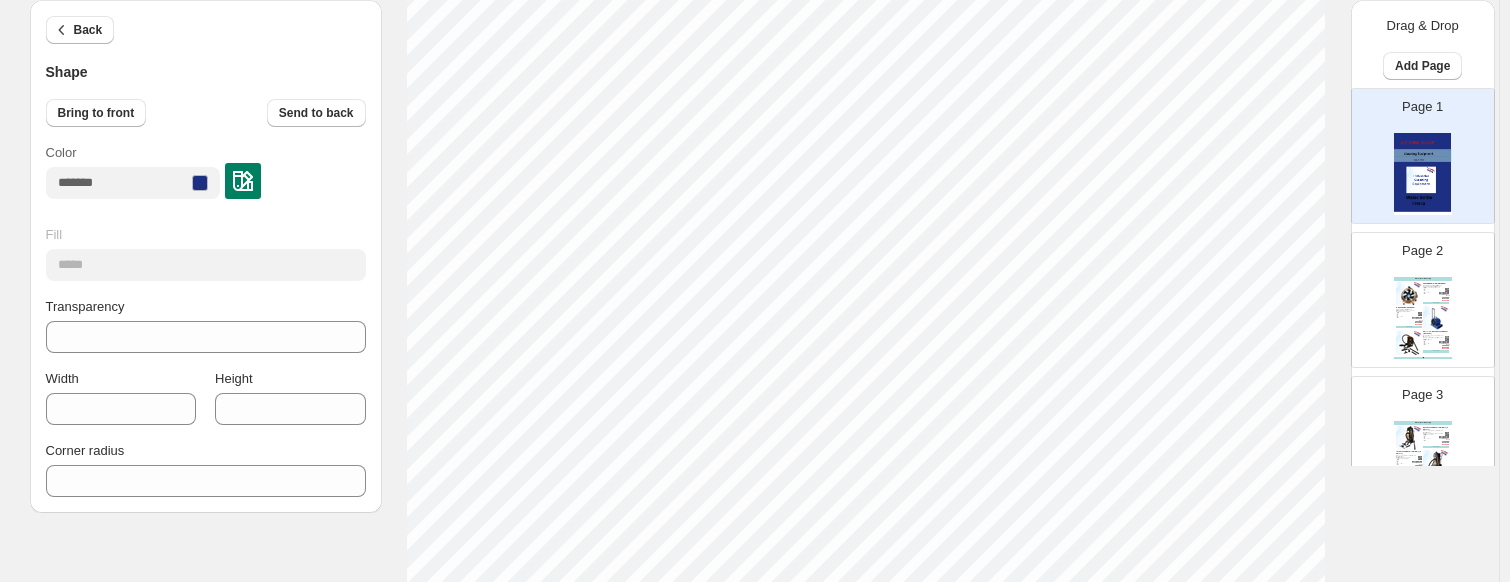 drag, startPoint x: 72, startPoint y: 21, endPoint x: 408, endPoint y: 146, distance: 358.49826 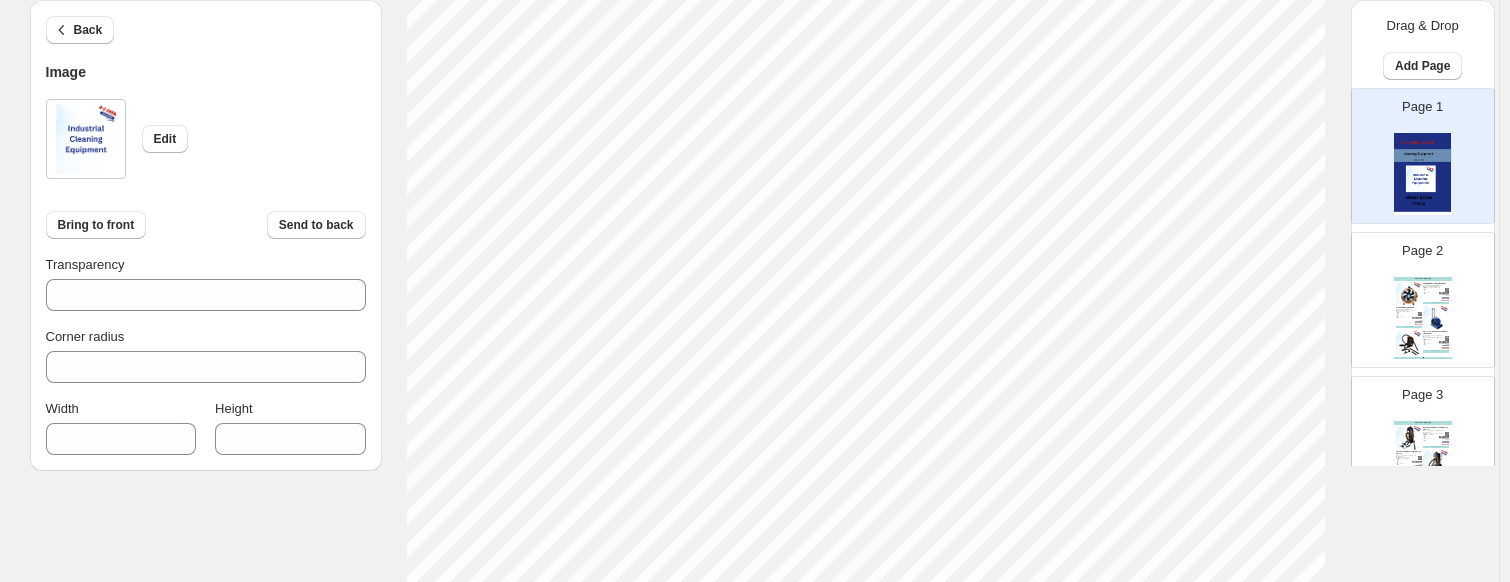 scroll, scrollTop: 800, scrollLeft: 0, axis: vertical 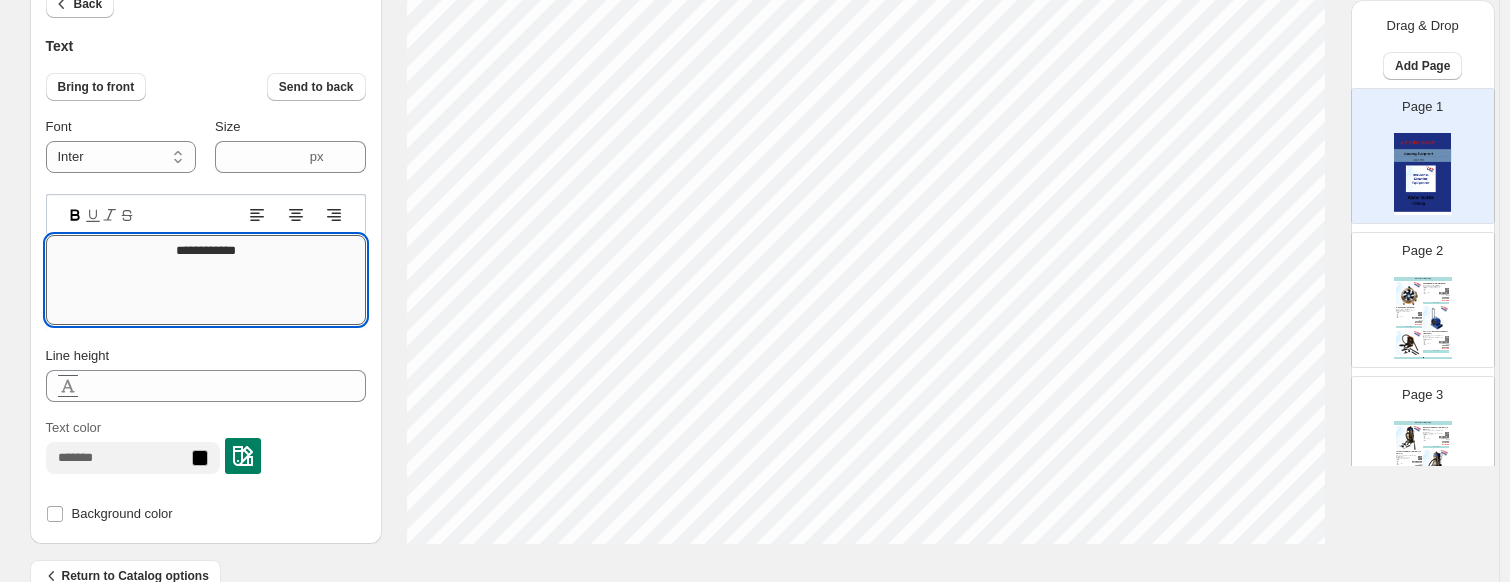 drag, startPoint x: 274, startPoint y: 244, endPoint x: 163, endPoint y: 237, distance: 111.220505 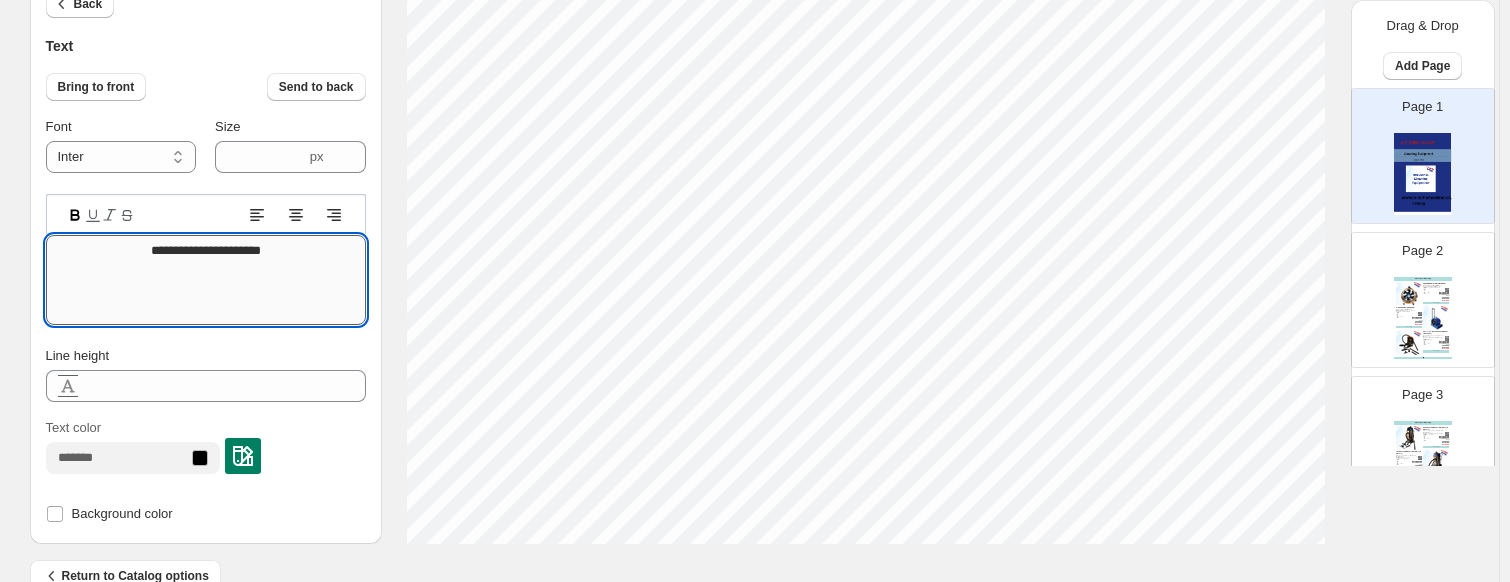type on "**********" 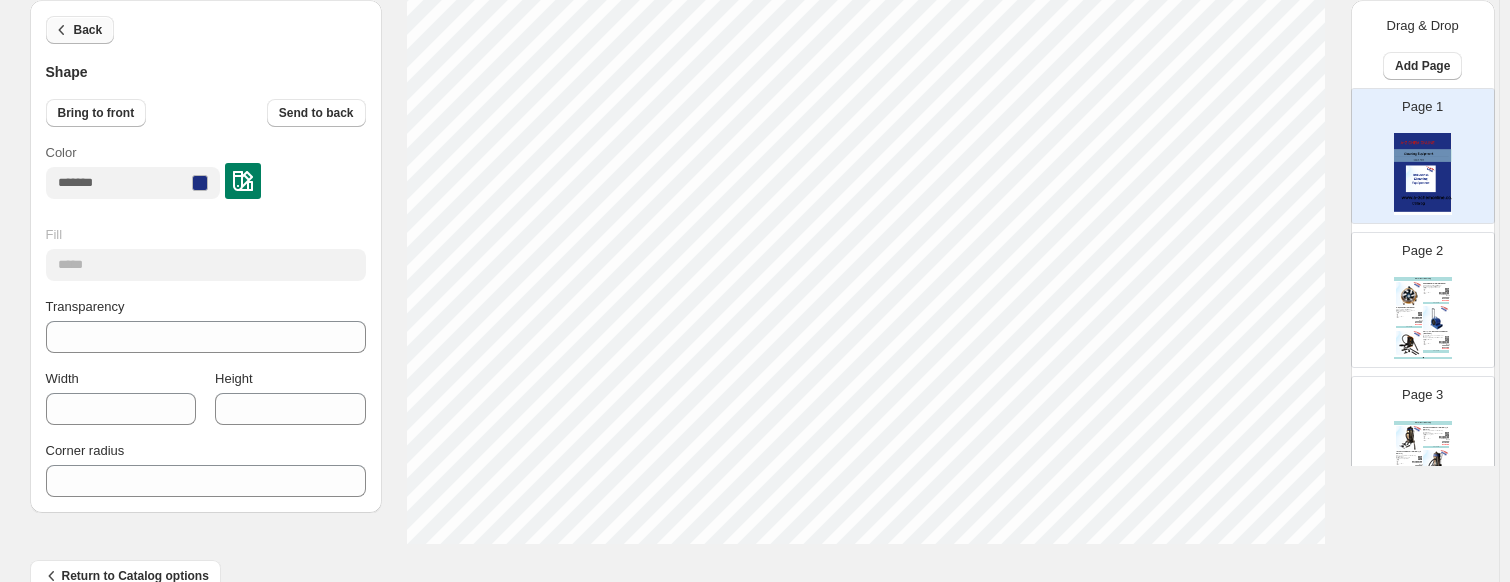 click on "Back" at bounding box center [88, 30] 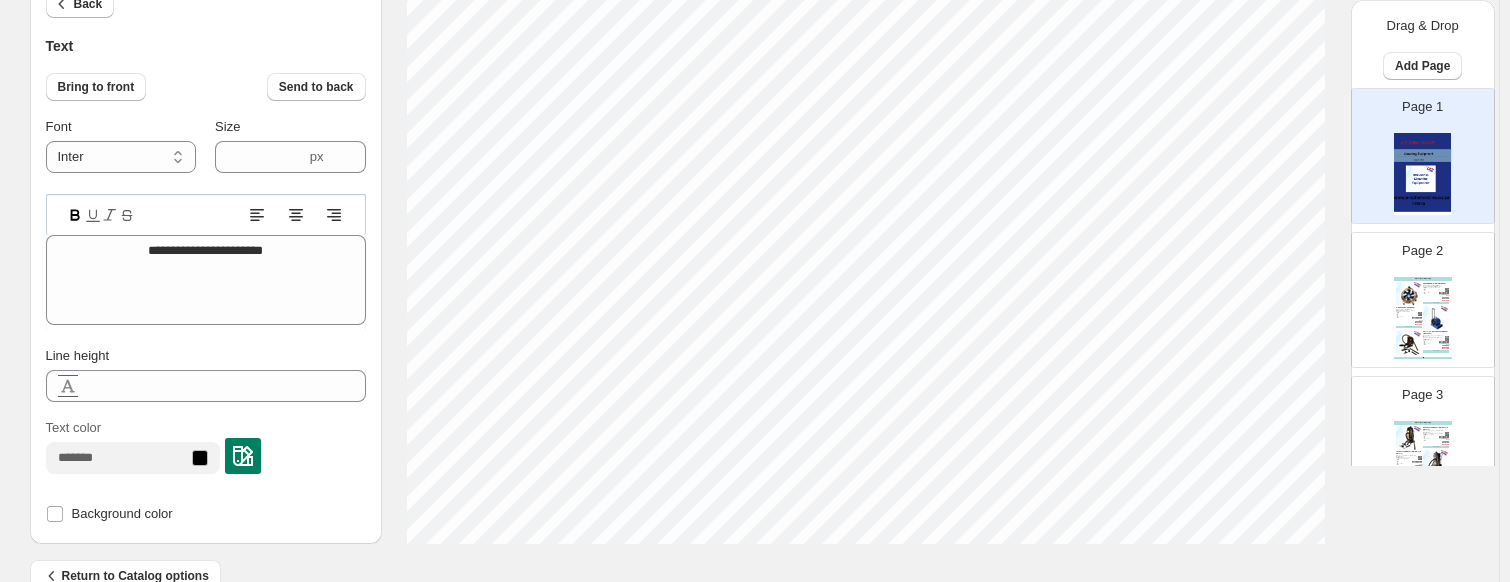 scroll, scrollTop: 16, scrollLeft: 2, axis: both 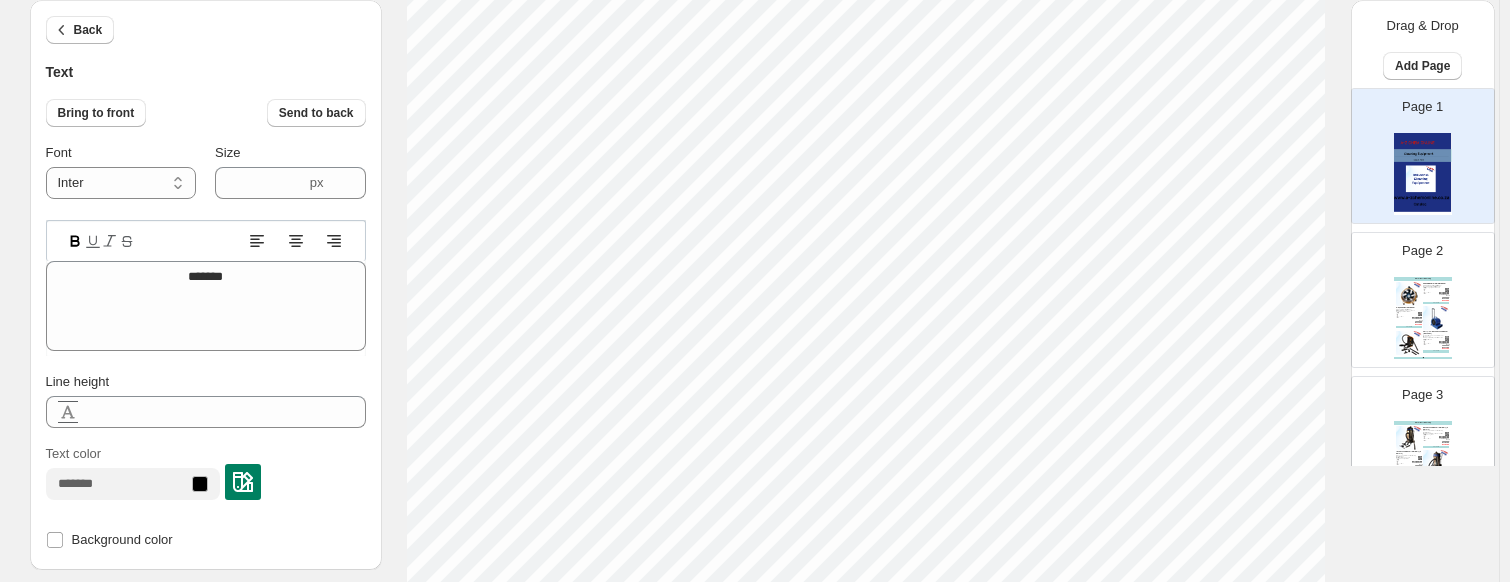 type on "****" 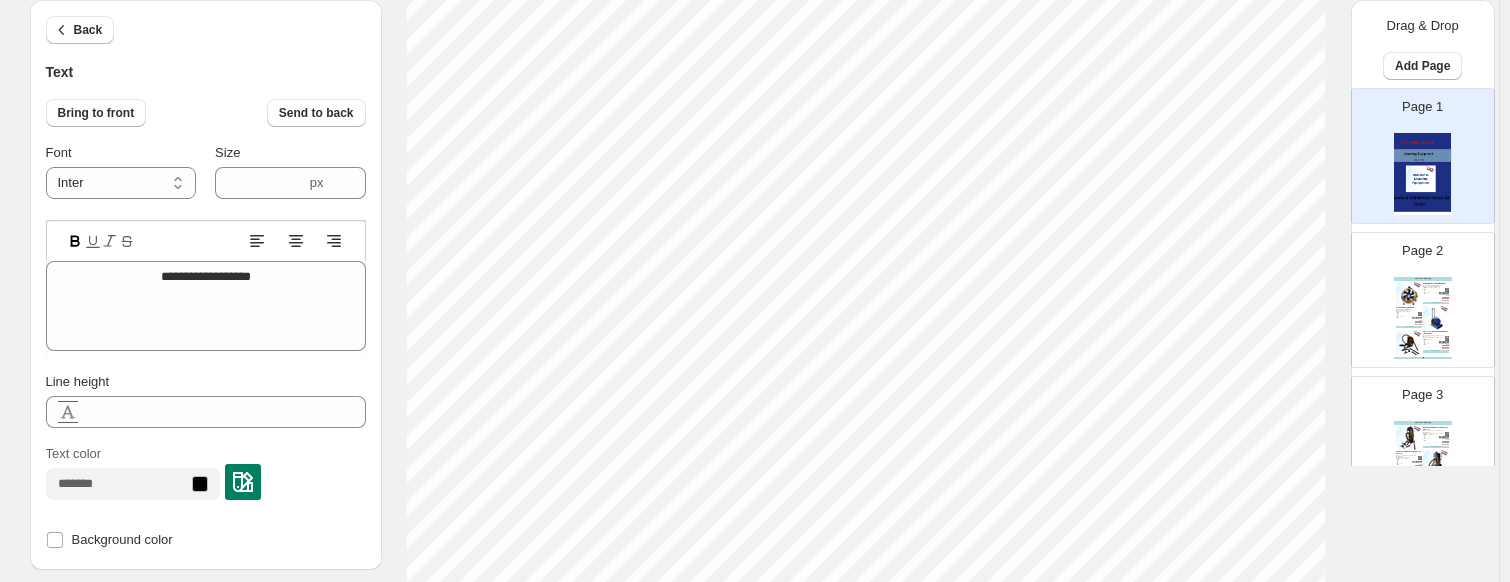 scroll, scrollTop: 16, scrollLeft: 2, axis: both 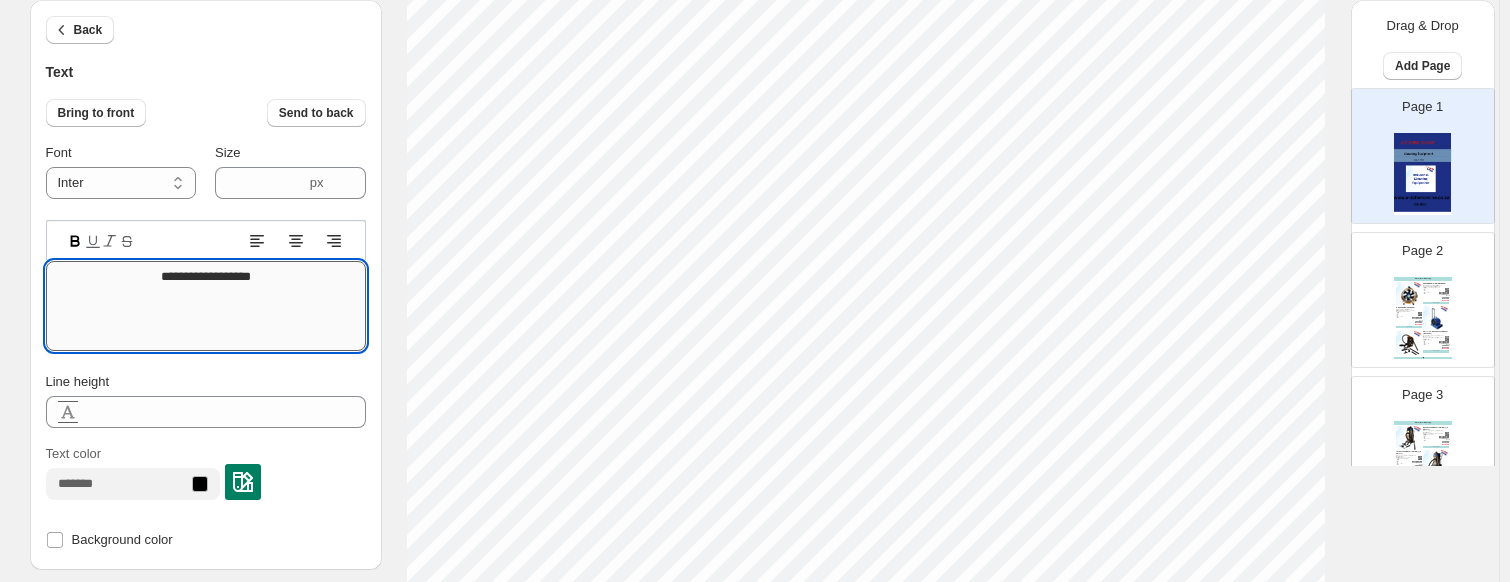 drag, startPoint x: 269, startPoint y: 271, endPoint x: 134, endPoint y: 266, distance: 135.09256 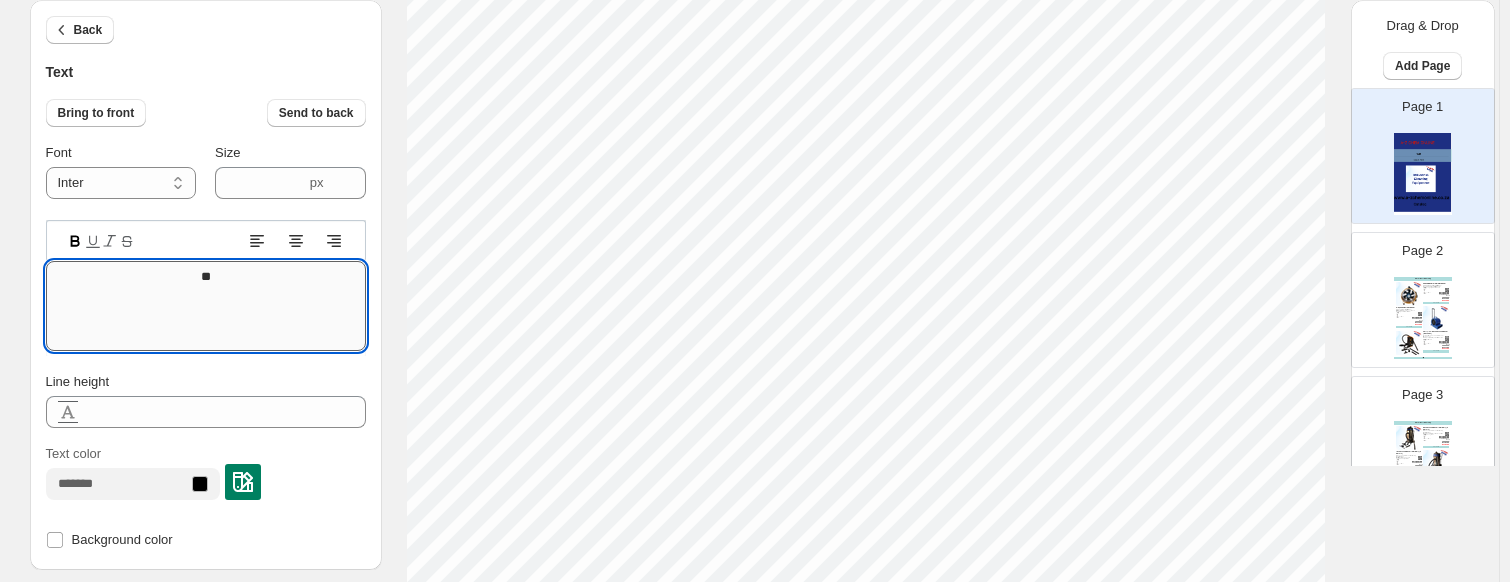 type on "*" 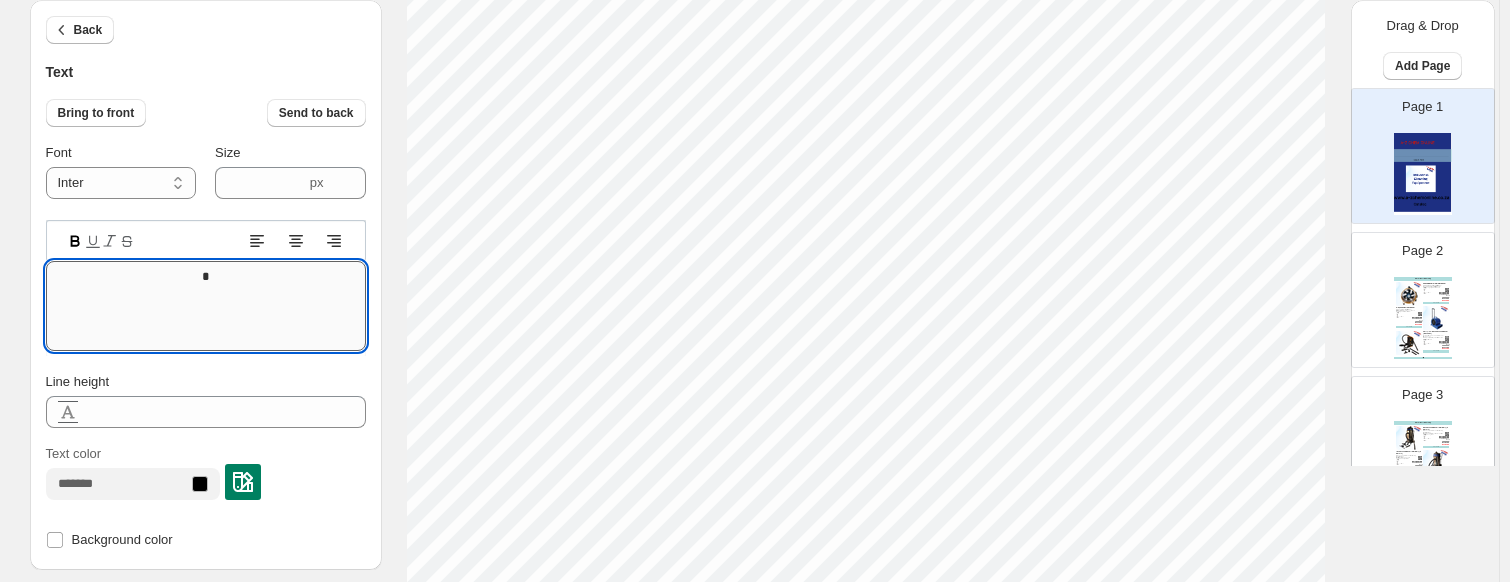 type on "**" 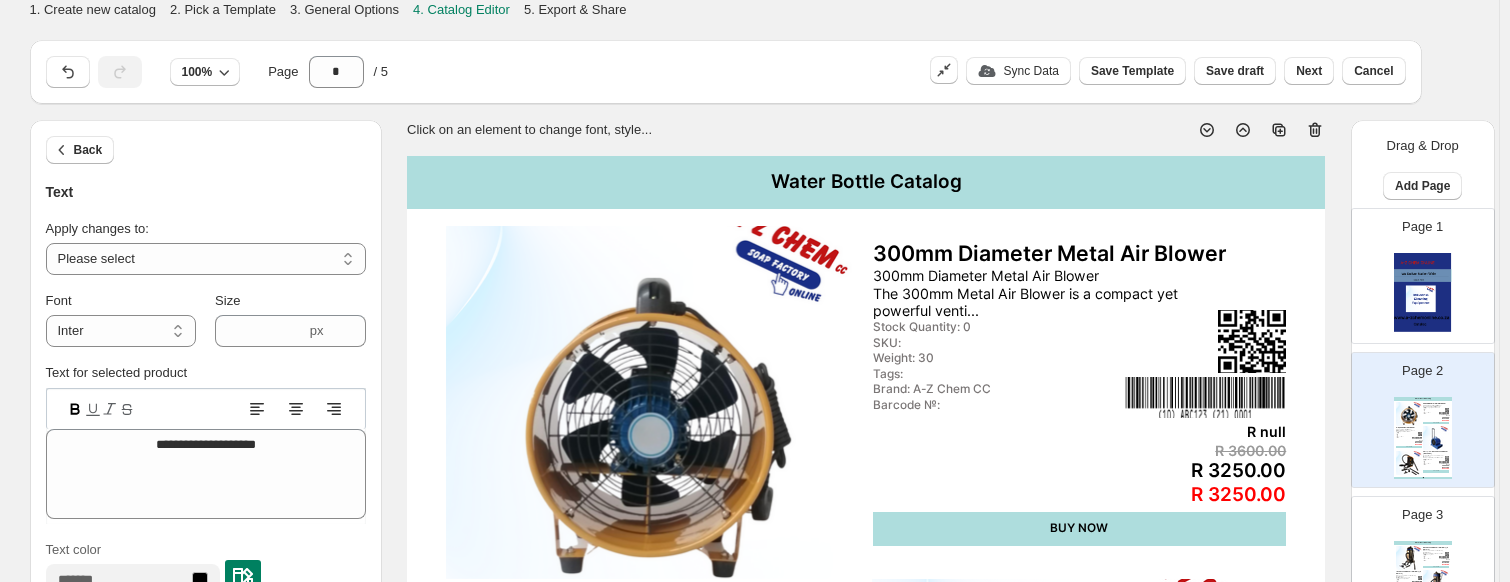 scroll, scrollTop: 100, scrollLeft: 0, axis: vertical 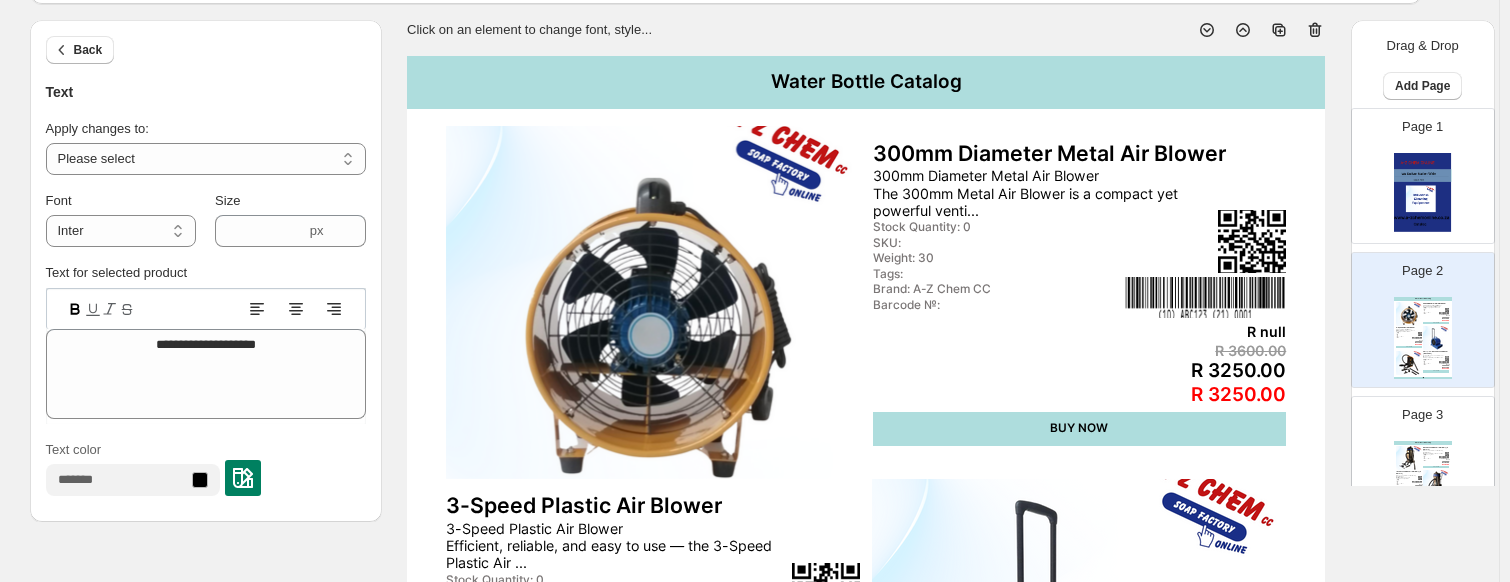 click on "Water Bottle Catalog" at bounding box center (866, 82) 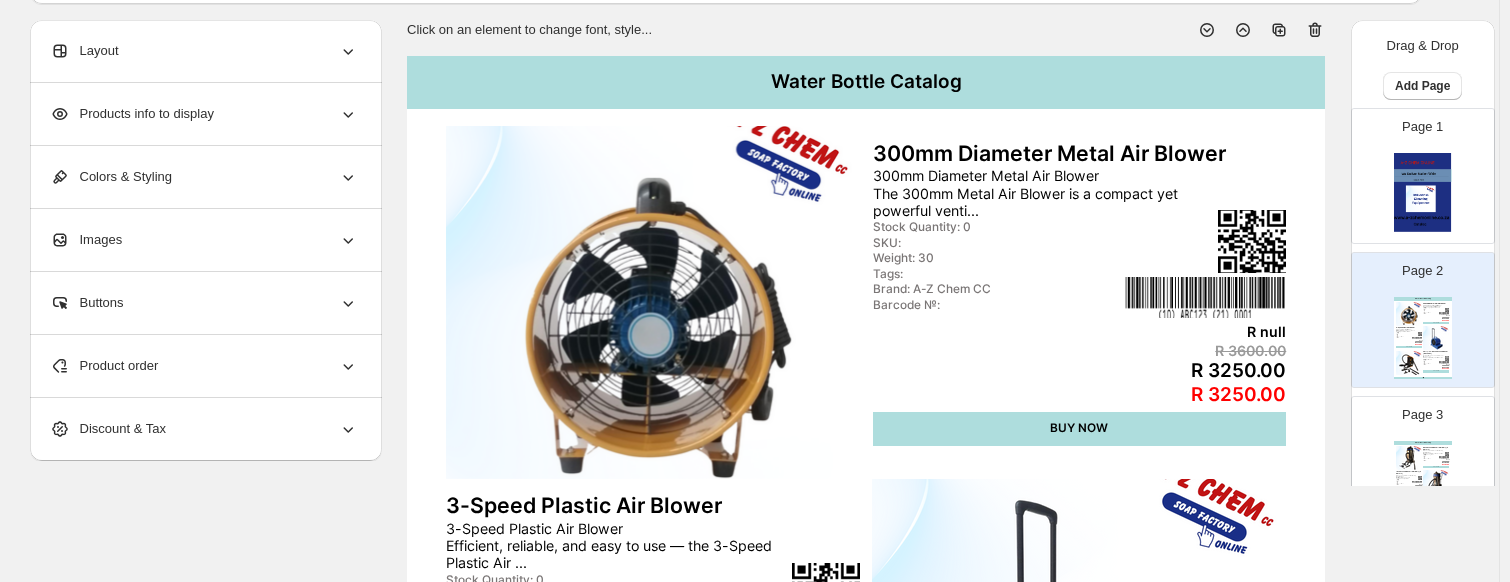 click on "Layout" at bounding box center (204, 51) 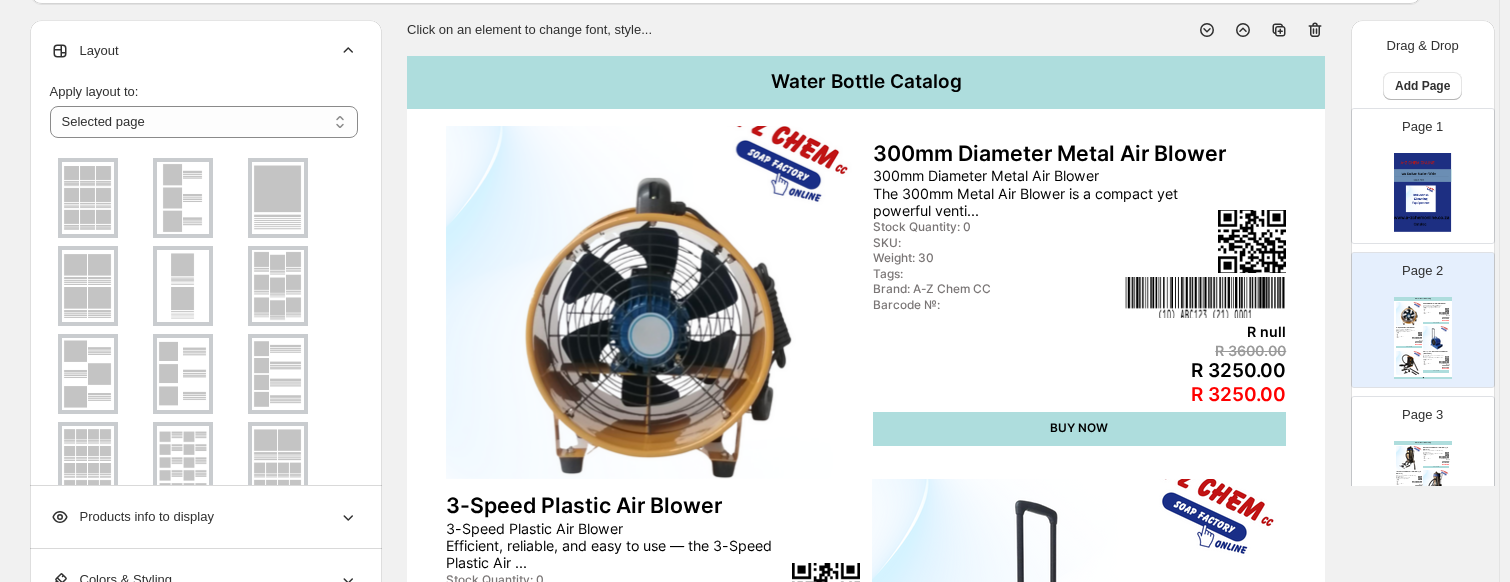 click on "Layout" at bounding box center [204, 51] 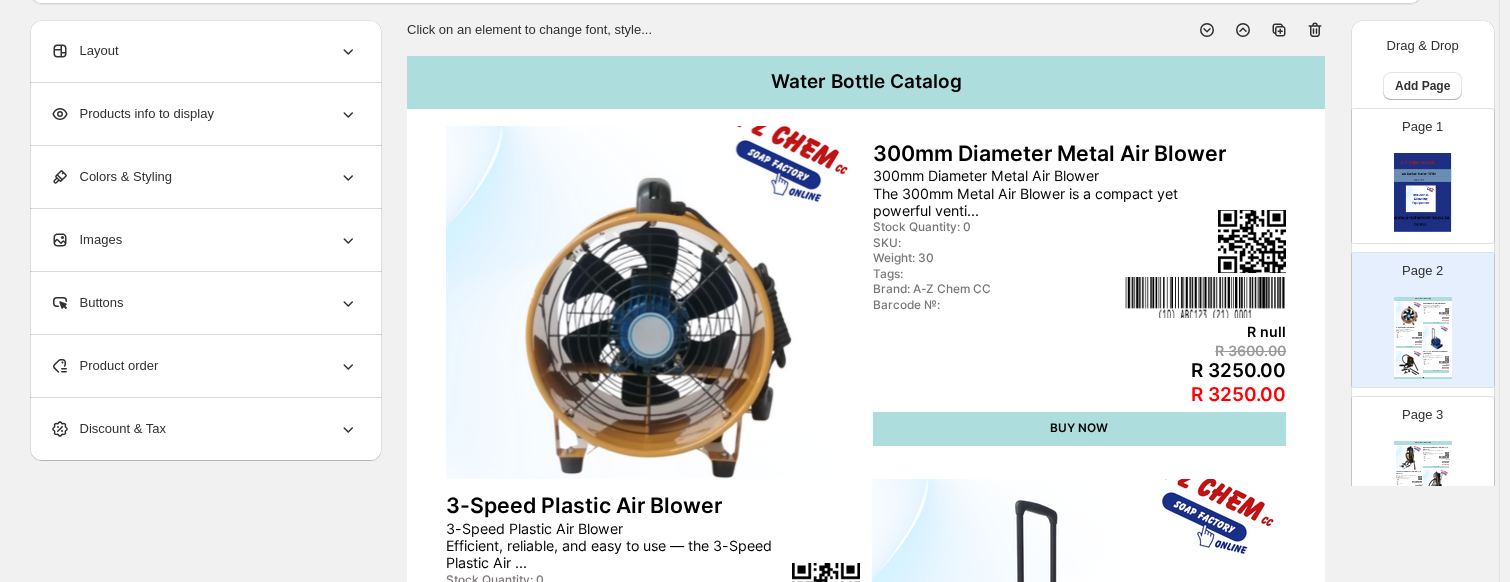 click on "Layout" at bounding box center (204, 51) 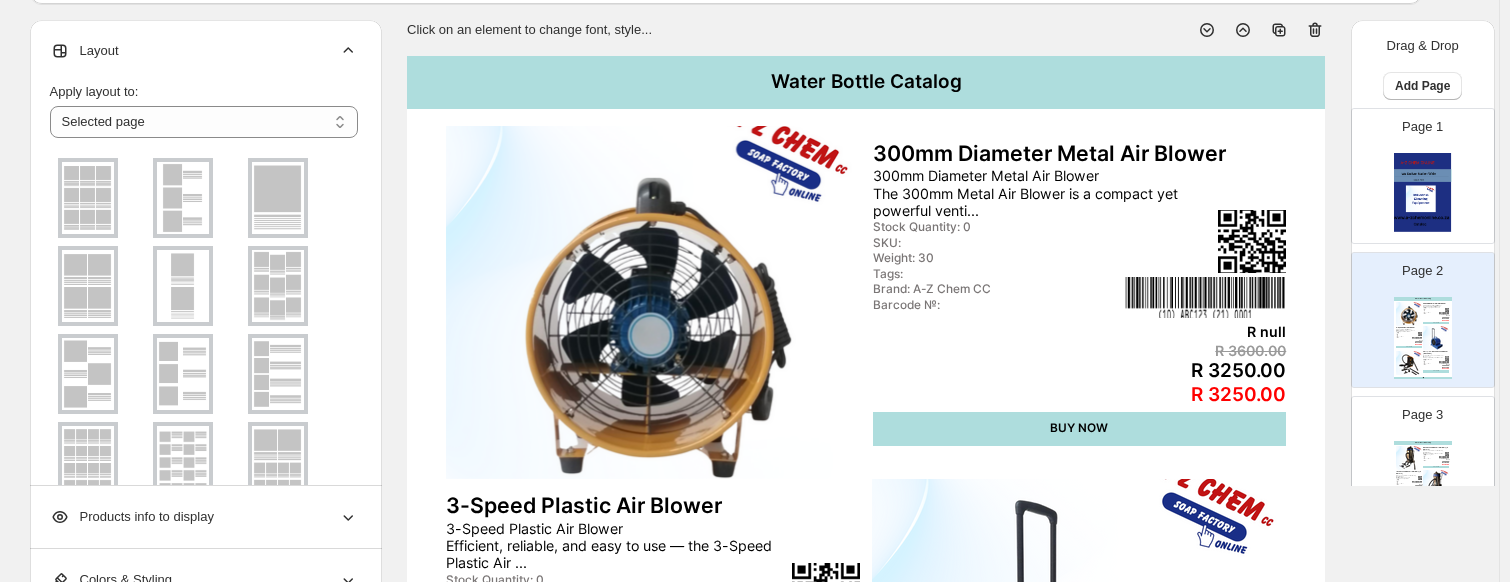 click at bounding box center [88, 198] 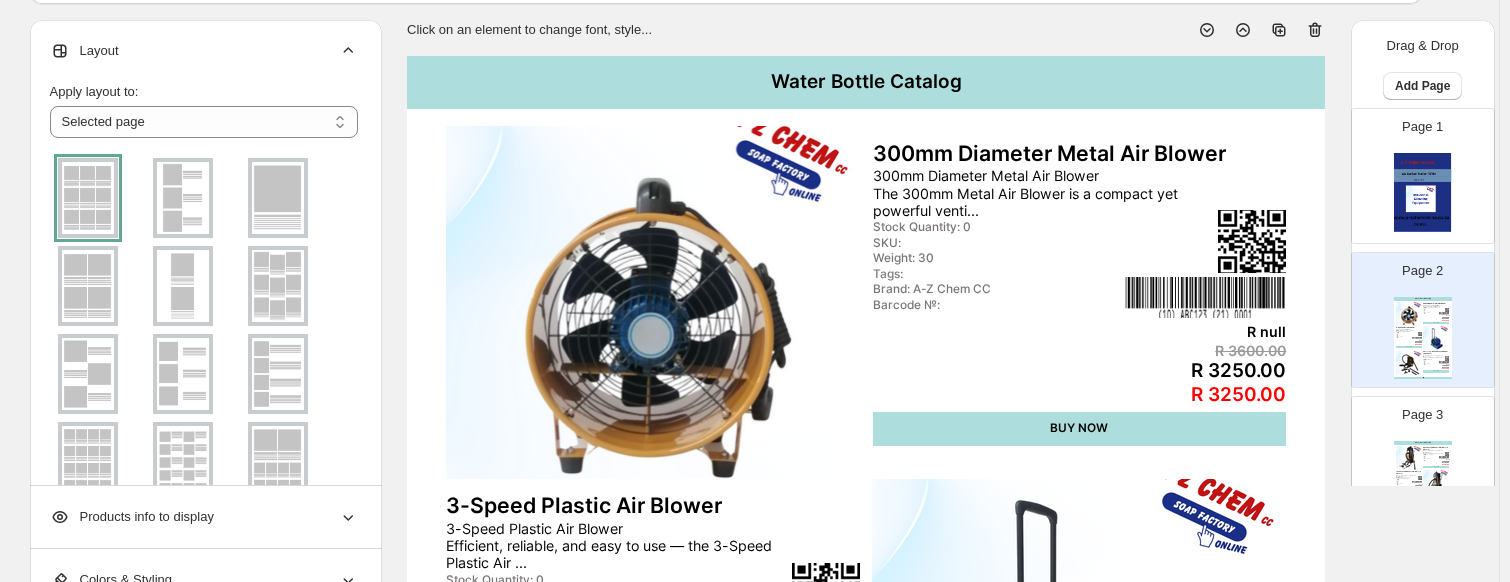 click at bounding box center (88, 286) 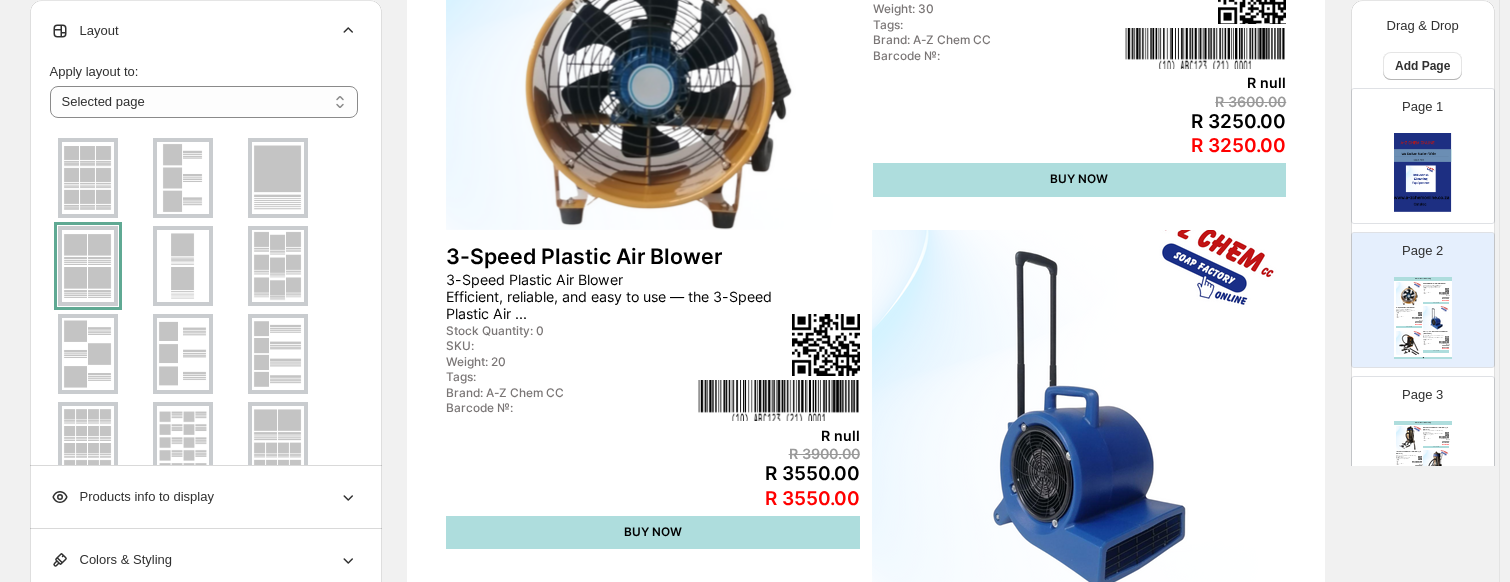 scroll, scrollTop: 300, scrollLeft: 0, axis: vertical 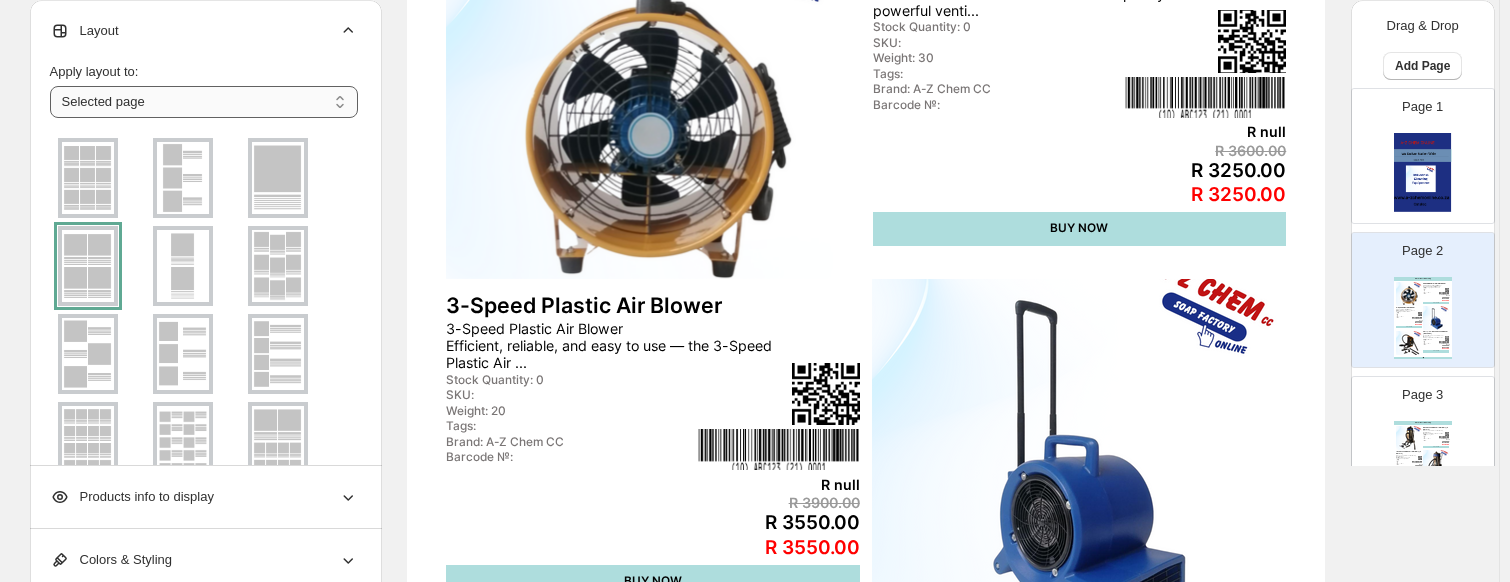 click on "**********" at bounding box center (204, 102) 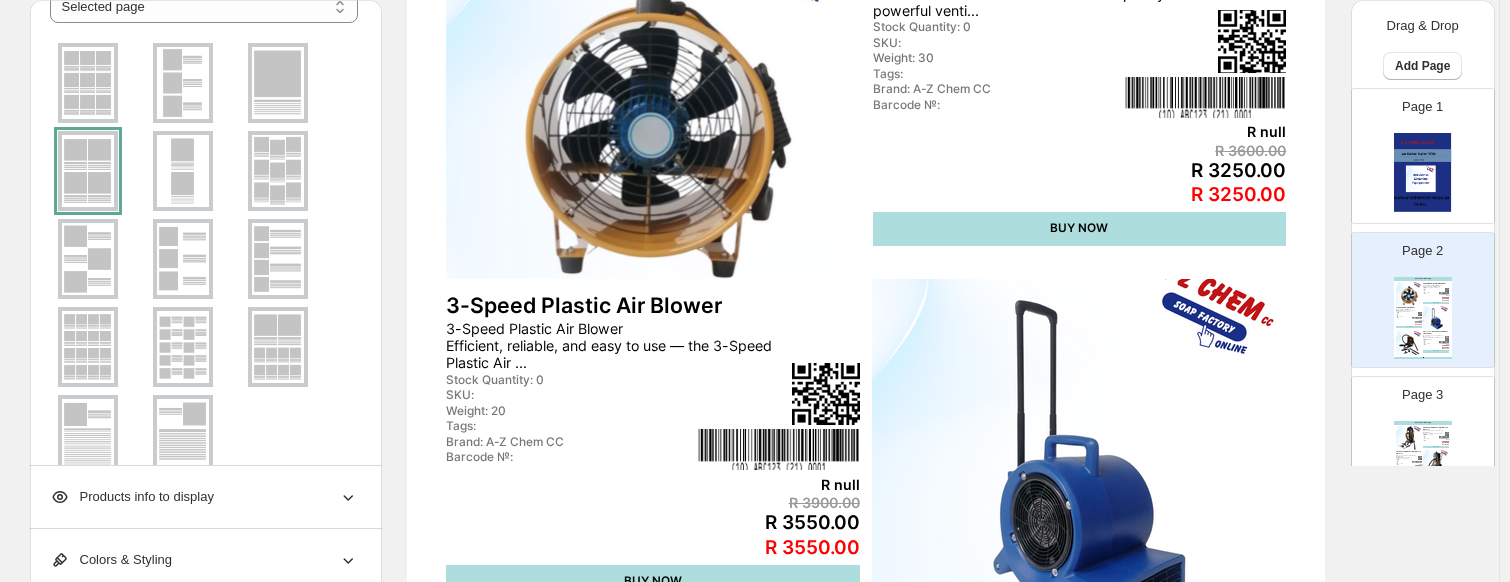 scroll, scrollTop: 100, scrollLeft: 0, axis: vertical 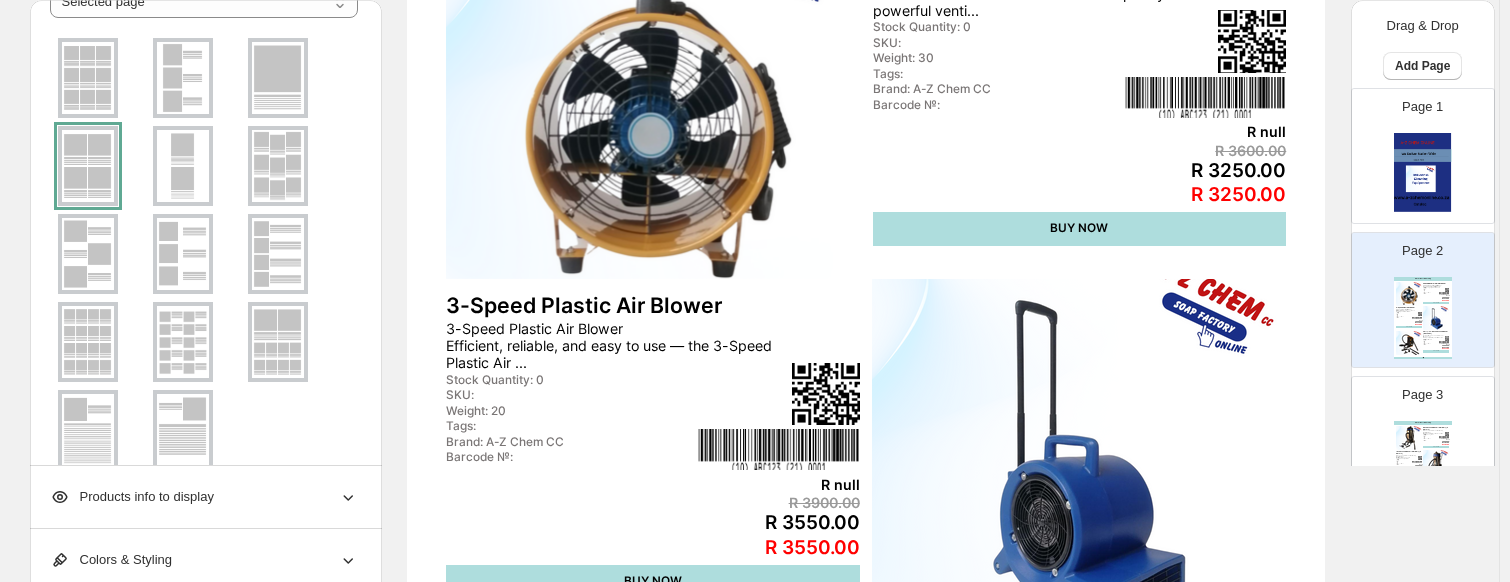 click at bounding box center [88, 254] 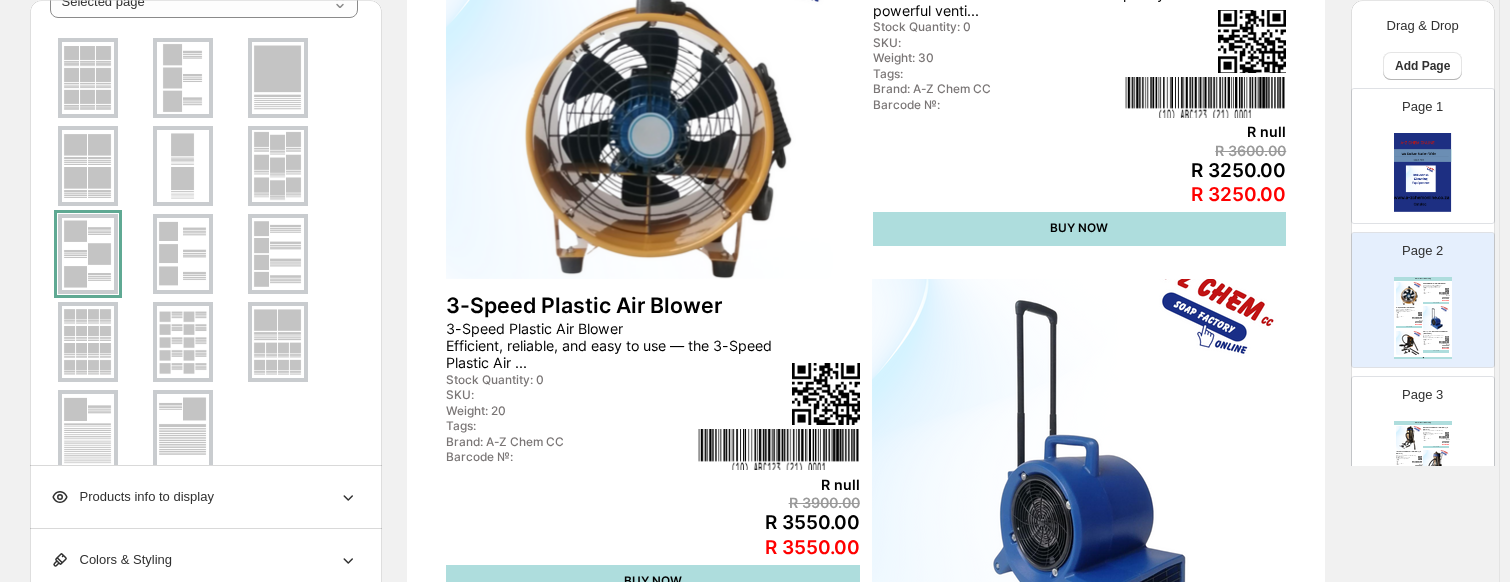 click at bounding box center (88, 254) 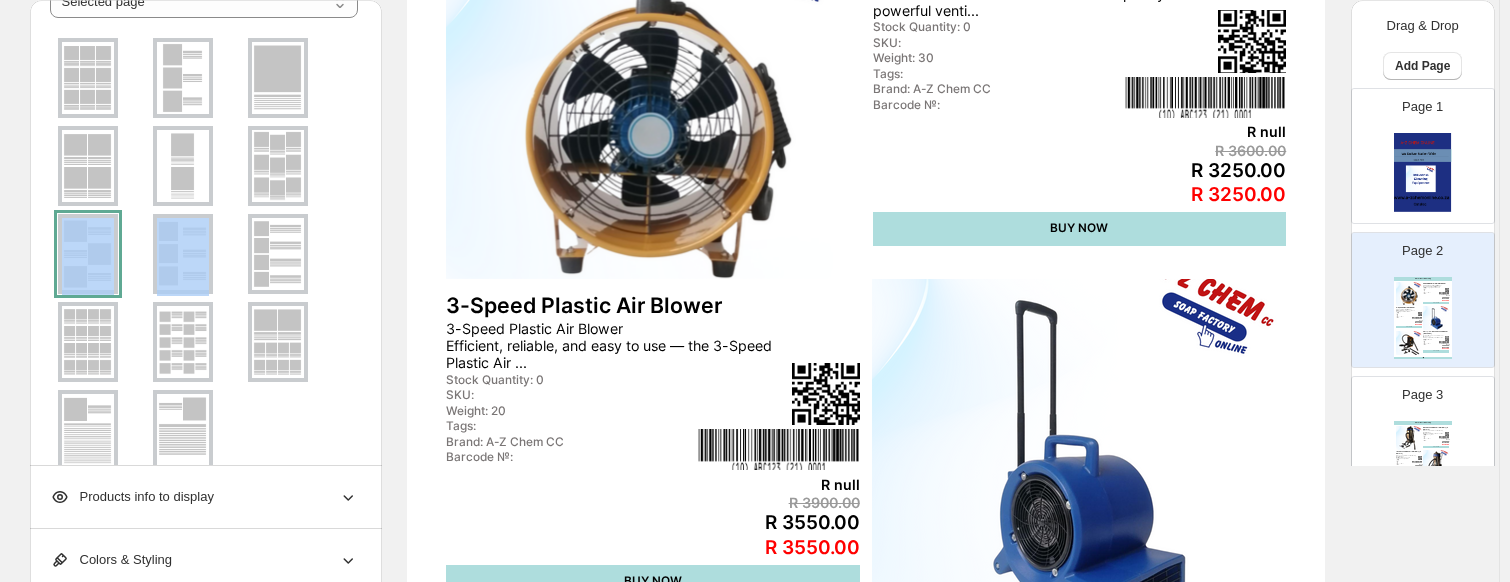 click at bounding box center [88, 254] 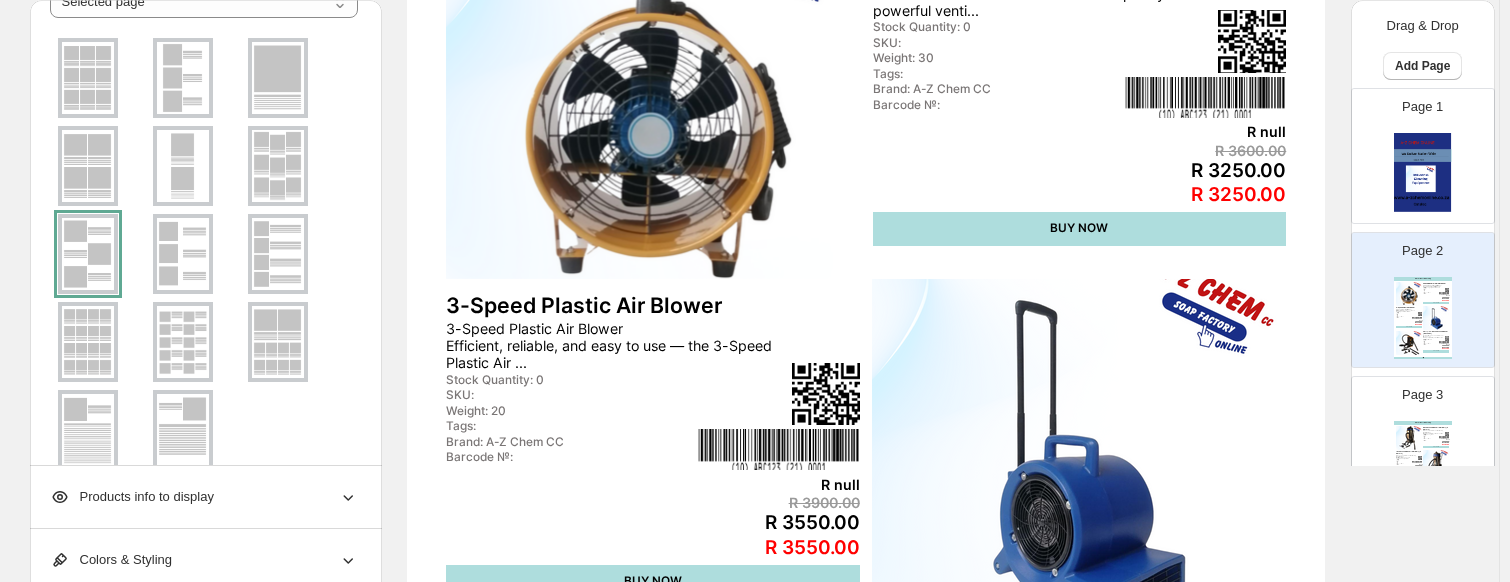 drag, startPoint x: 393, startPoint y: 96, endPoint x: 383, endPoint y: 102, distance: 11.661903 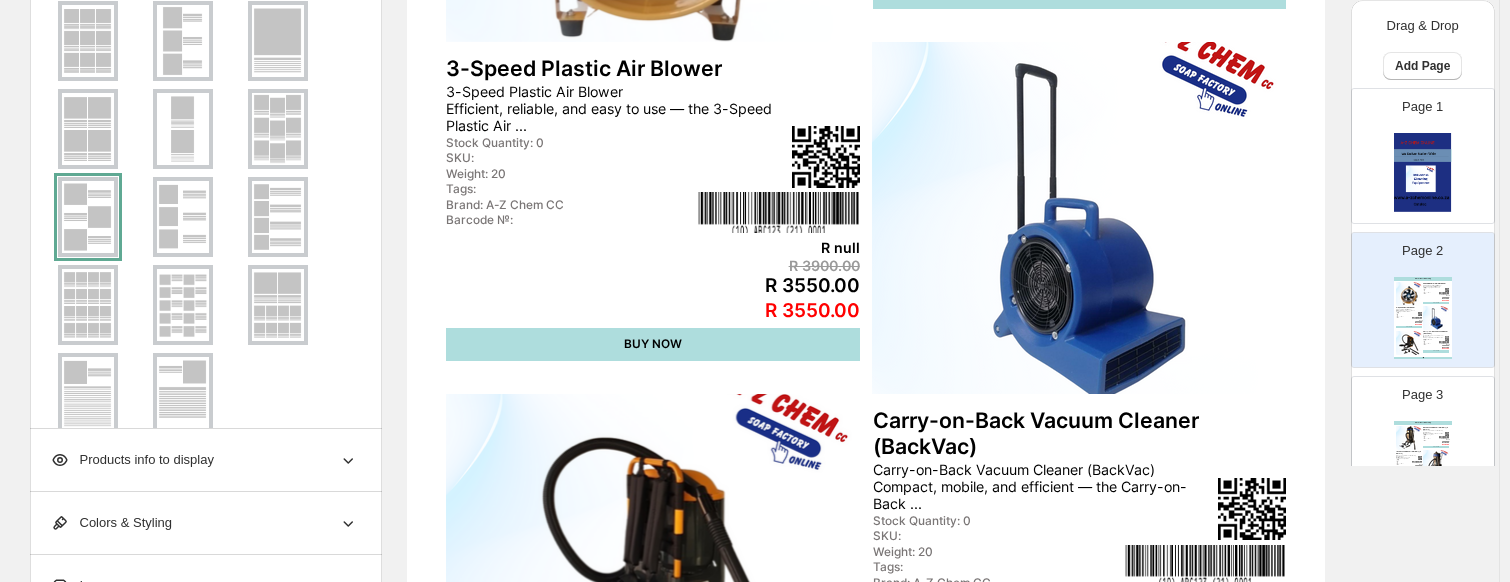 scroll, scrollTop: 600, scrollLeft: 0, axis: vertical 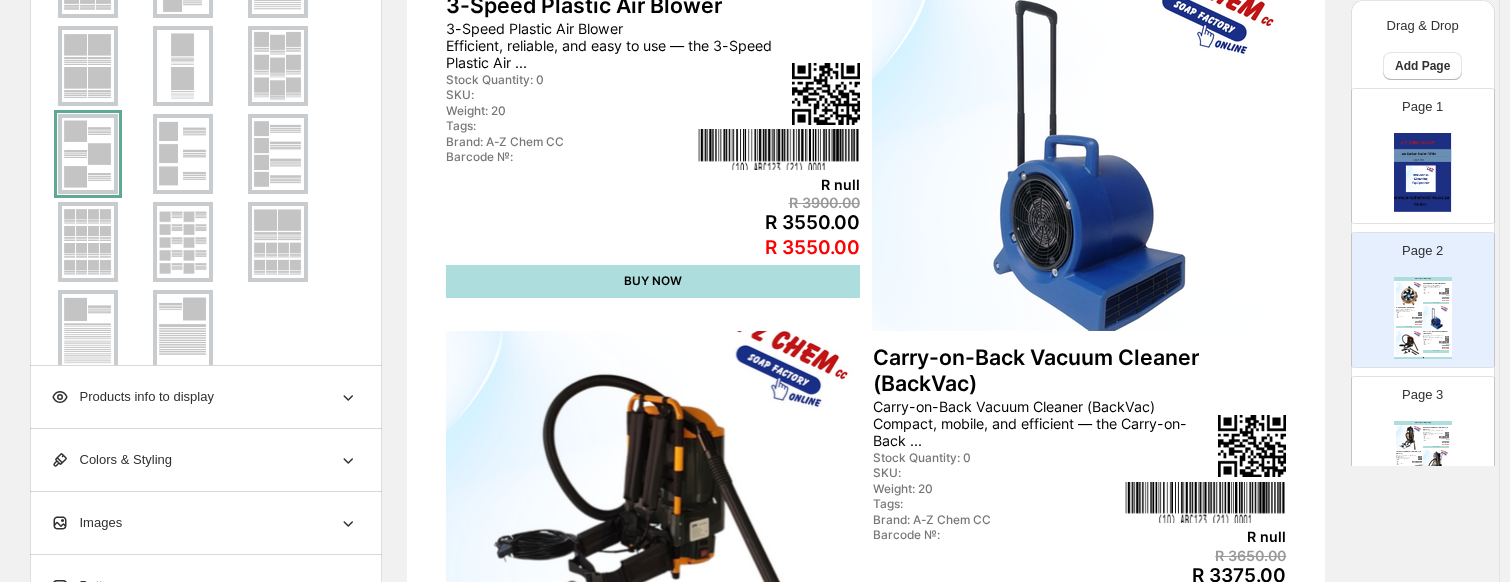 click on "Products info to display" at bounding box center (204, 397) 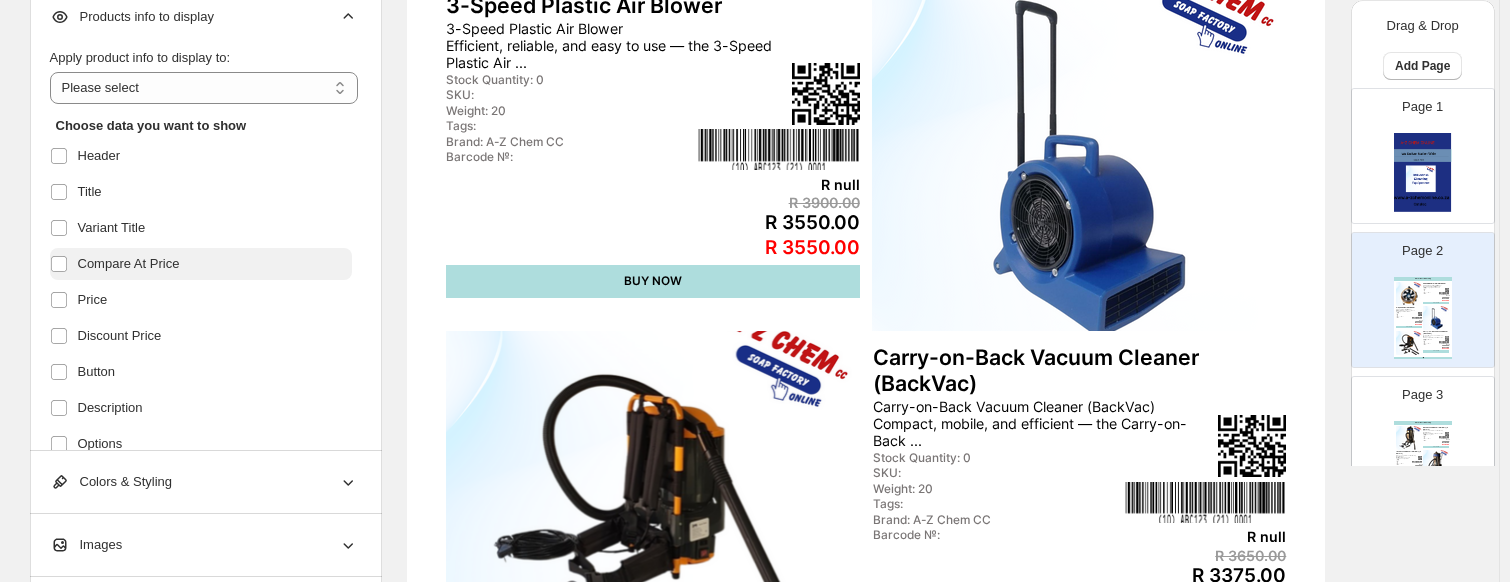 scroll, scrollTop: 100, scrollLeft: 0, axis: vertical 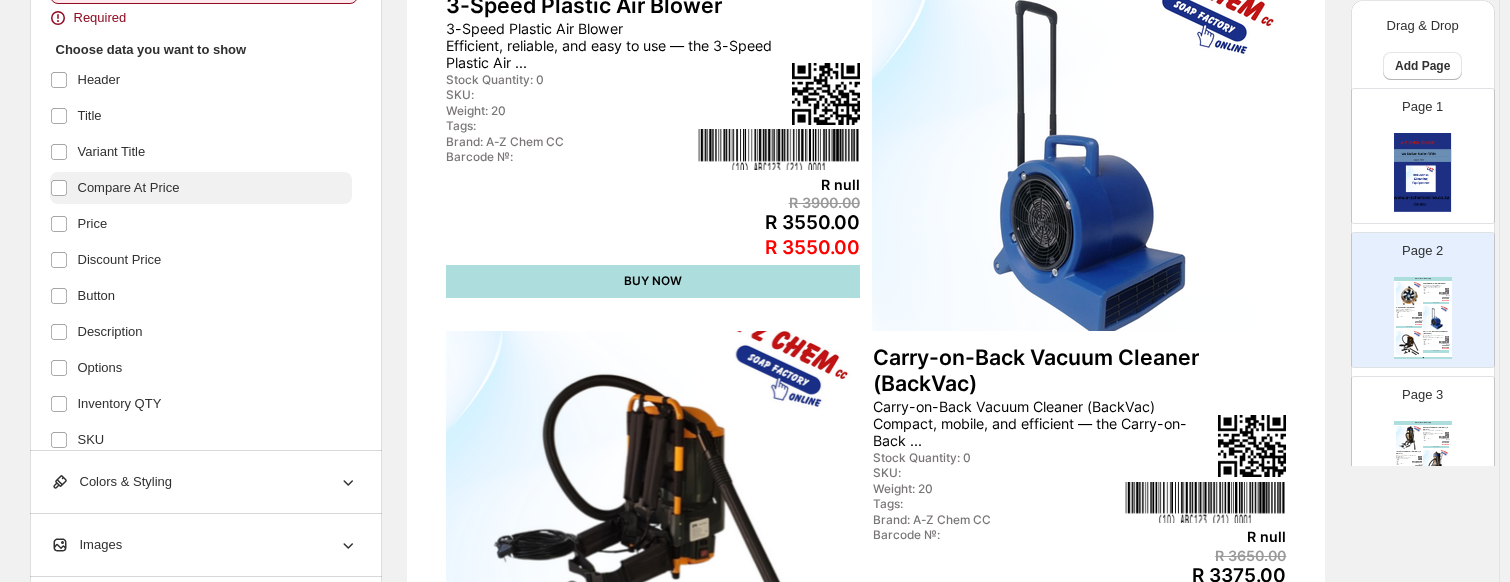click on "Compare At Price" at bounding box center (129, 188) 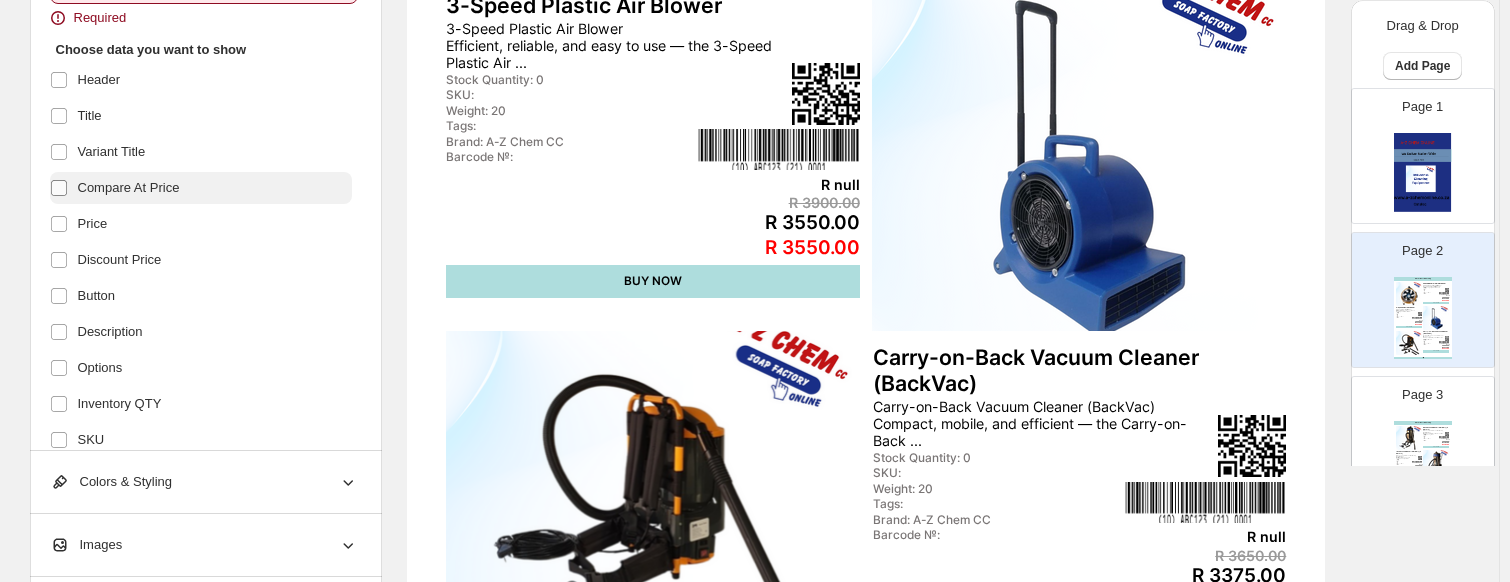 click at bounding box center (59, 188) 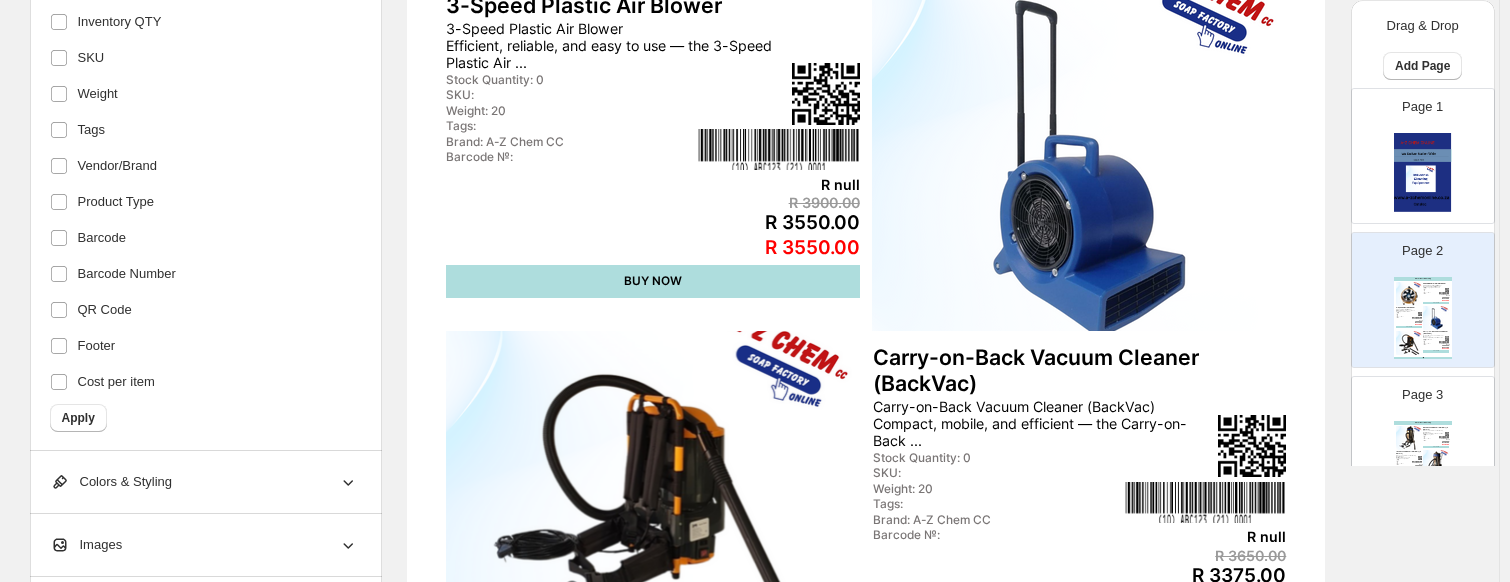 scroll, scrollTop: 0, scrollLeft: 0, axis: both 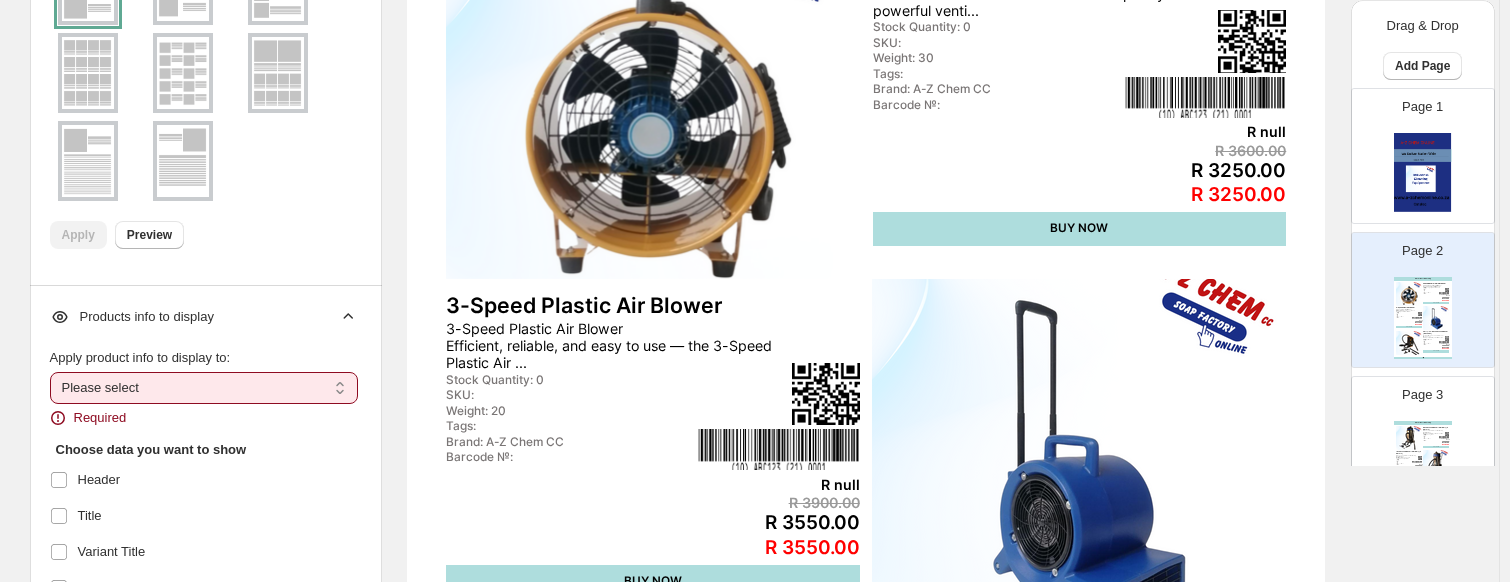 click on "**********" at bounding box center (204, 388) 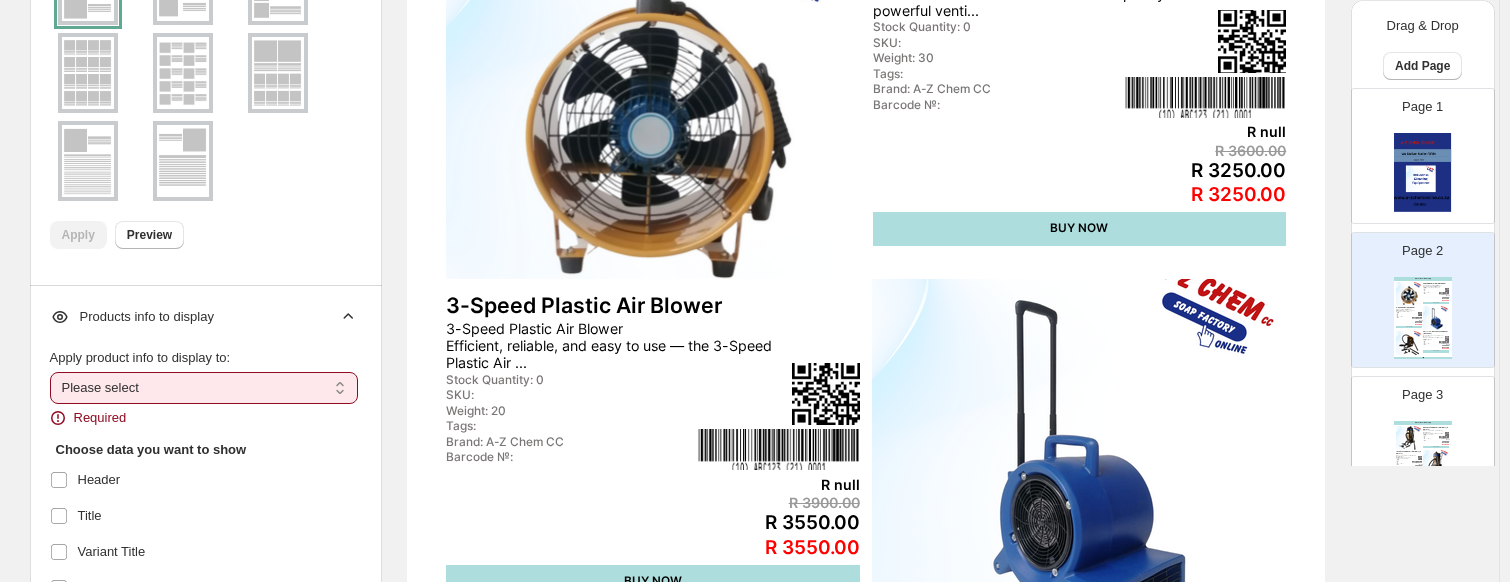 select on "*********" 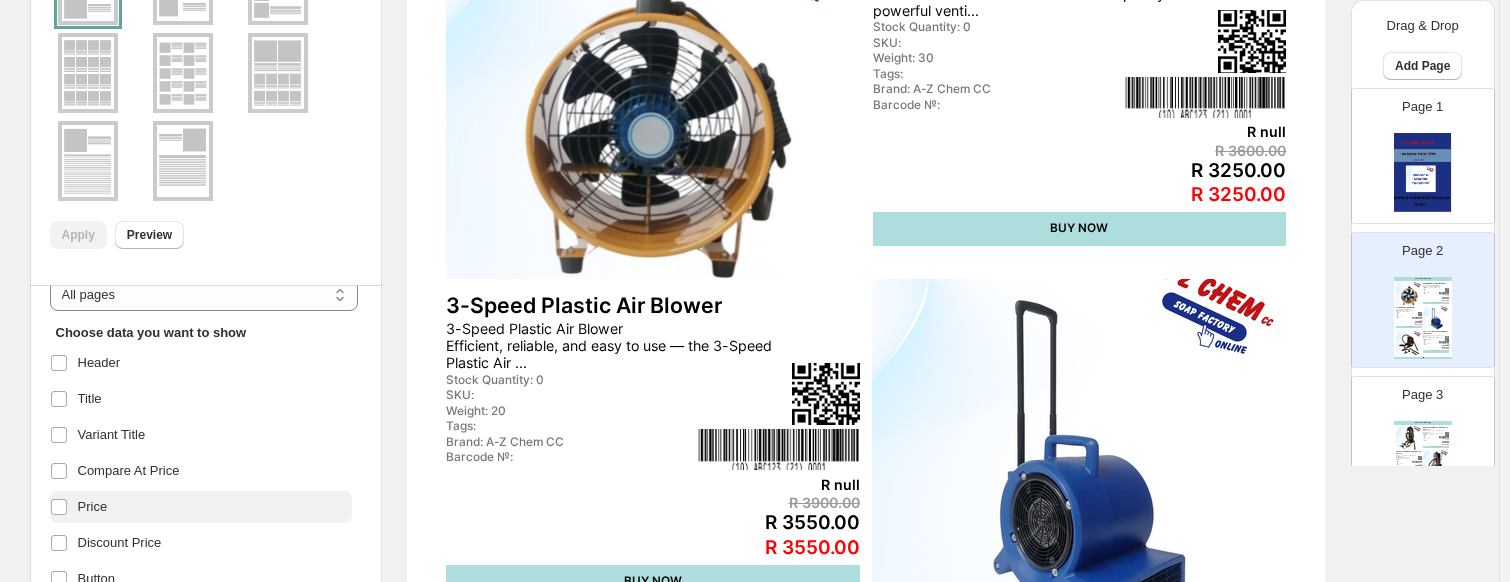 scroll, scrollTop: 100, scrollLeft: 0, axis: vertical 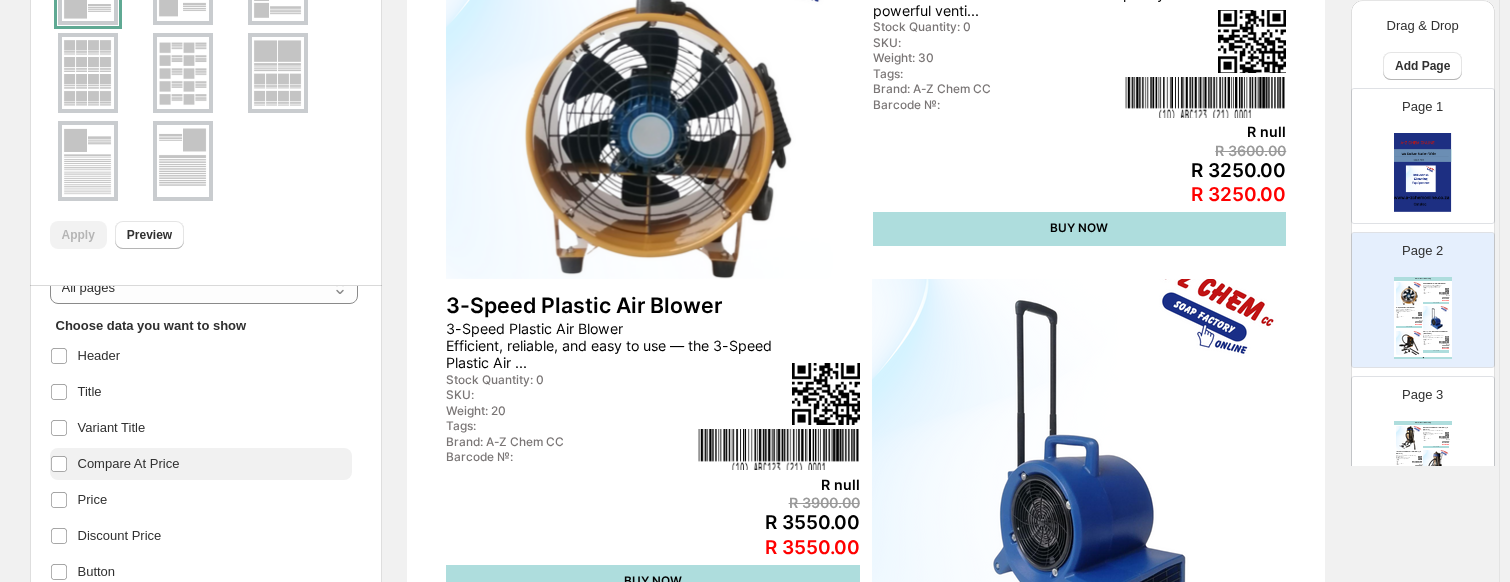 click on "Compare At Price" at bounding box center (129, 464) 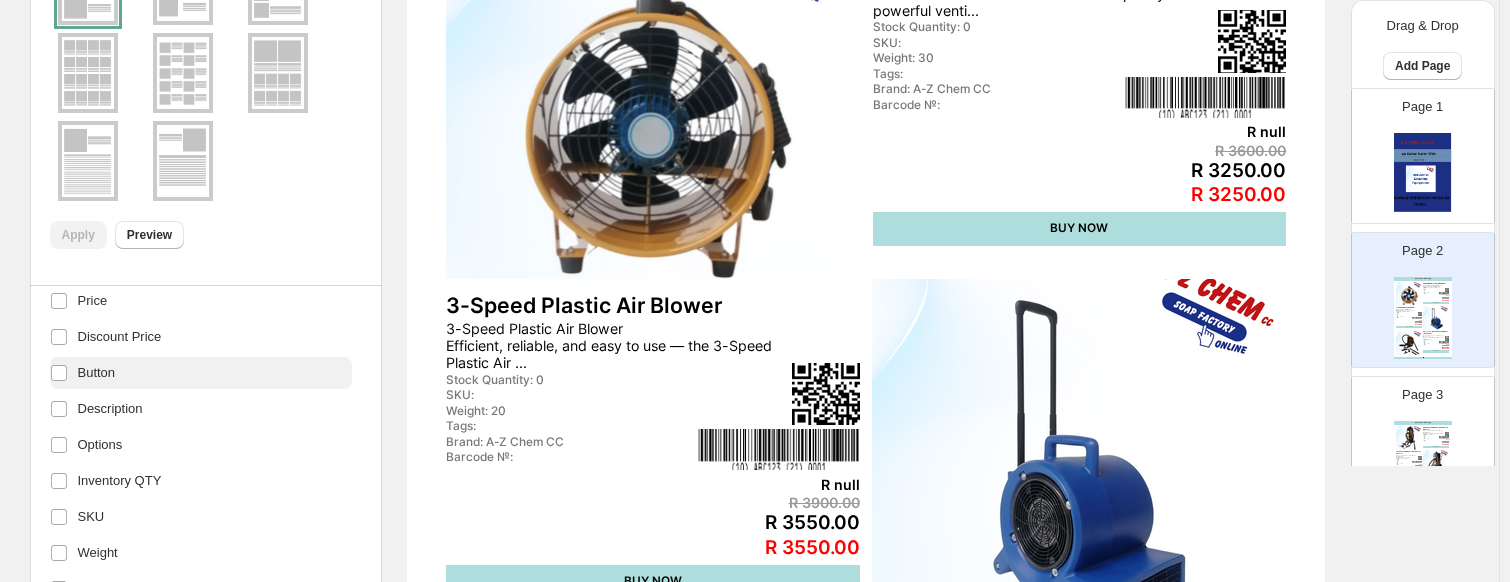 scroll, scrollTop: 300, scrollLeft: 0, axis: vertical 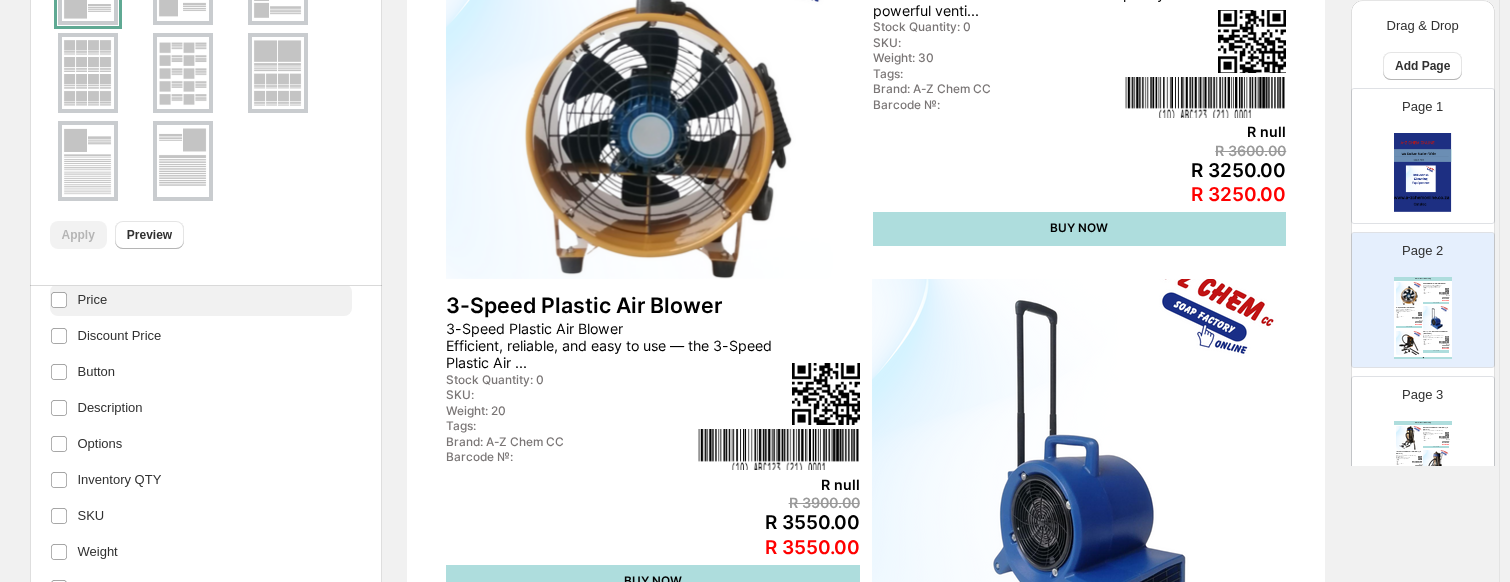 click on "Price" at bounding box center [93, 300] 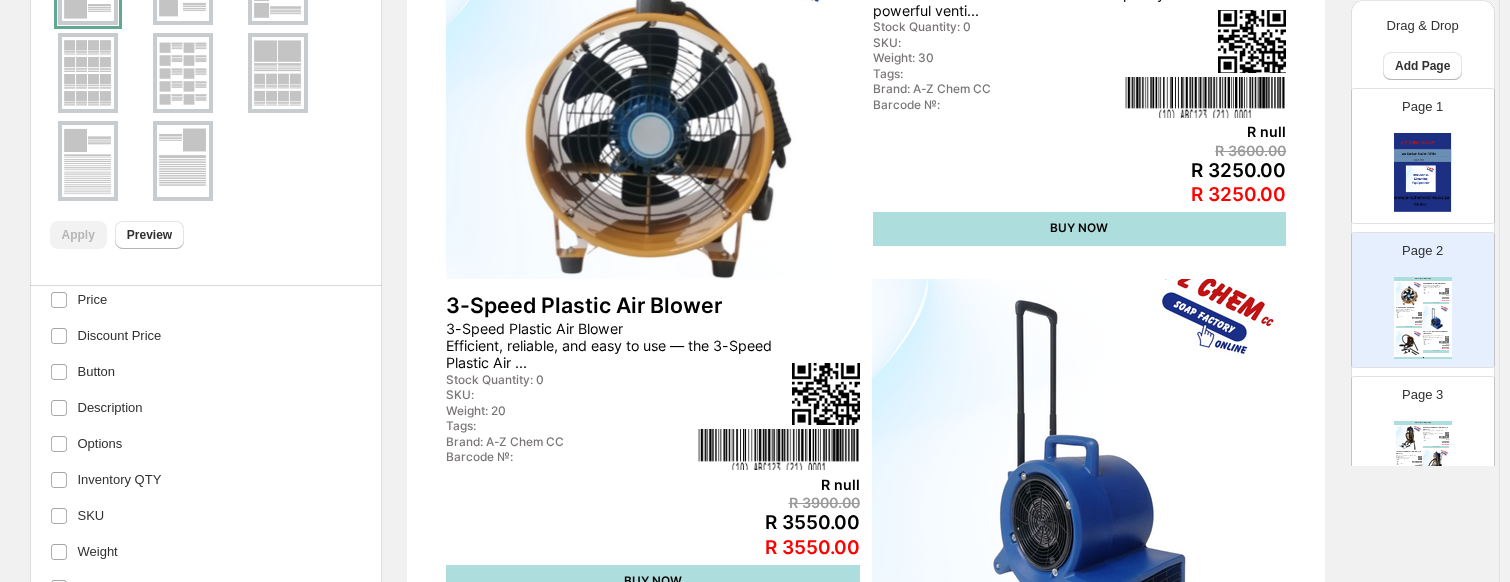 click on "Header Title Variant Title Compare At Price Price Discount Price Button Description Options Inventory QTY SKU Weight Tags Vendor/Brand Product Type Barcode Barcode Number QR Code Footer Cost per item" at bounding box center (201, 498) 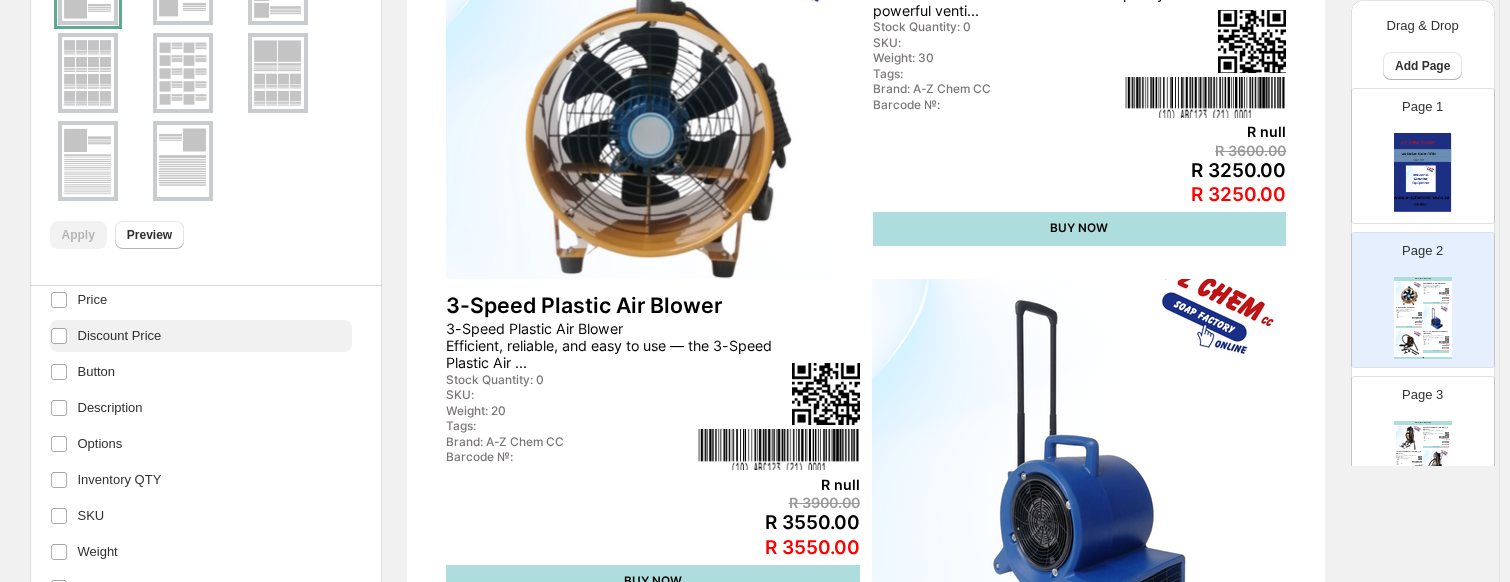 click on "Discount Price" at bounding box center (201, 336) 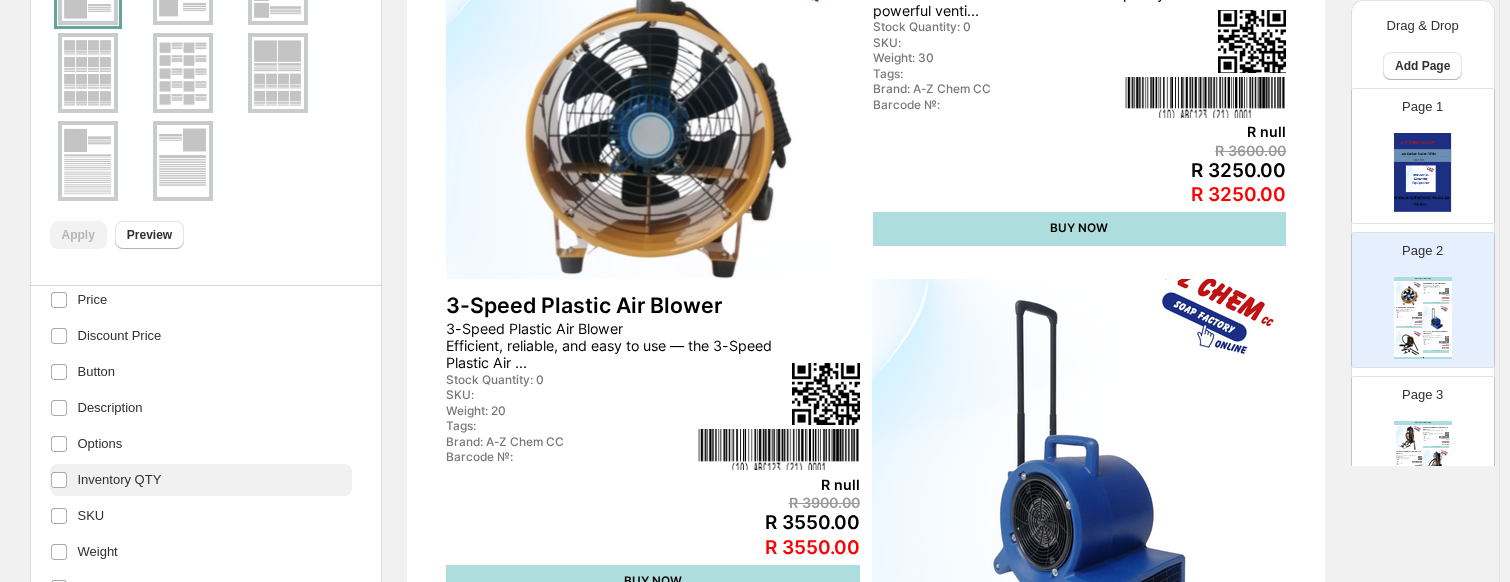 click on "Inventory QTY" at bounding box center [120, 480] 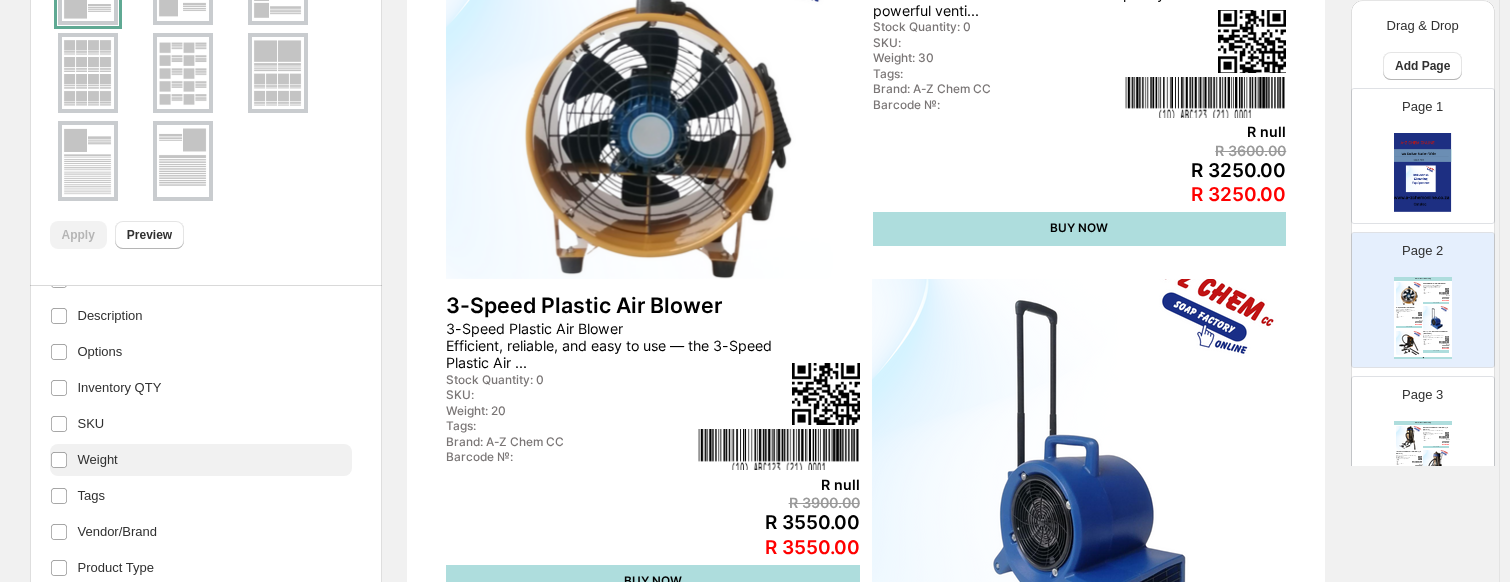 scroll, scrollTop: 400, scrollLeft: 0, axis: vertical 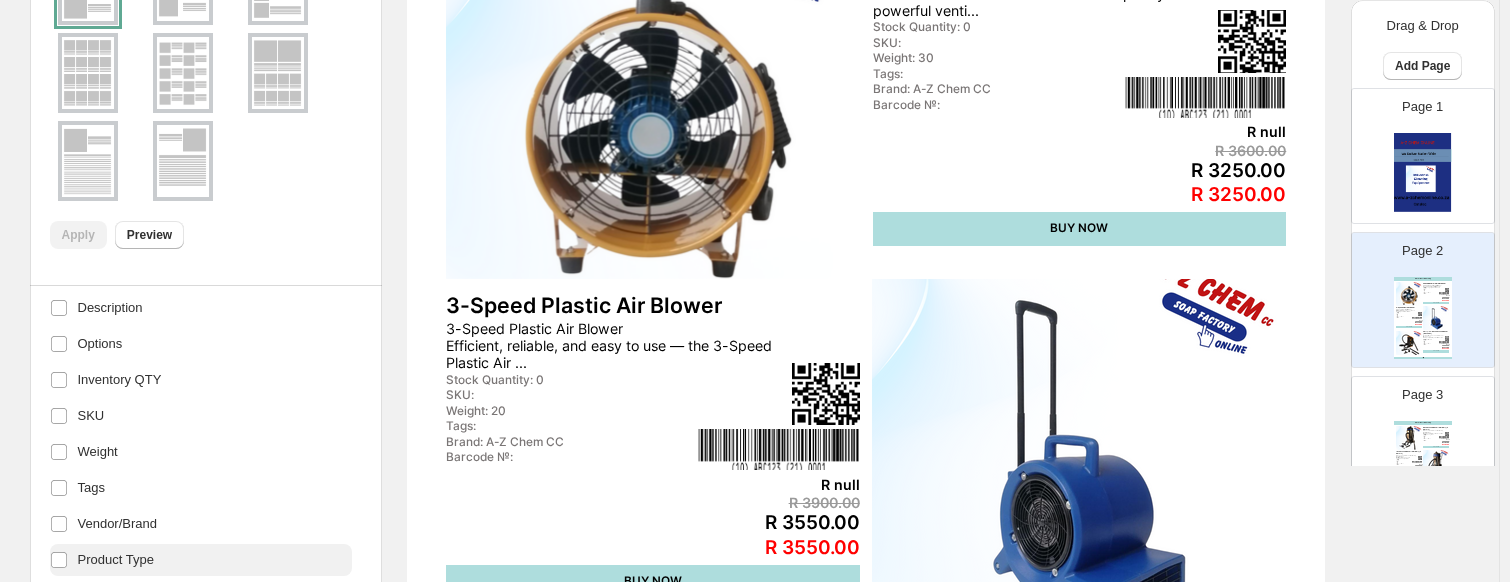 click on "Product Type" at bounding box center (201, 560) 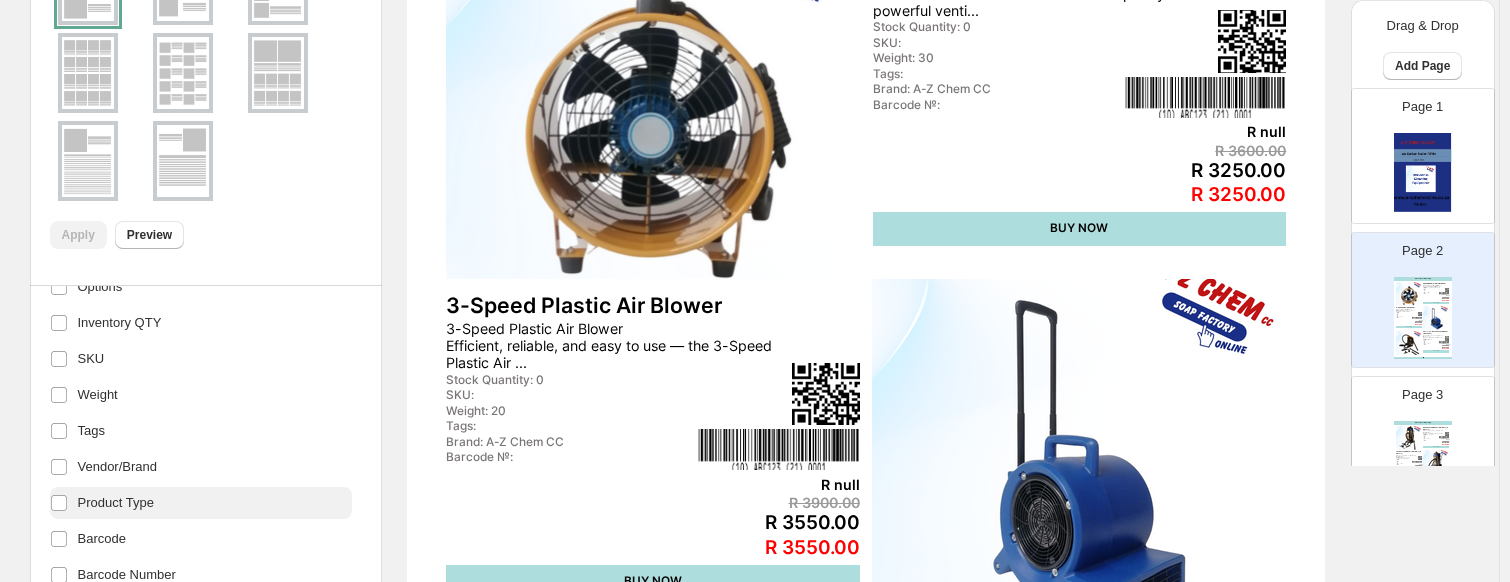 scroll, scrollTop: 458, scrollLeft: 0, axis: vertical 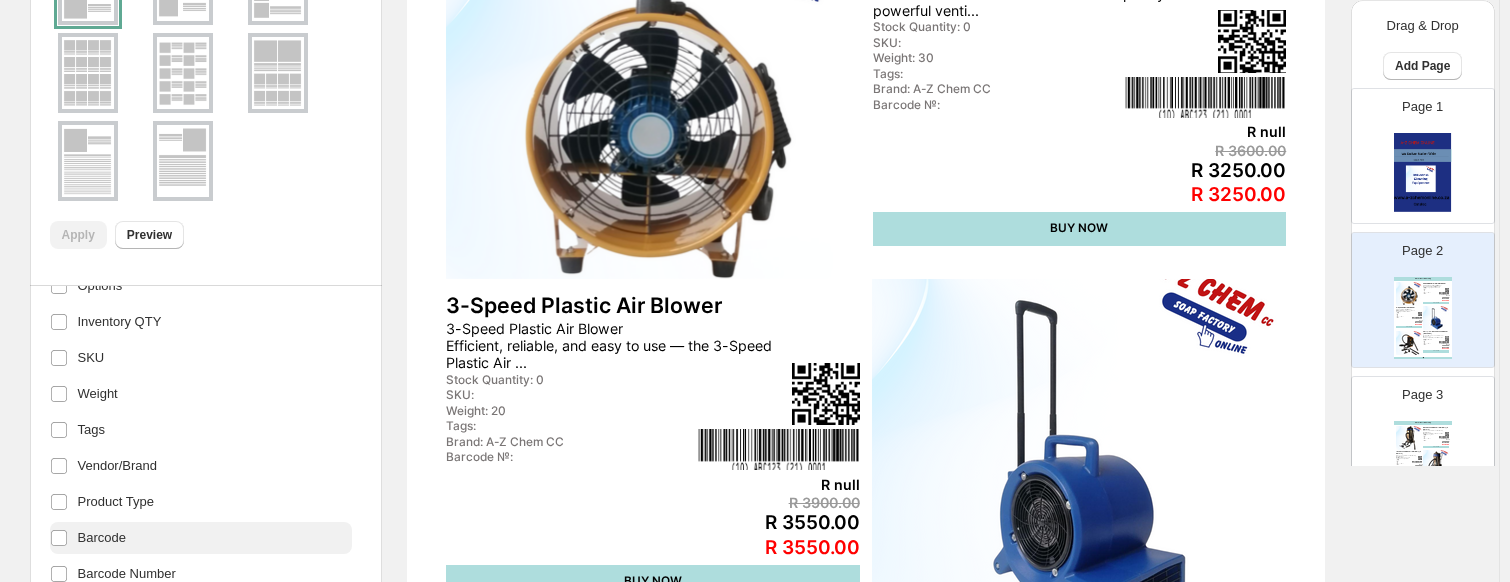 click on "Barcode" at bounding box center [201, 538] 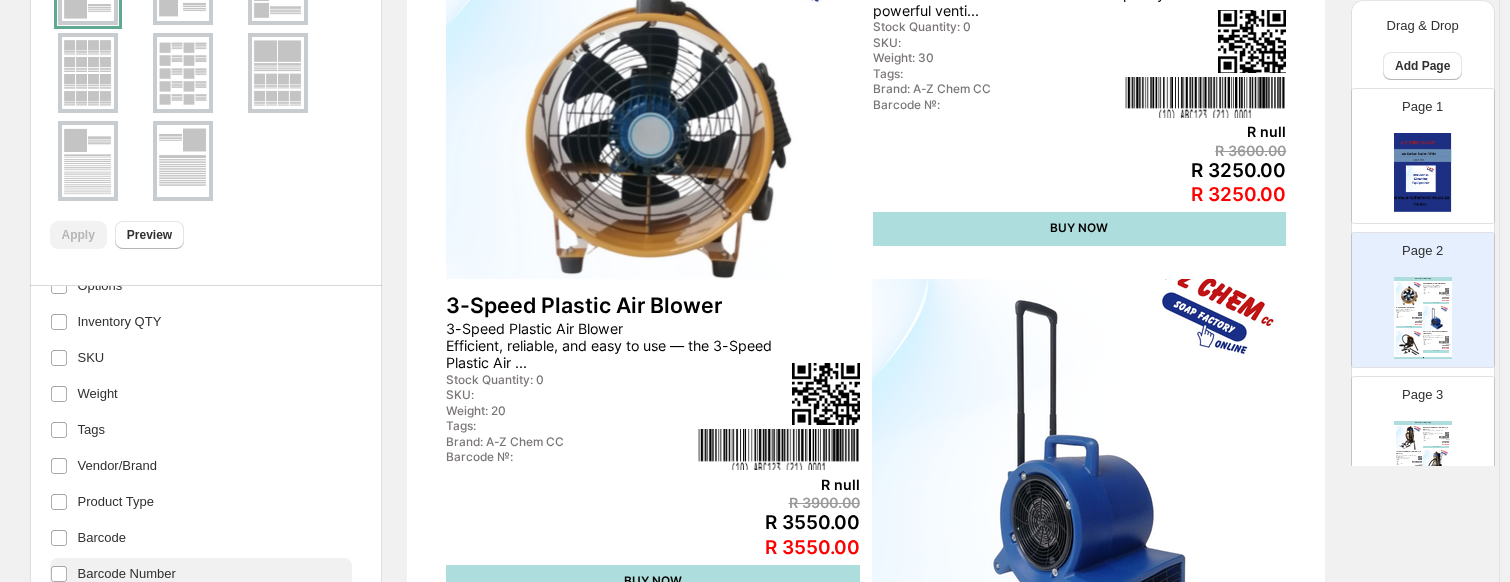 click on "Barcode Number" at bounding box center [127, 574] 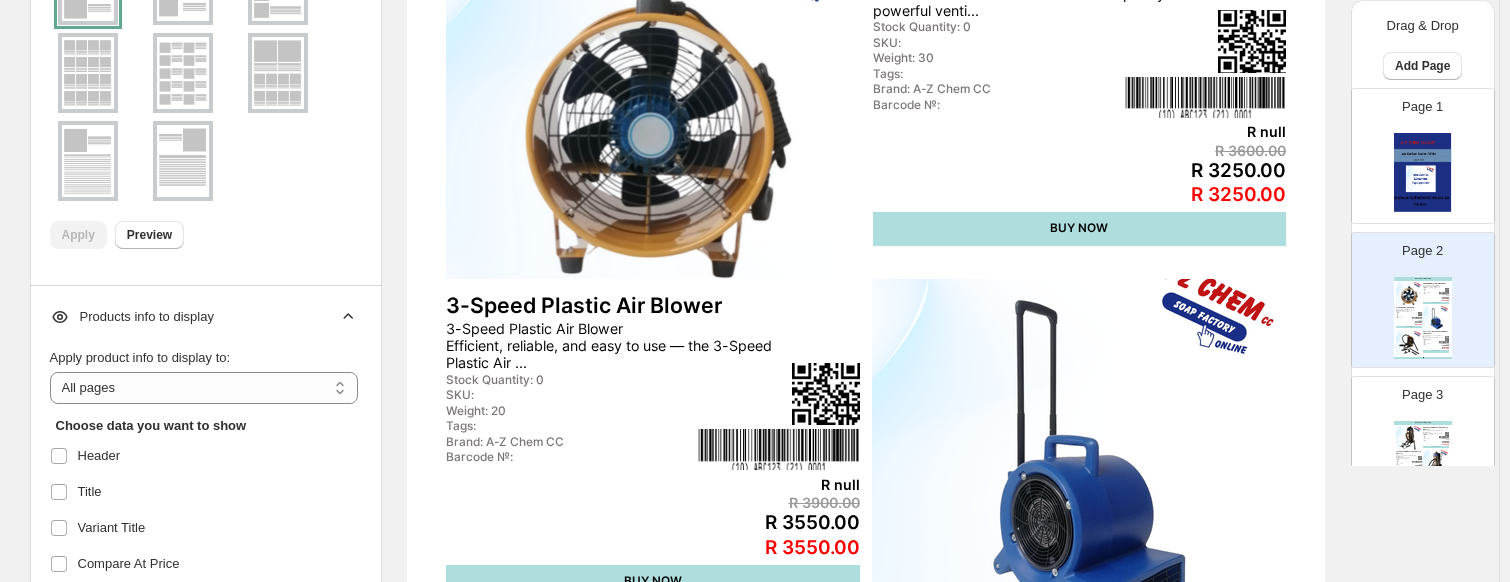scroll, scrollTop: 0, scrollLeft: 0, axis: both 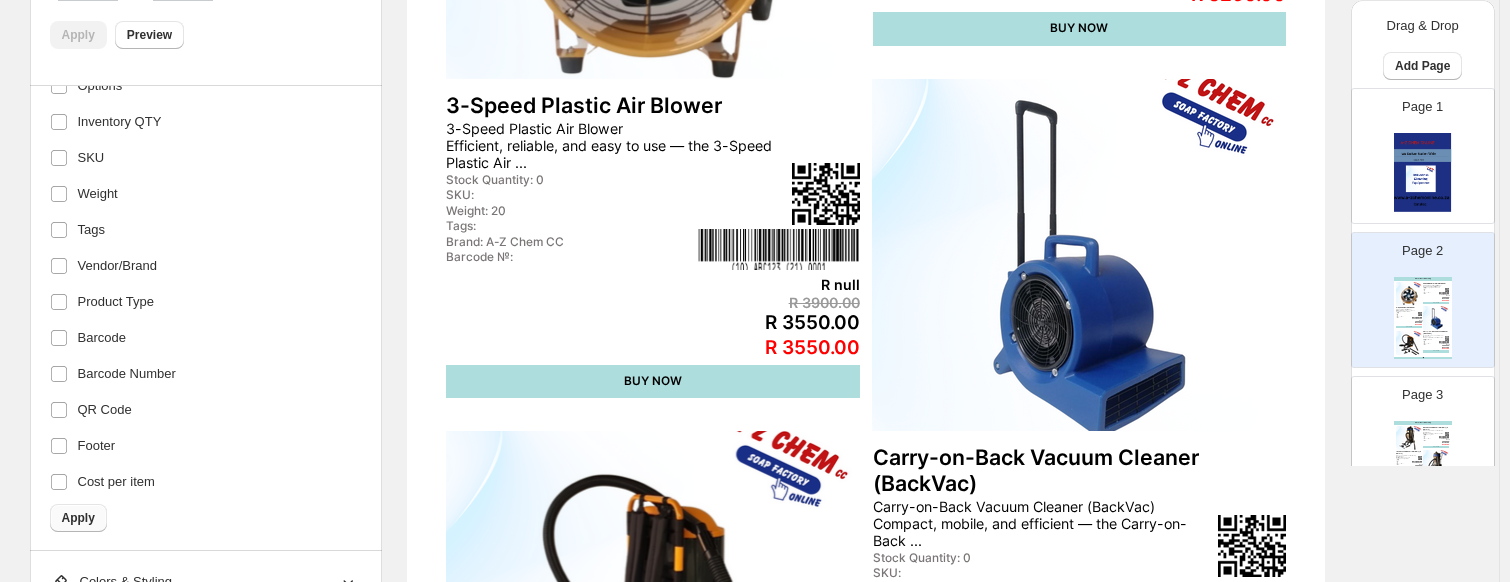 click on "Apply" at bounding box center [78, 518] 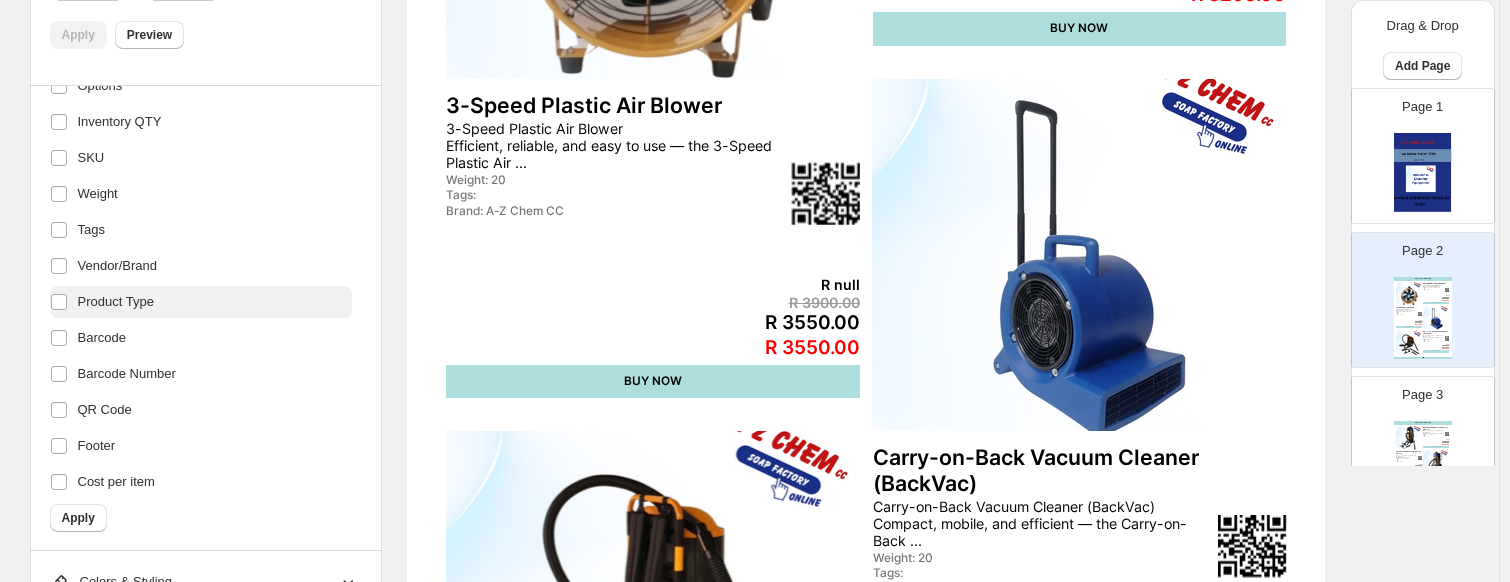 click on "Product Type" at bounding box center (116, 302) 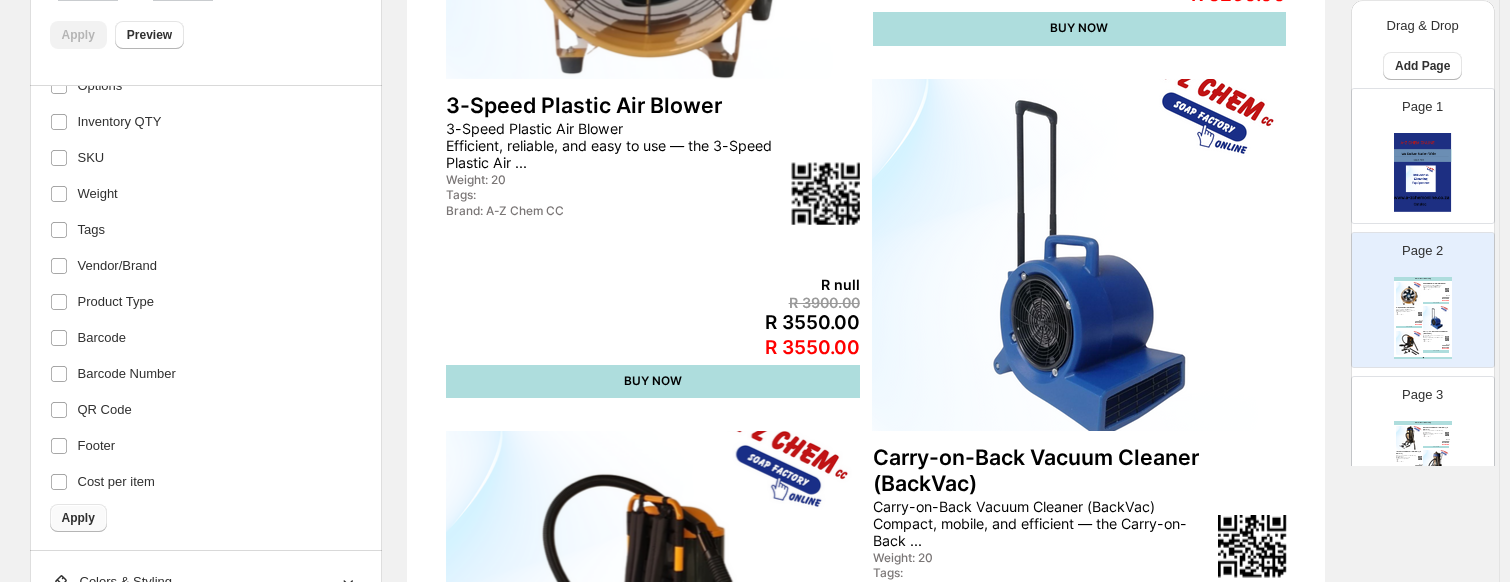 click on "Apply" at bounding box center [78, 518] 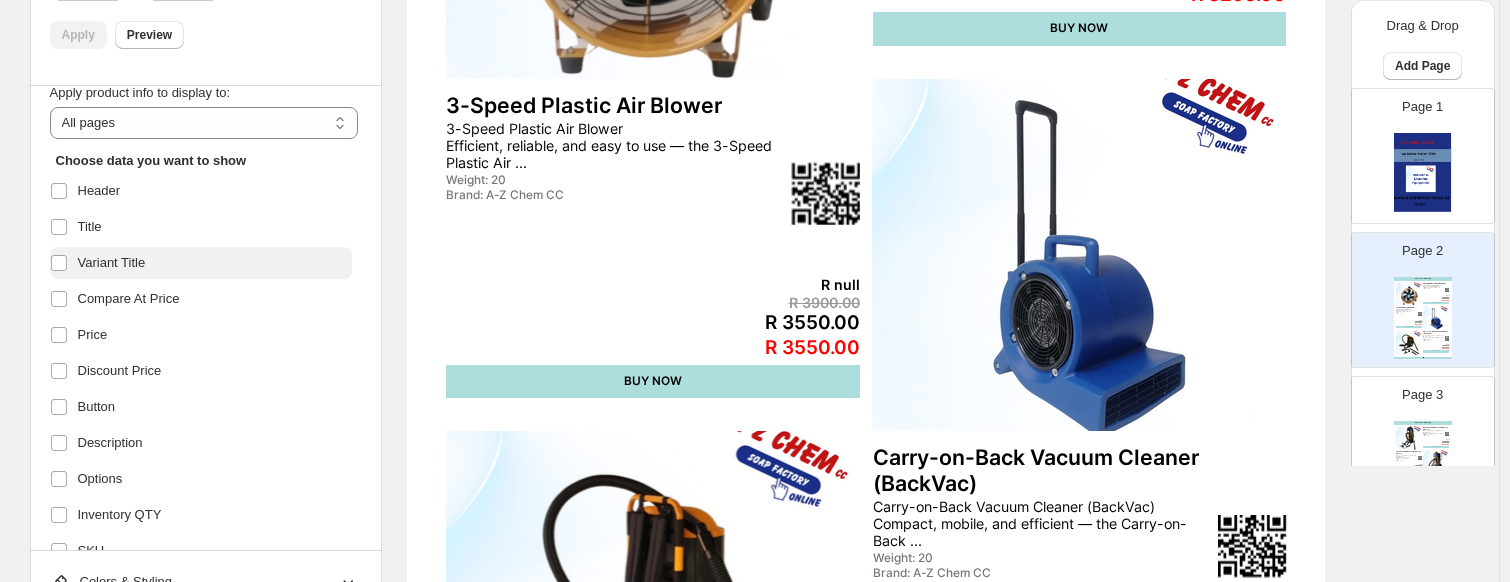 scroll, scrollTop: 58, scrollLeft: 0, axis: vertical 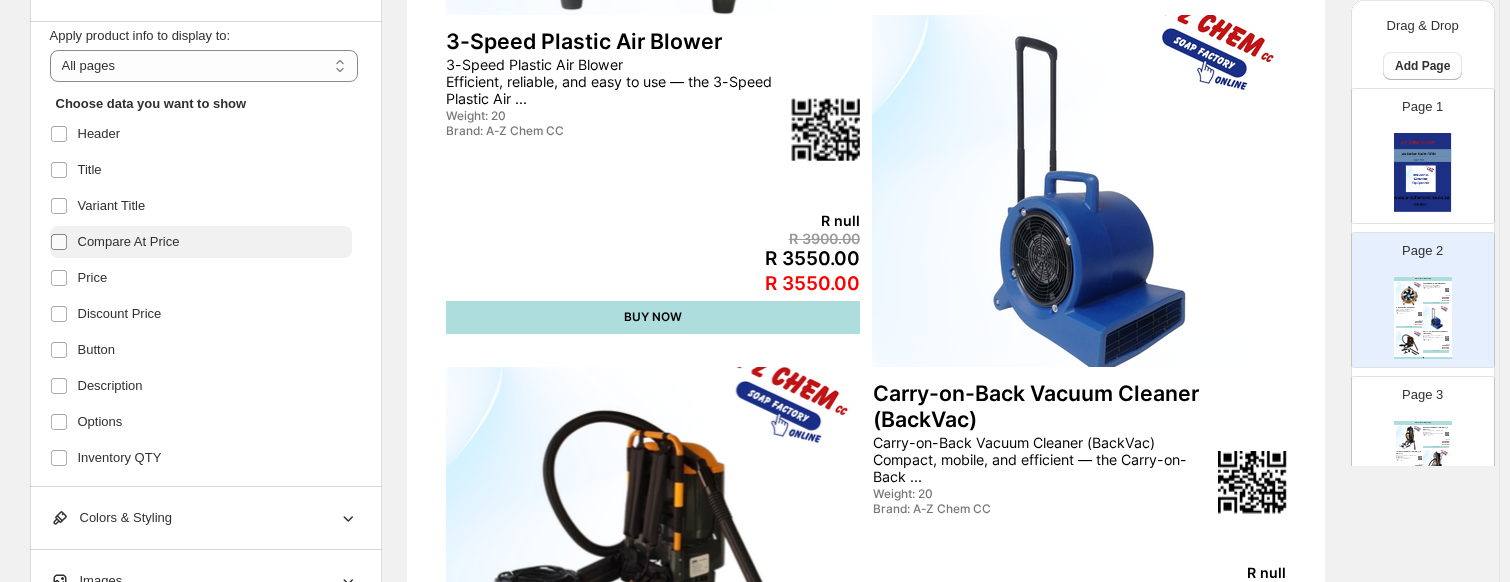 click at bounding box center [63, 242] 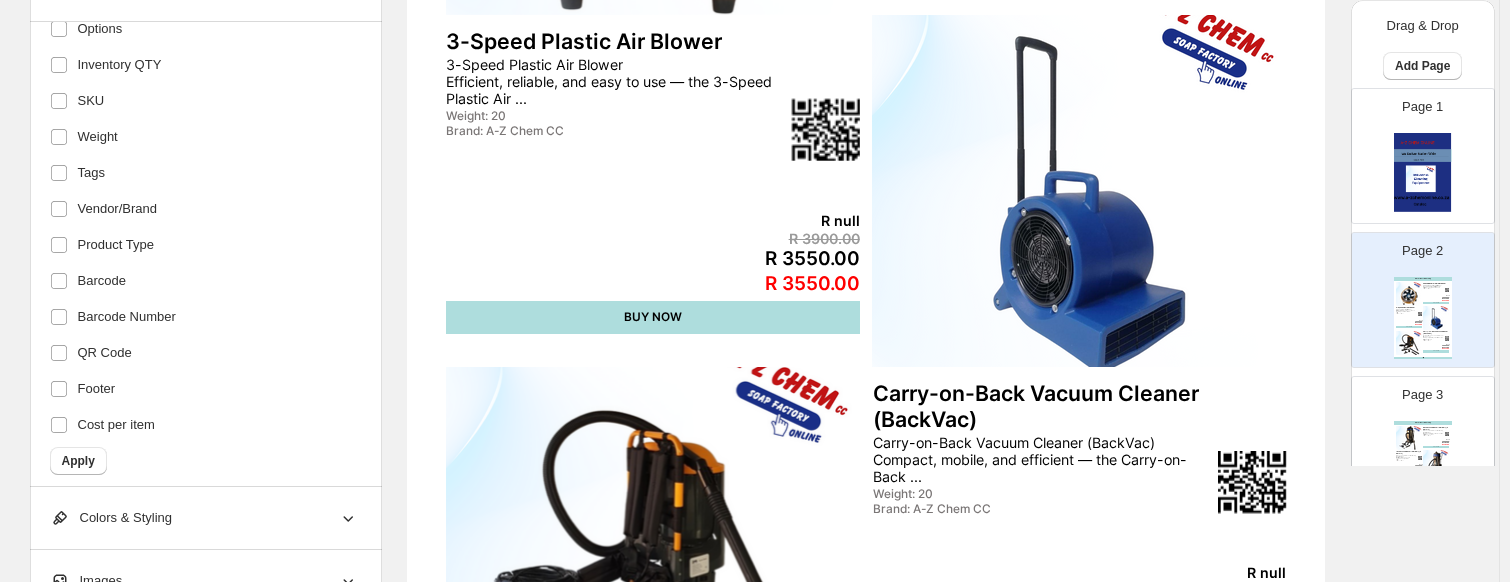 scroll, scrollTop: 458, scrollLeft: 0, axis: vertical 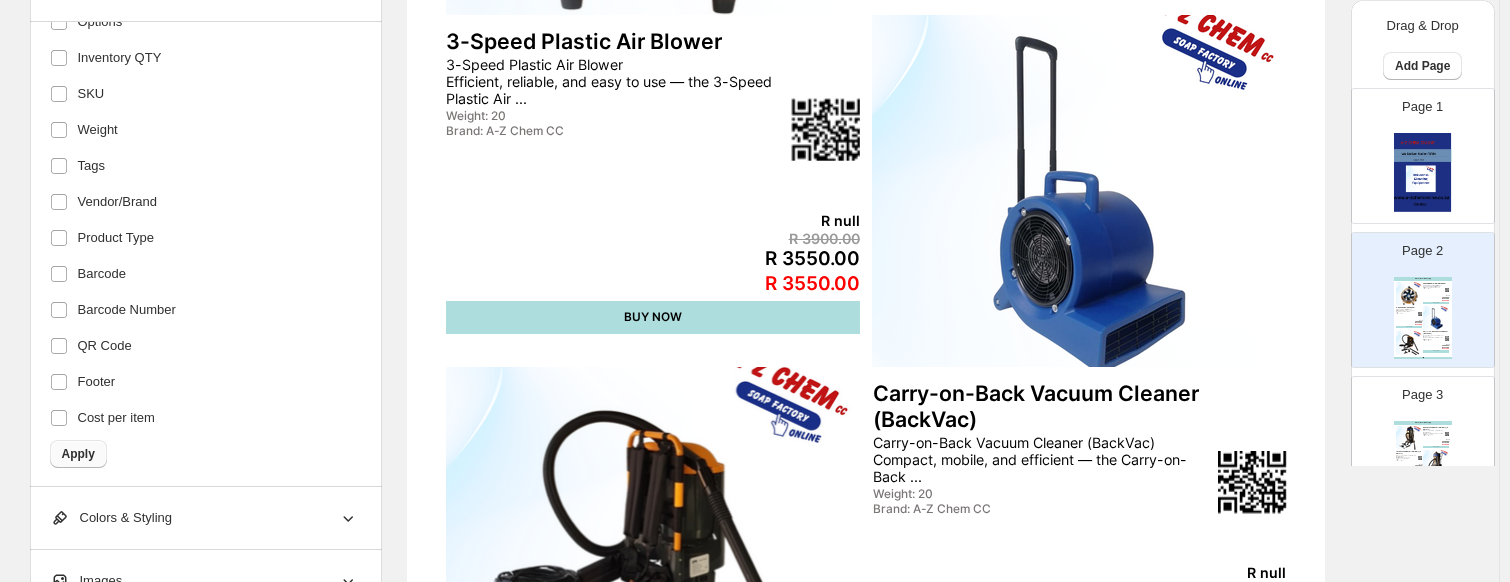 click on "Apply" at bounding box center [78, 454] 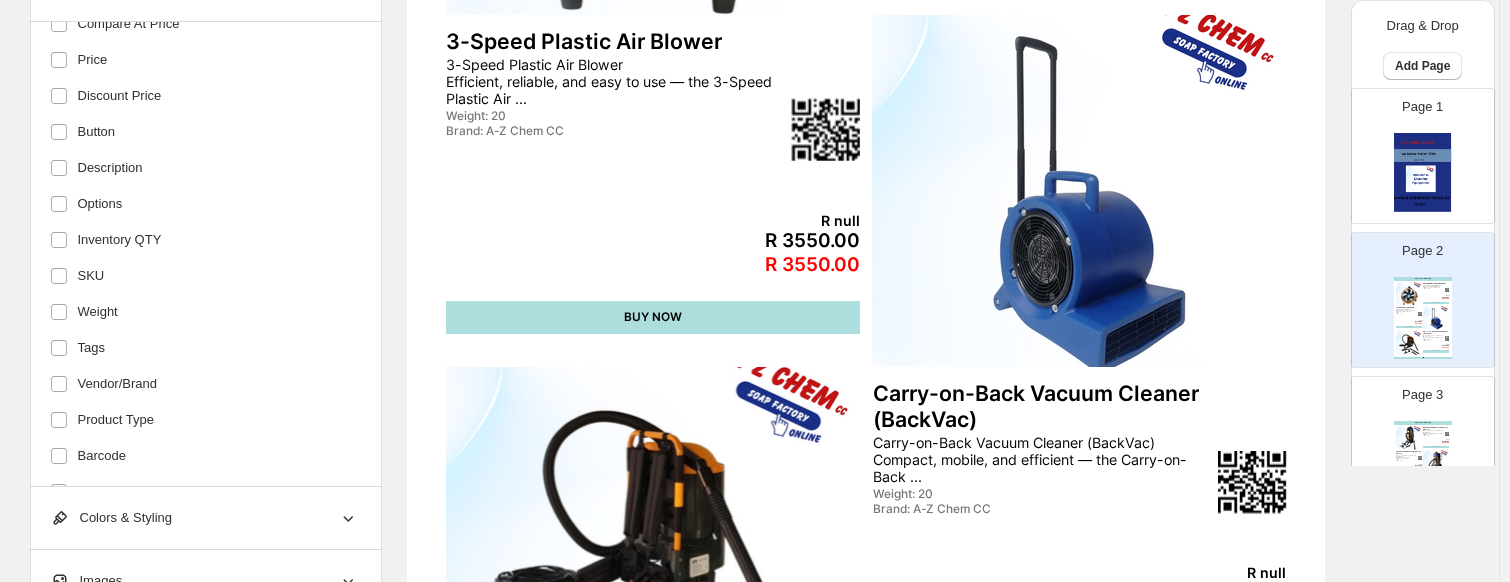 scroll, scrollTop: 158, scrollLeft: 0, axis: vertical 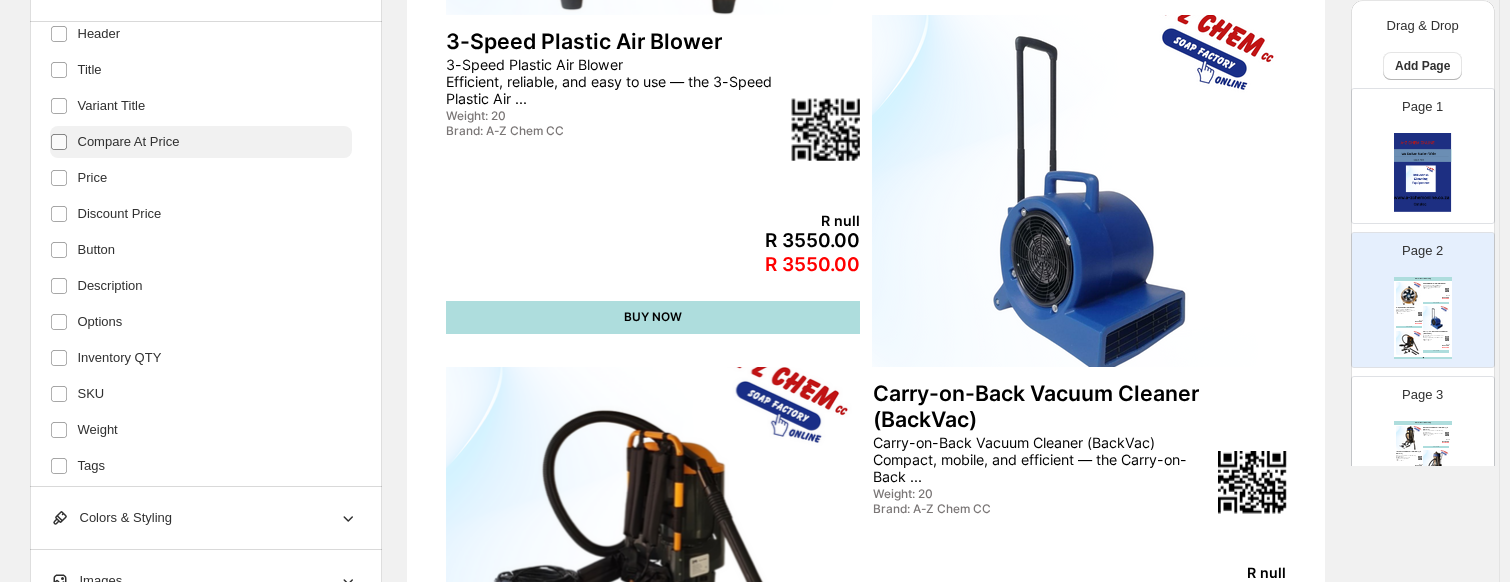 click at bounding box center [63, 142] 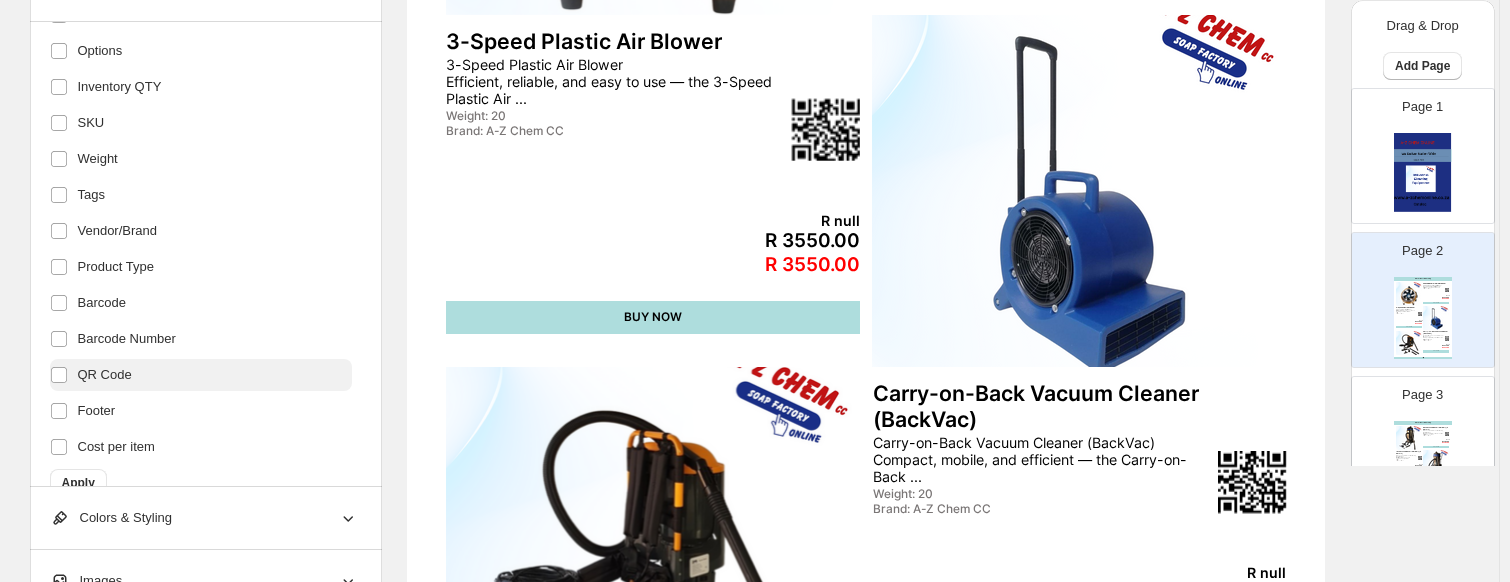 scroll, scrollTop: 458, scrollLeft: 0, axis: vertical 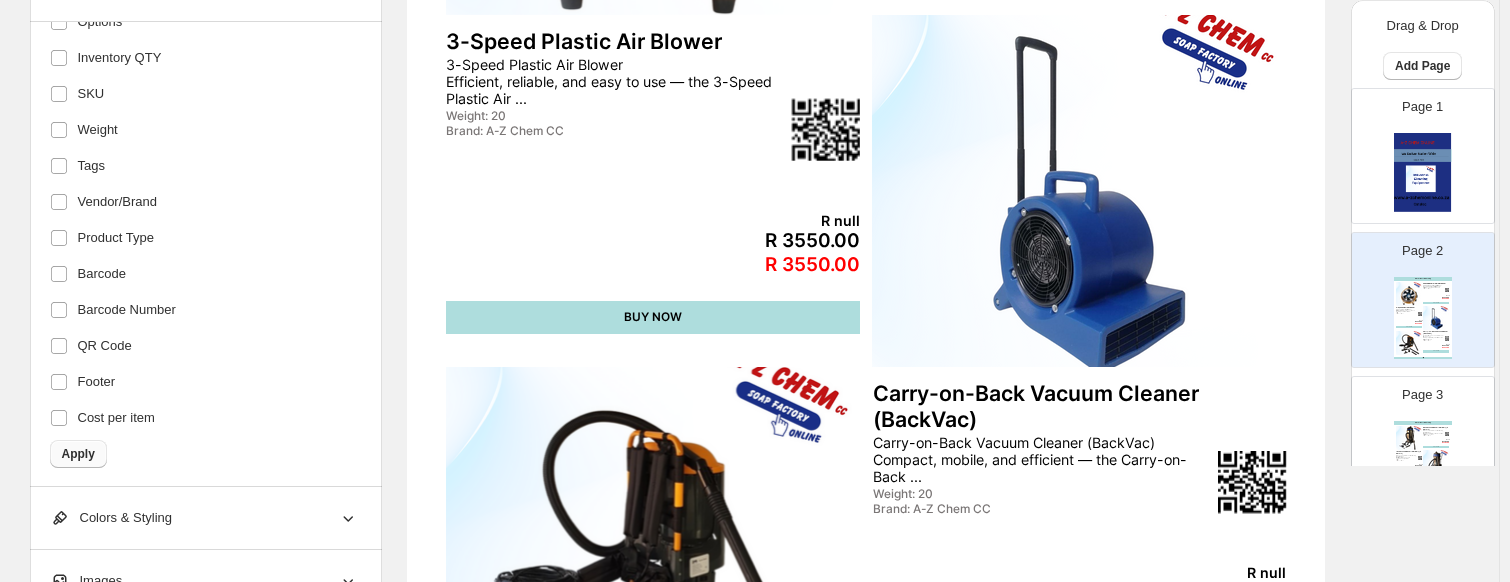 click on "Apply" at bounding box center [78, 454] 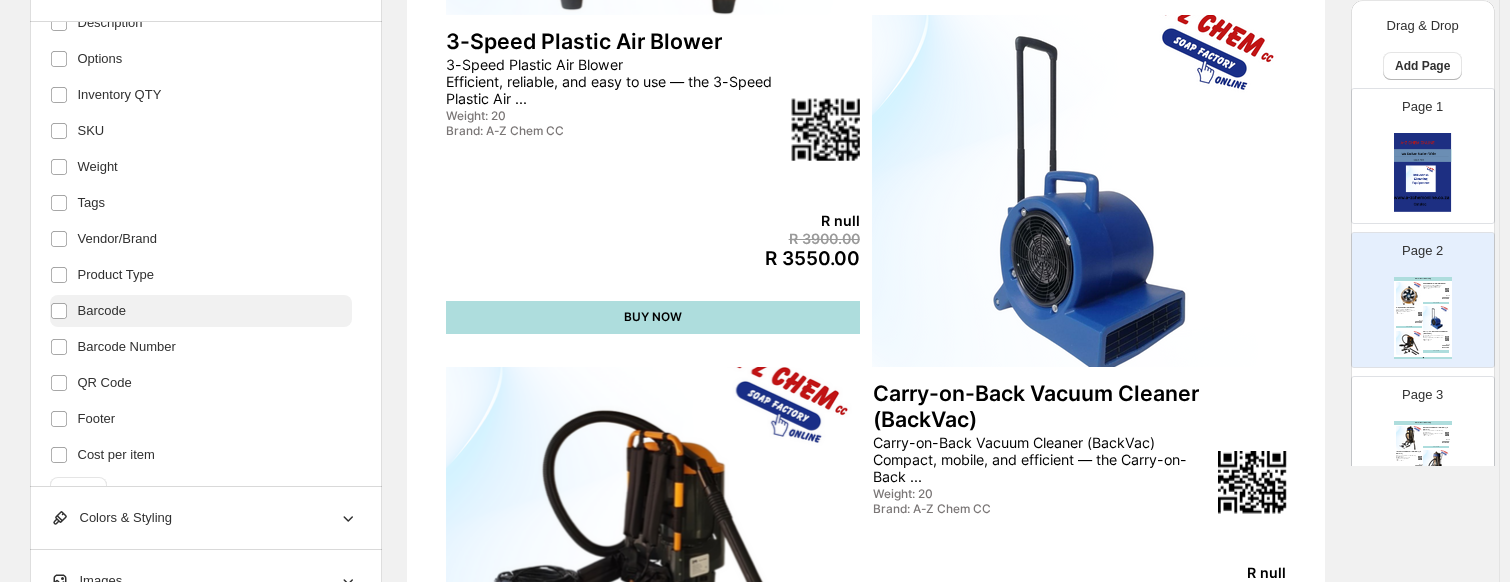 scroll, scrollTop: 358, scrollLeft: 0, axis: vertical 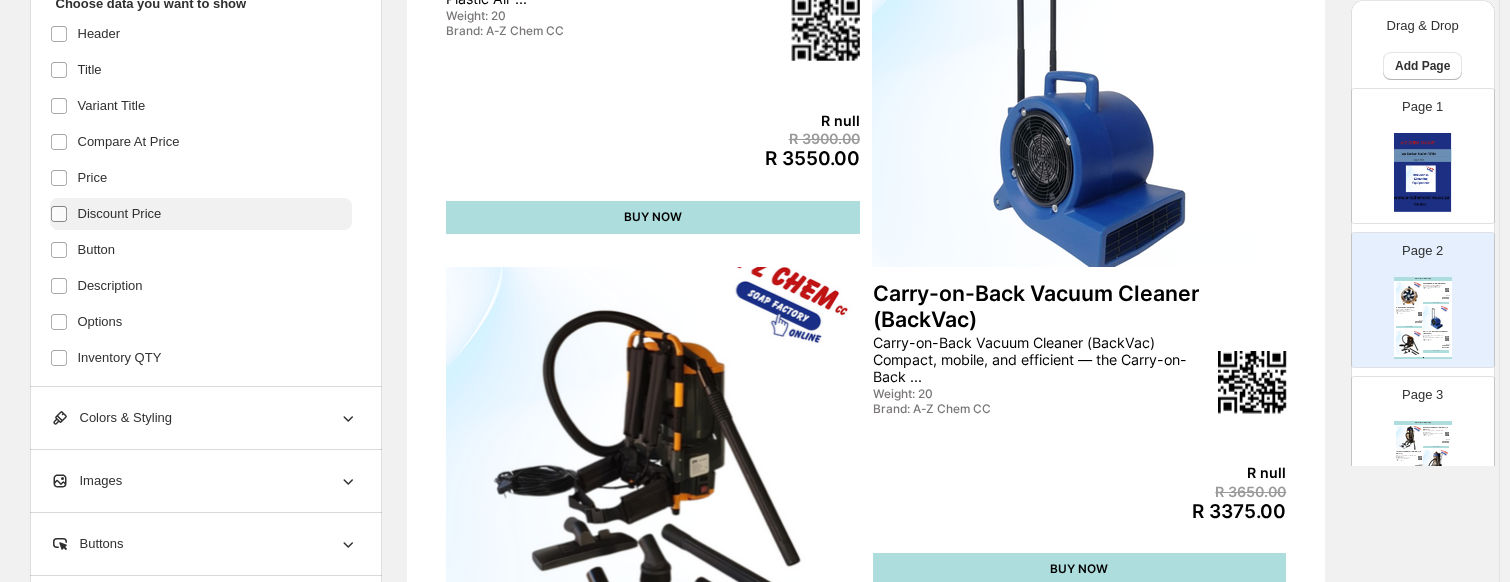 click at bounding box center (63, 214) 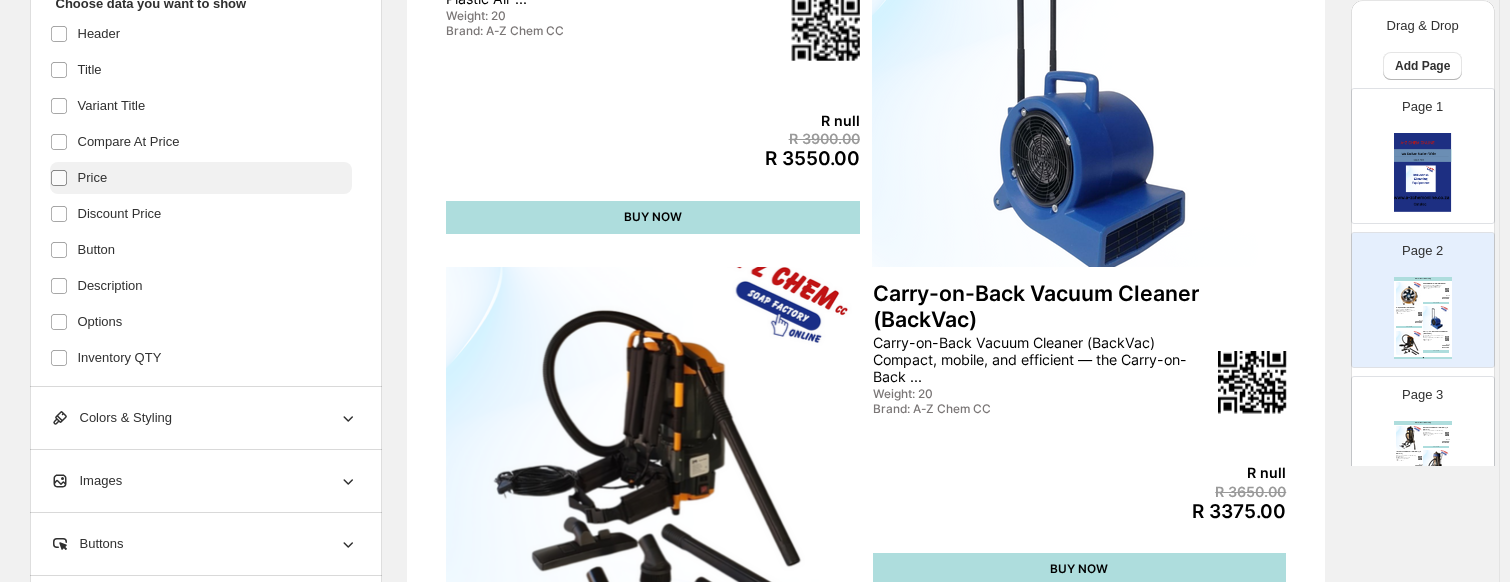 click at bounding box center [63, 178] 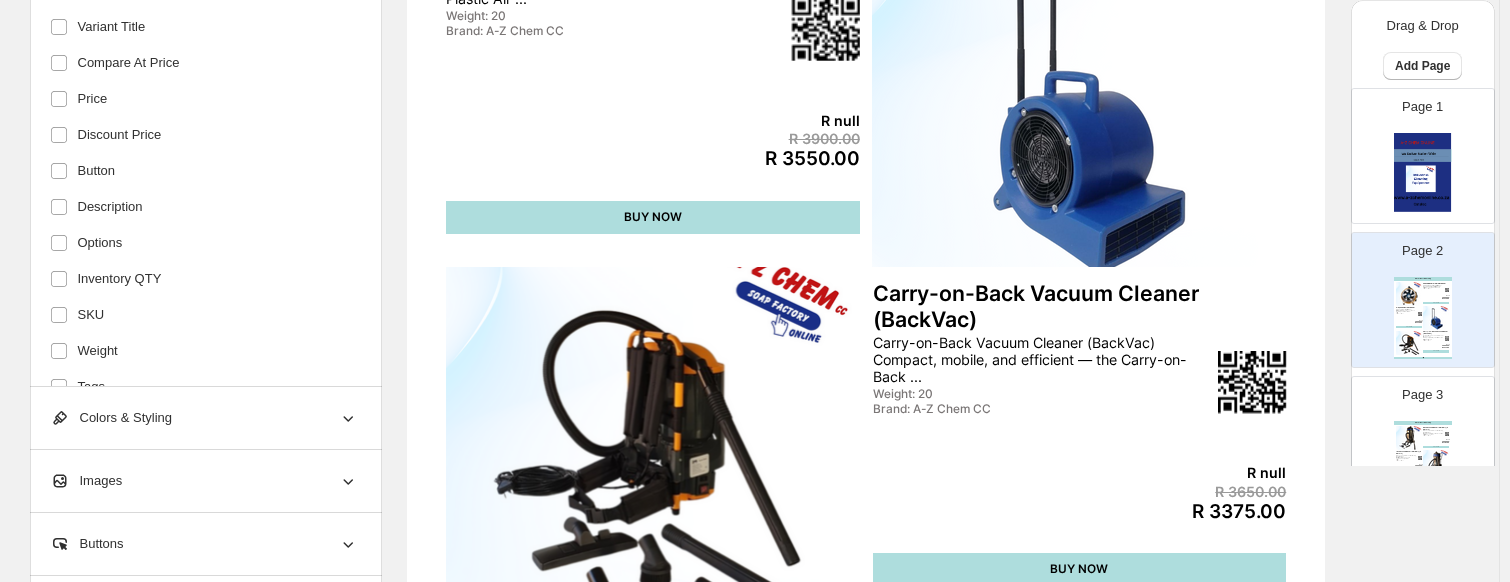 scroll, scrollTop: 458, scrollLeft: 0, axis: vertical 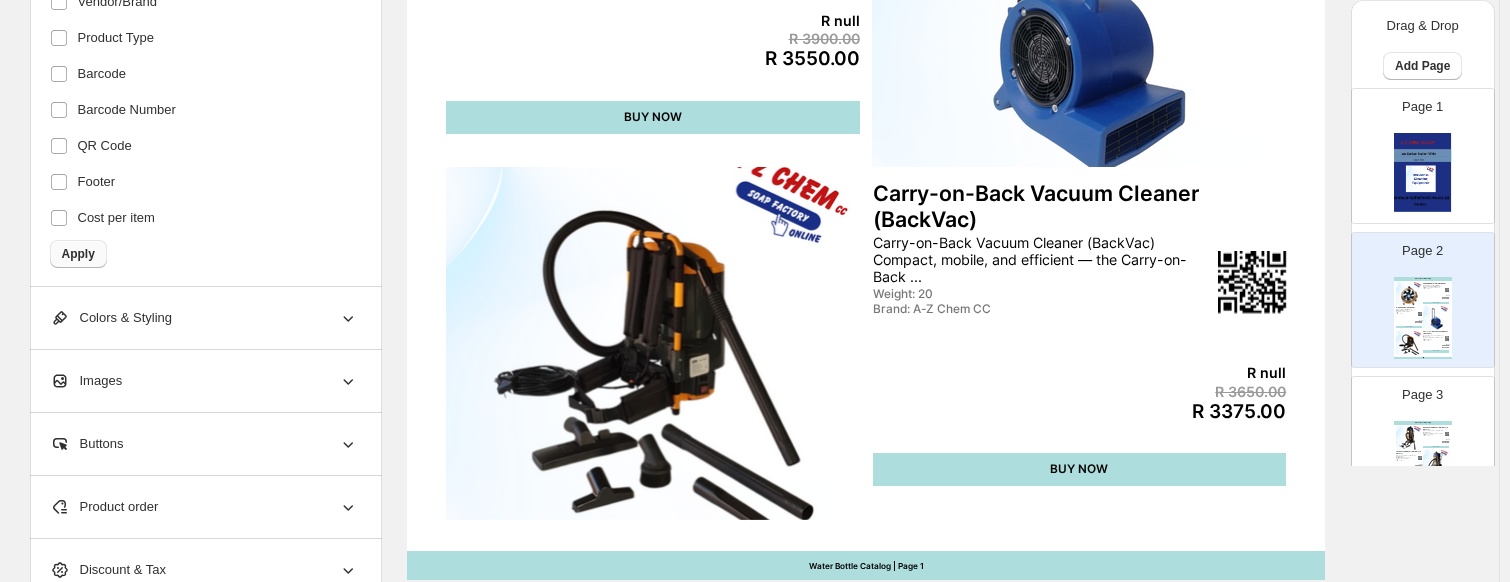 click on "Apply" at bounding box center (78, 254) 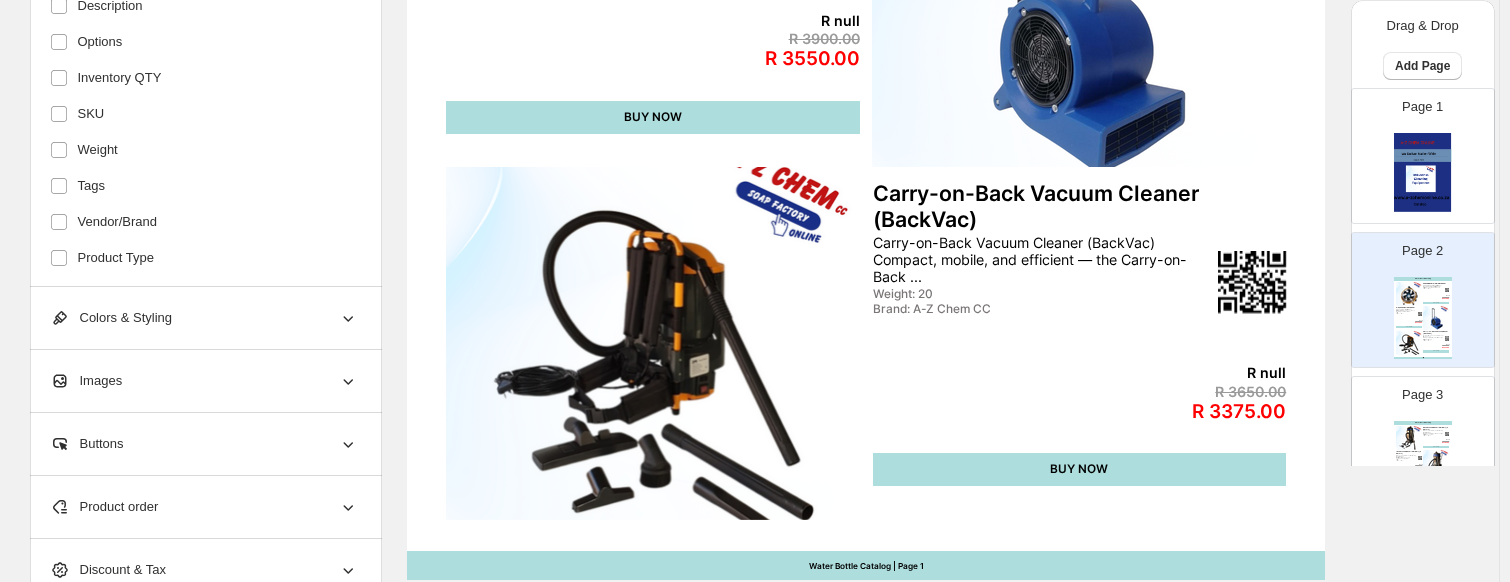 scroll, scrollTop: 158, scrollLeft: 0, axis: vertical 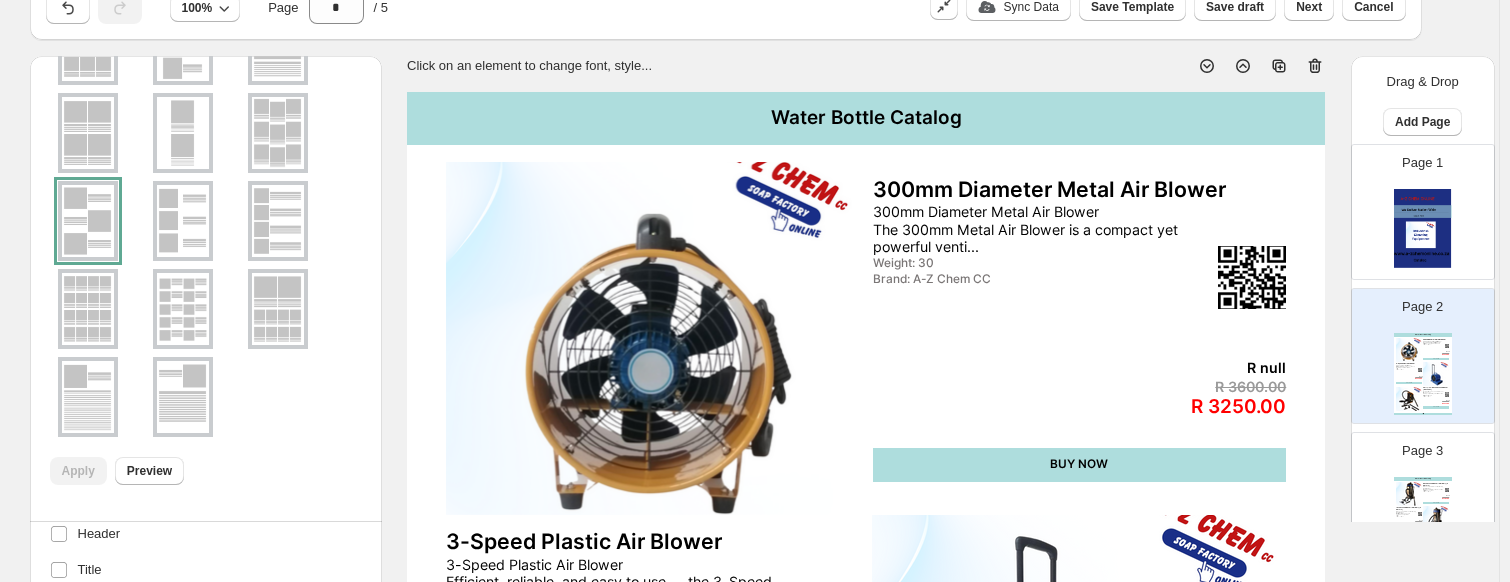 click on "Water Bottle Catalog" at bounding box center [866, 118] 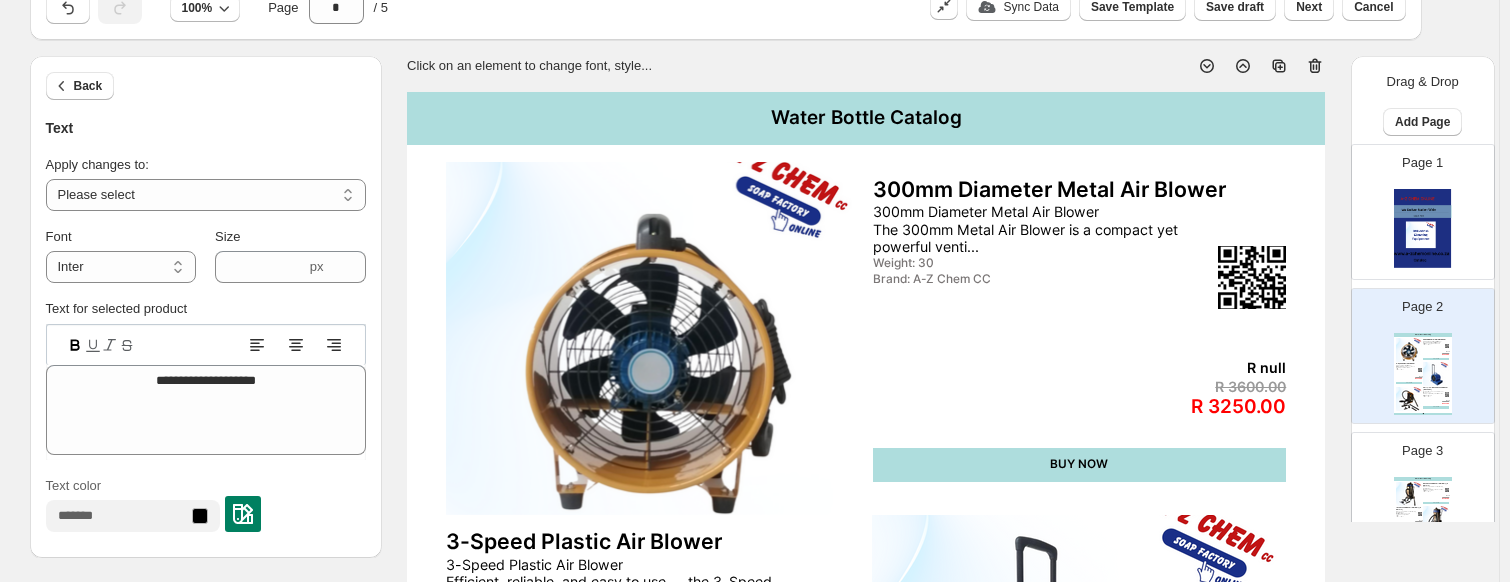click on "Water Bottle Catalog" at bounding box center (866, 118) 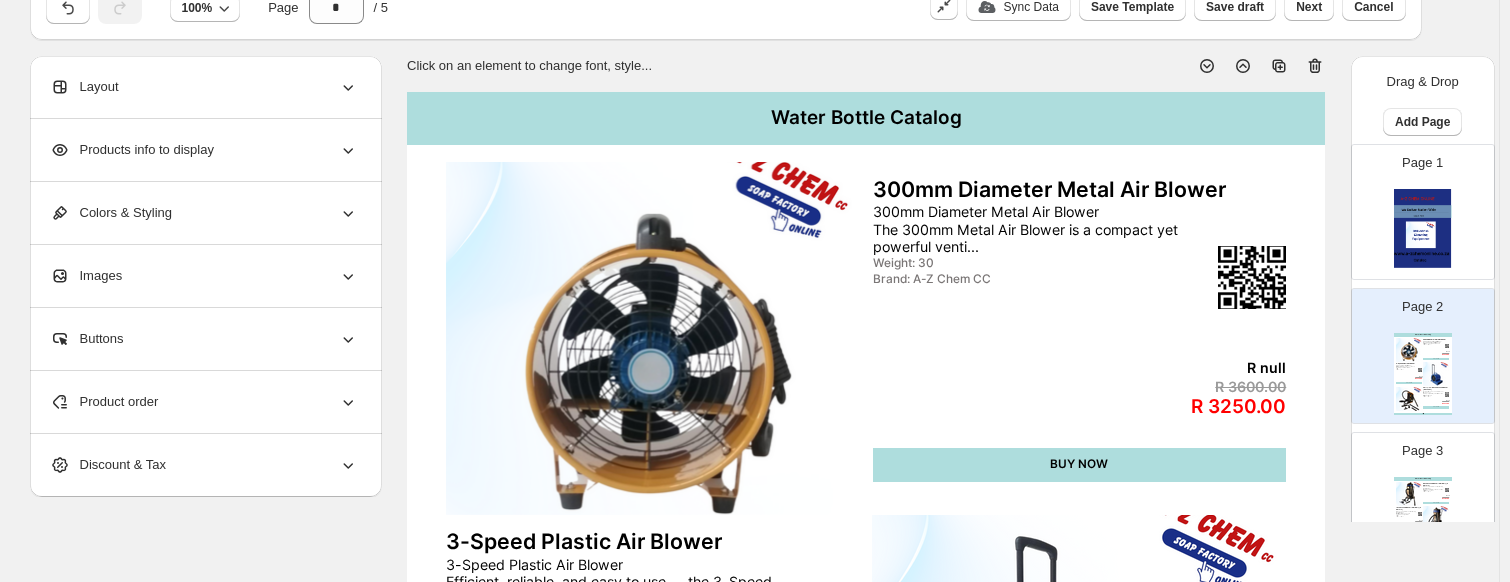 click on "Water Bottle Catalog" at bounding box center (866, 118) 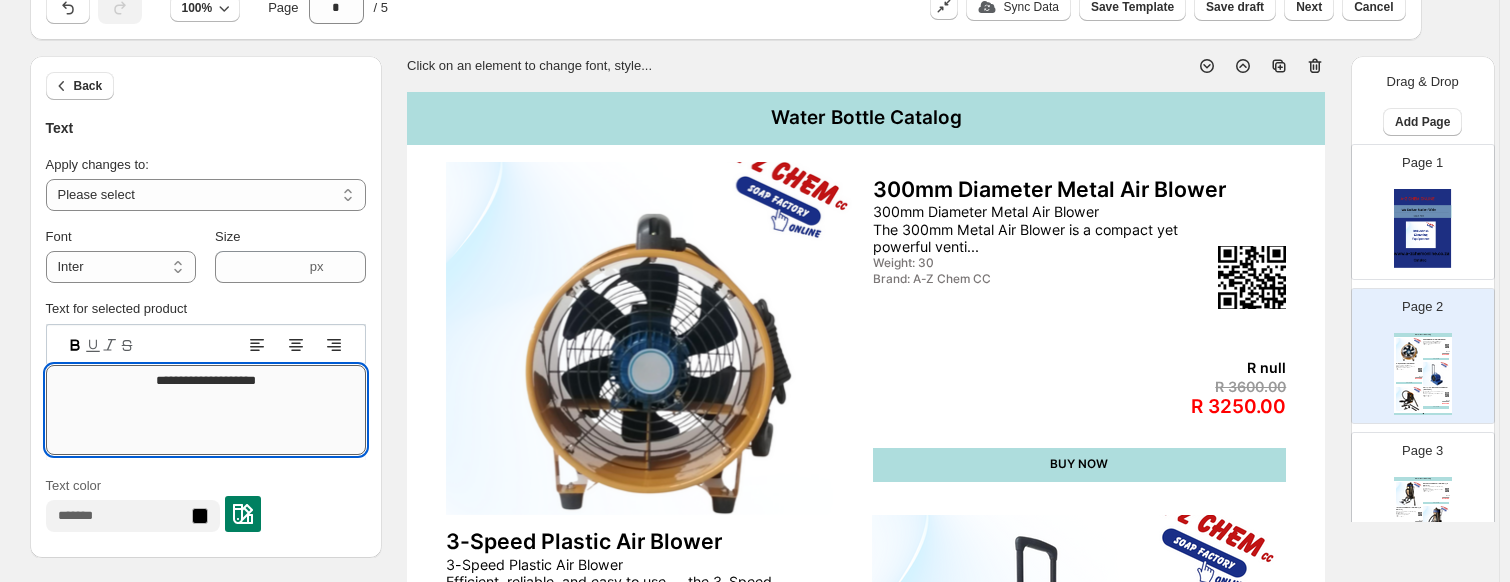 drag, startPoint x: 289, startPoint y: 385, endPoint x: 69, endPoint y: 374, distance: 220.27483 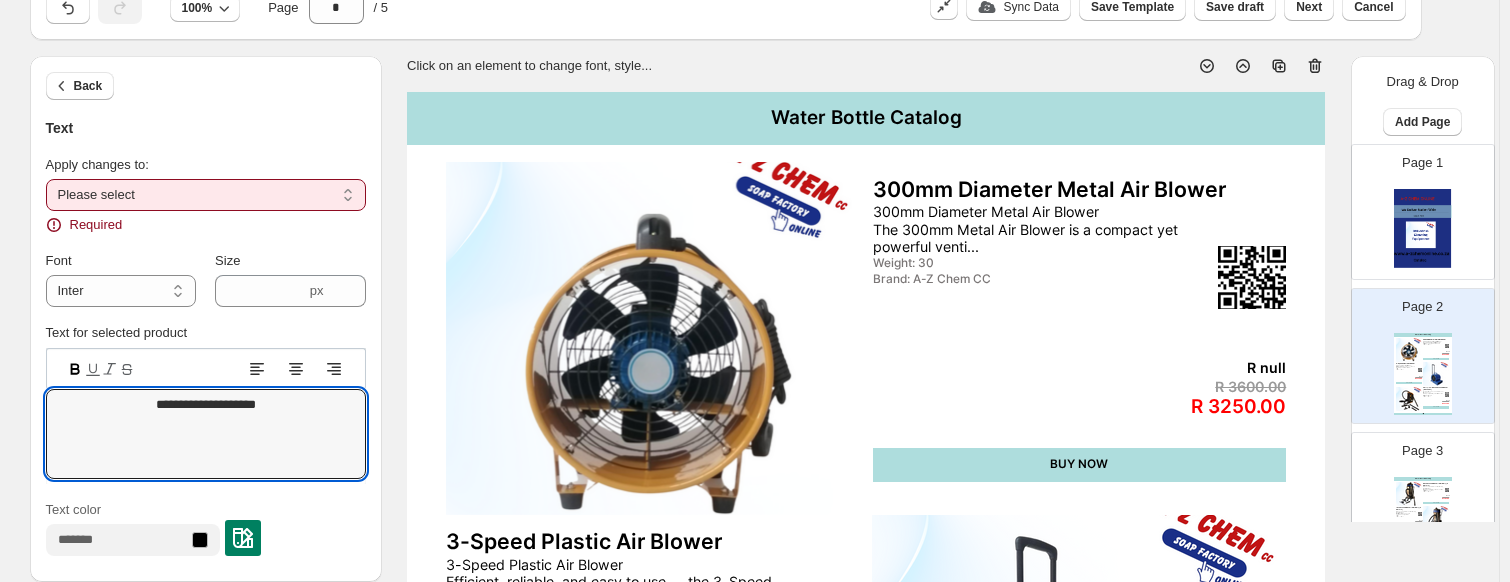 type on "**********" 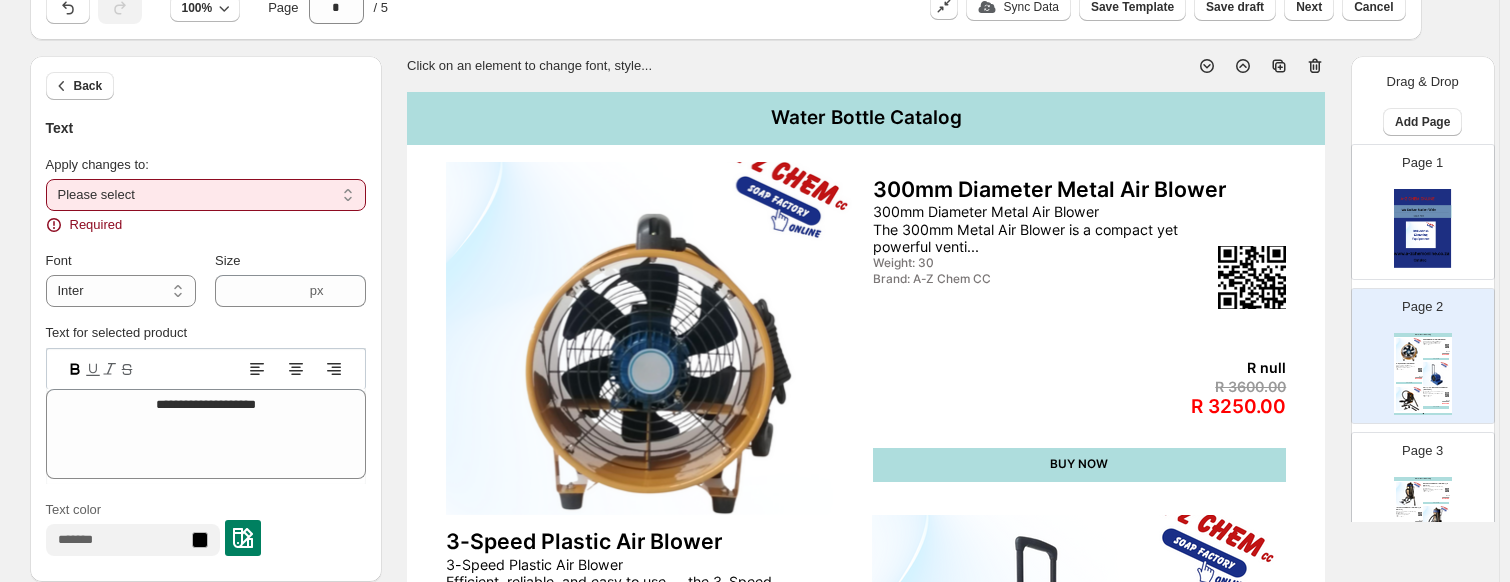 click on "**********" at bounding box center [206, 195] 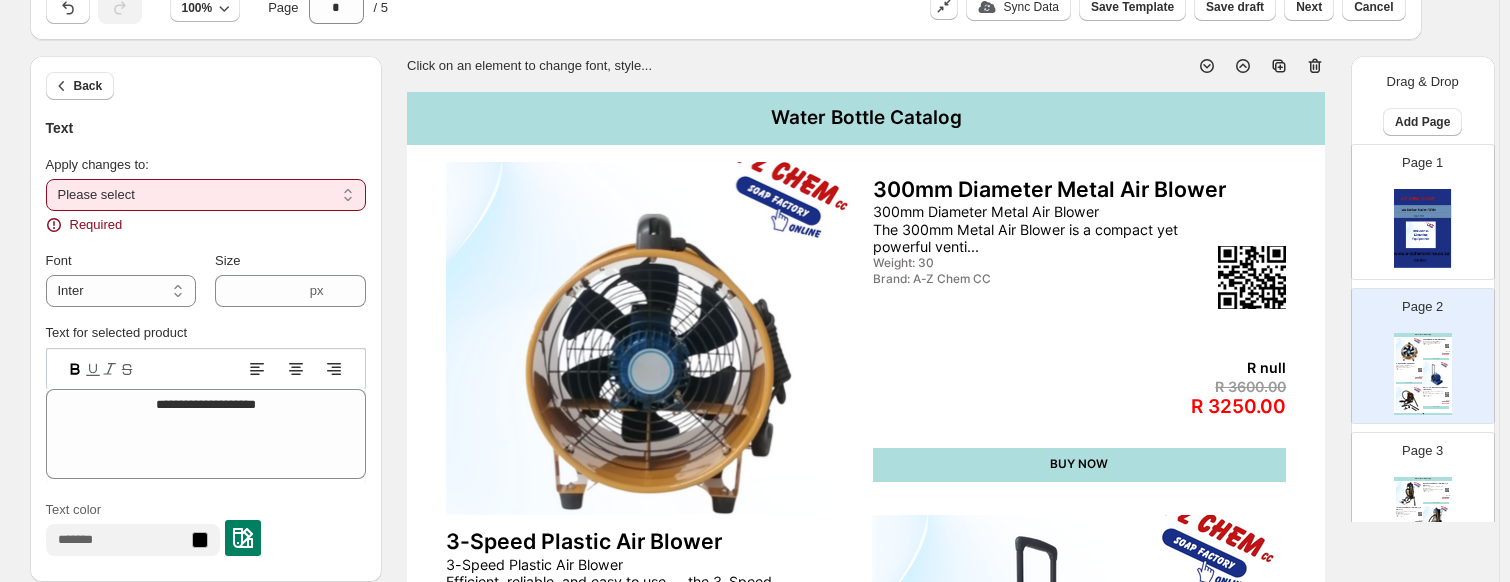 click on "**********" at bounding box center (206, 195) 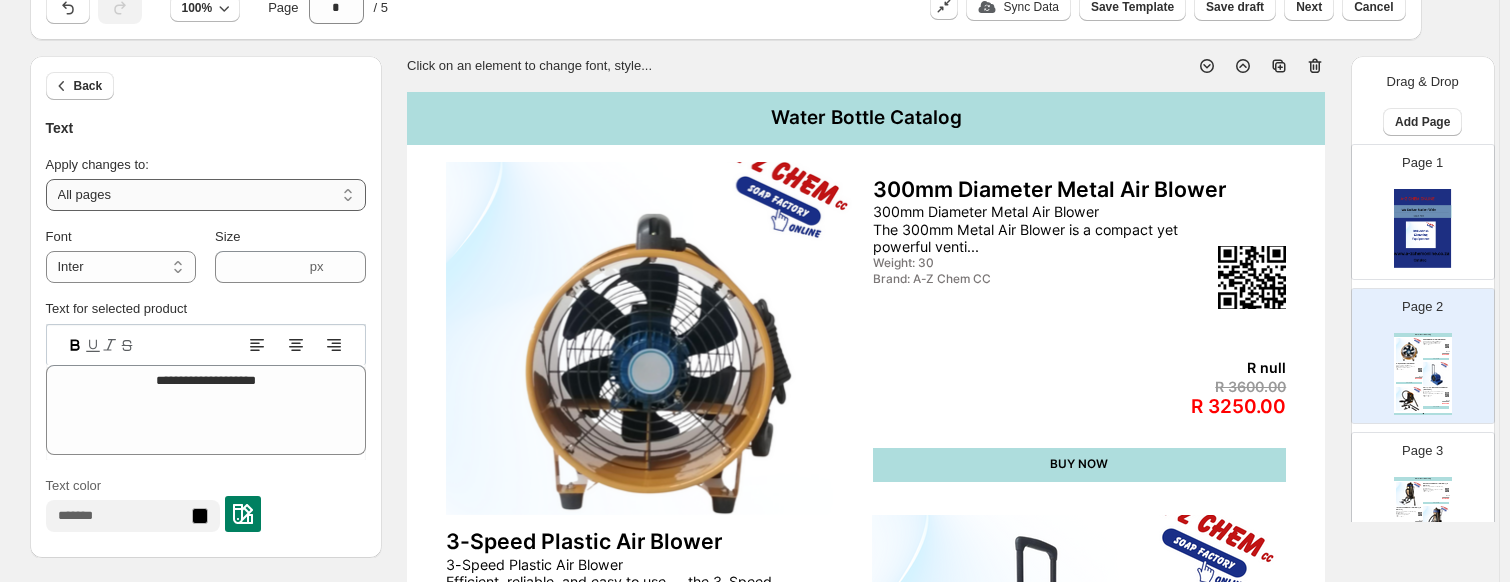click on "**********" at bounding box center (206, 195) 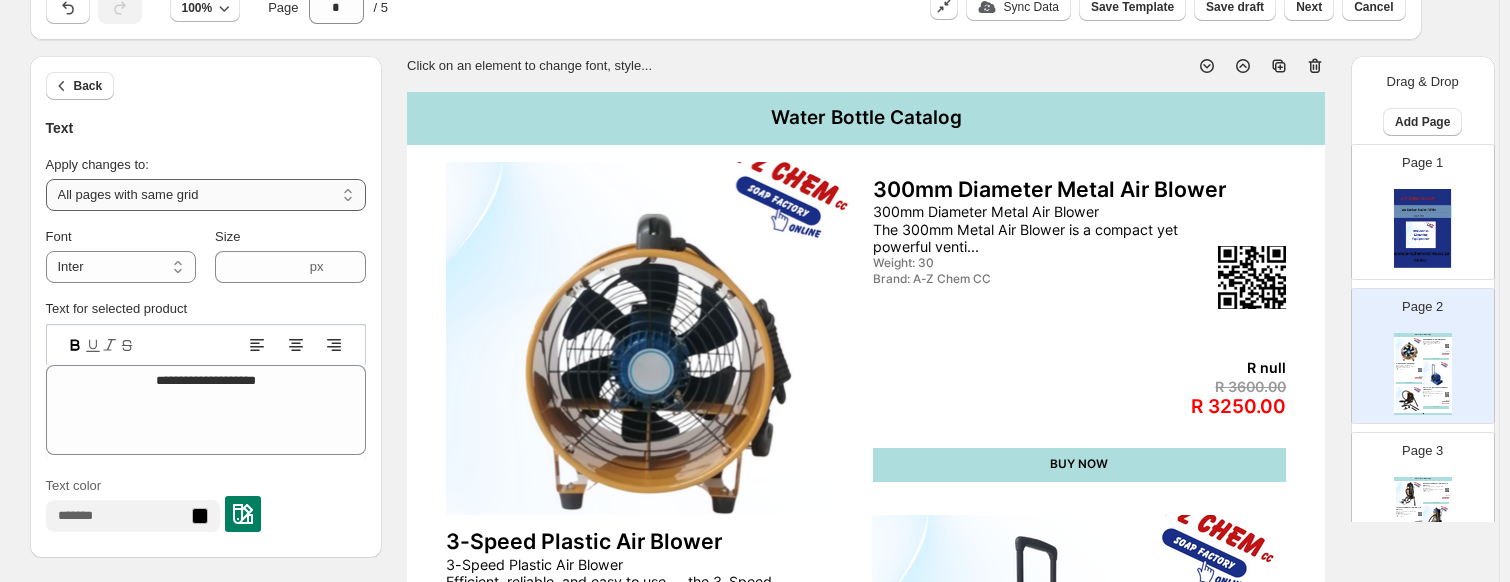 click on "**********" at bounding box center [206, 195] 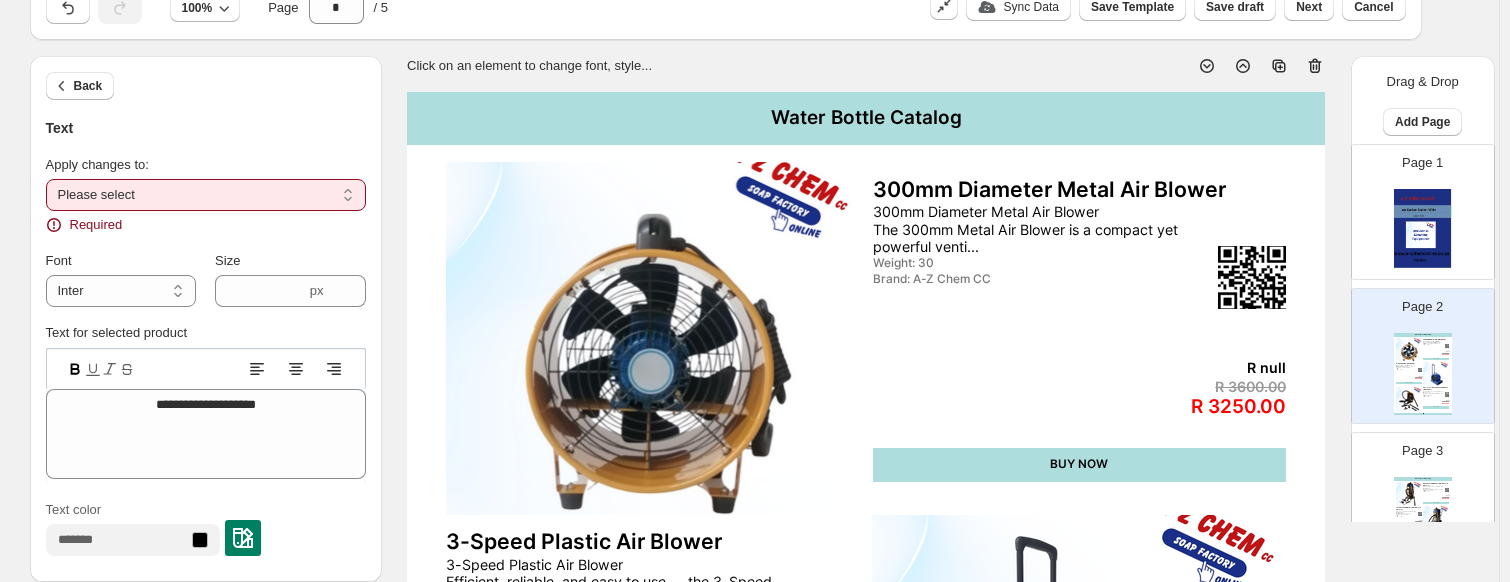 drag, startPoint x: 218, startPoint y: 191, endPoint x: 201, endPoint y: 203, distance: 20.808653 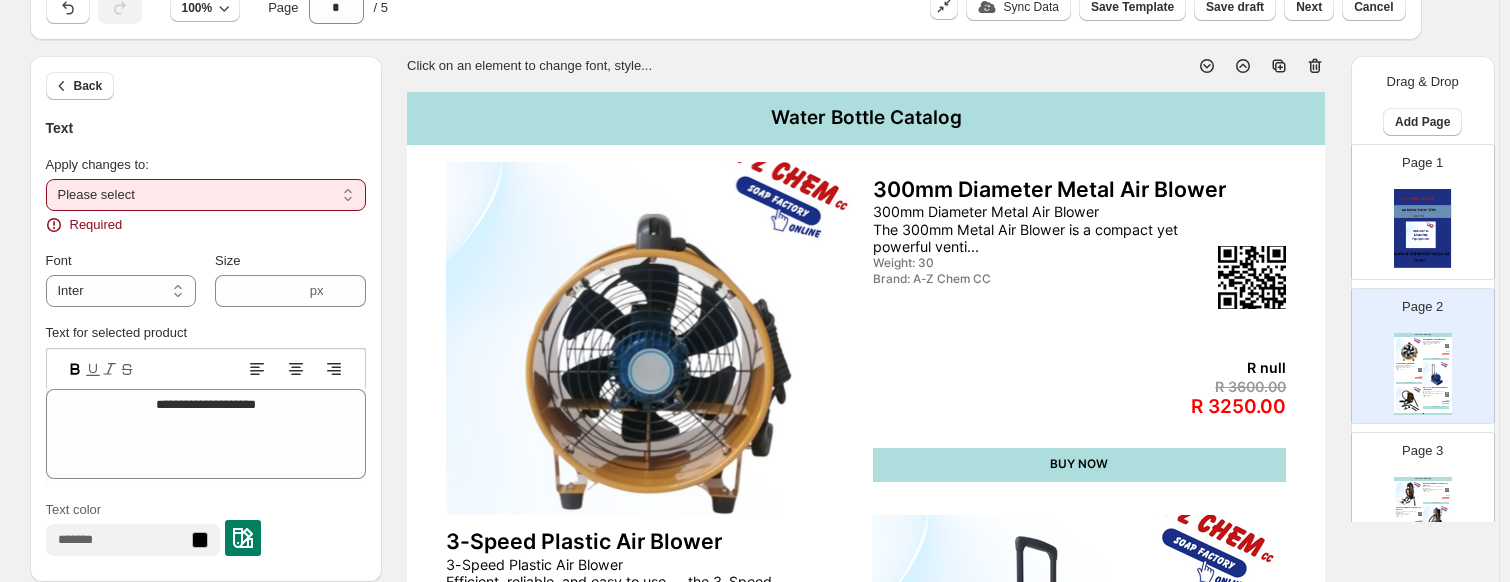 click on "**********" at bounding box center [206, 195] 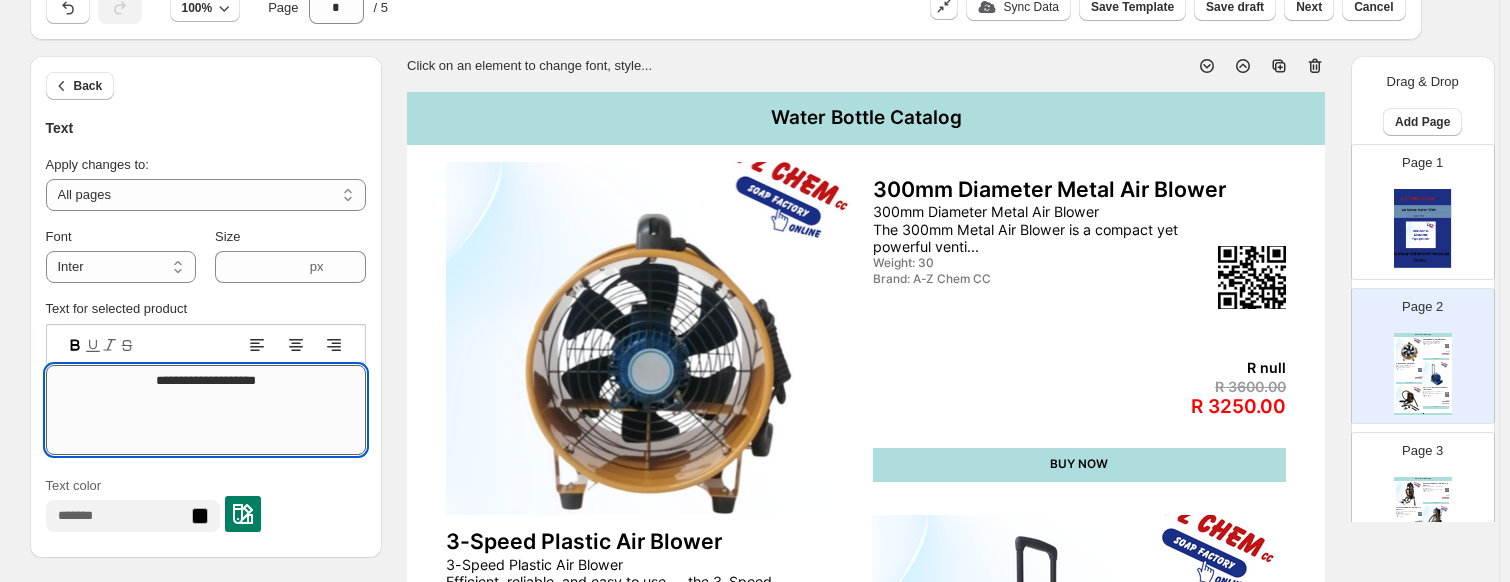 click on "**********" at bounding box center (206, 410) 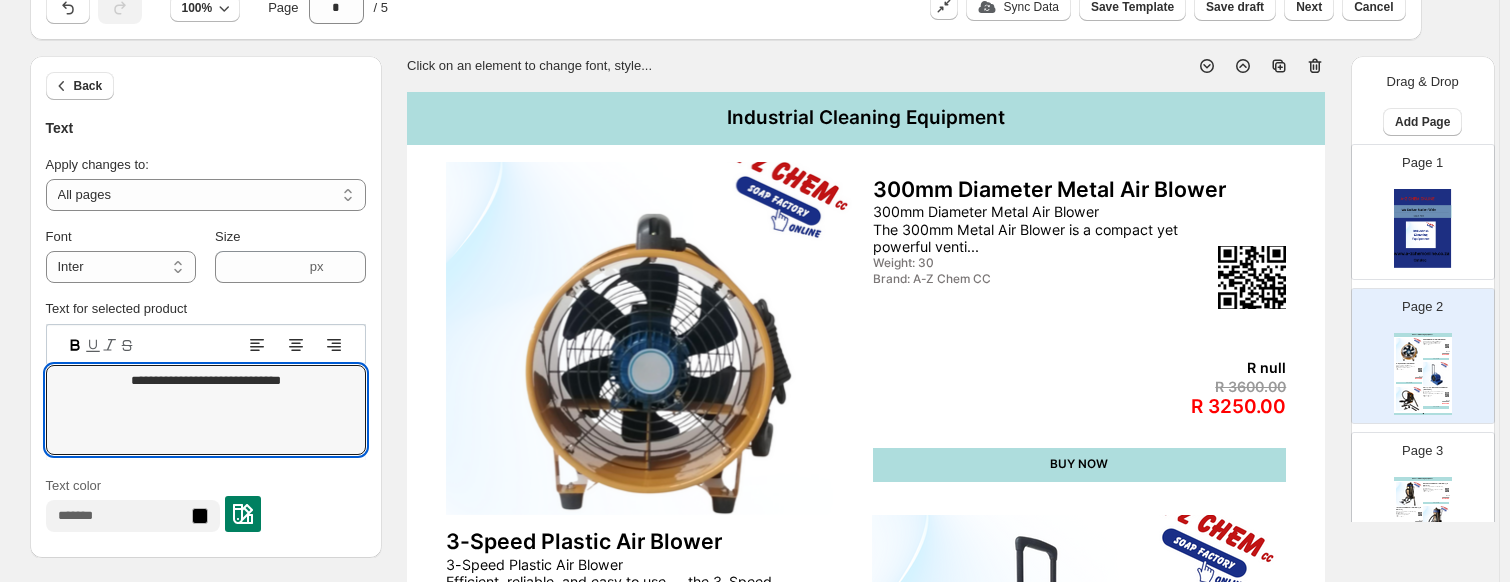 type on "**********" 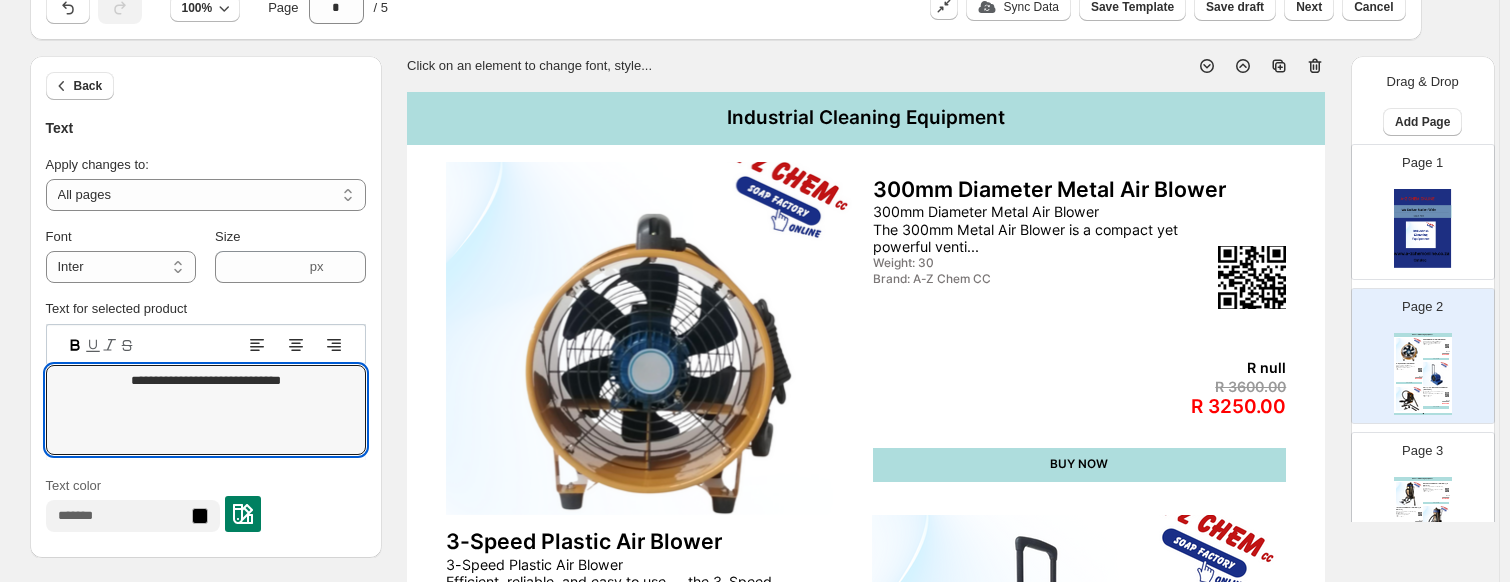 click on "Industrial Cleaning Equipment" at bounding box center [866, 118] 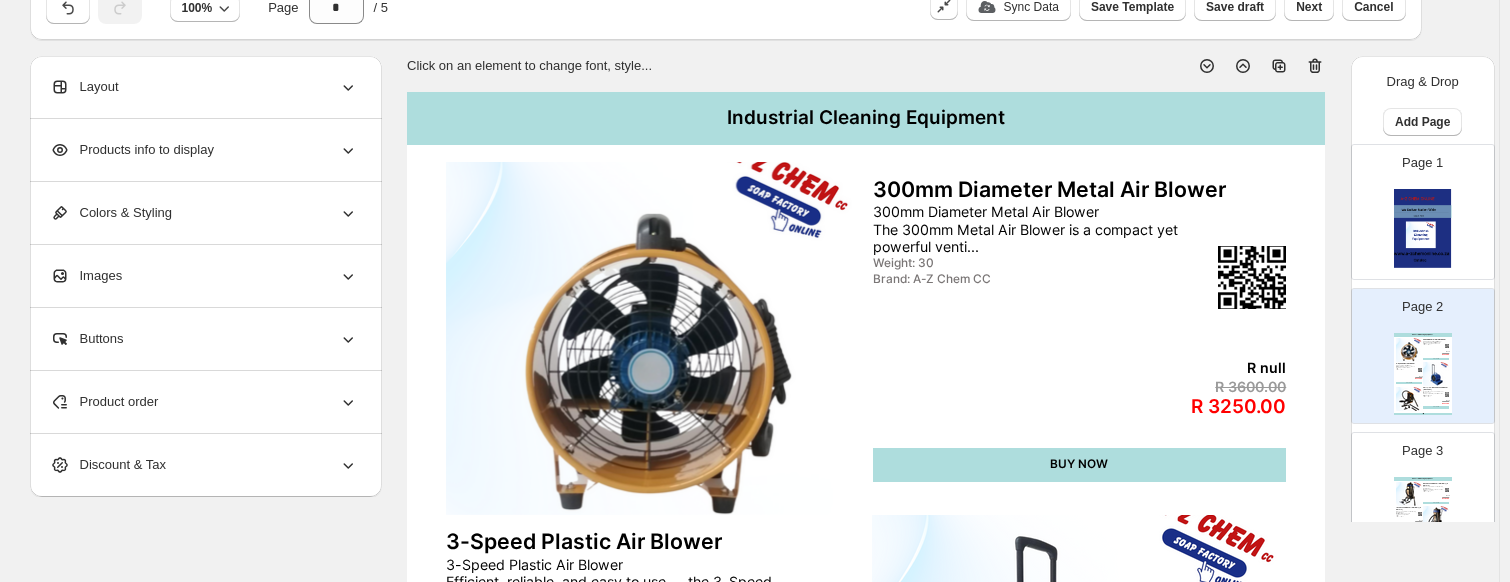 click on "Colors & Styling" at bounding box center [204, 213] 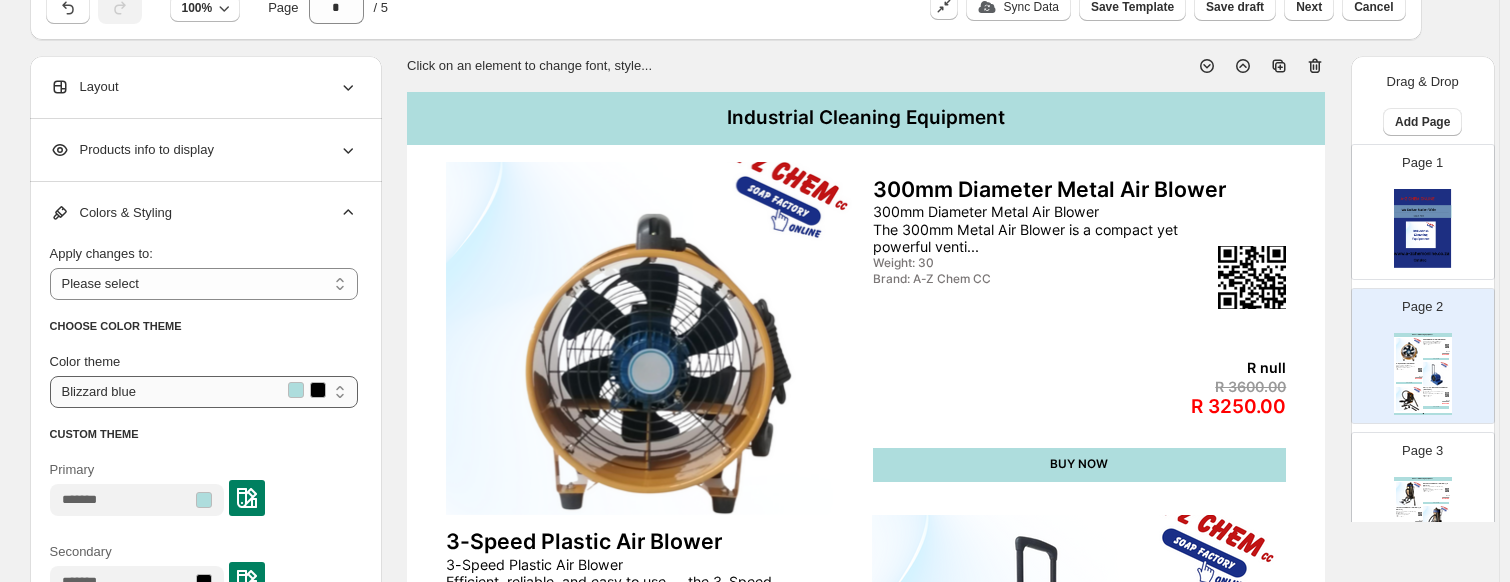 click on "**********" at bounding box center (204, 392) 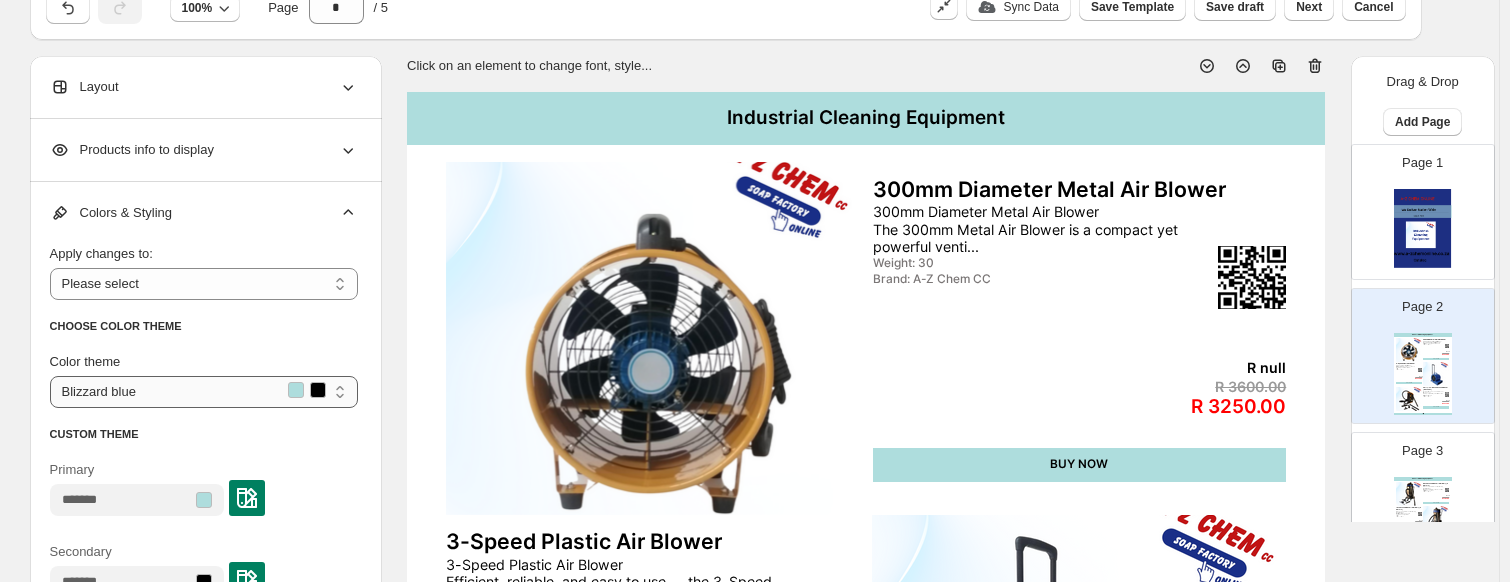click on "**********" at bounding box center [204, 392] 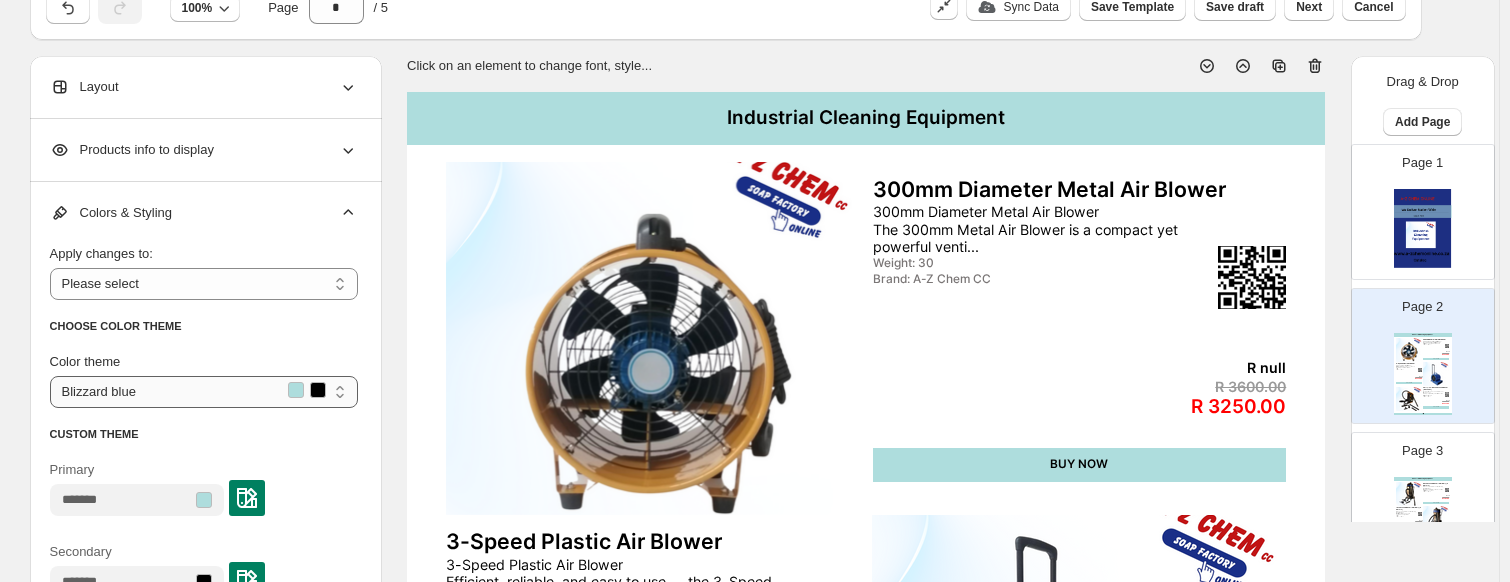 click on "**********" at bounding box center [204, 392] 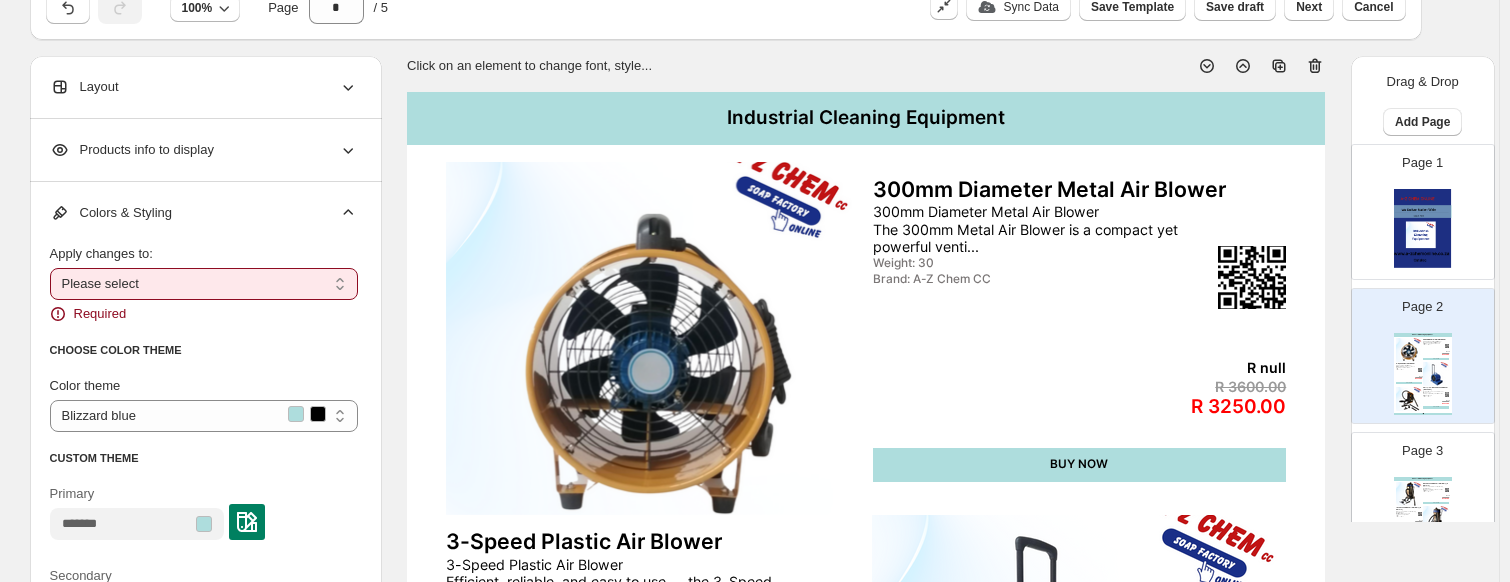 drag, startPoint x: 276, startPoint y: 287, endPoint x: 258, endPoint y: 286, distance: 18.027756 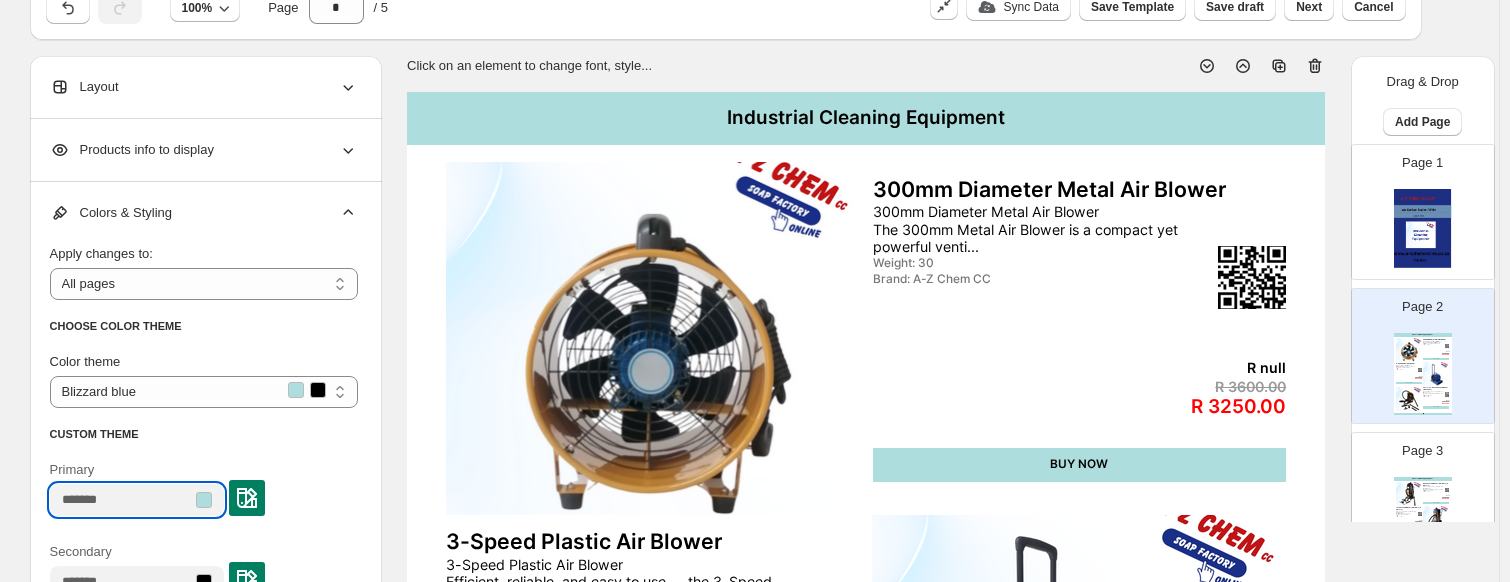 click on "Primary" at bounding box center [121, 500] 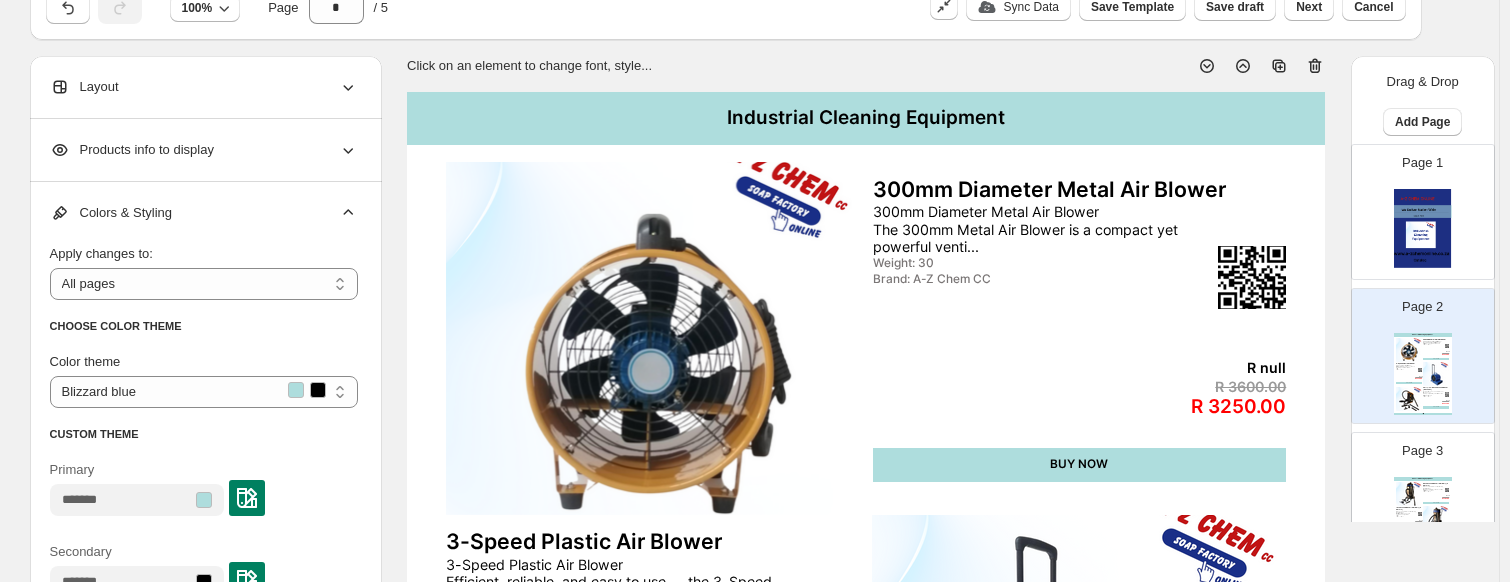 click at bounding box center [247, 498] 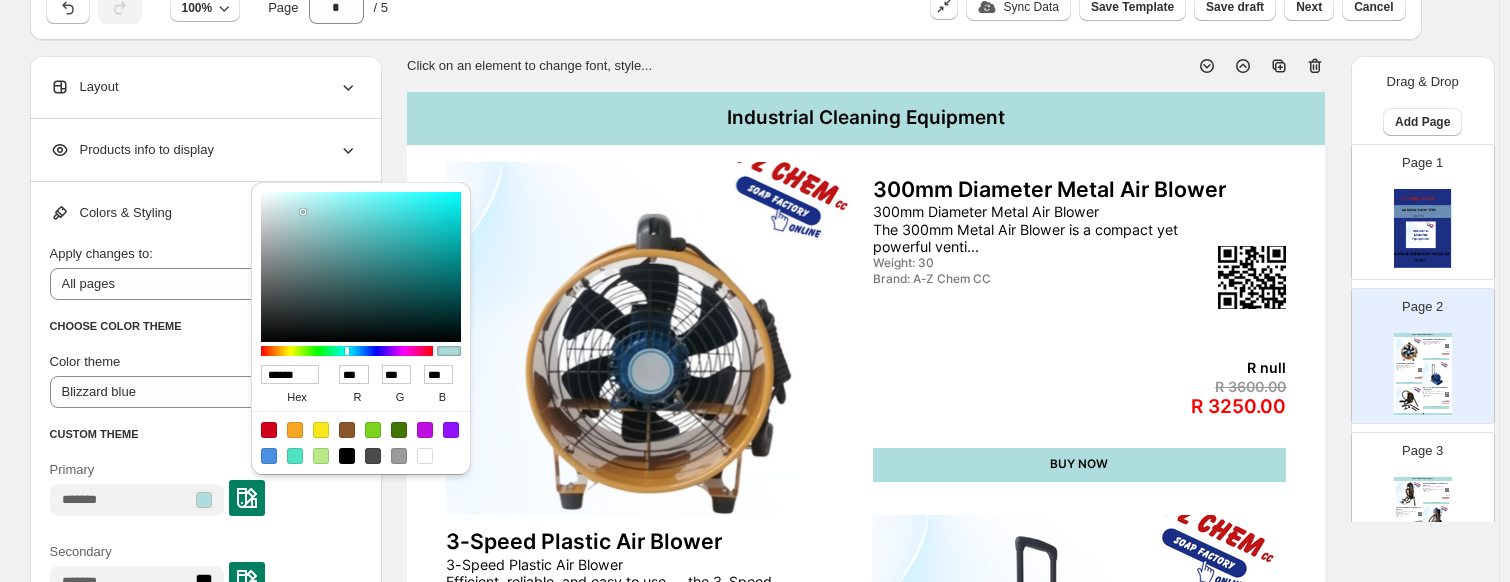 click on "******" at bounding box center [290, 374] 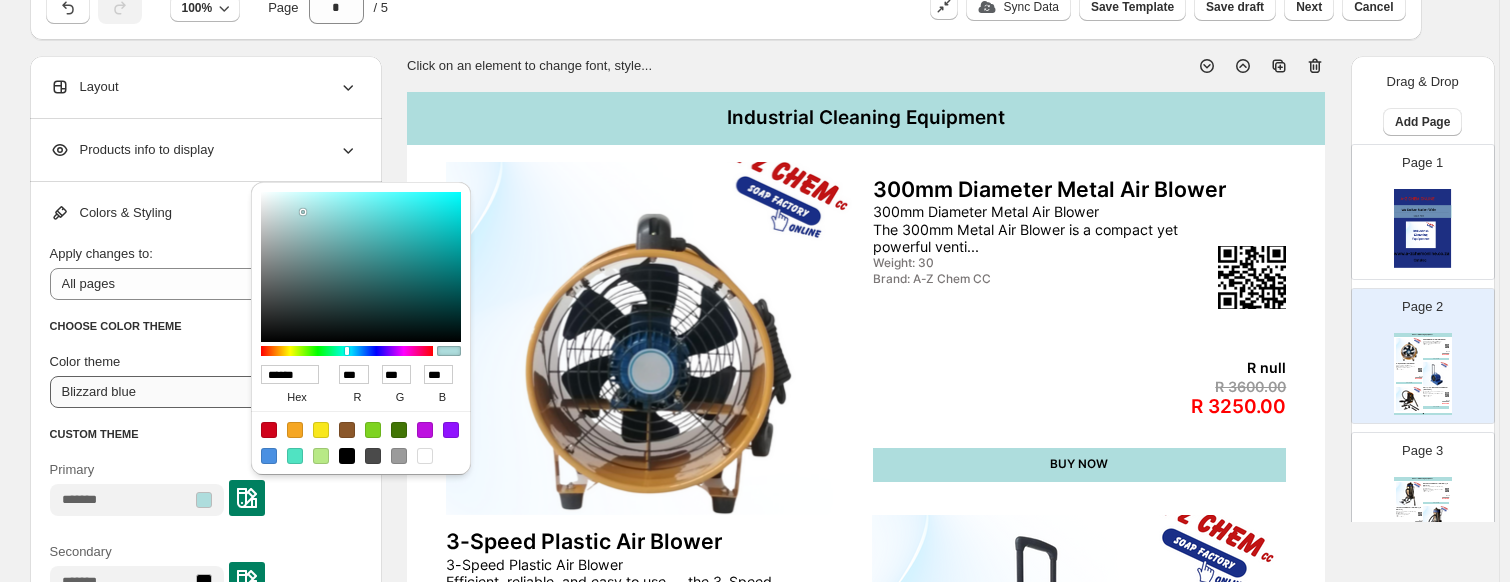scroll, scrollTop: 0, scrollLeft: 0, axis: both 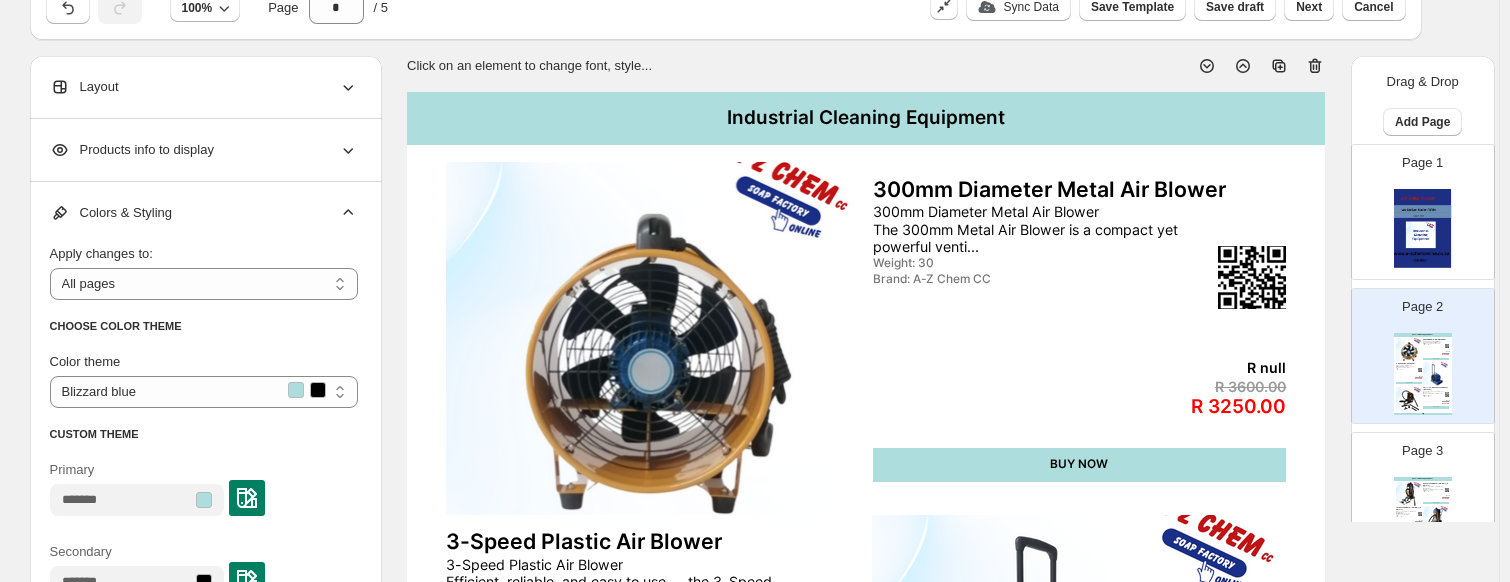 click at bounding box center (247, 498) 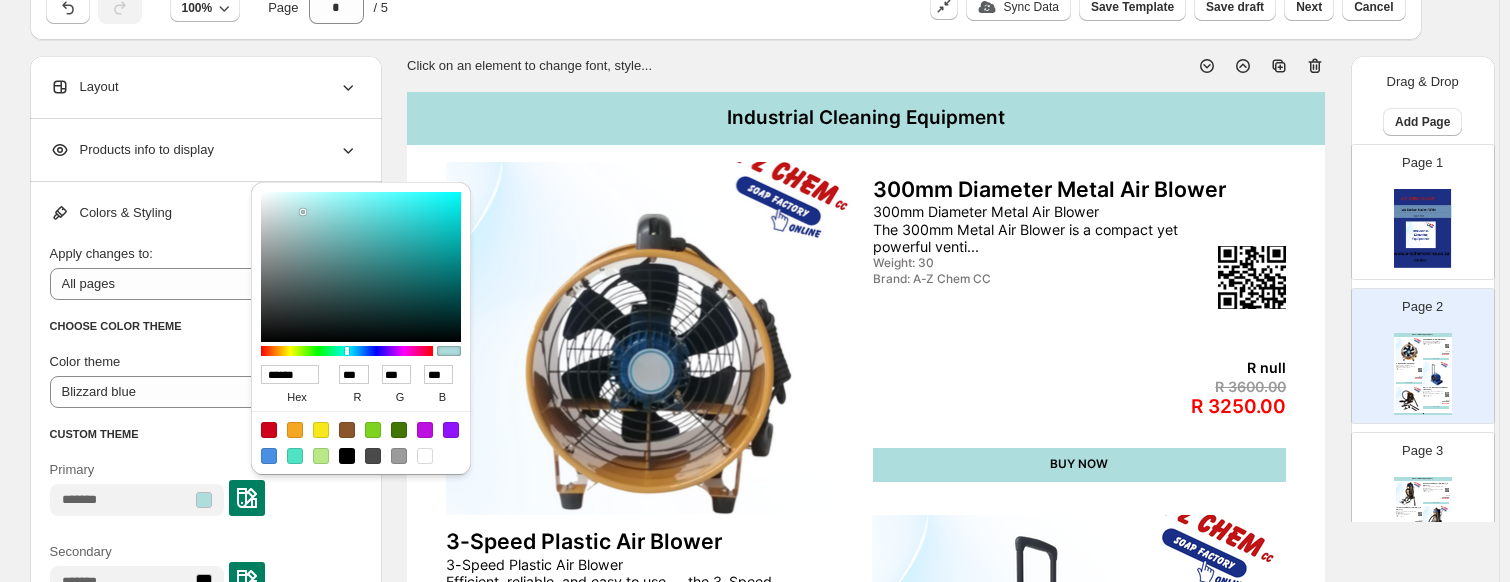 click on "******" at bounding box center (290, 374) 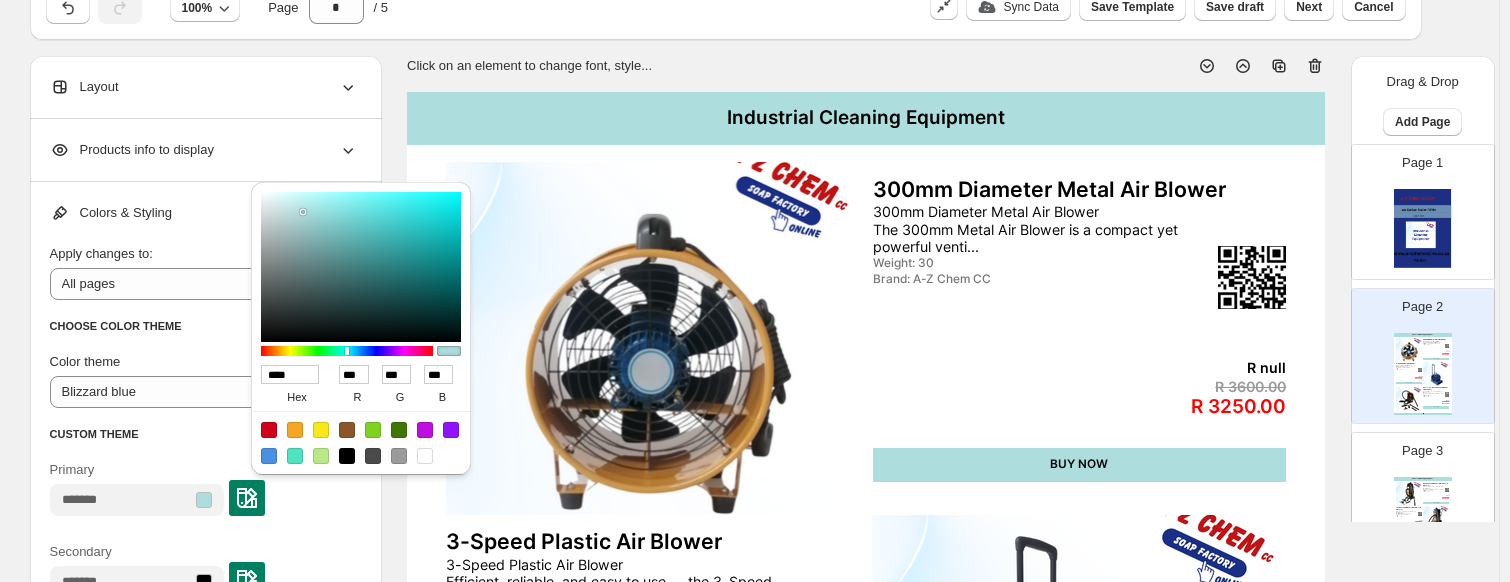 type on "***" 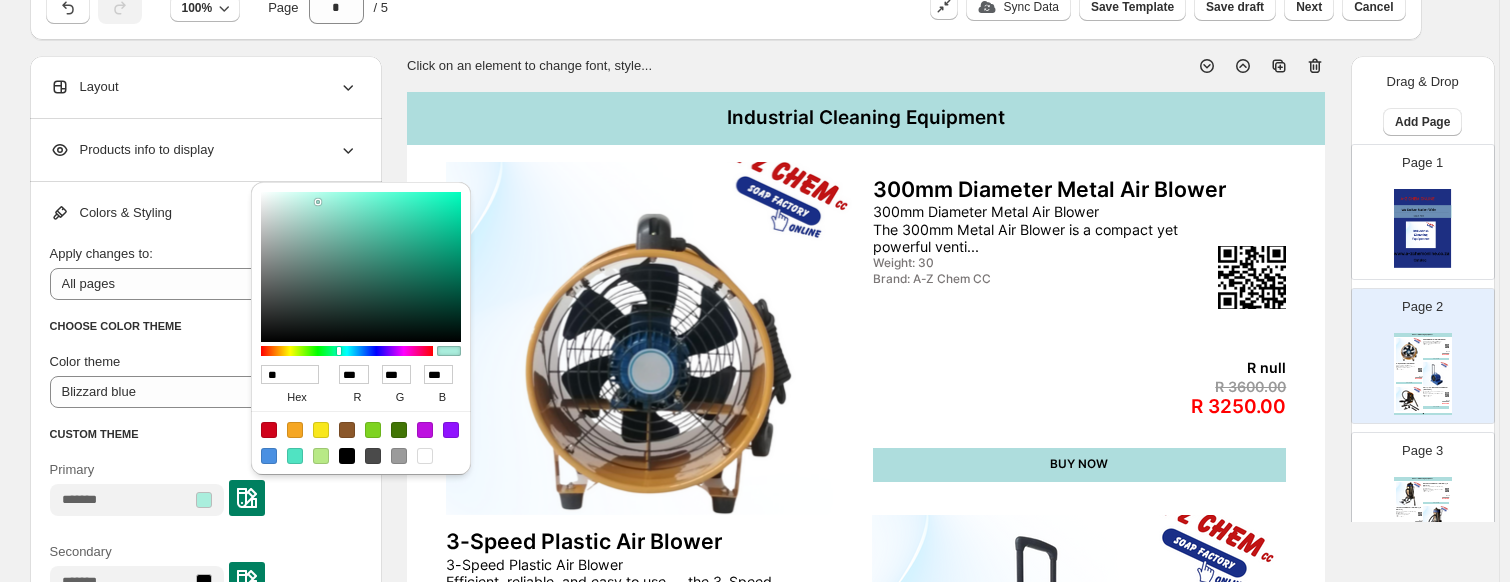 type on "*" 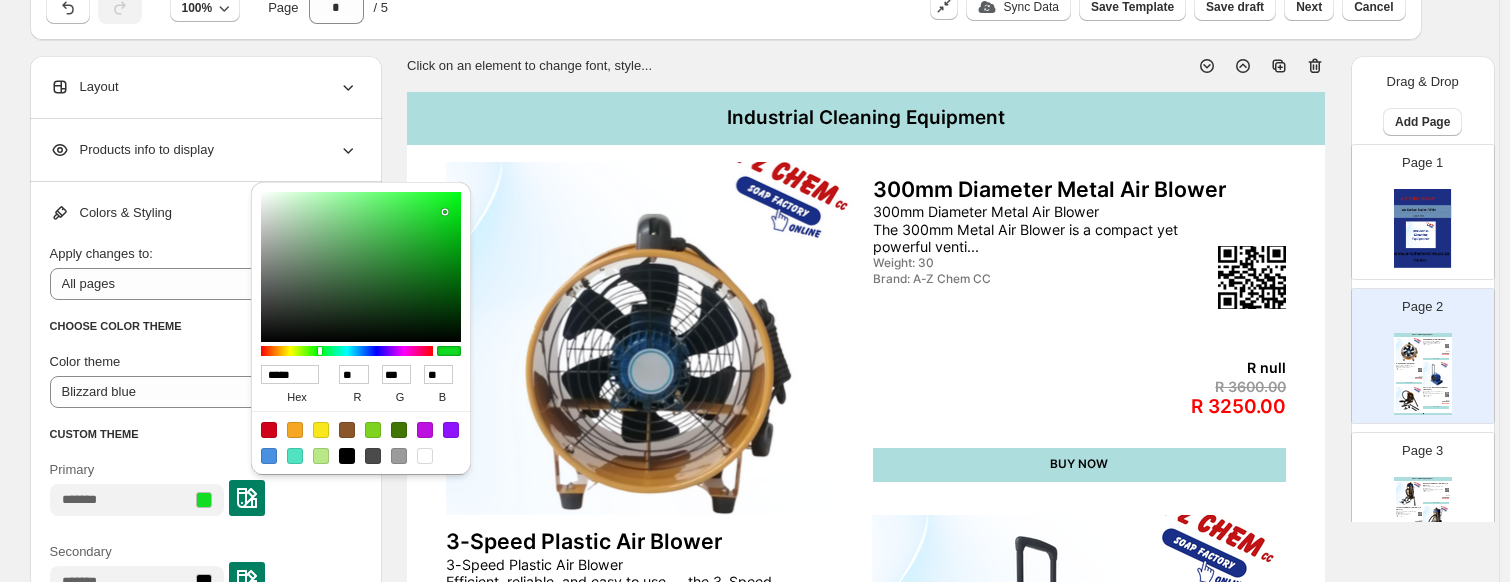 type on "******" 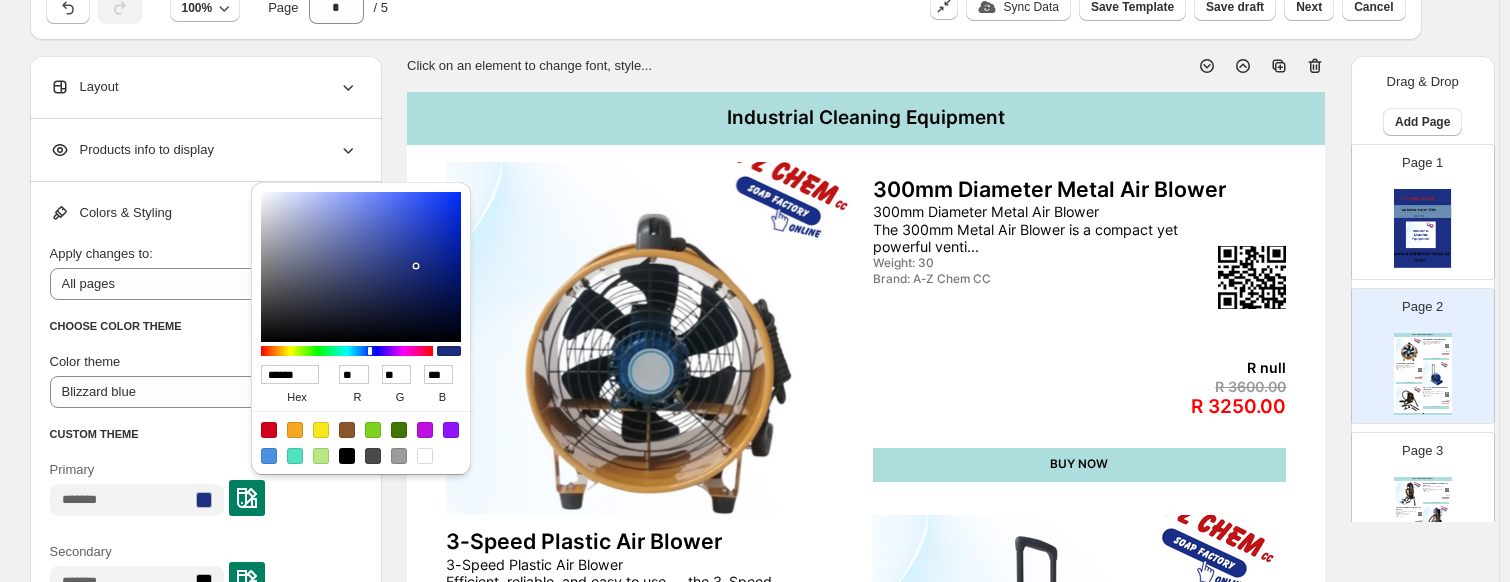 type on "******" 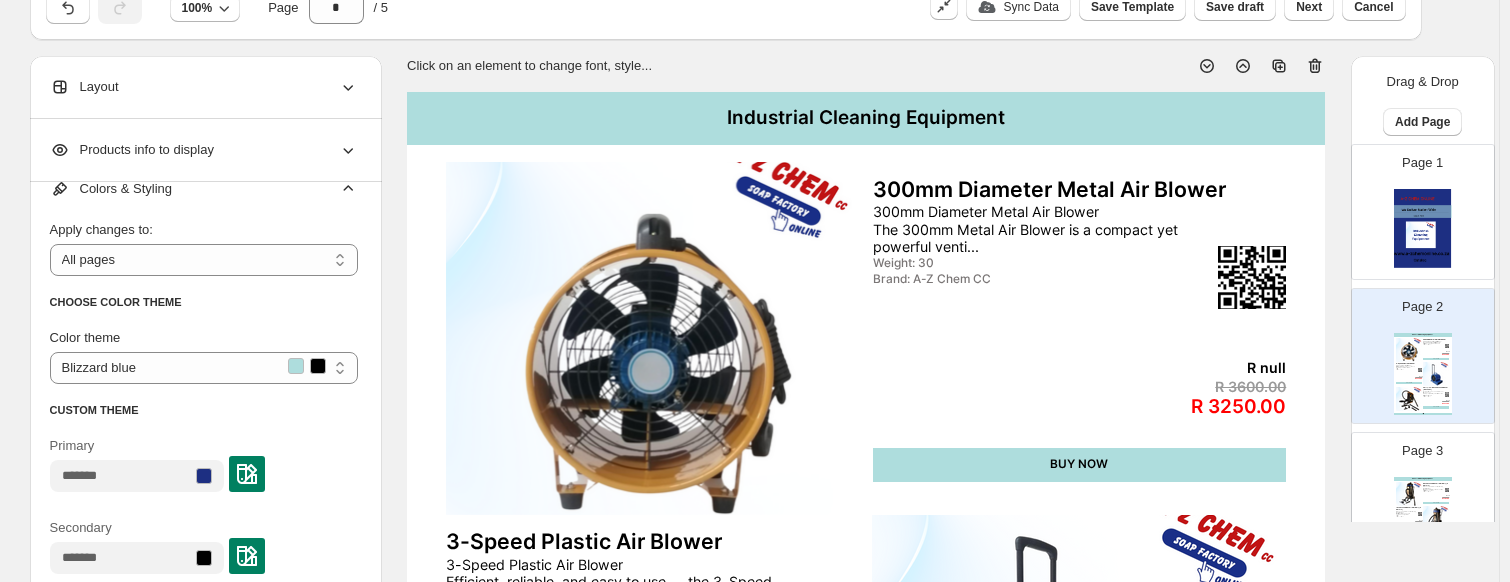 scroll, scrollTop: 25, scrollLeft: 0, axis: vertical 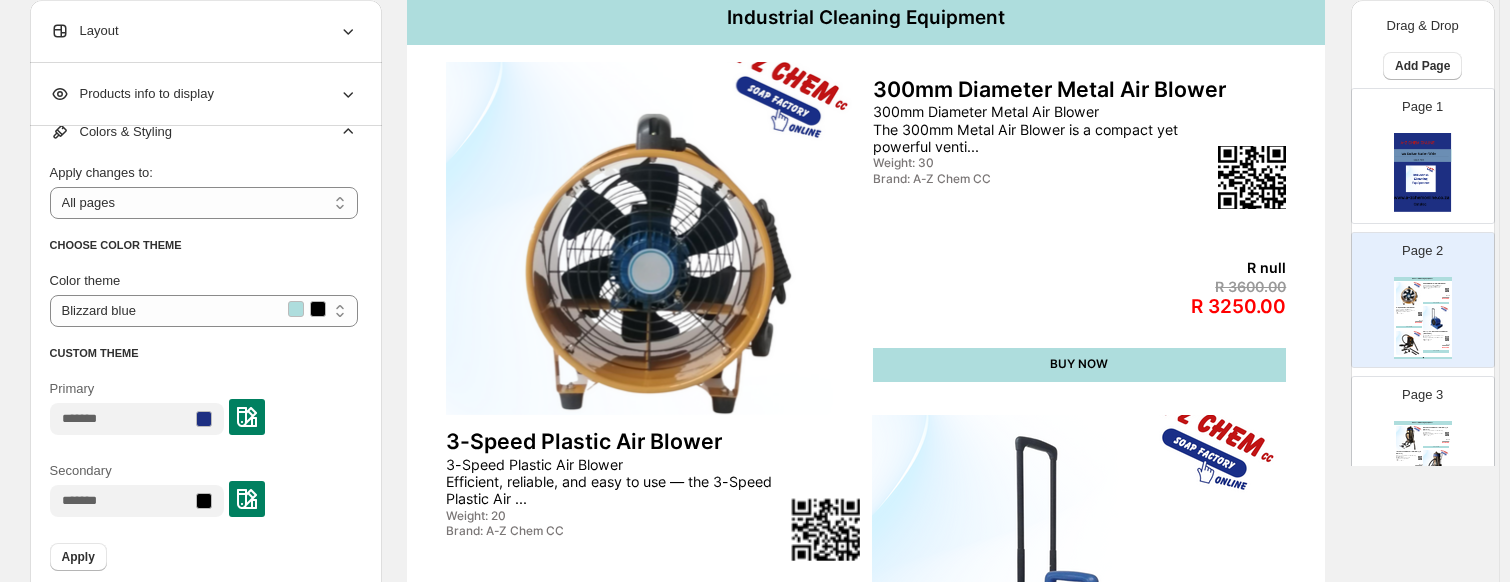 click at bounding box center (247, 499) 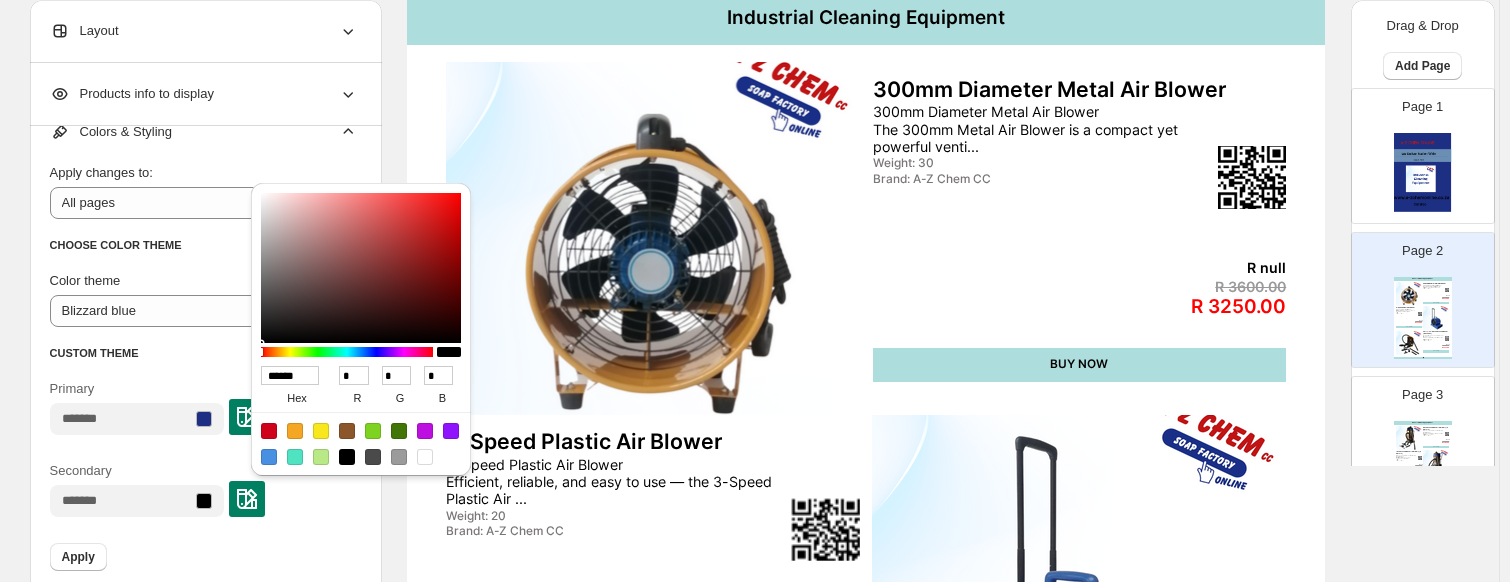drag, startPoint x: 308, startPoint y: 372, endPoint x: 248, endPoint y: 377, distance: 60.207973 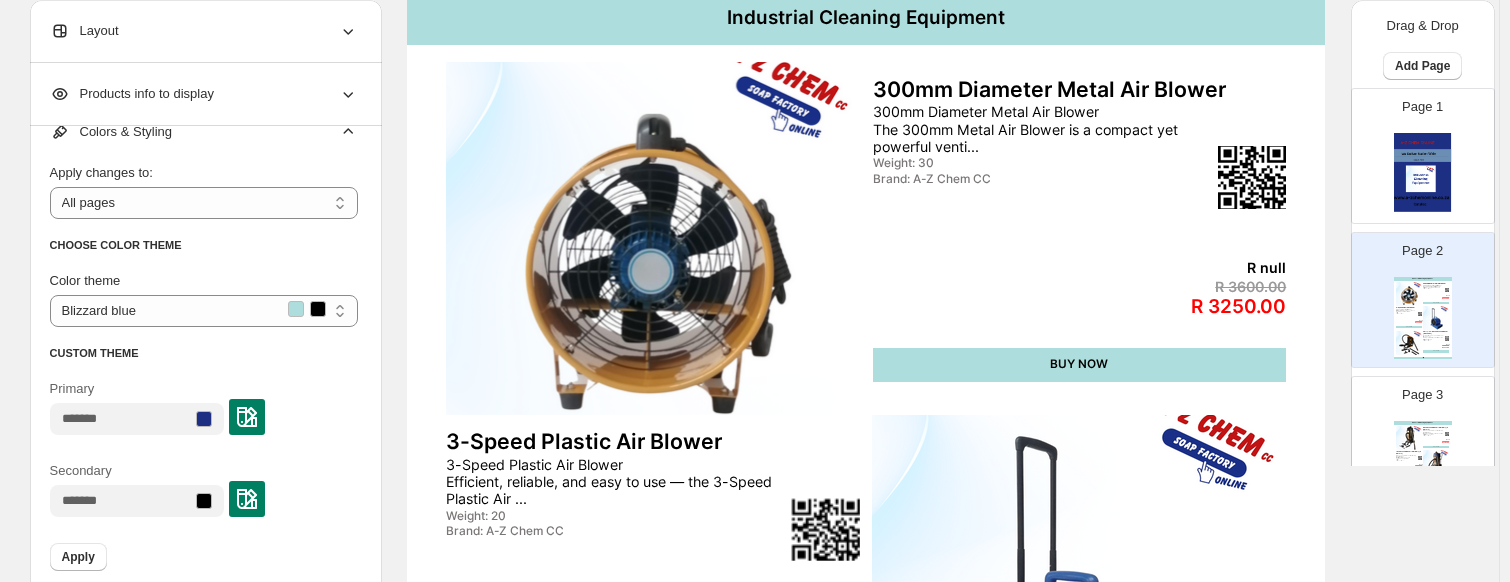 click at bounding box center (247, 499) 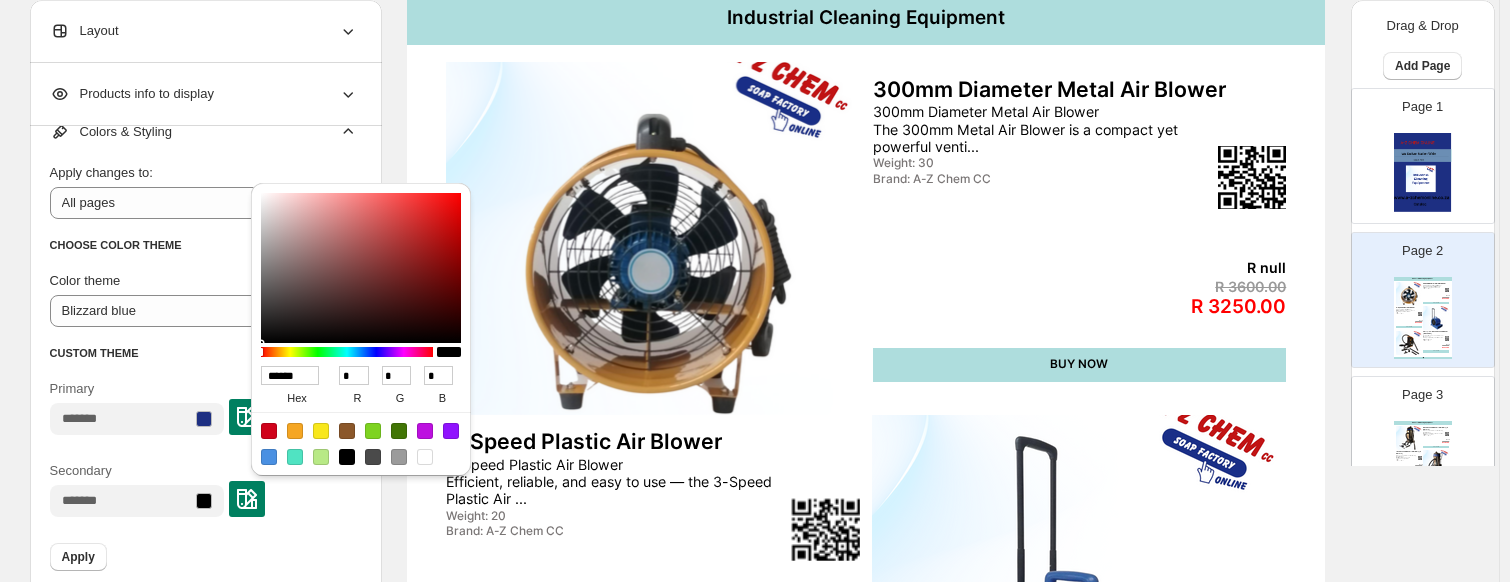 drag, startPoint x: 306, startPoint y: 383, endPoint x: 260, endPoint y: 367, distance: 48.703182 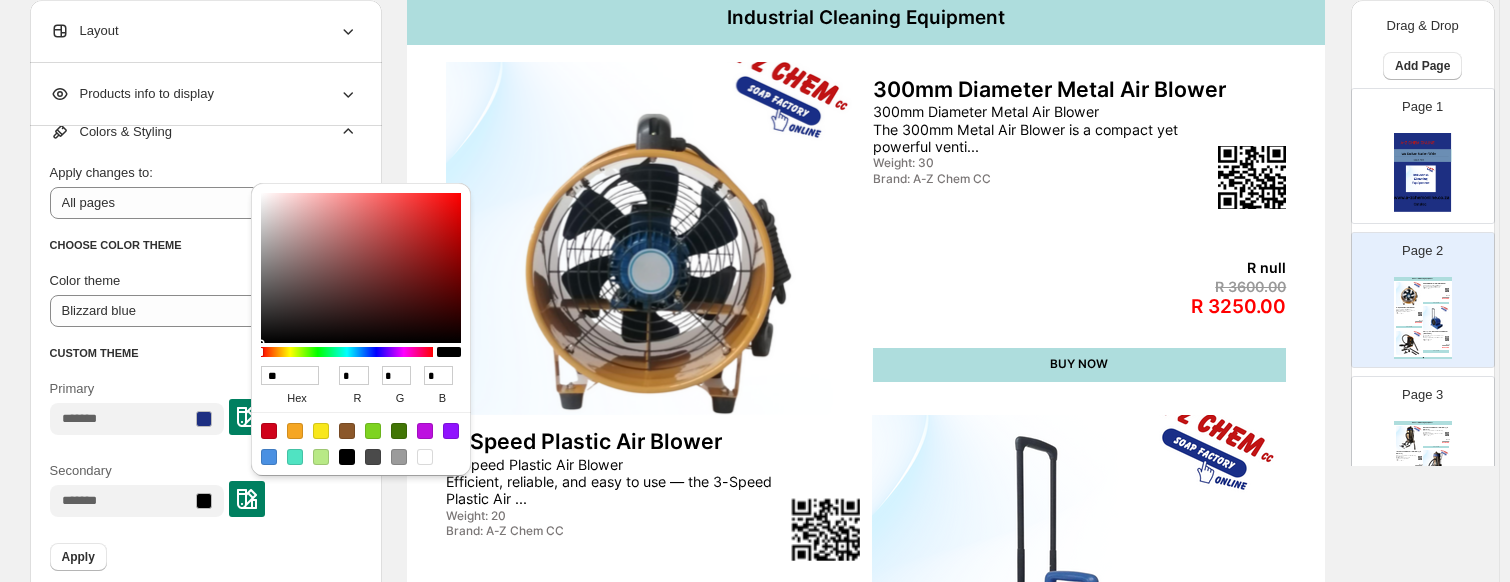 type on "***" 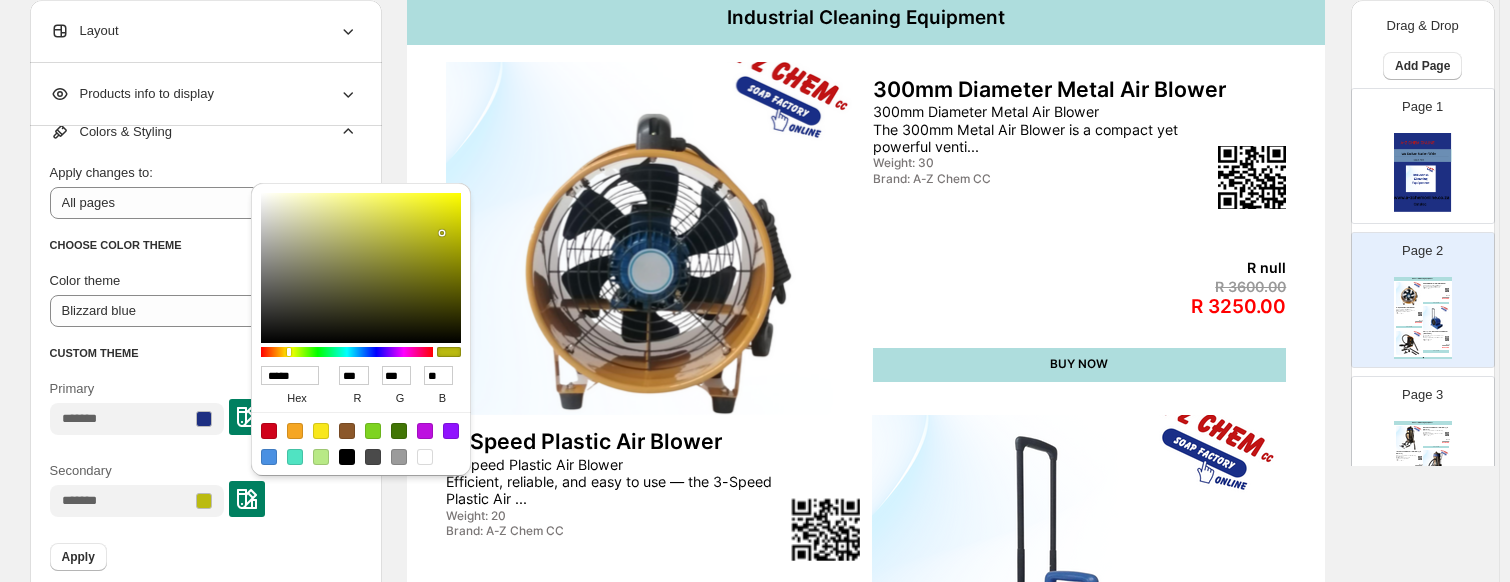 type on "******" 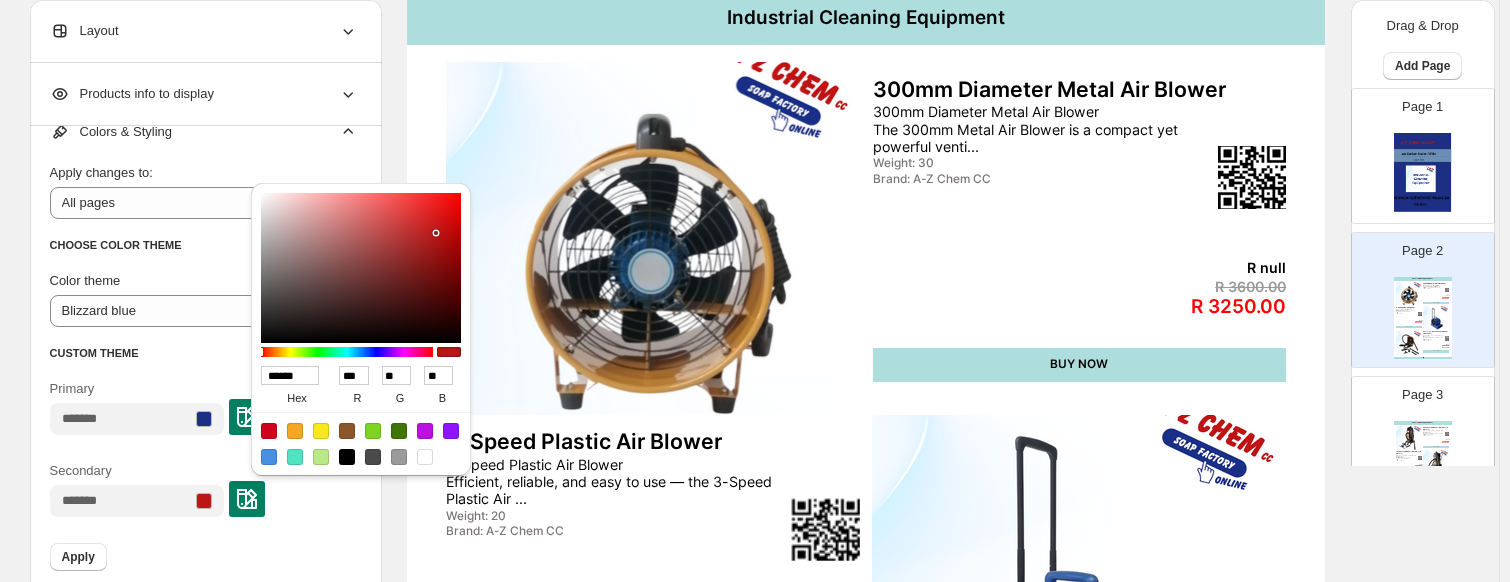 type on "******" 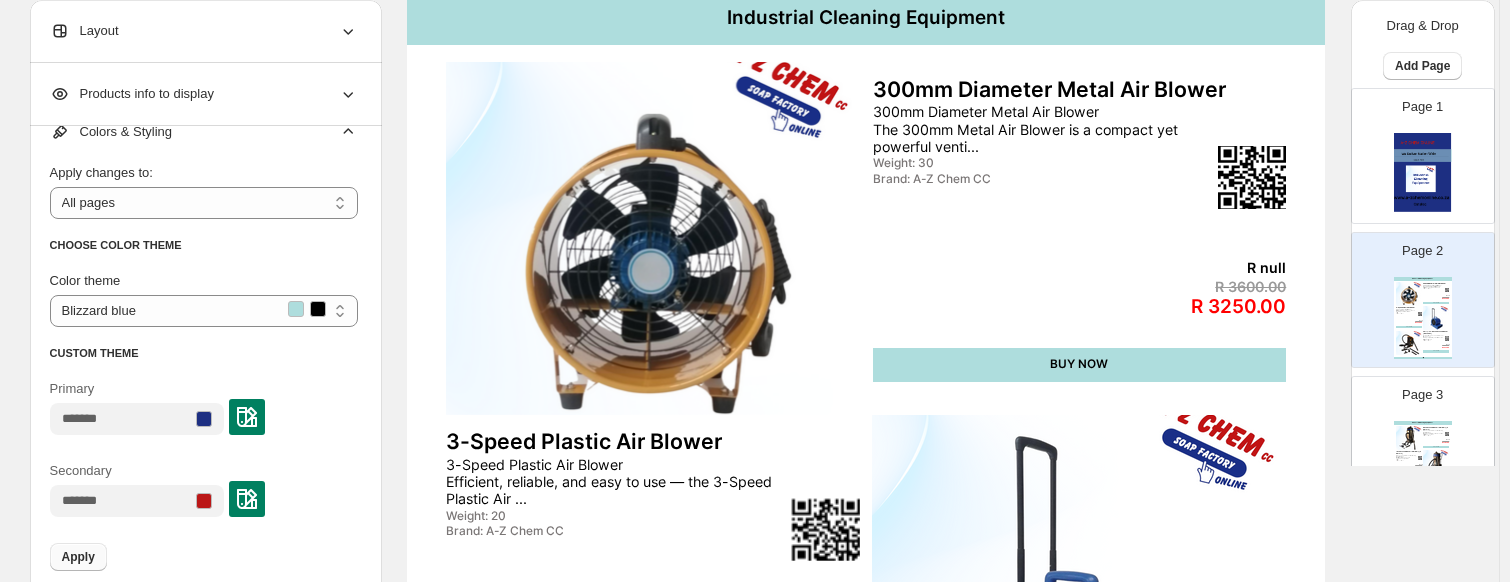 click on "Apply" at bounding box center [78, 557] 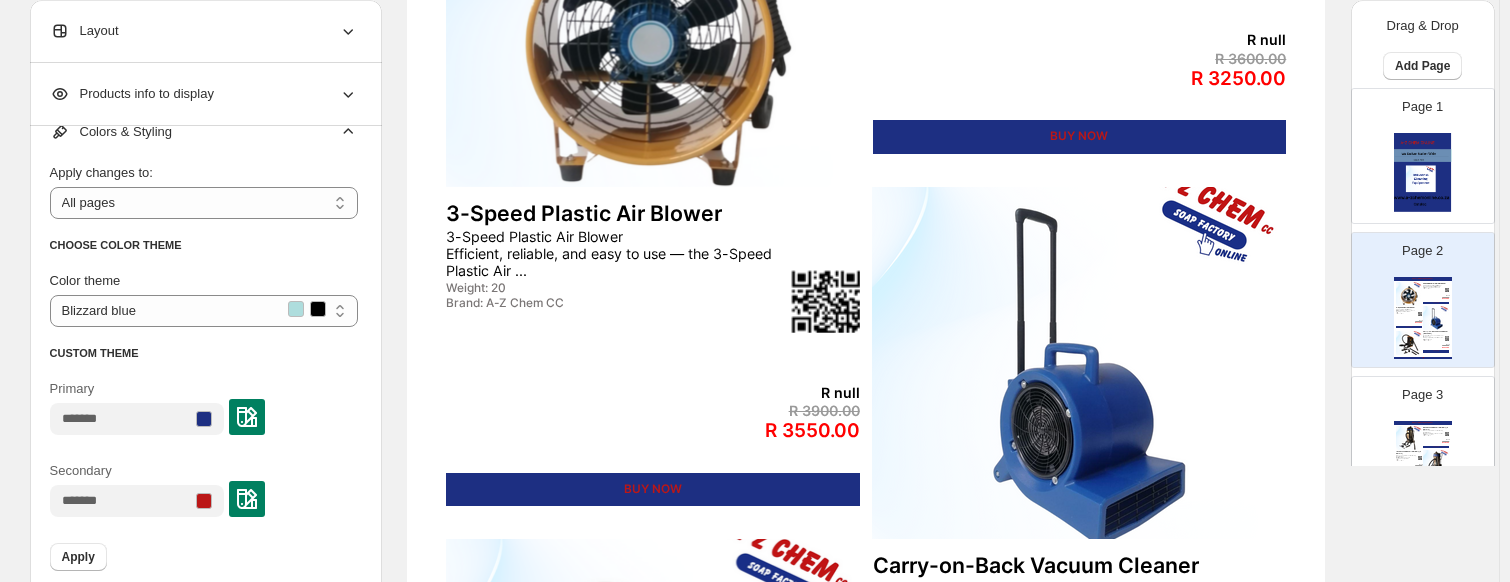 scroll, scrollTop: 464, scrollLeft: 0, axis: vertical 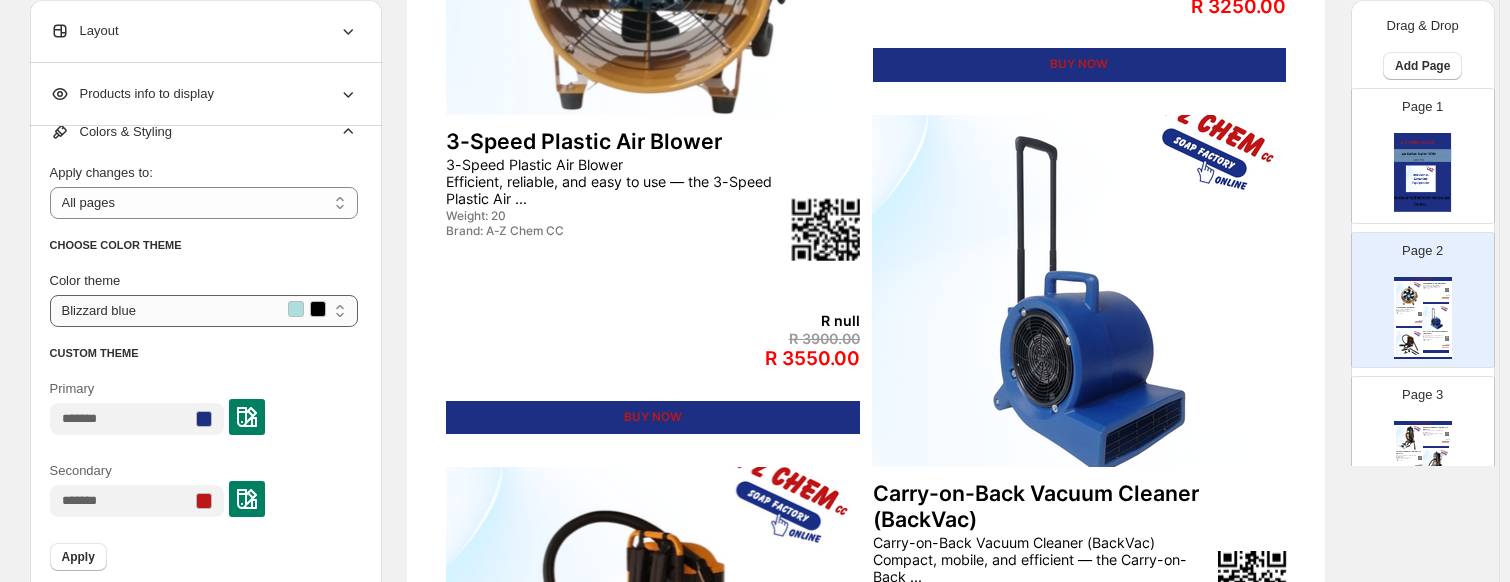 click on "**********" at bounding box center (204, 311) 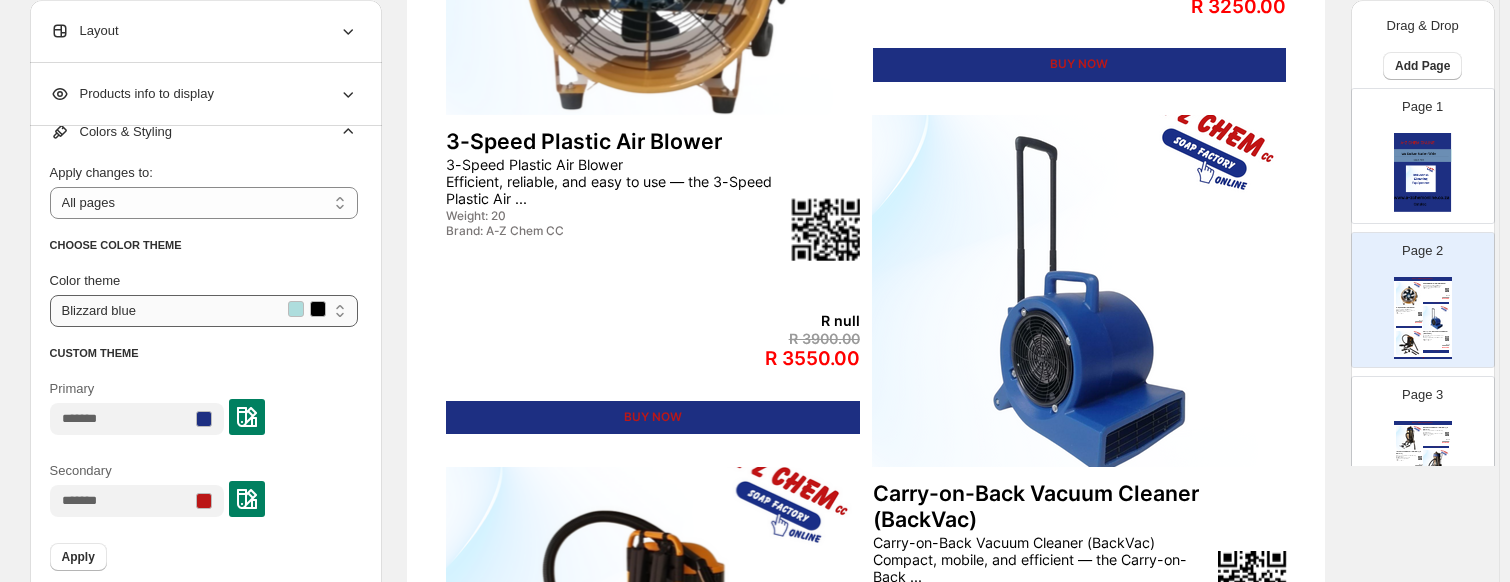 click on "**********" at bounding box center [204, 311] 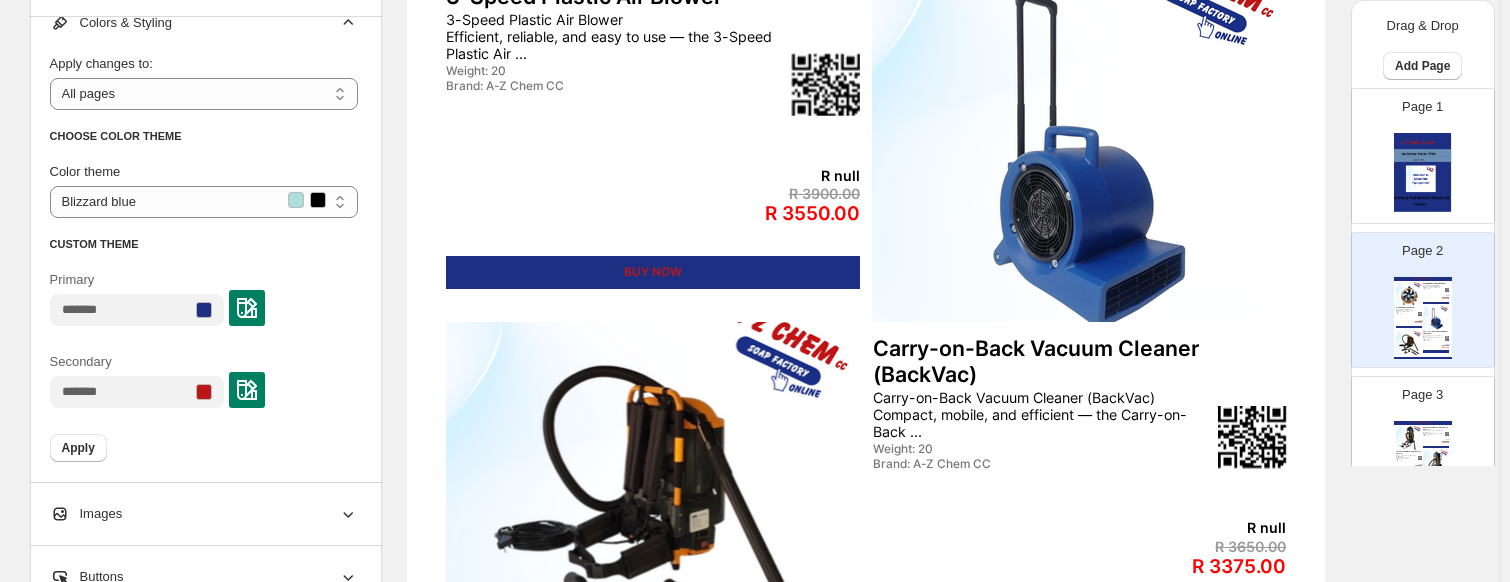scroll, scrollTop: 664, scrollLeft: 0, axis: vertical 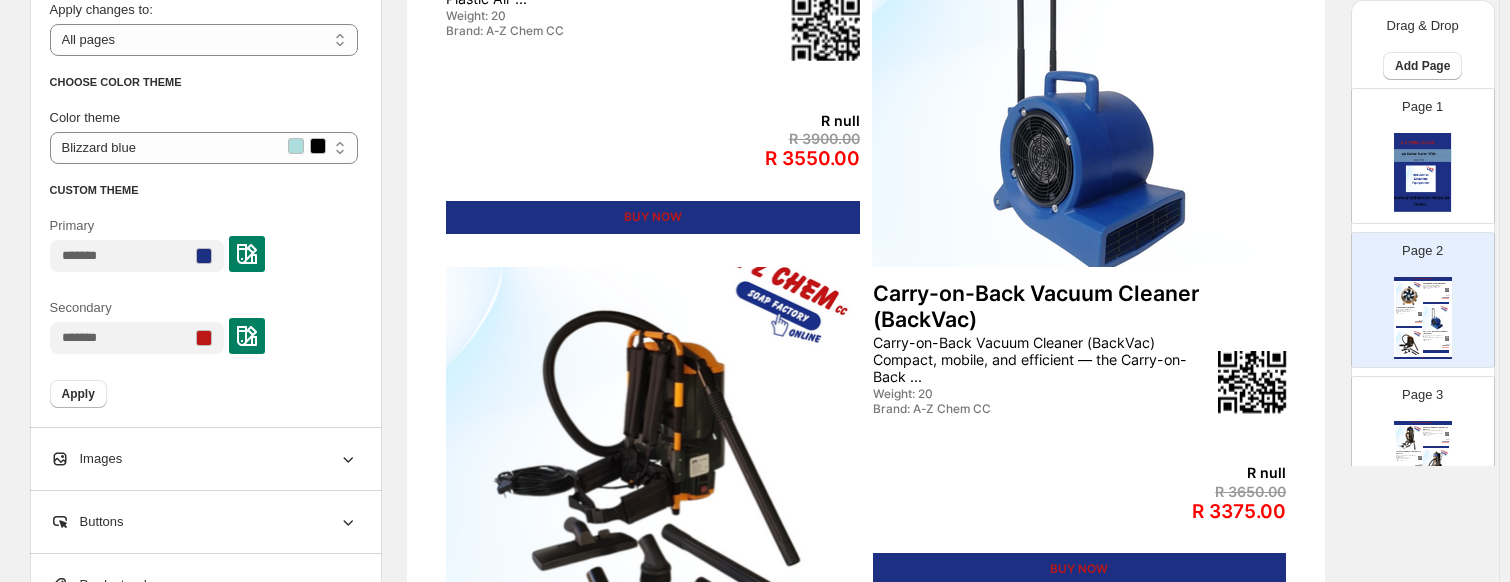 click on "Images" at bounding box center (204, 459) 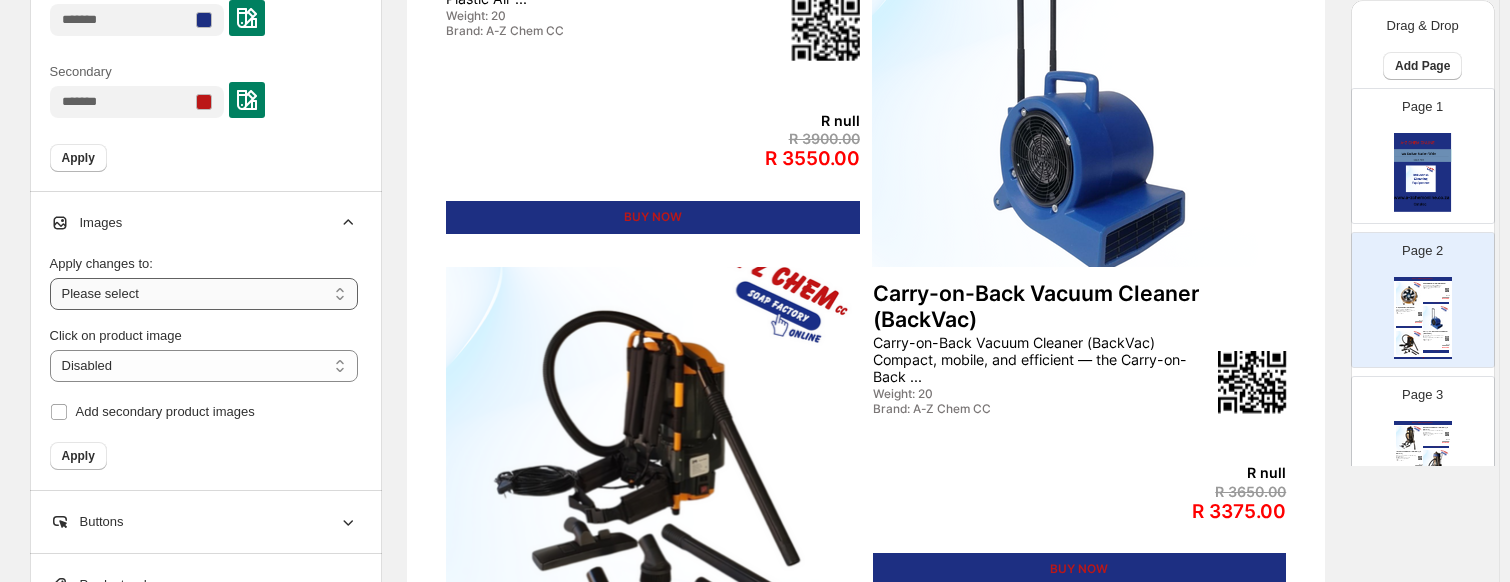 click on "**********" at bounding box center (204, 294) 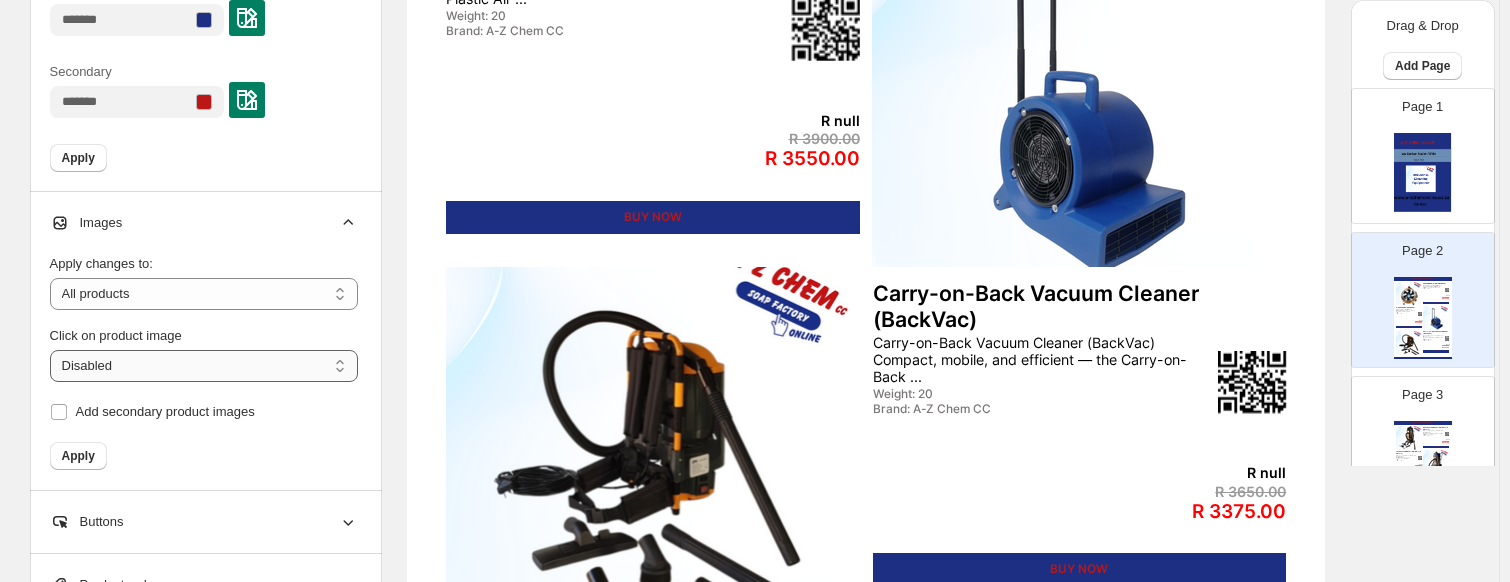 click on "**********" at bounding box center [204, 366] 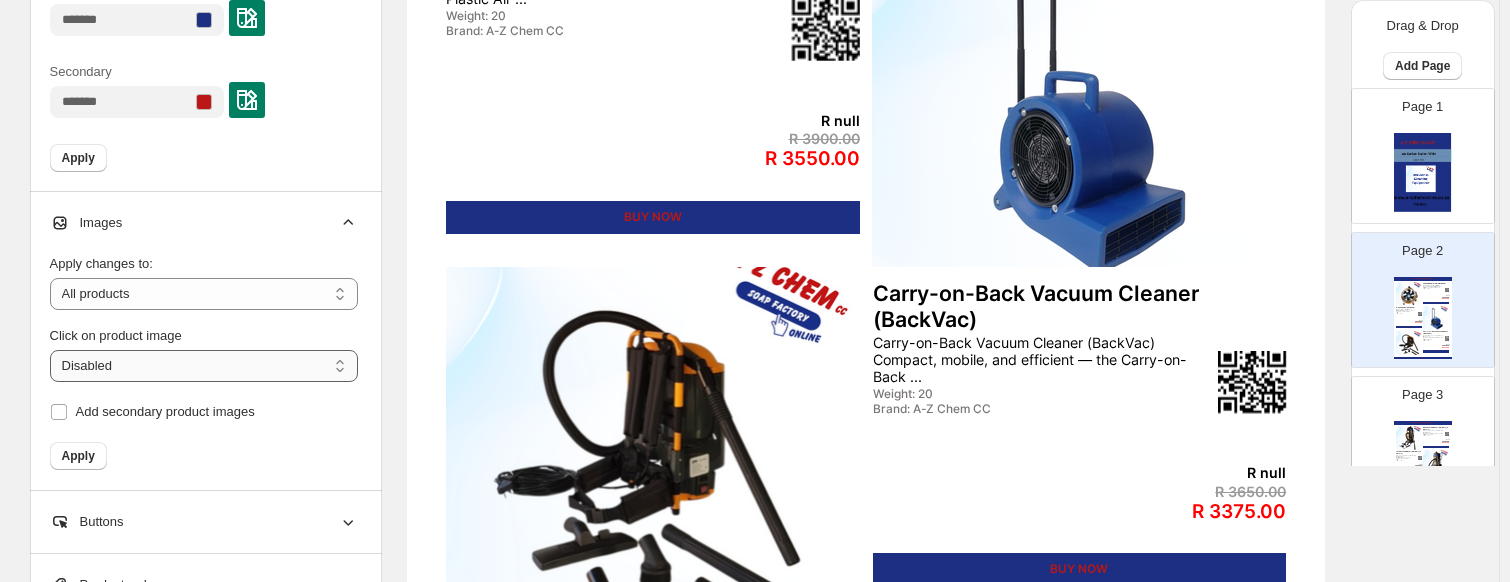 click on "**********" at bounding box center [204, 366] 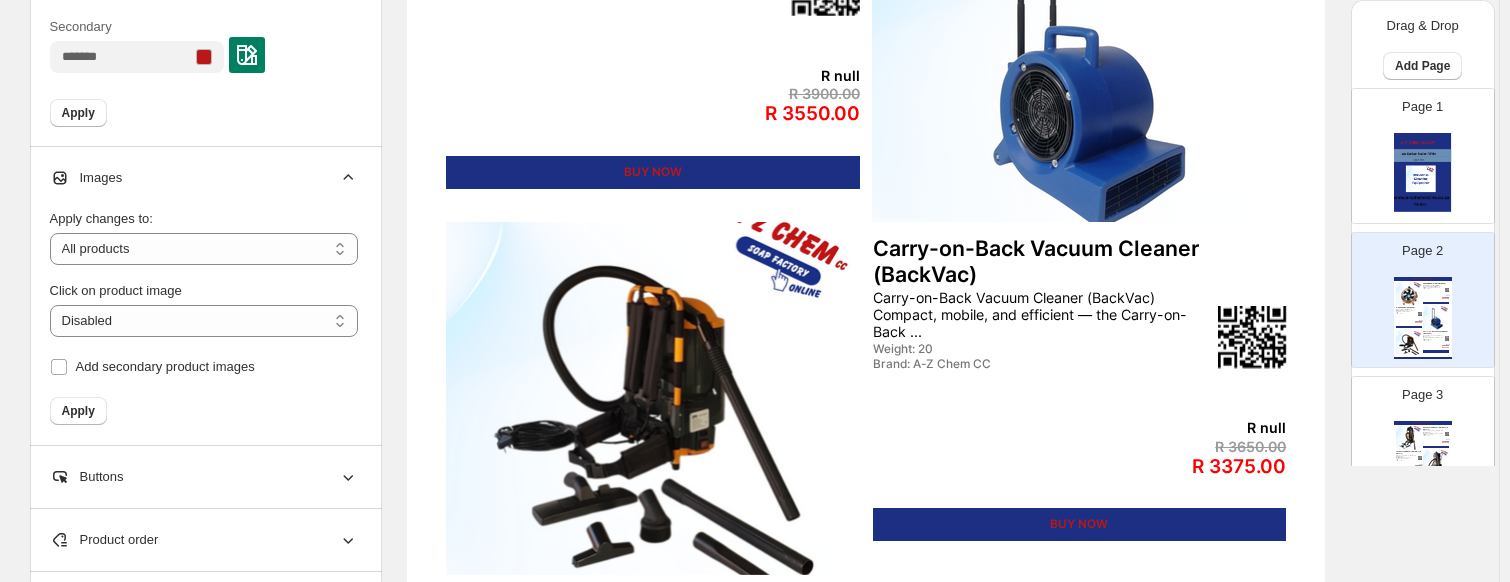 scroll, scrollTop: 843, scrollLeft: 0, axis: vertical 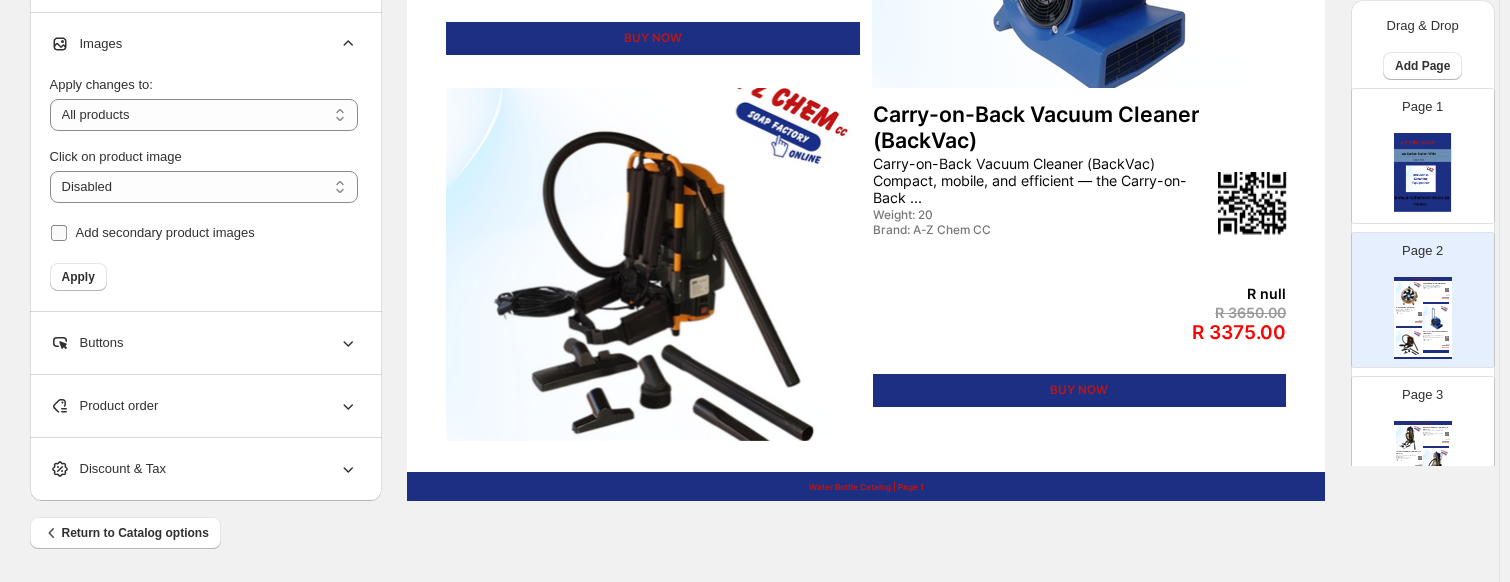 click on "Add secondary product images" at bounding box center (165, 232) 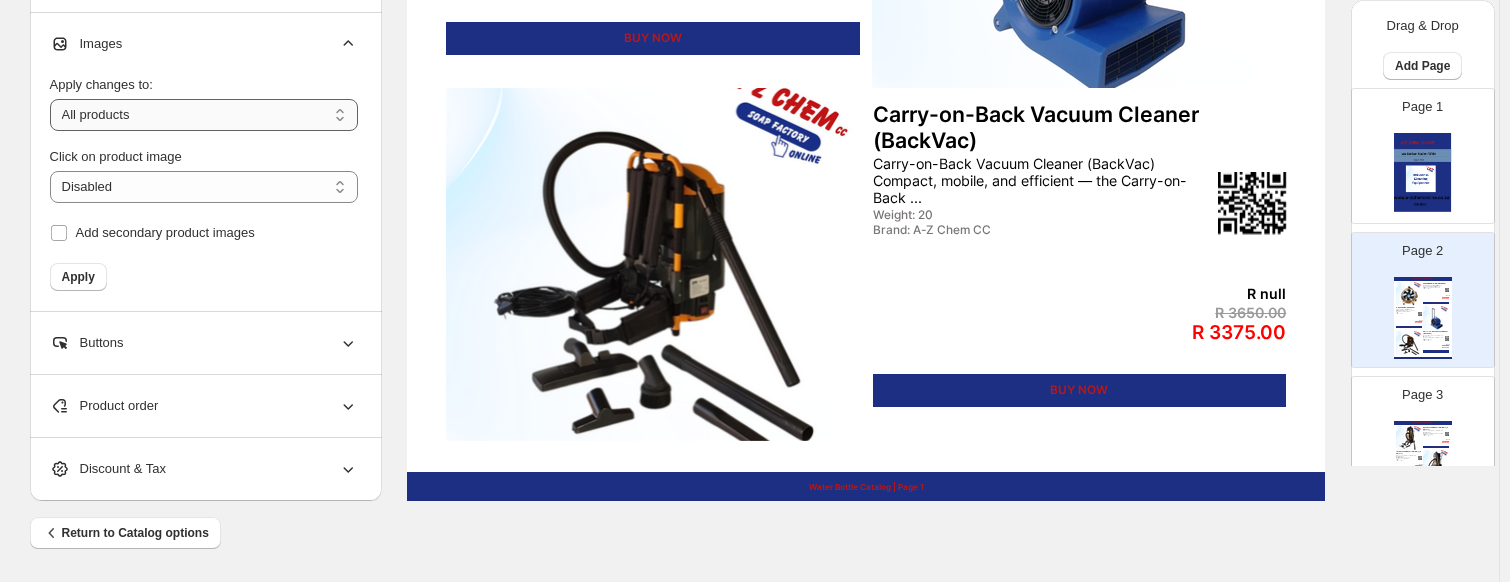 click on "**********" at bounding box center (204, 115) 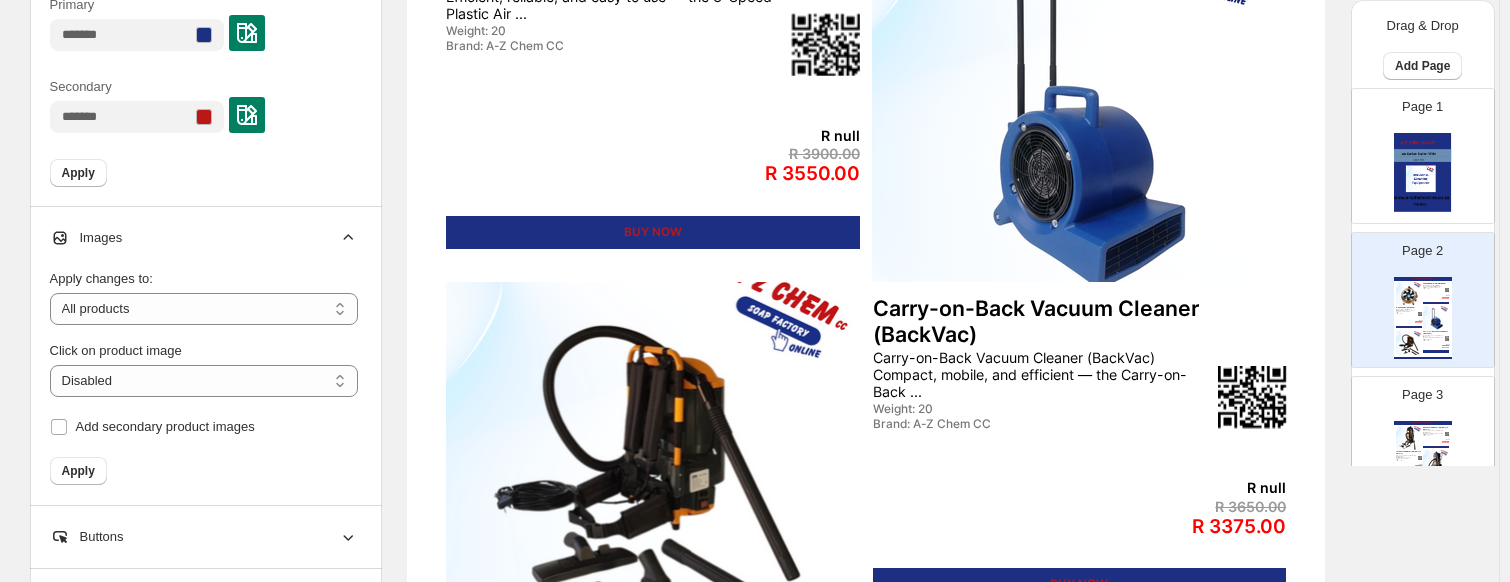 scroll, scrollTop: 643, scrollLeft: 0, axis: vertical 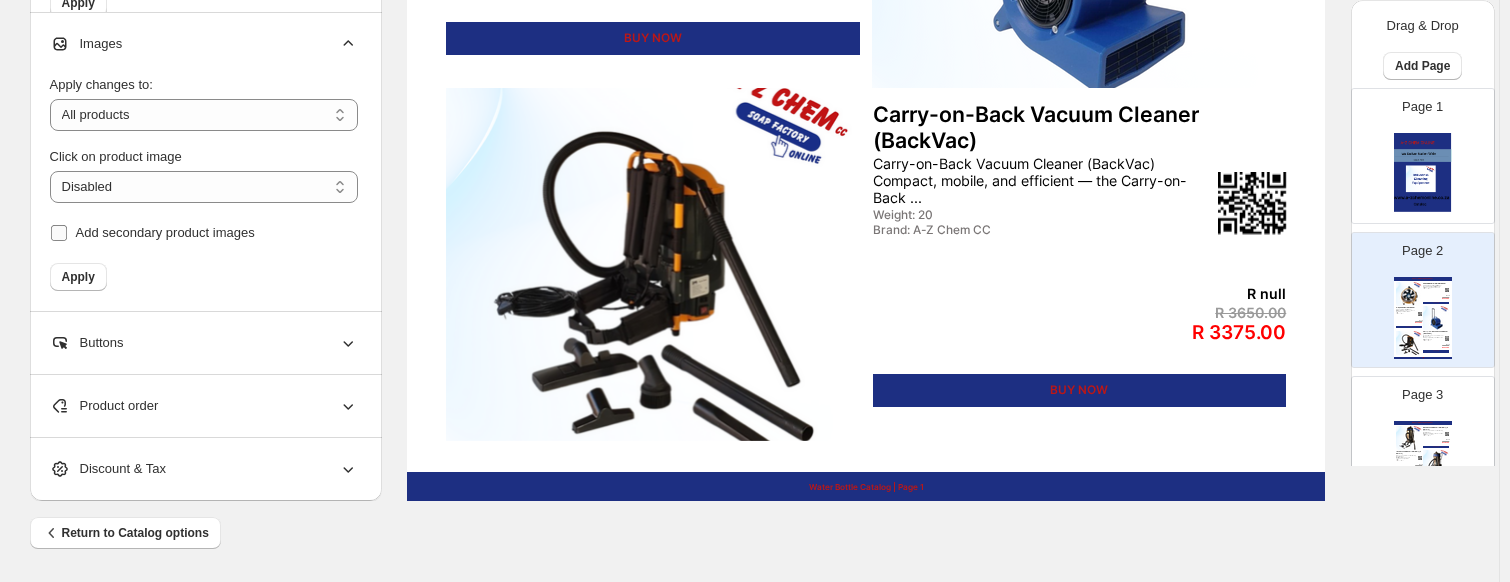 click on "Add secondary product images" at bounding box center [165, 232] 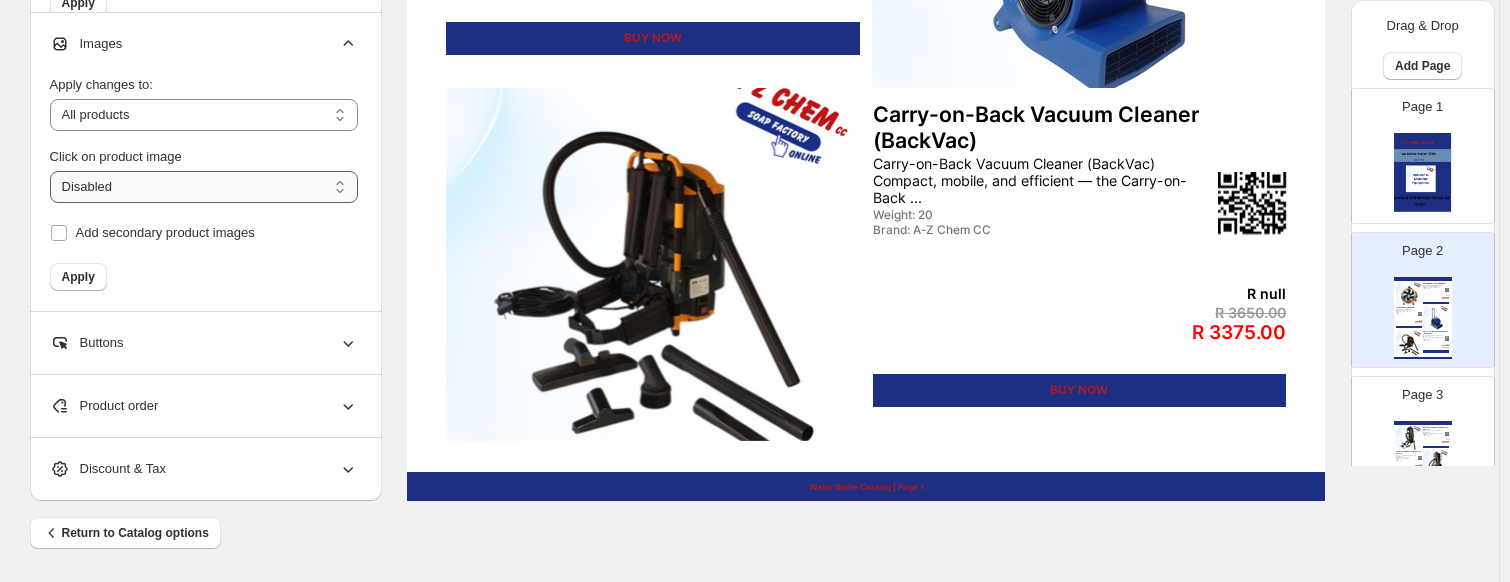 click on "**********" at bounding box center [204, 187] 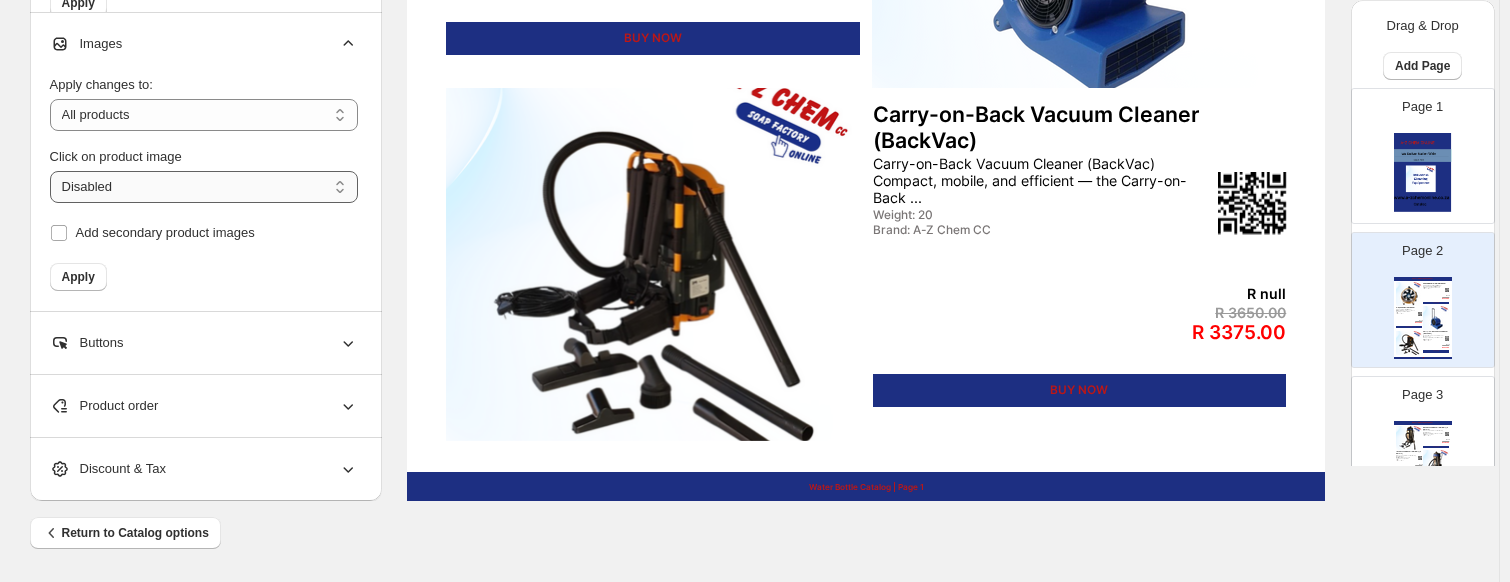 click on "**********" at bounding box center [204, 187] 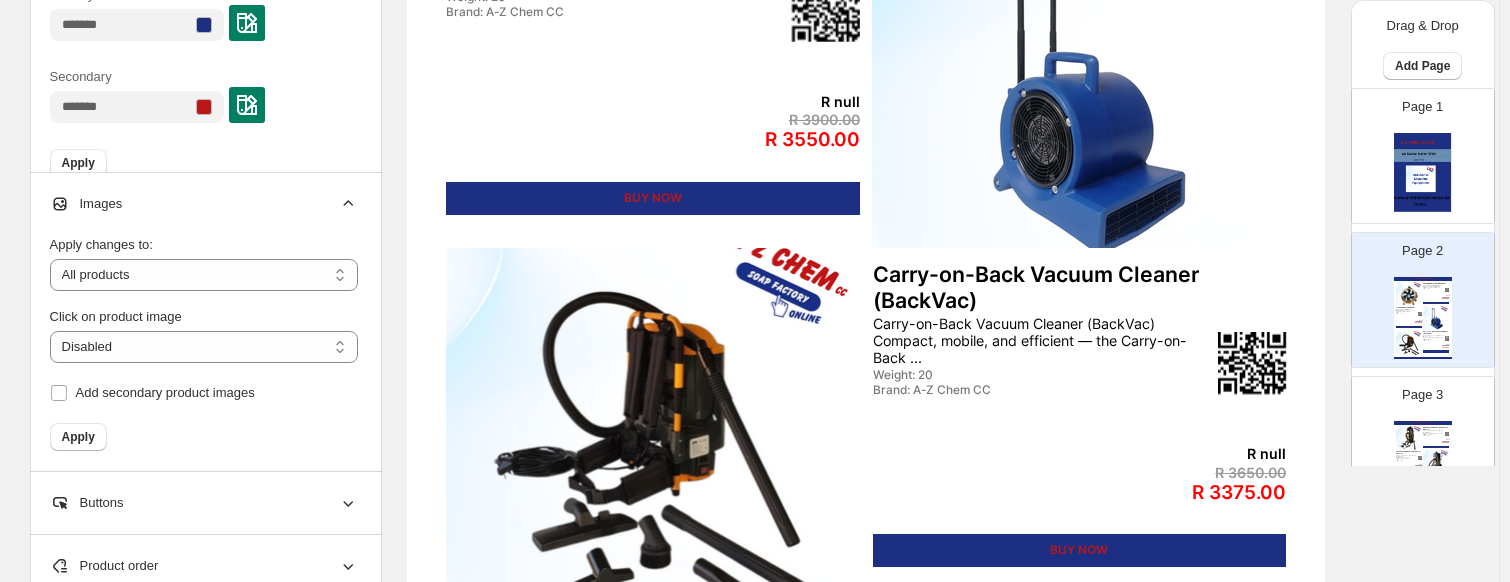 scroll, scrollTop: 643, scrollLeft: 0, axis: vertical 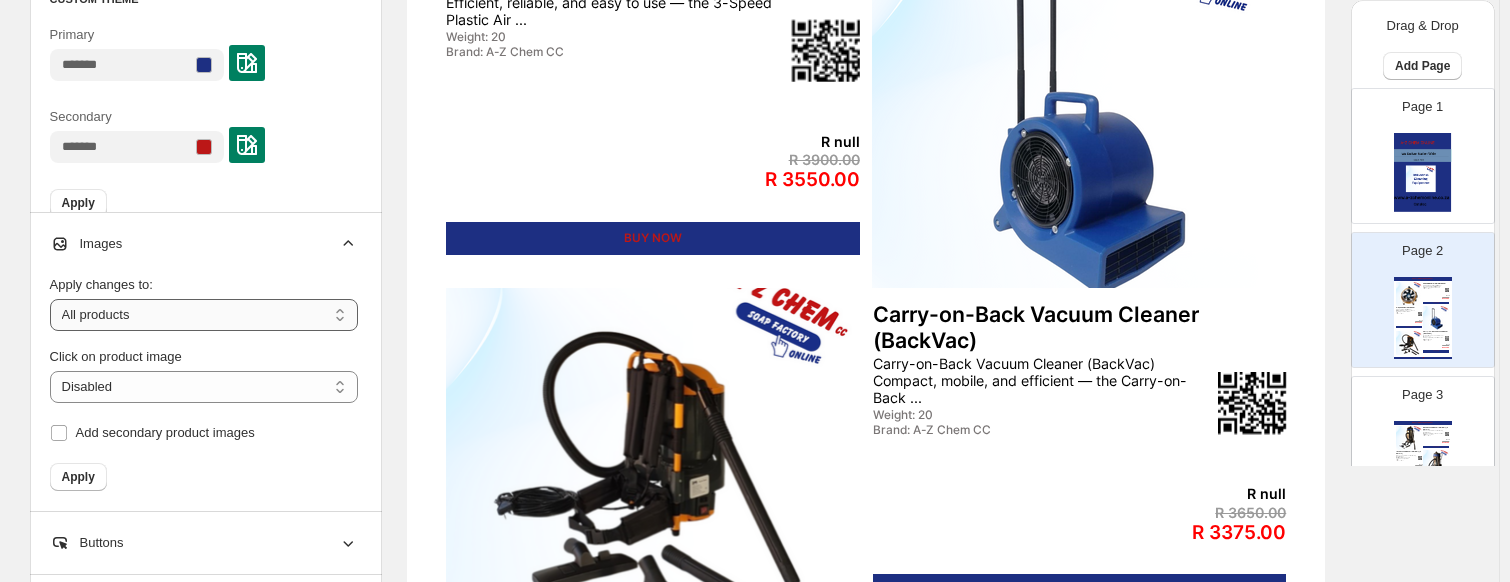 click on "**********" at bounding box center (204, 315) 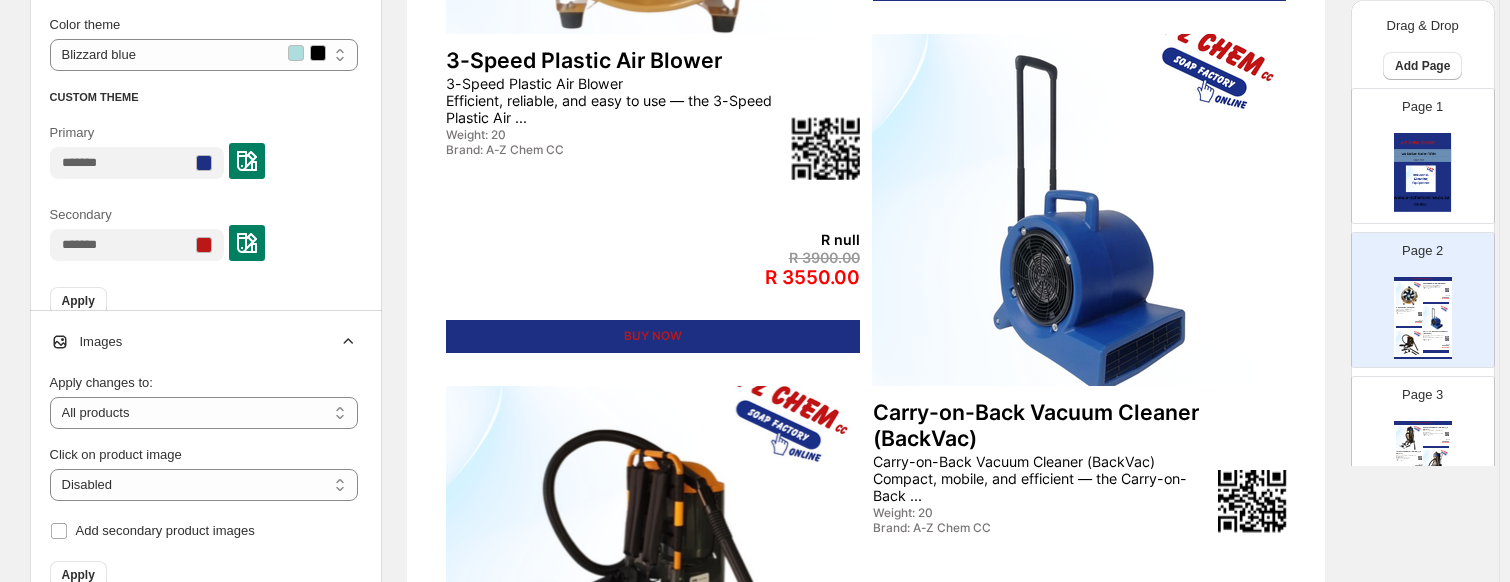 scroll, scrollTop: 543, scrollLeft: 0, axis: vertical 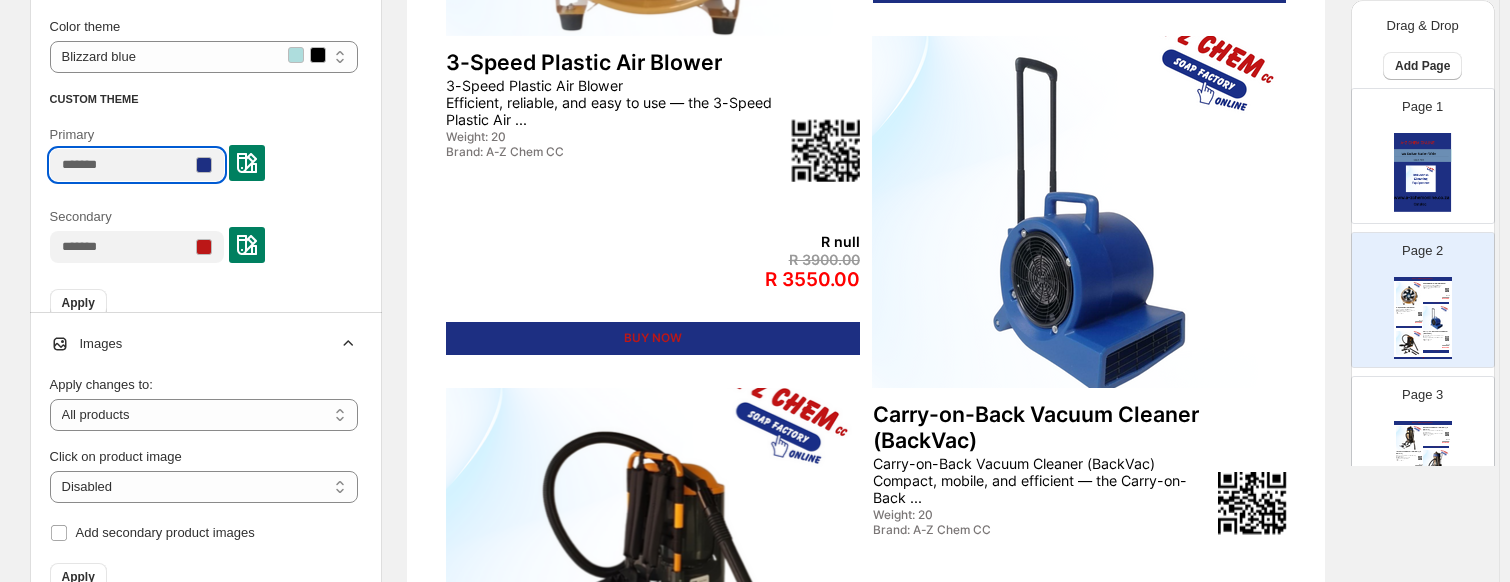 click on "Primary" at bounding box center [121, 165] 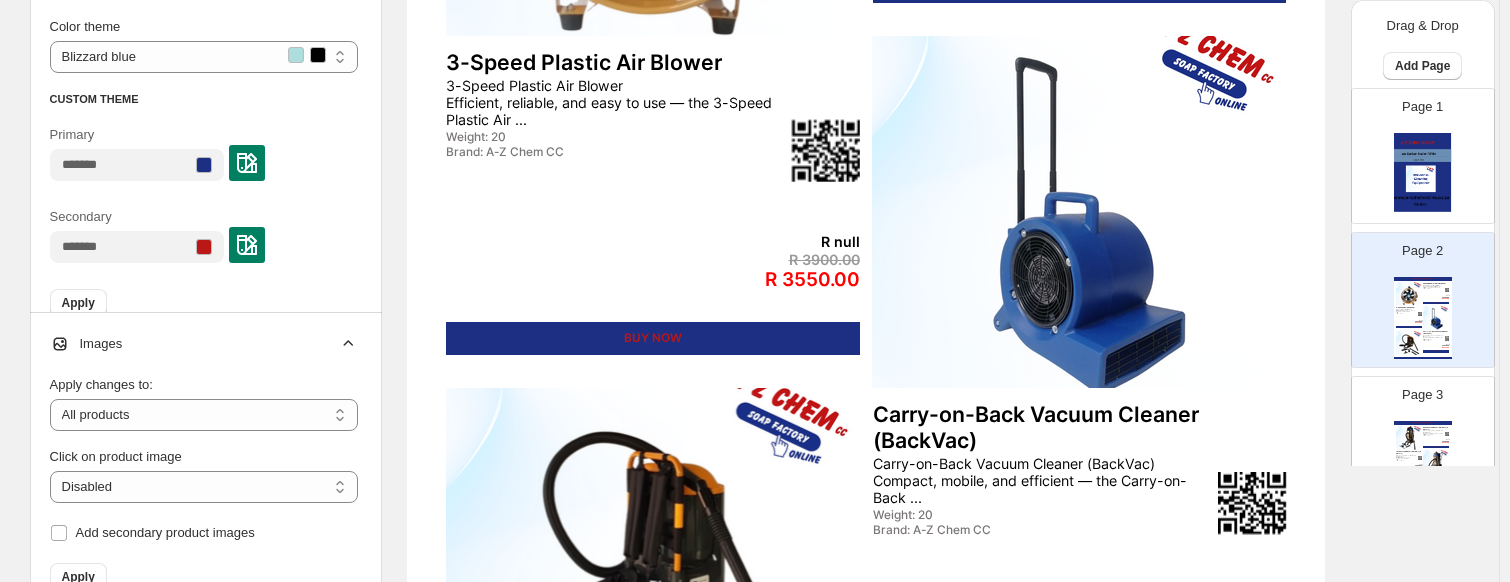 click at bounding box center [247, 163] 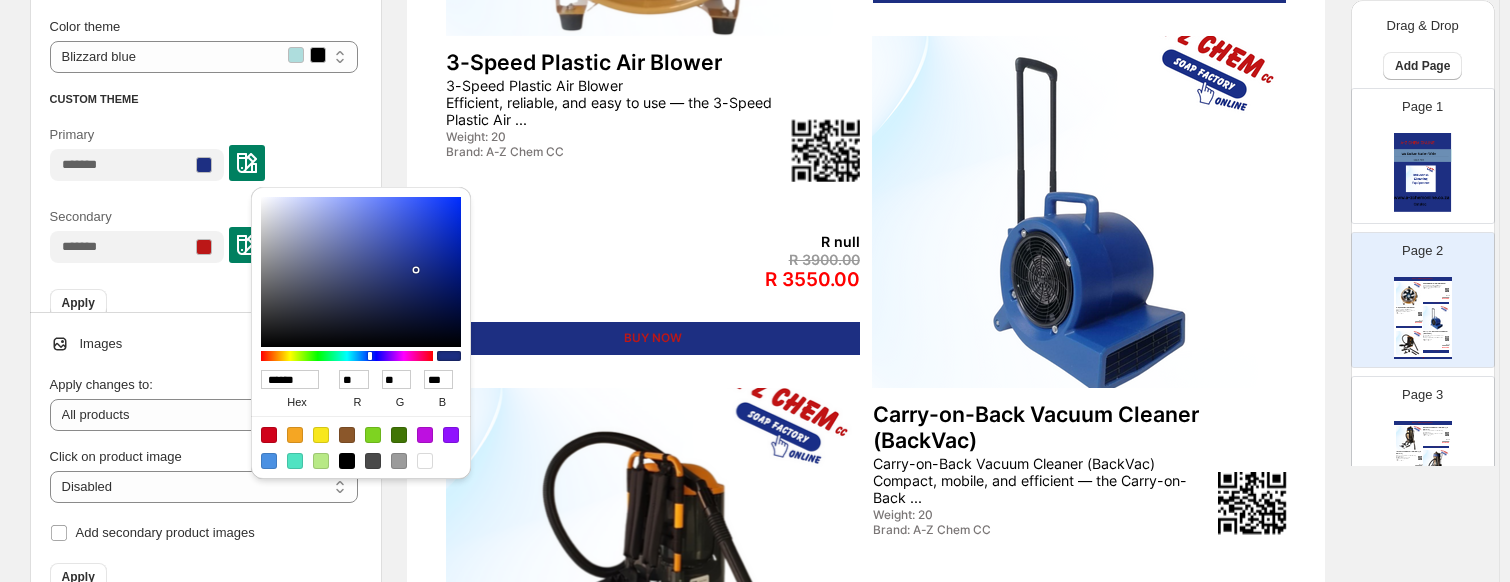 click at bounding box center [269, 435] 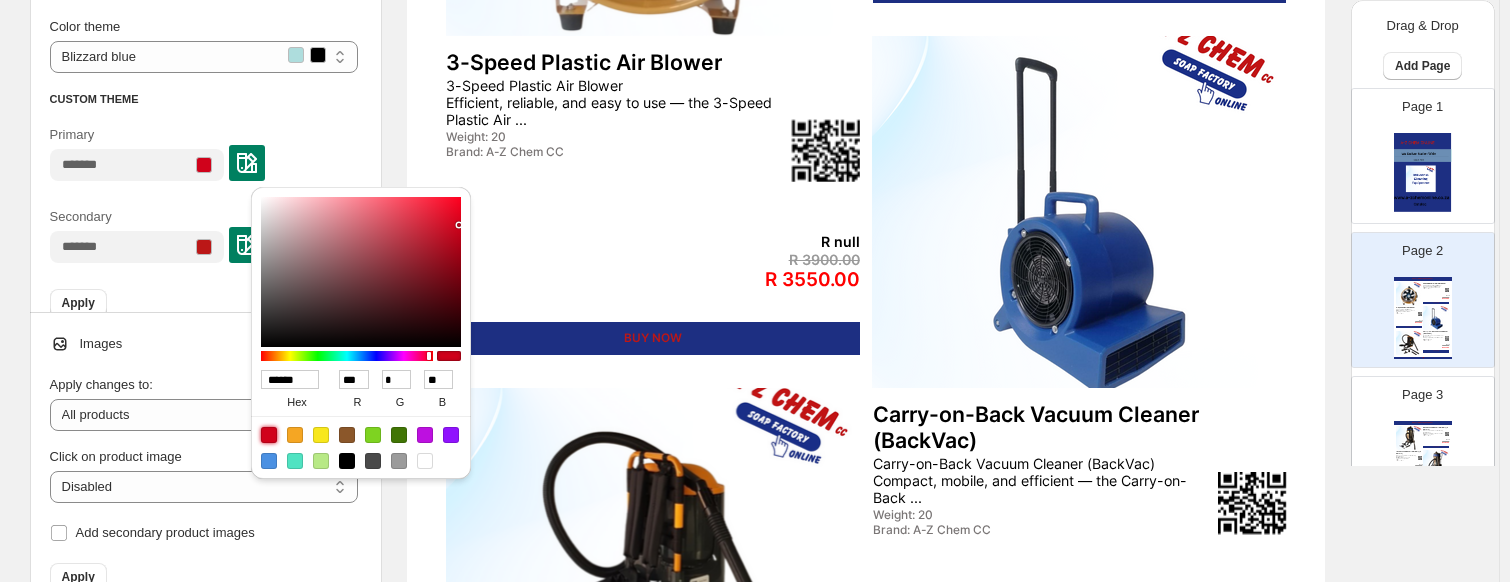 click on "******" at bounding box center (290, 379) 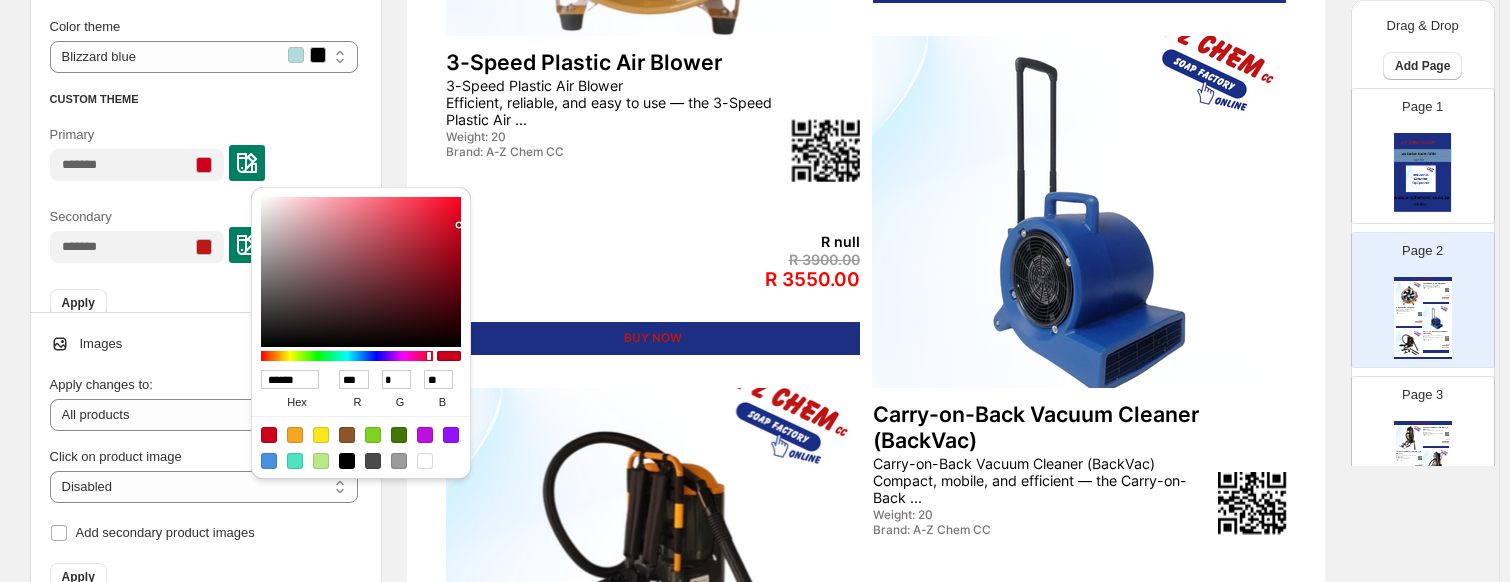 drag, startPoint x: 303, startPoint y: 377, endPoint x: 255, endPoint y: 376, distance: 48.010414 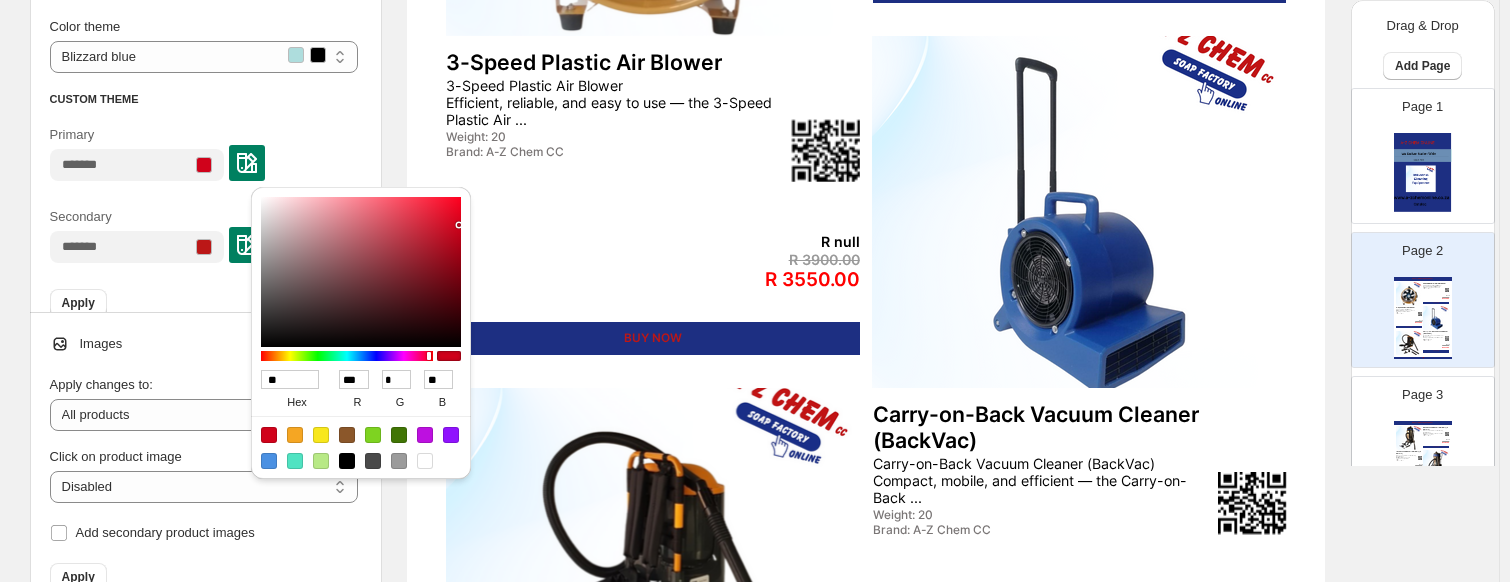 type on "***" 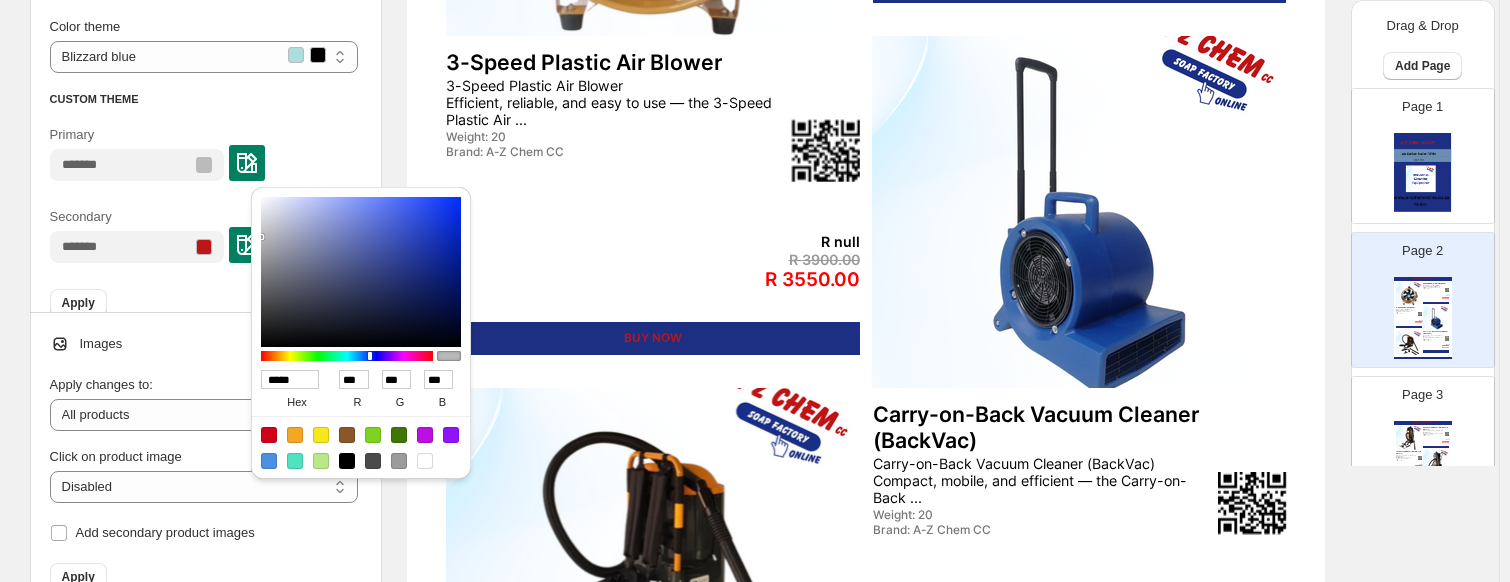 type on "******" 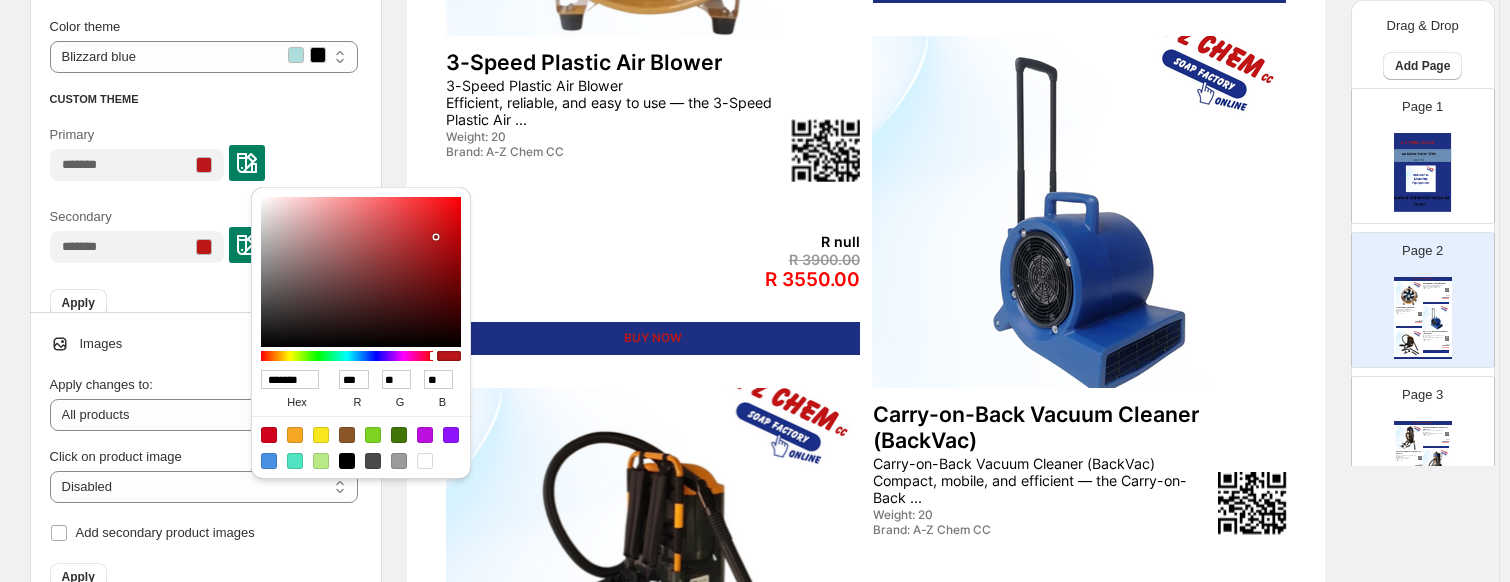 type on "******" 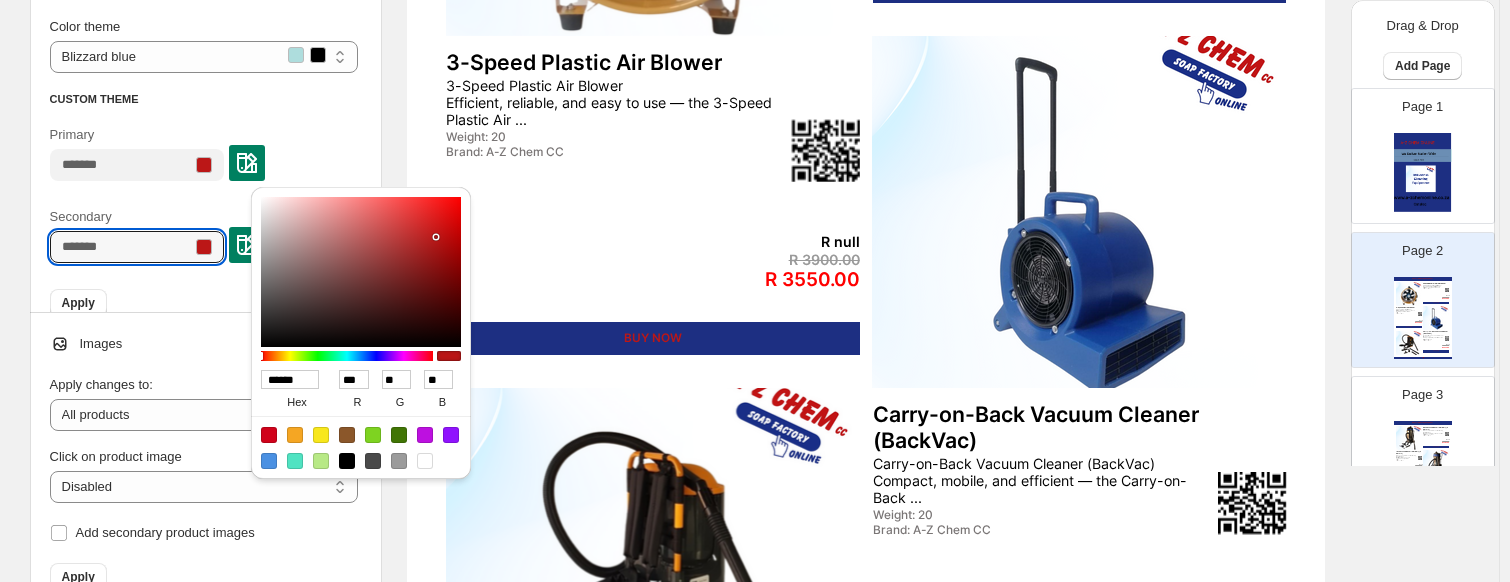 type on "******" 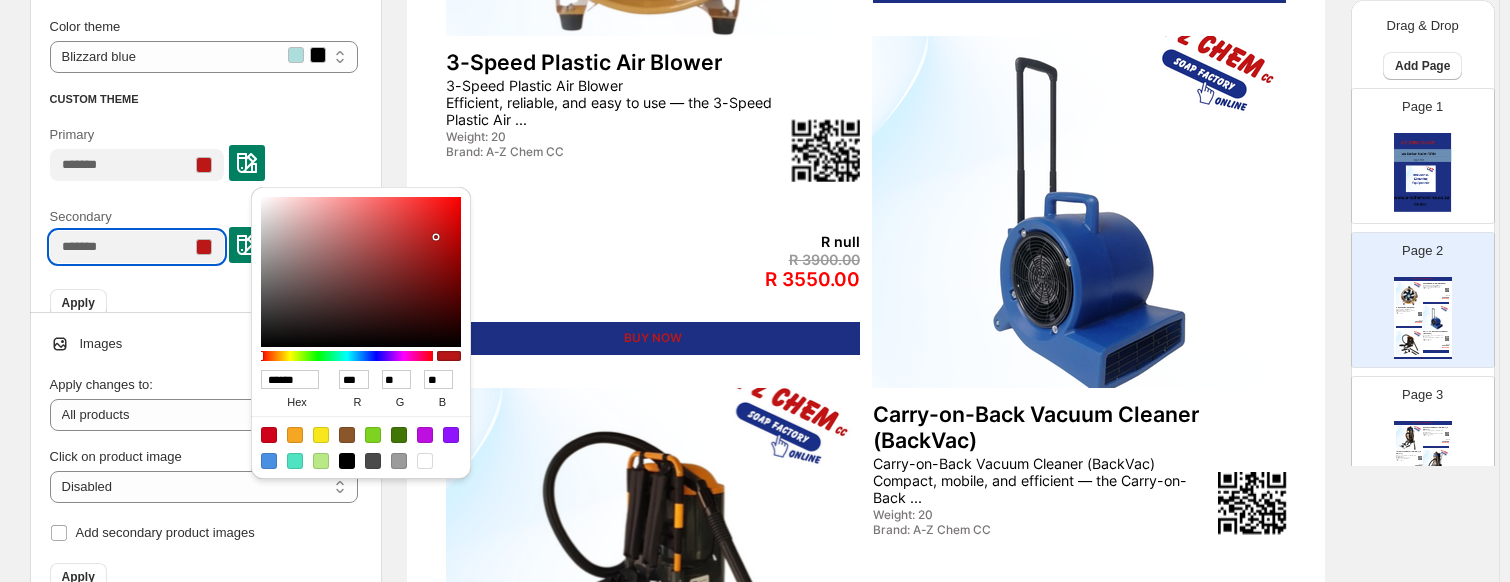 click on "Secondary" at bounding box center [121, 247] 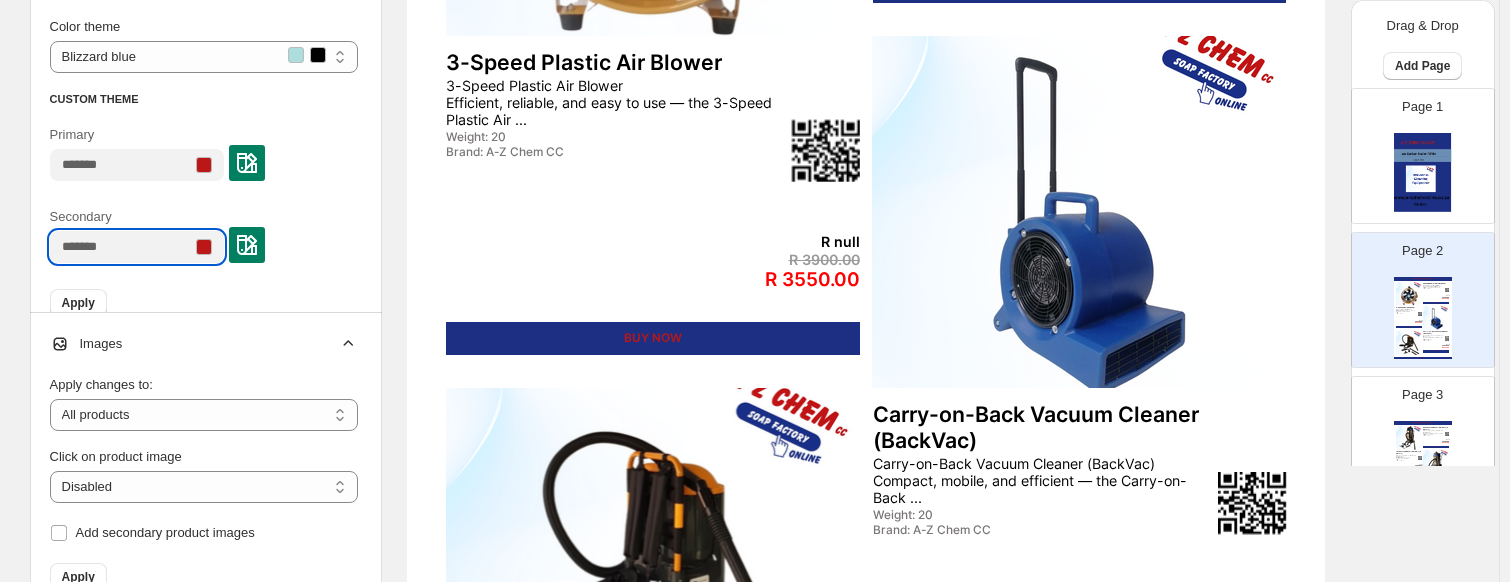 click at bounding box center [247, 245] 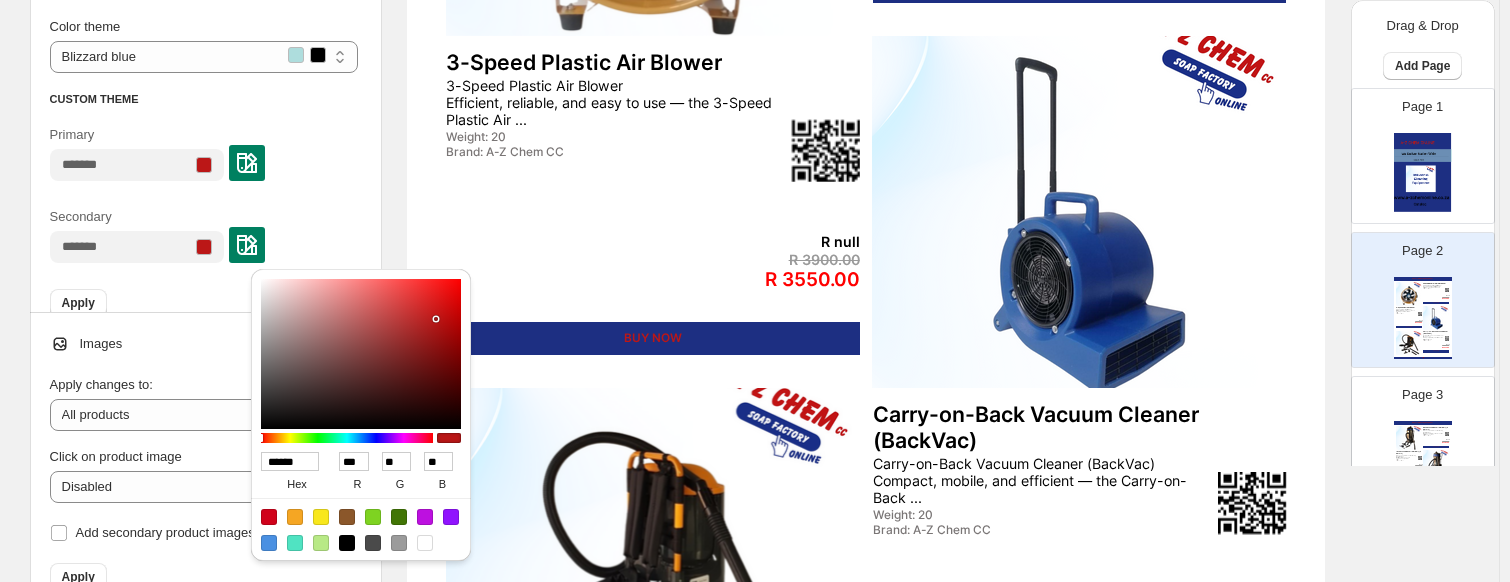 click on "******" at bounding box center (290, 461) 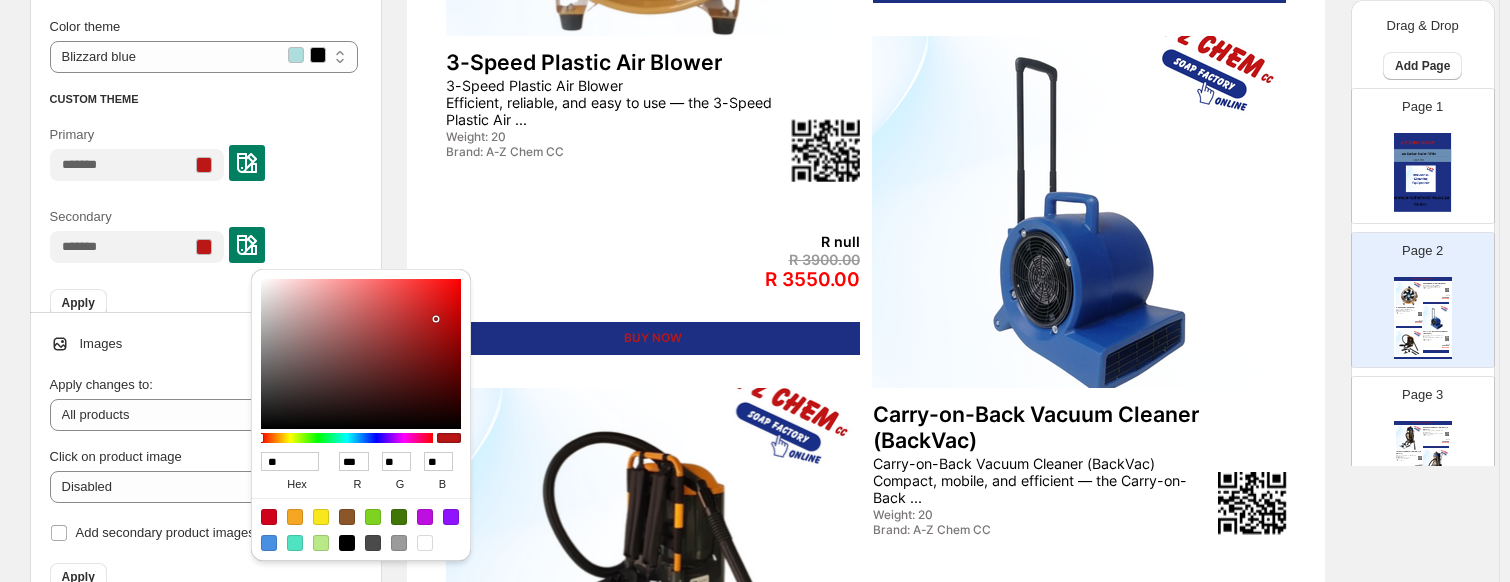 type on "***" 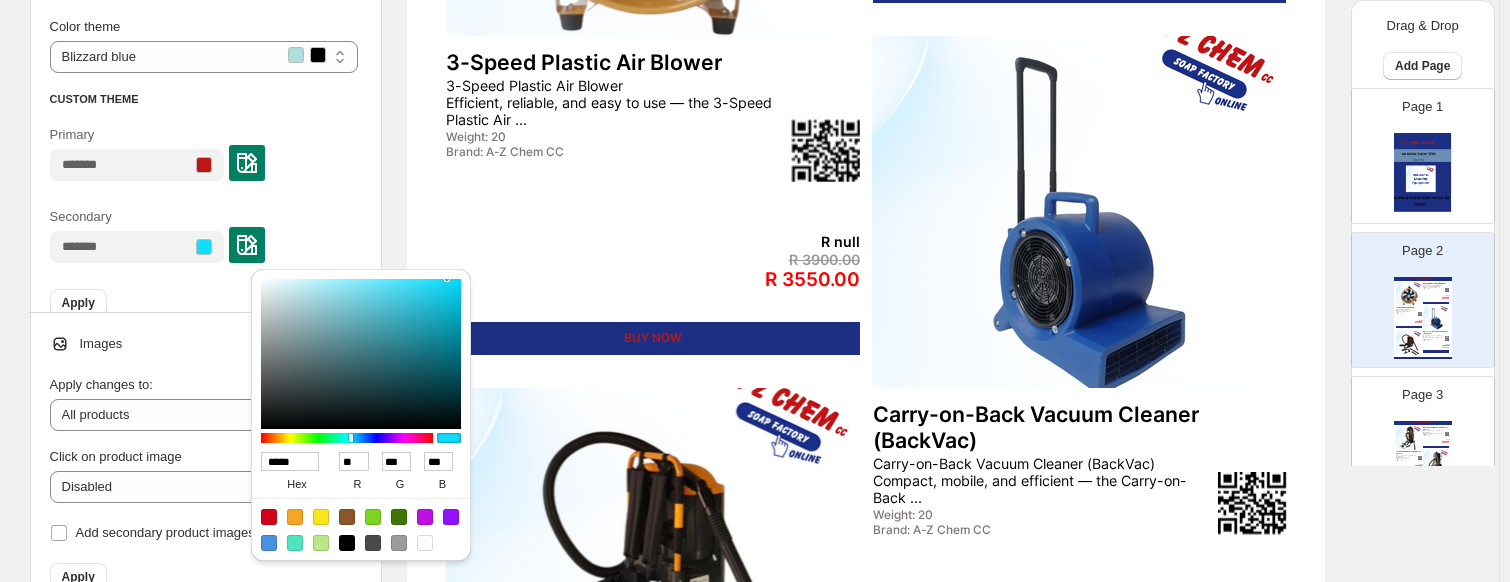 type on "******" 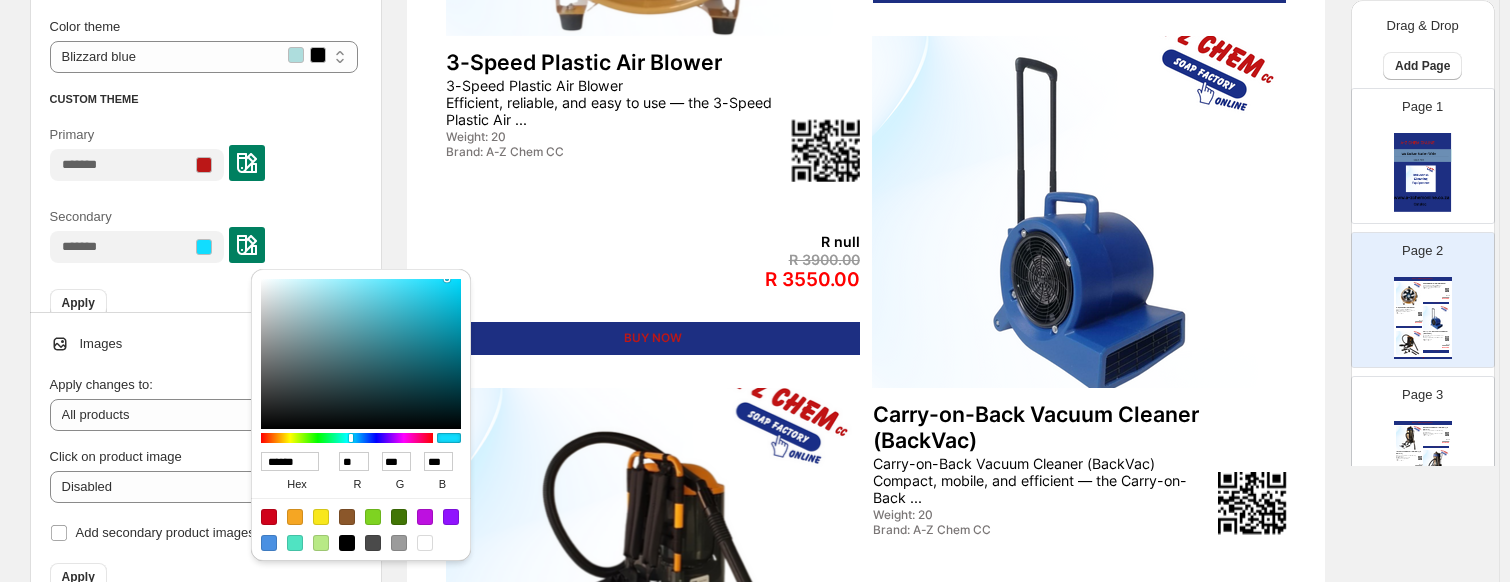 type on "**" 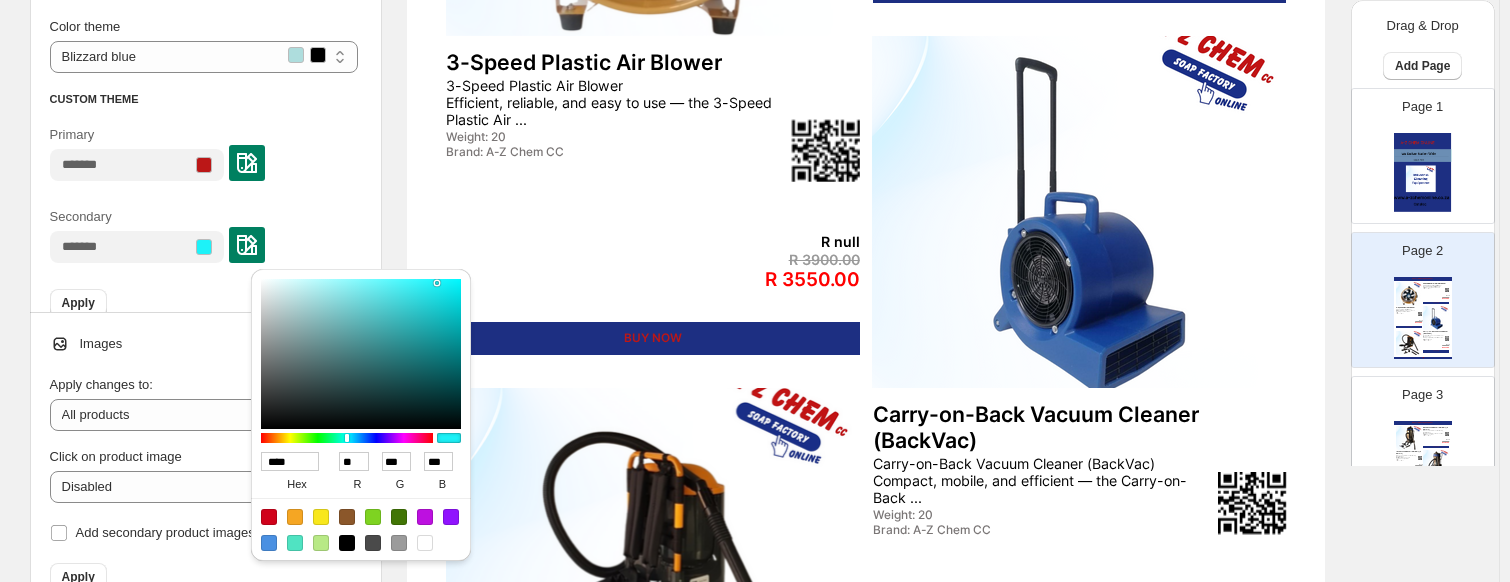 type on "***" 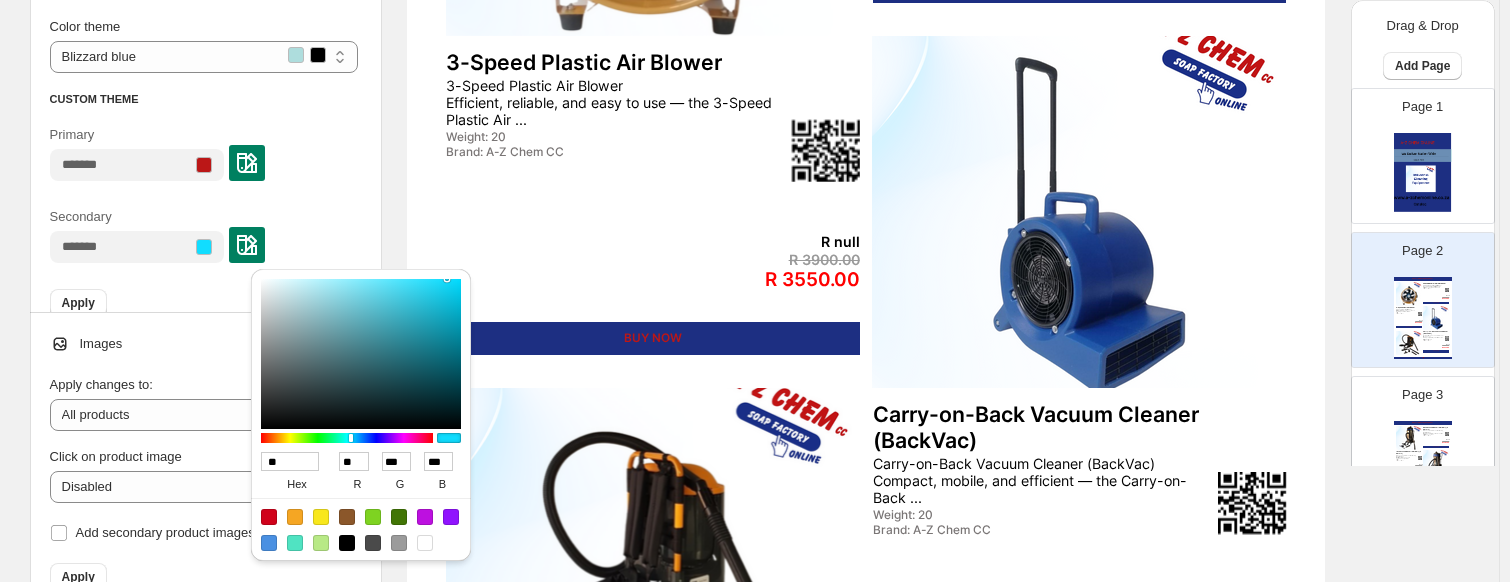 type on "***" 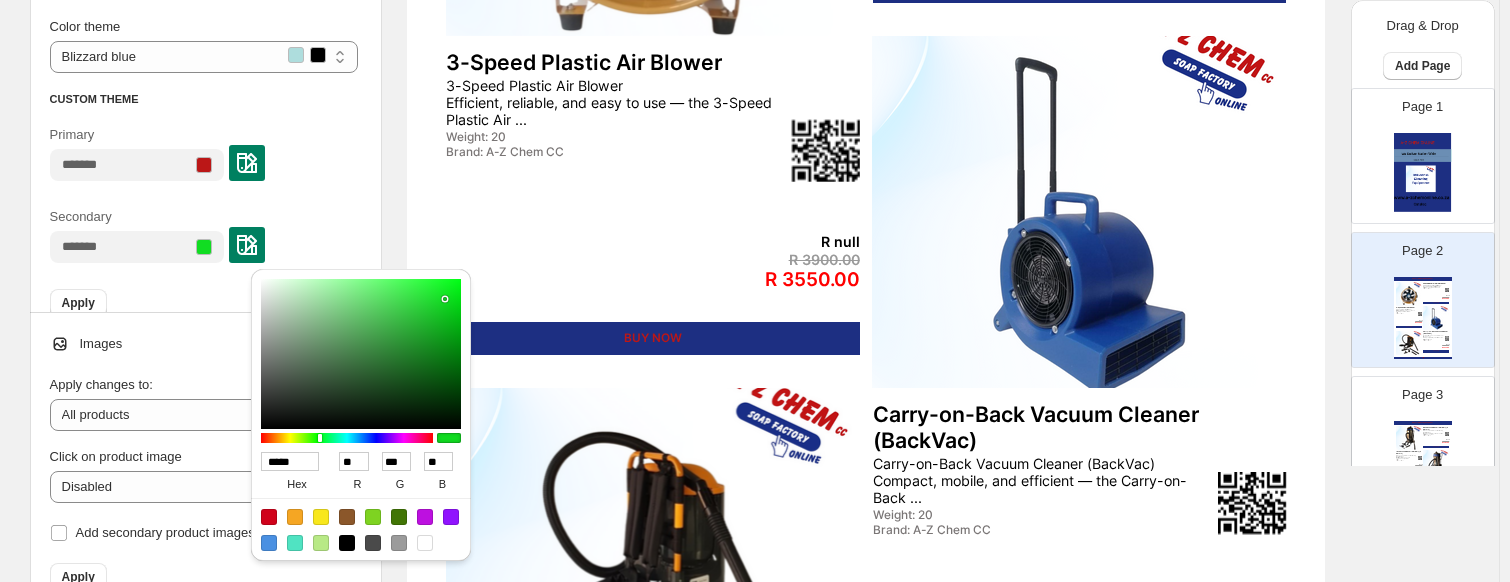 type on "******" 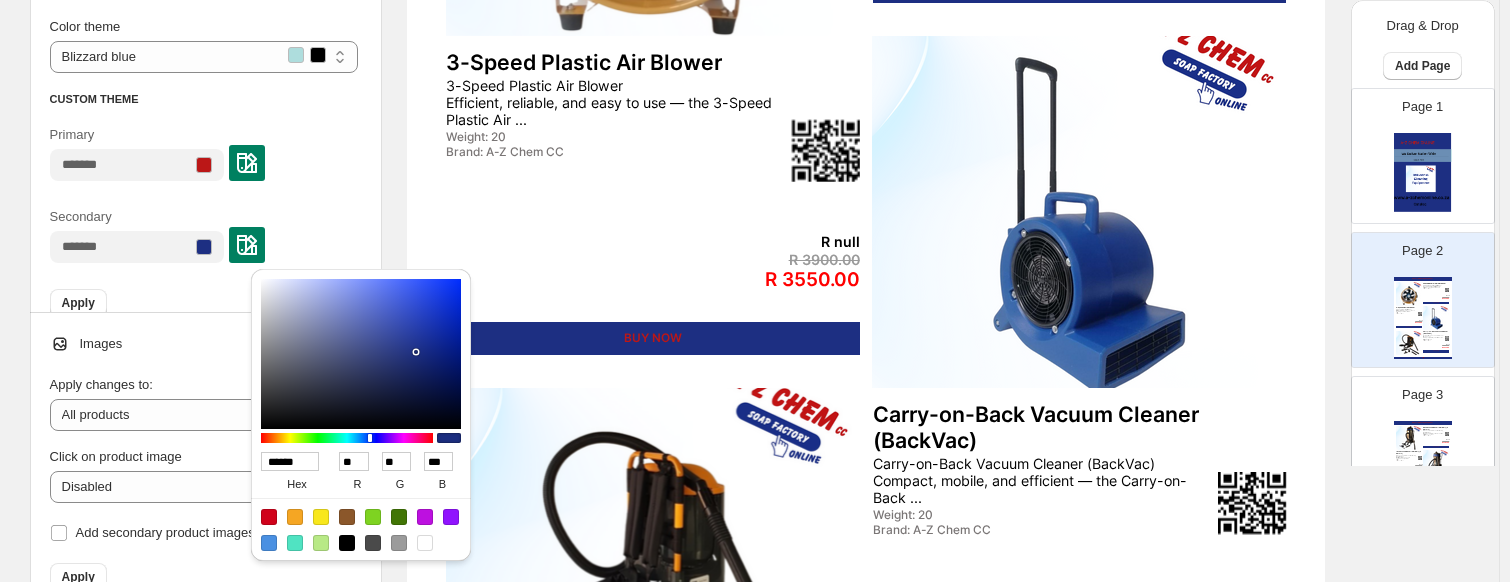 type on "******" 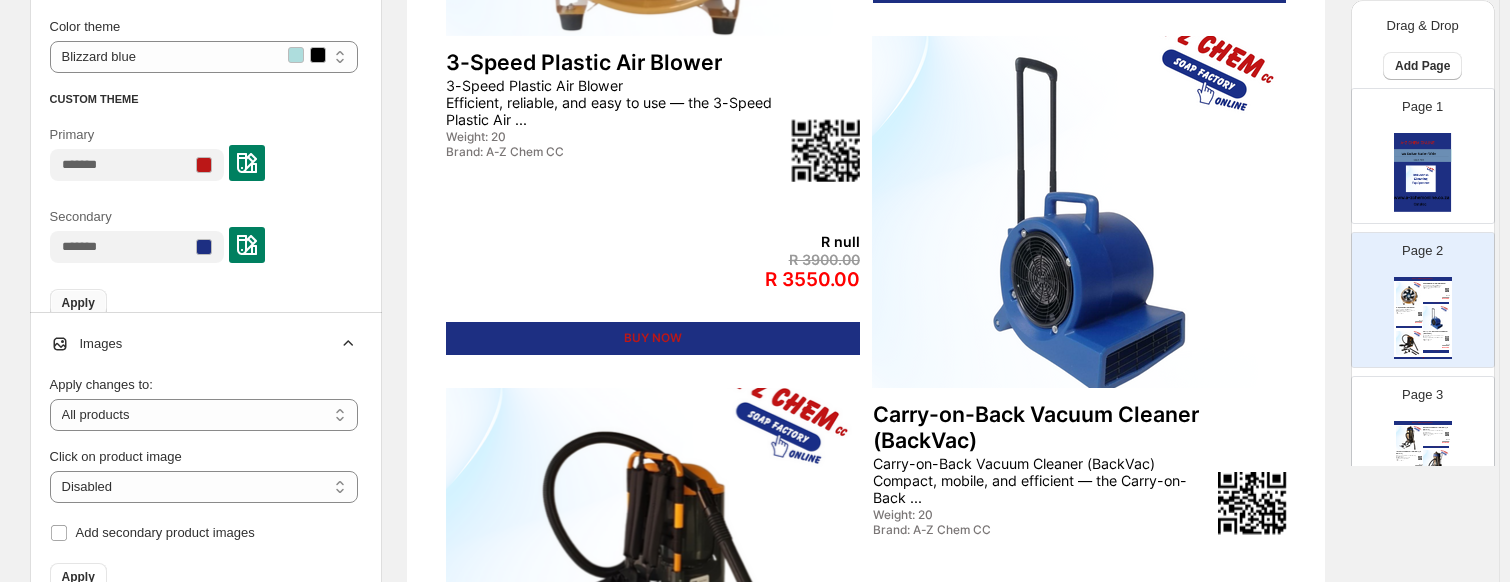 click on "Apply" at bounding box center (78, 303) 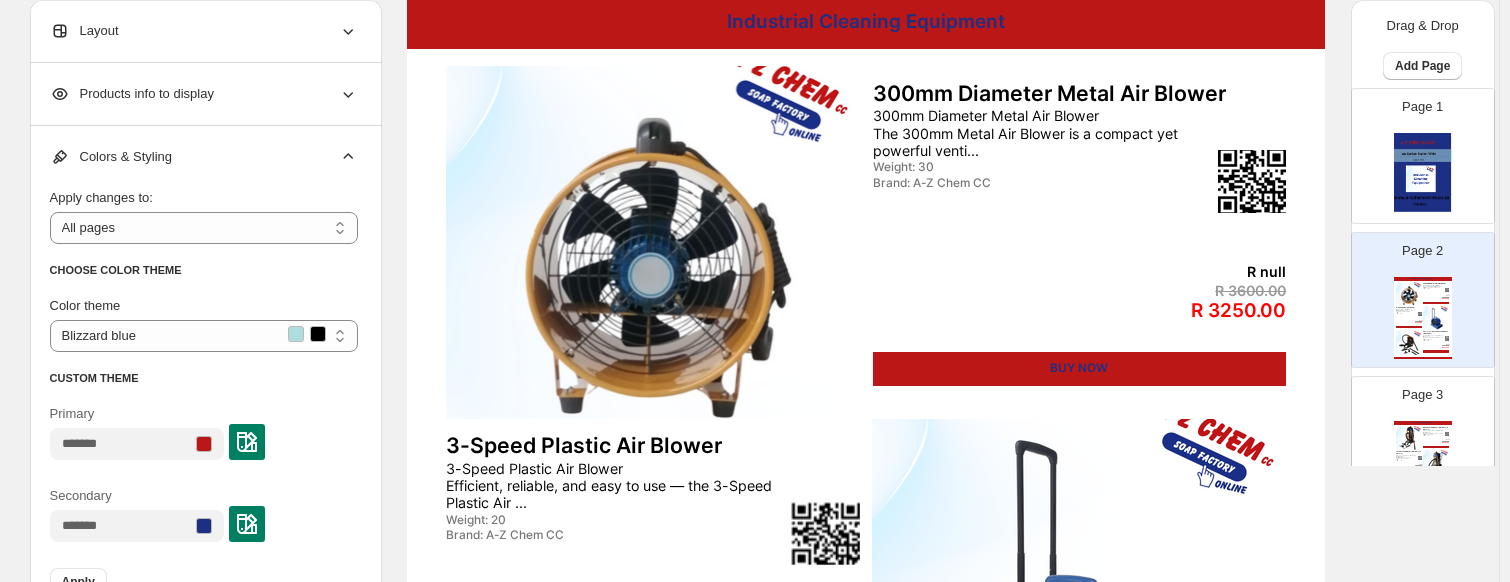 scroll, scrollTop: 200, scrollLeft: 0, axis: vertical 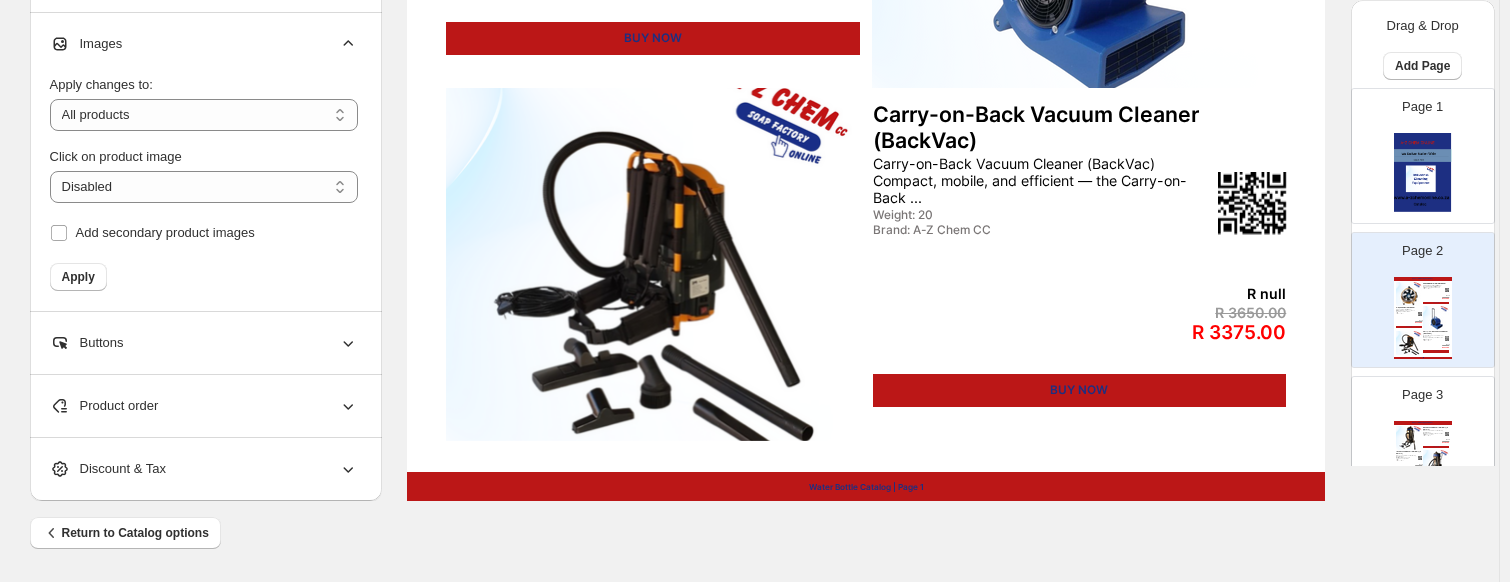 click 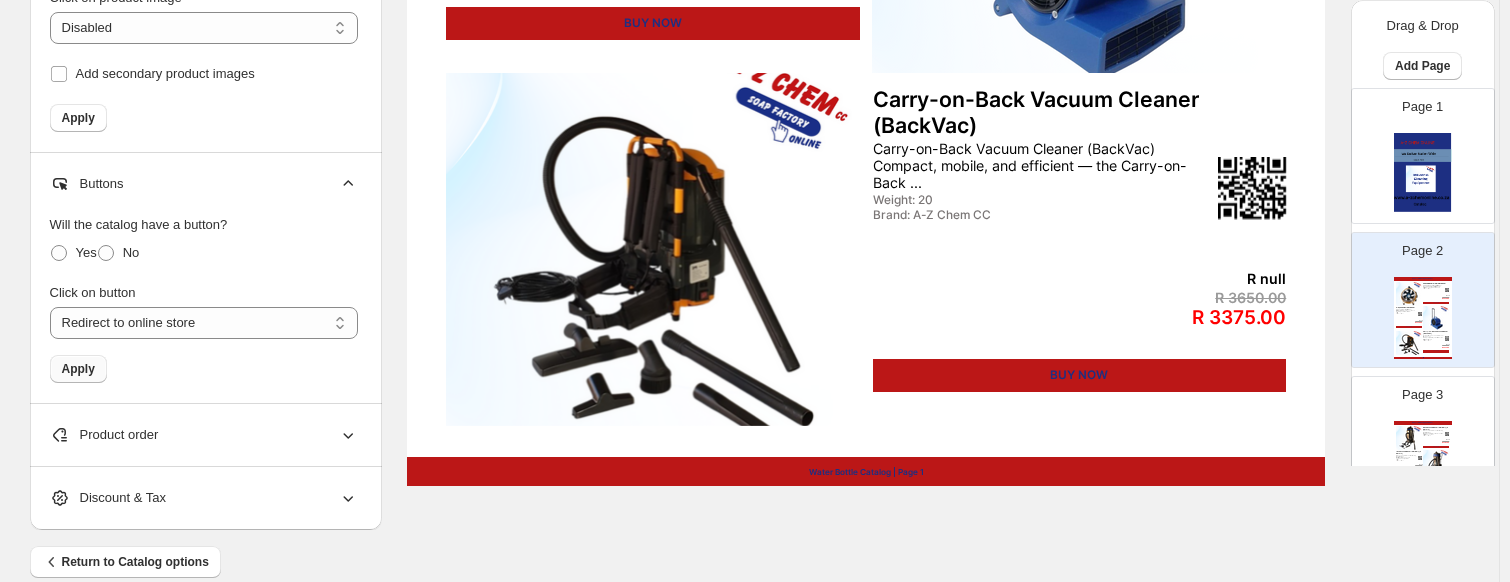 scroll, scrollTop: 885, scrollLeft: 0, axis: vertical 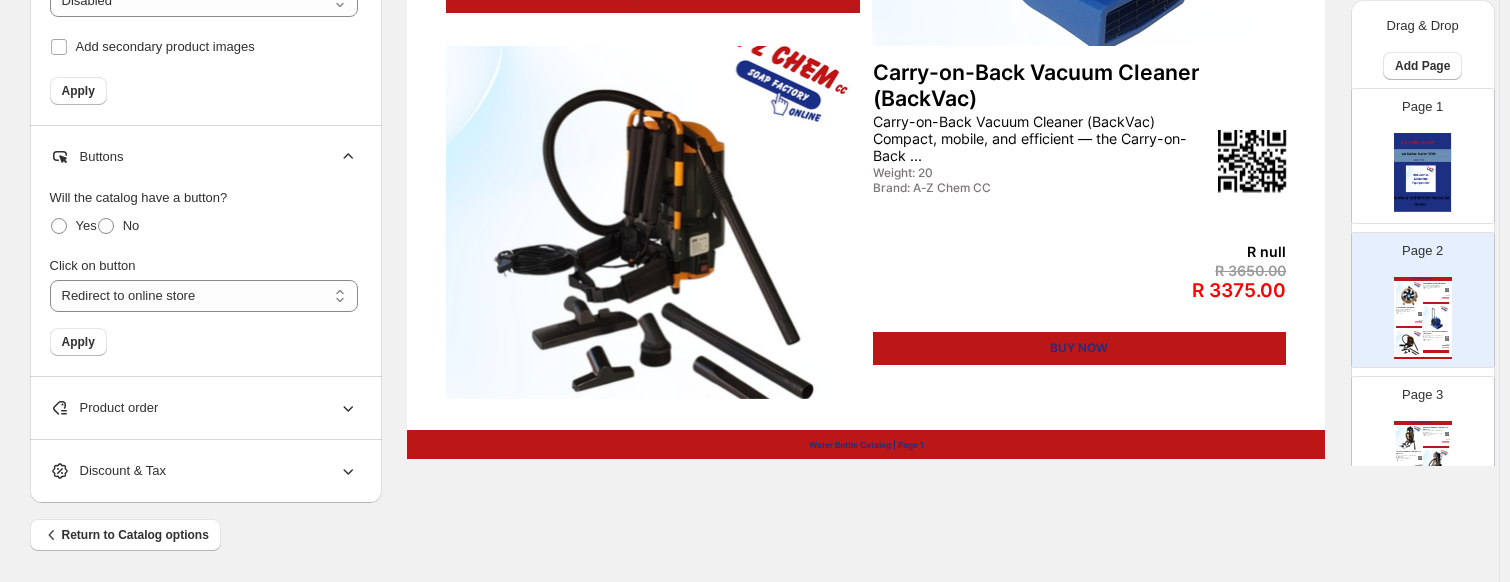 click on "Product order" at bounding box center (204, 408) 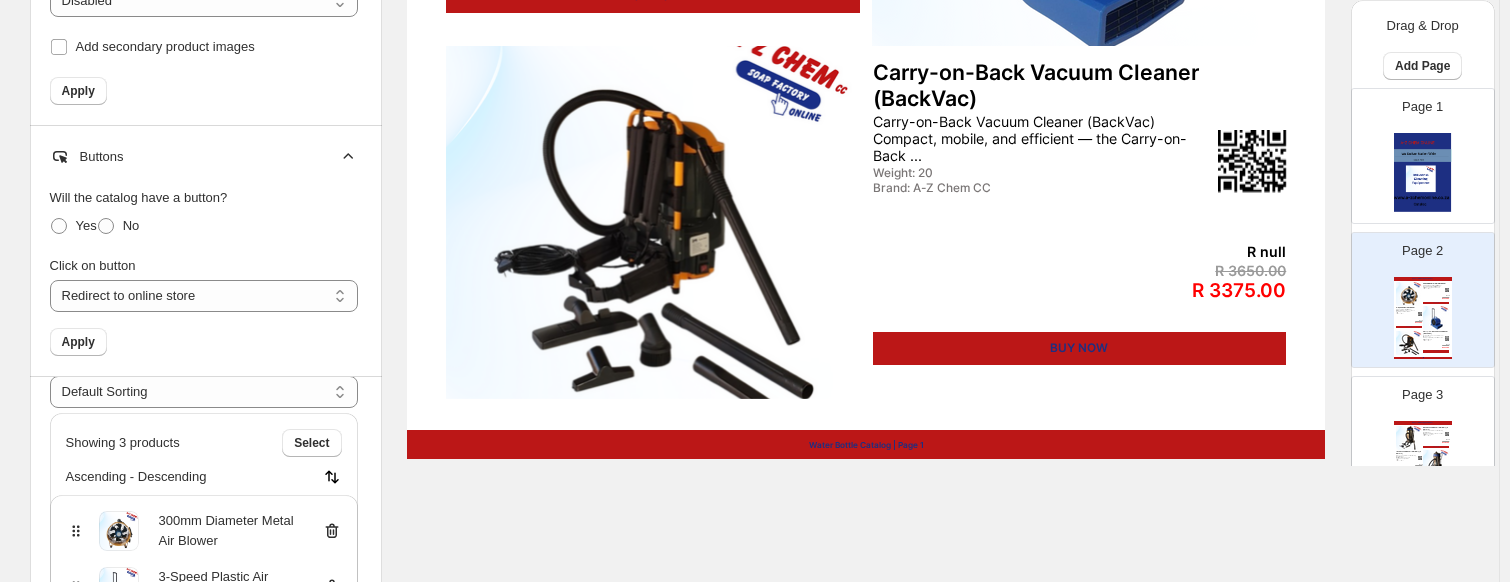 scroll, scrollTop: 92, scrollLeft: 0, axis: vertical 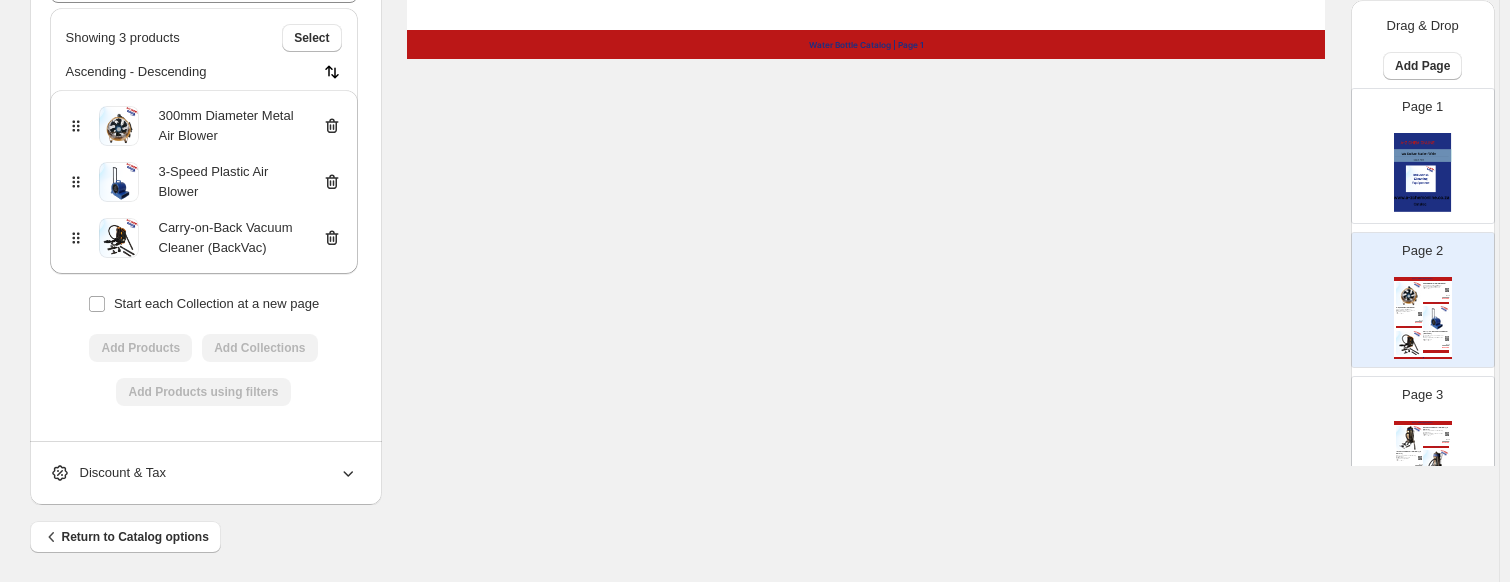 click on "**********" at bounding box center (204, 194) 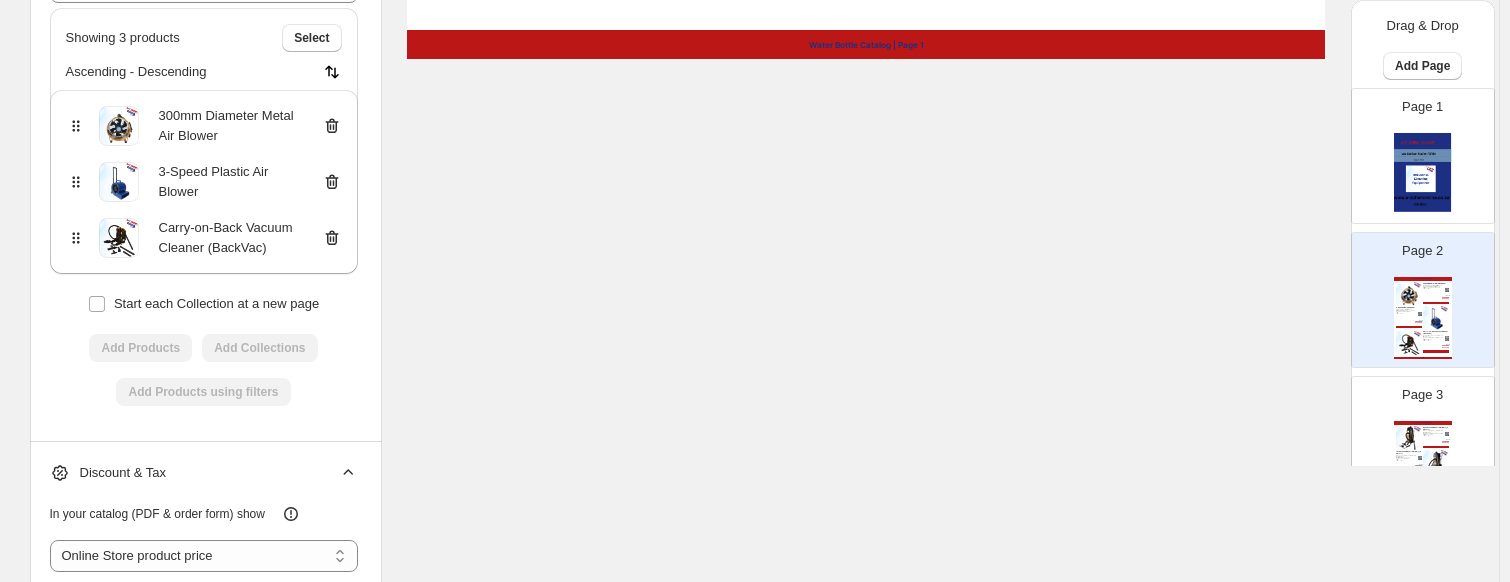 click 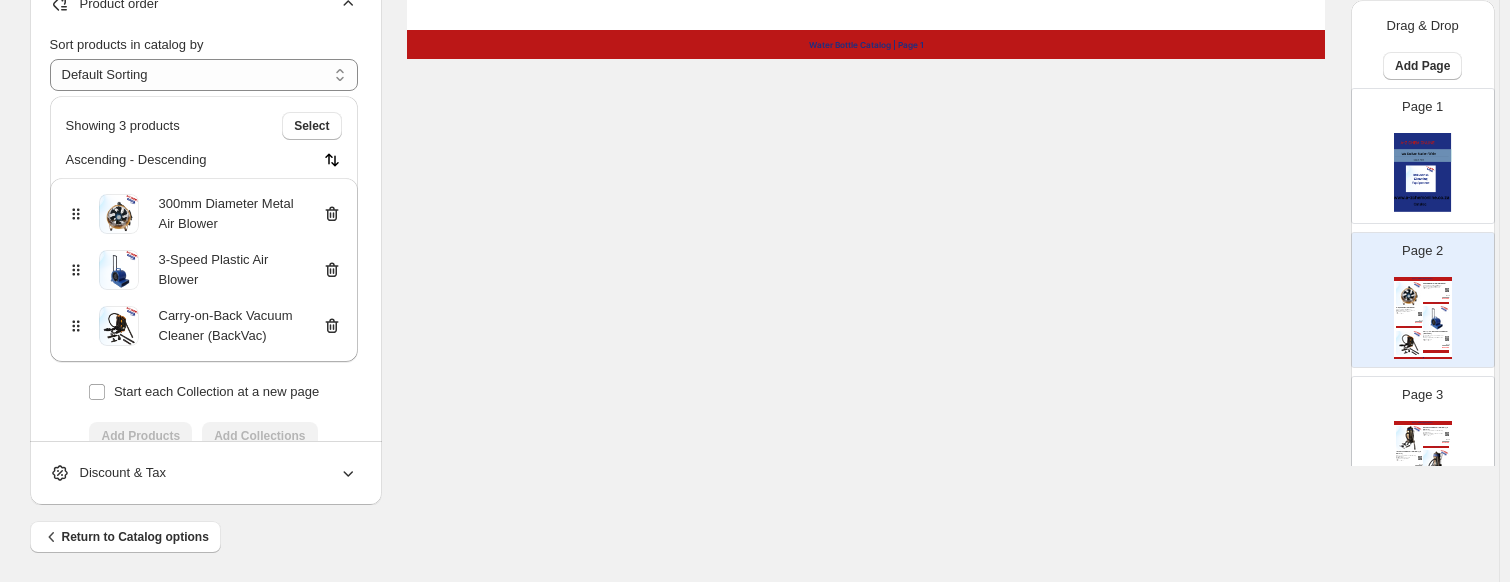 scroll, scrollTop: 0, scrollLeft: 0, axis: both 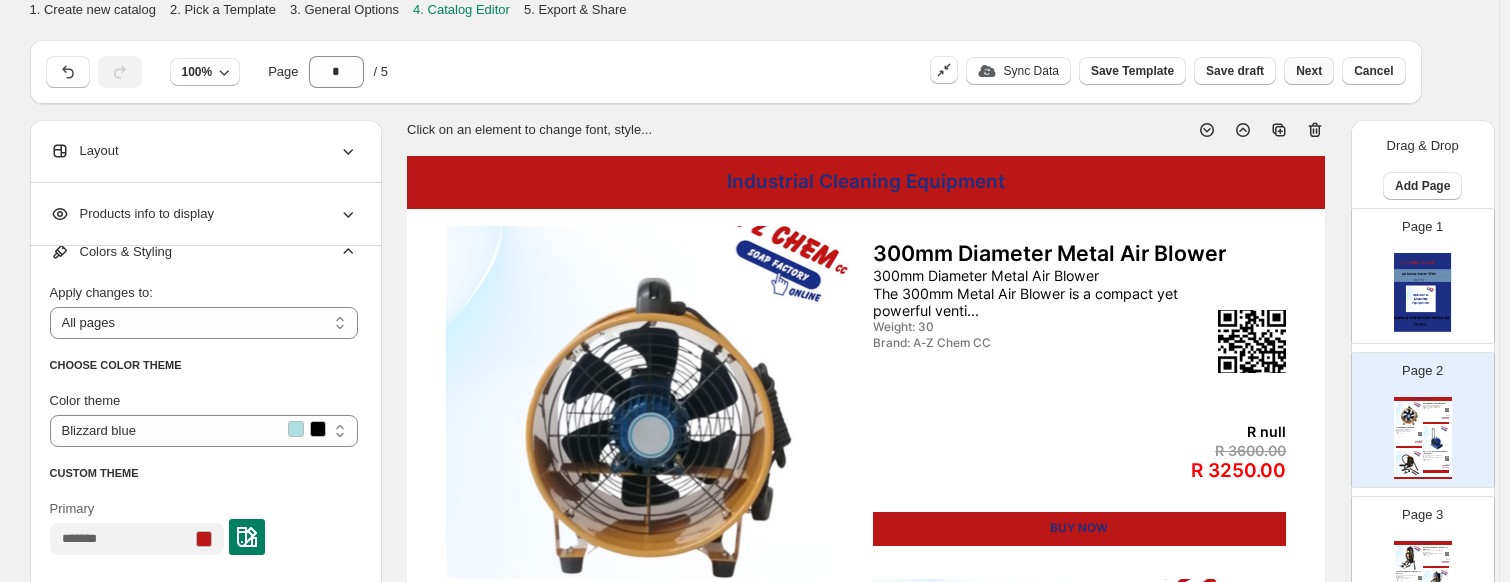 click on "Next" at bounding box center (1309, 71) 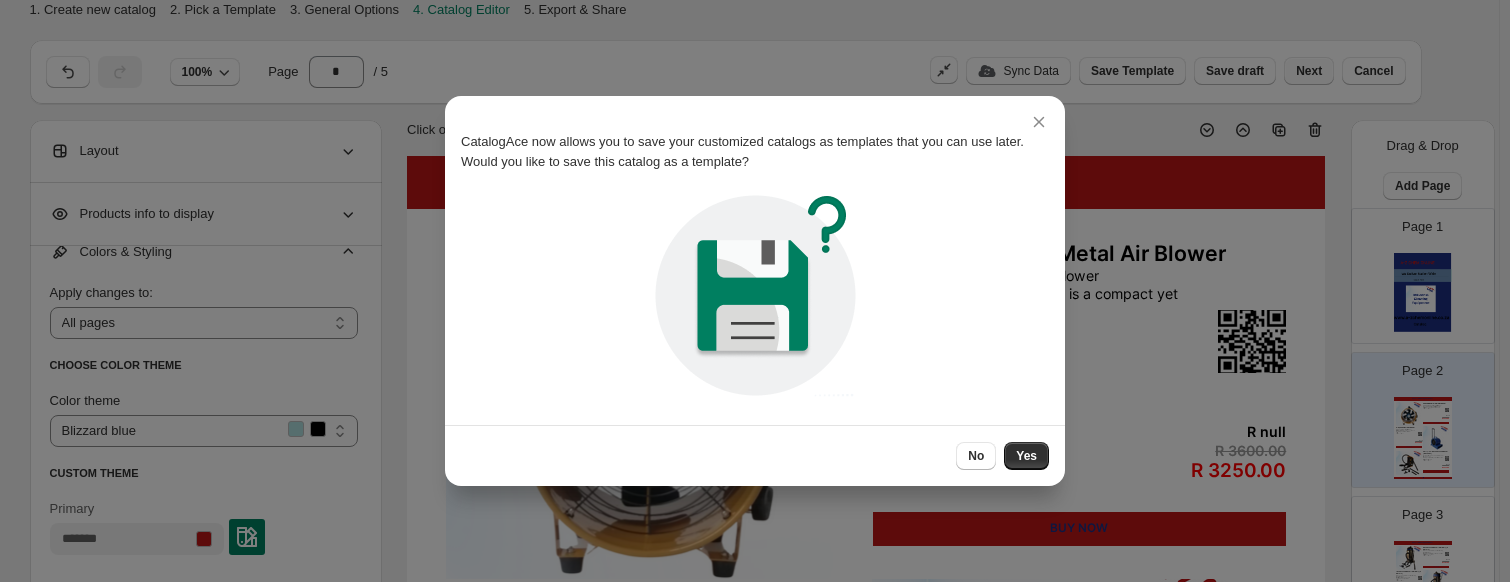 scroll, scrollTop: 0, scrollLeft: 0, axis: both 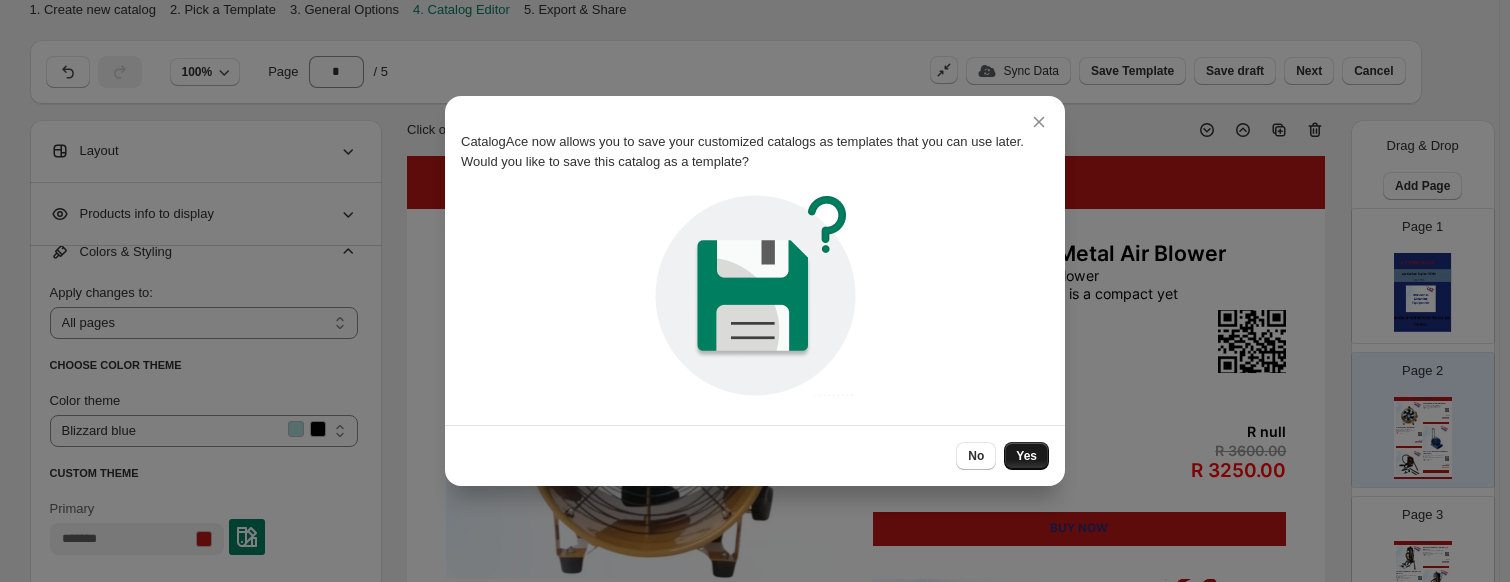 click on "Yes" at bounding box center (1026, 456) 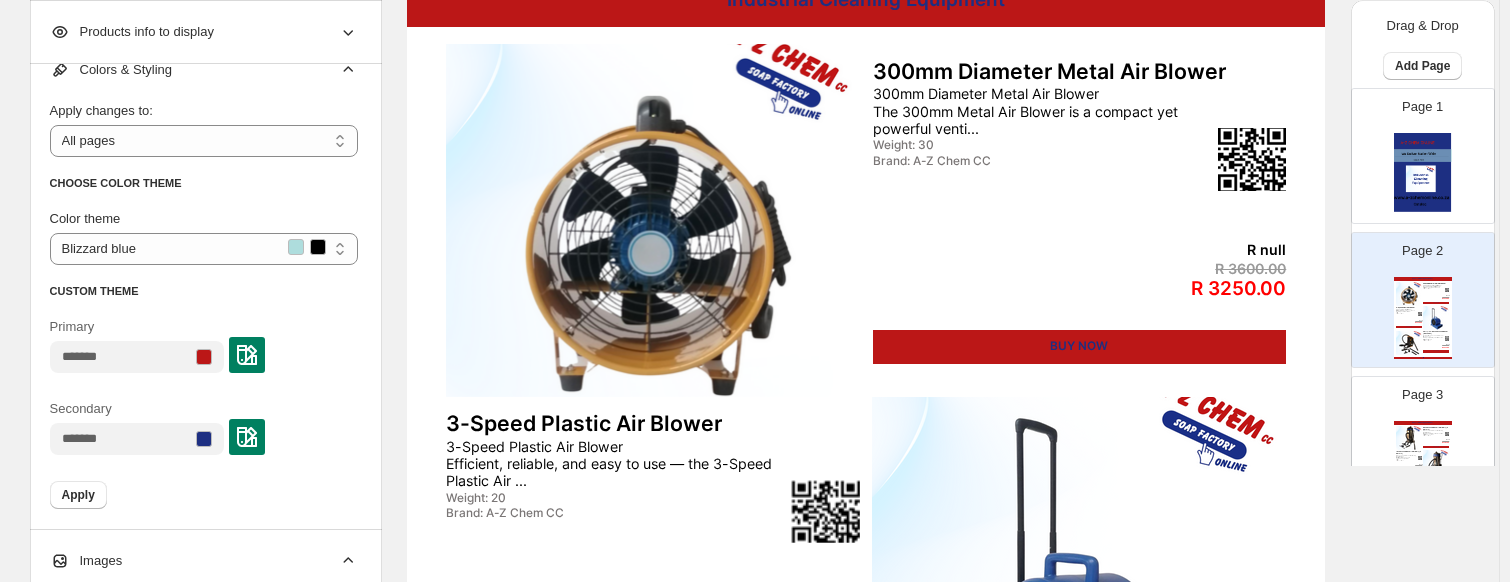 scroll, scrollTop: 200, scrollLeft: 0, axis: vertical 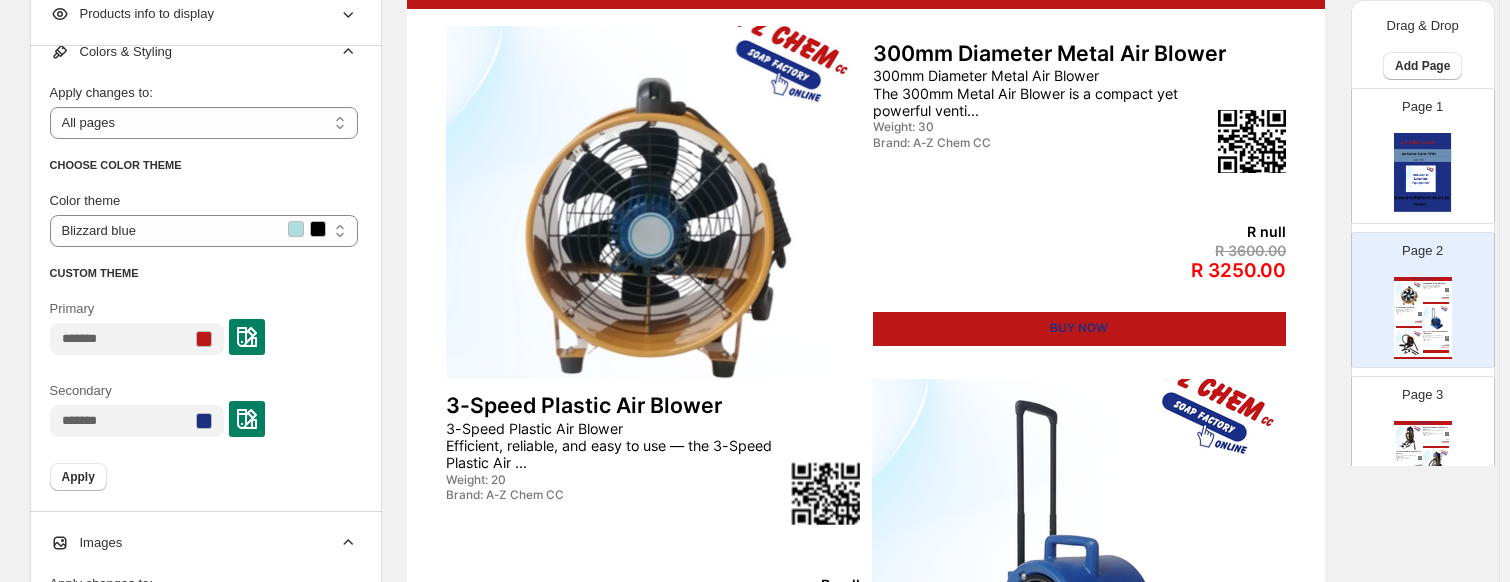 drag, startPoint x: 1425, startPoint y: 424, endPoint x: 1411, endPoint y: 403, distance: 25.23886 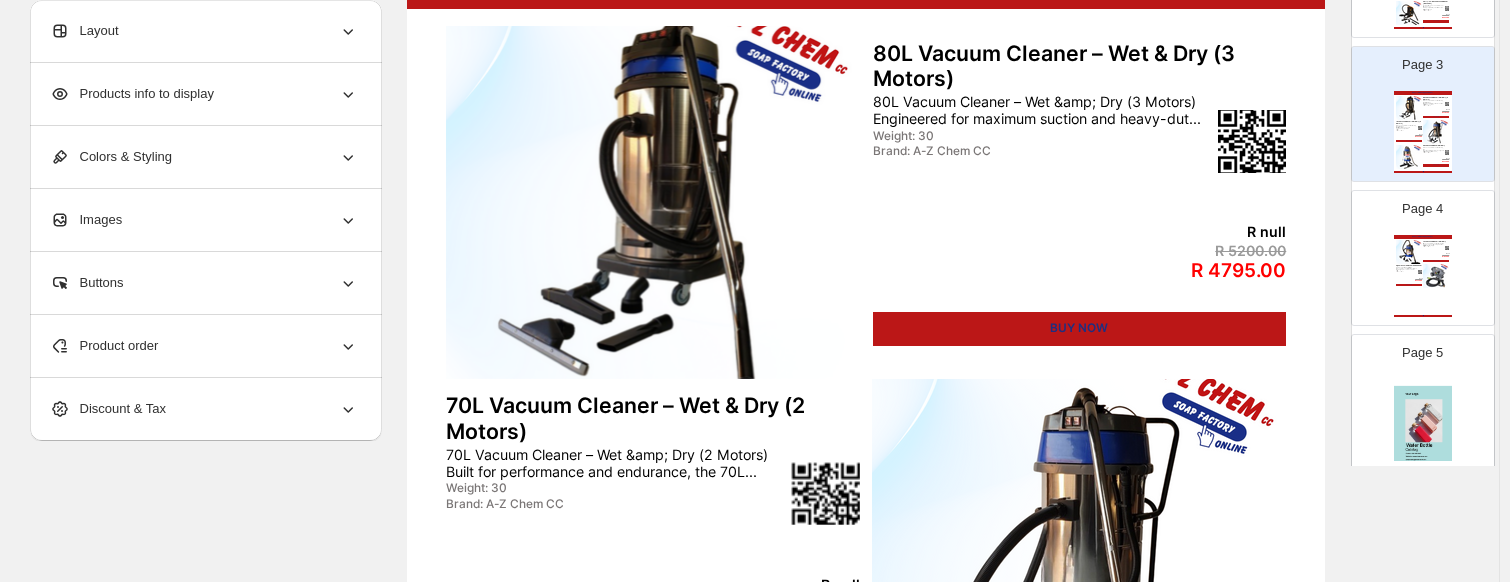 scroll, scrollTop: 384, scrollLeft: 0, axis: vertical 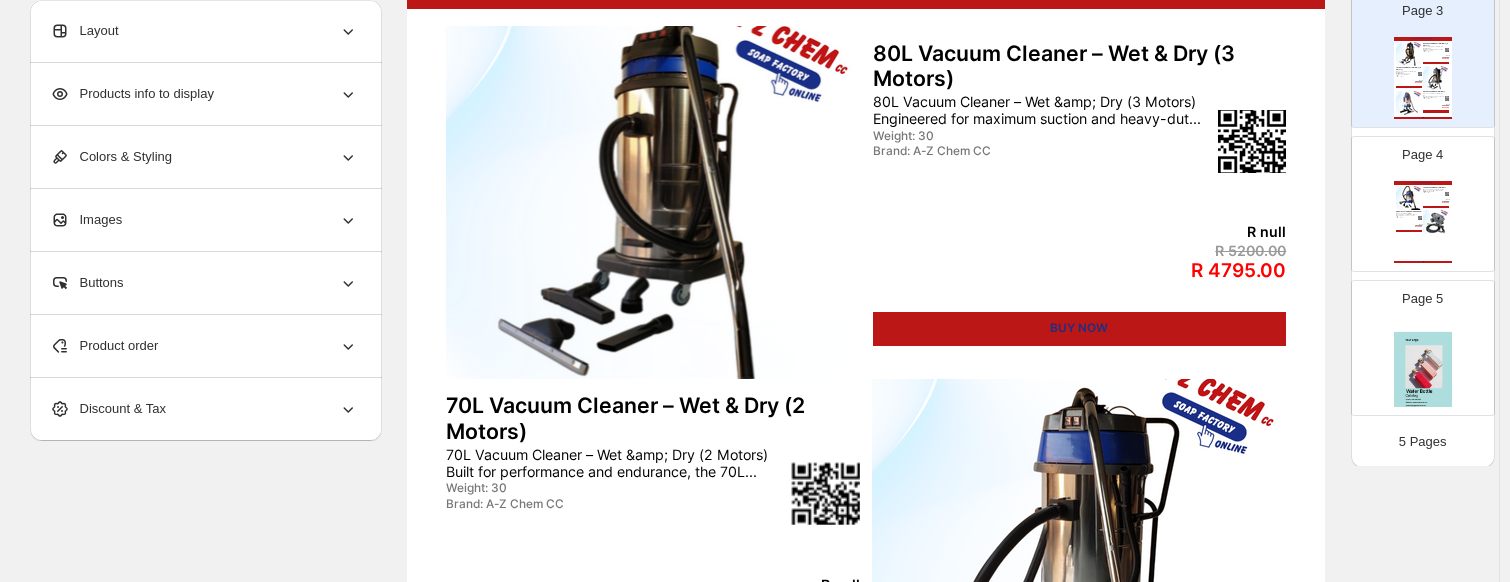 click on "Page 5" at bounding box center [1415, 340] 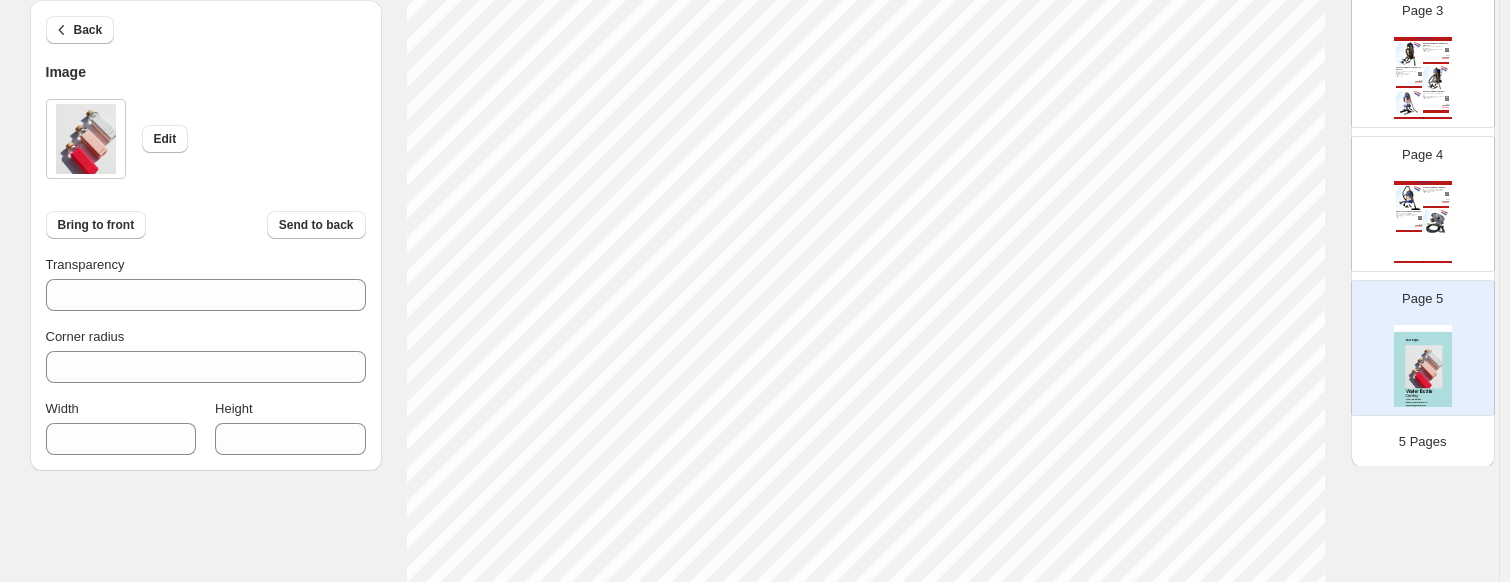 scroll, scrollTop: 200, scrollLeft: 0, axis: vertical 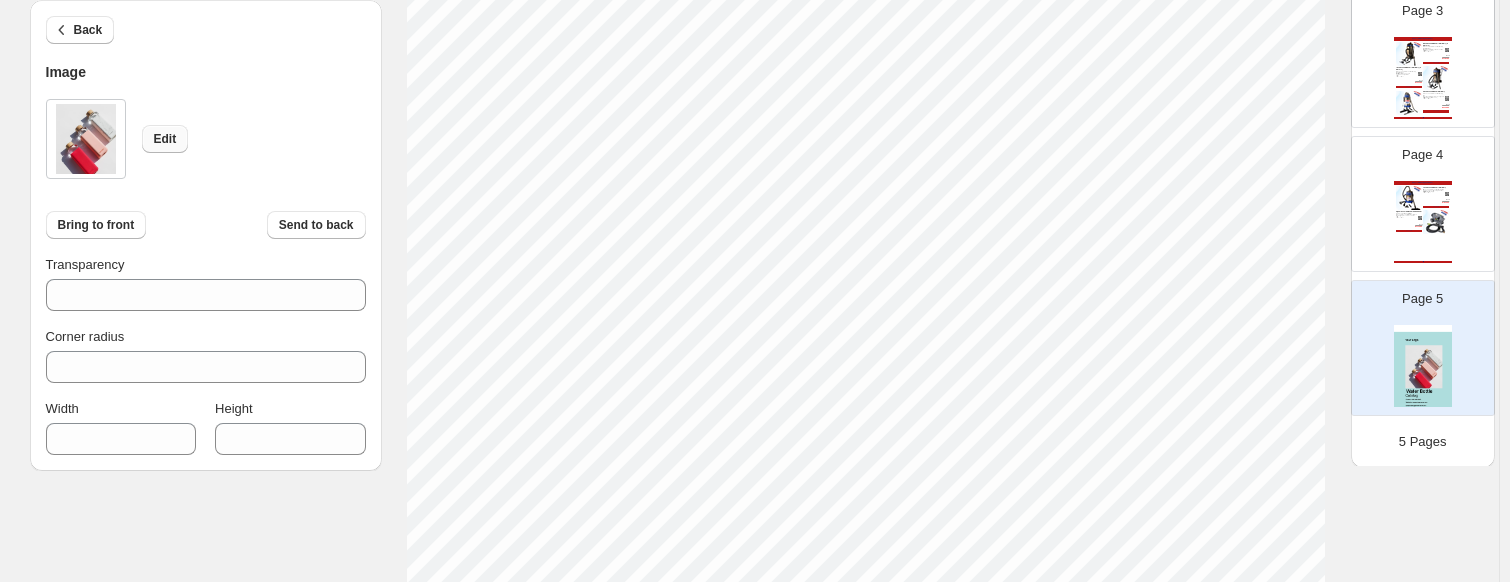 click on "Edit" at bounding box center [165, 139] 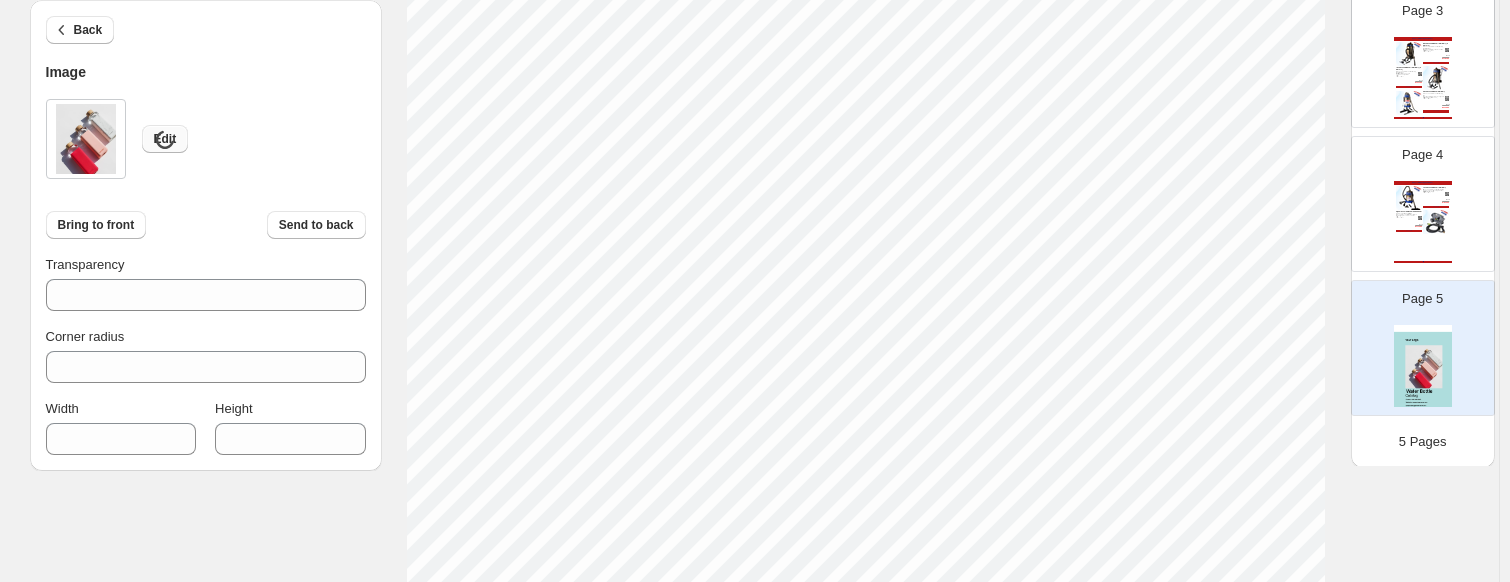 type on "***" 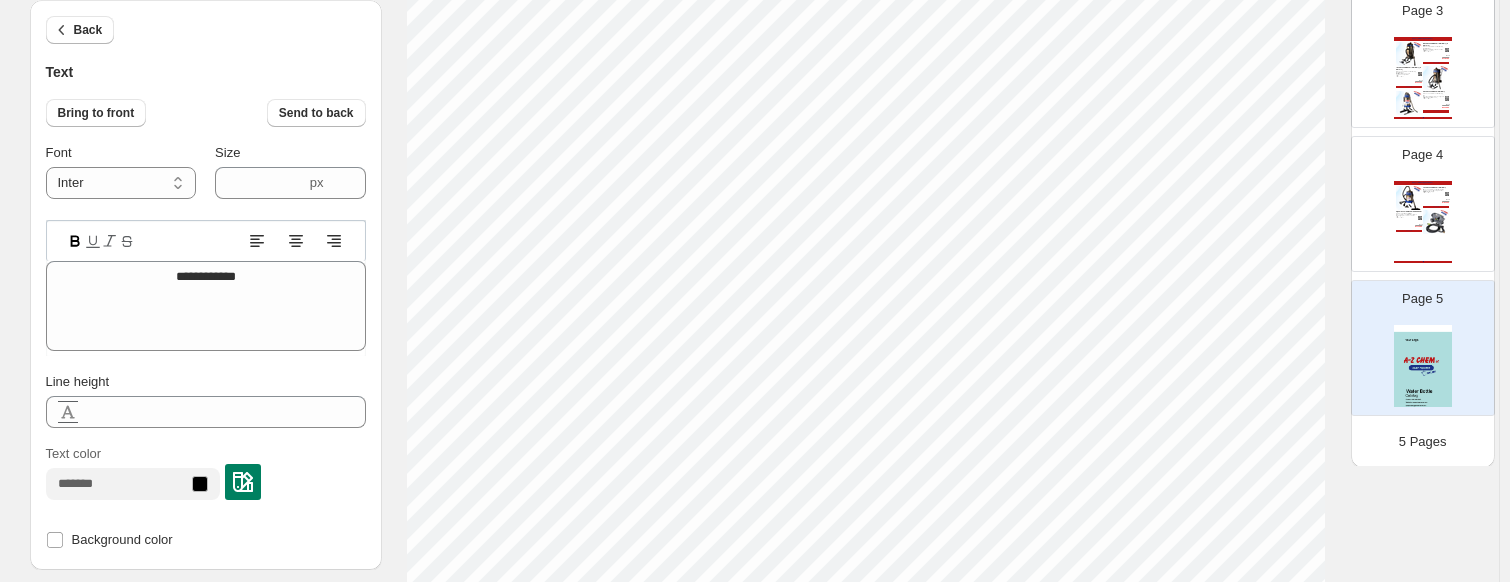 scroll, scrollTop: 300, scrollLeft: 0, axis: vertical 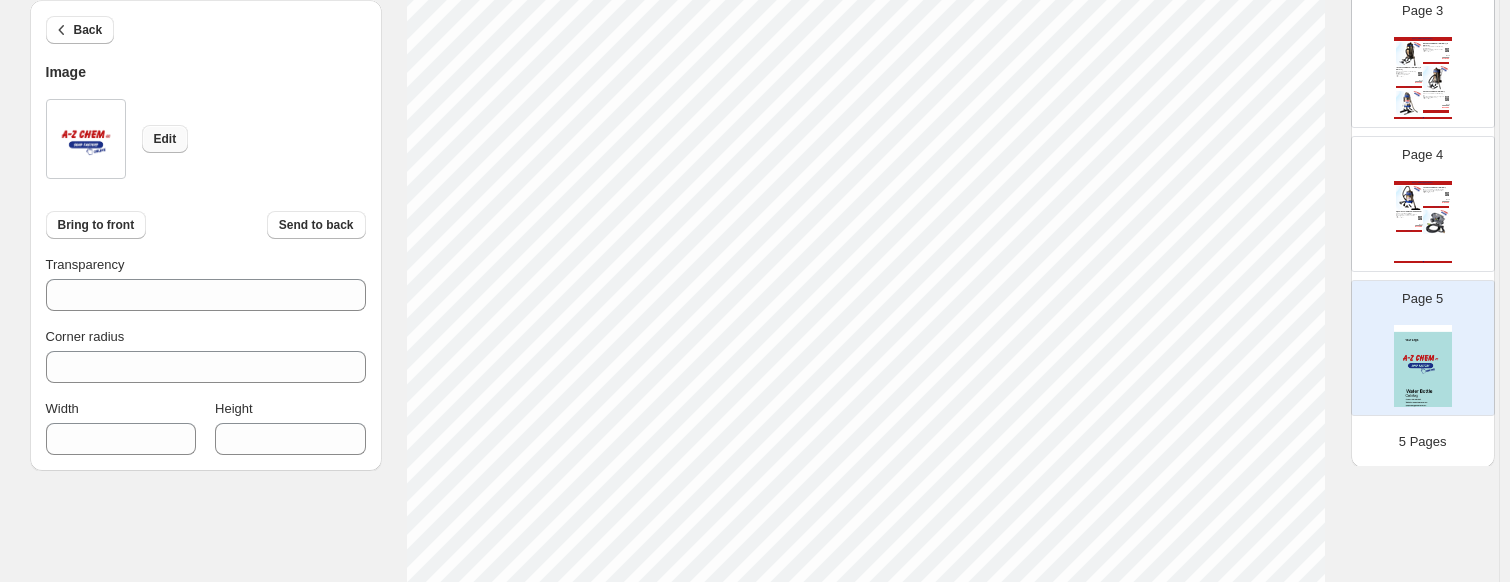 click on "Edit" at bounding box center [165, 139] 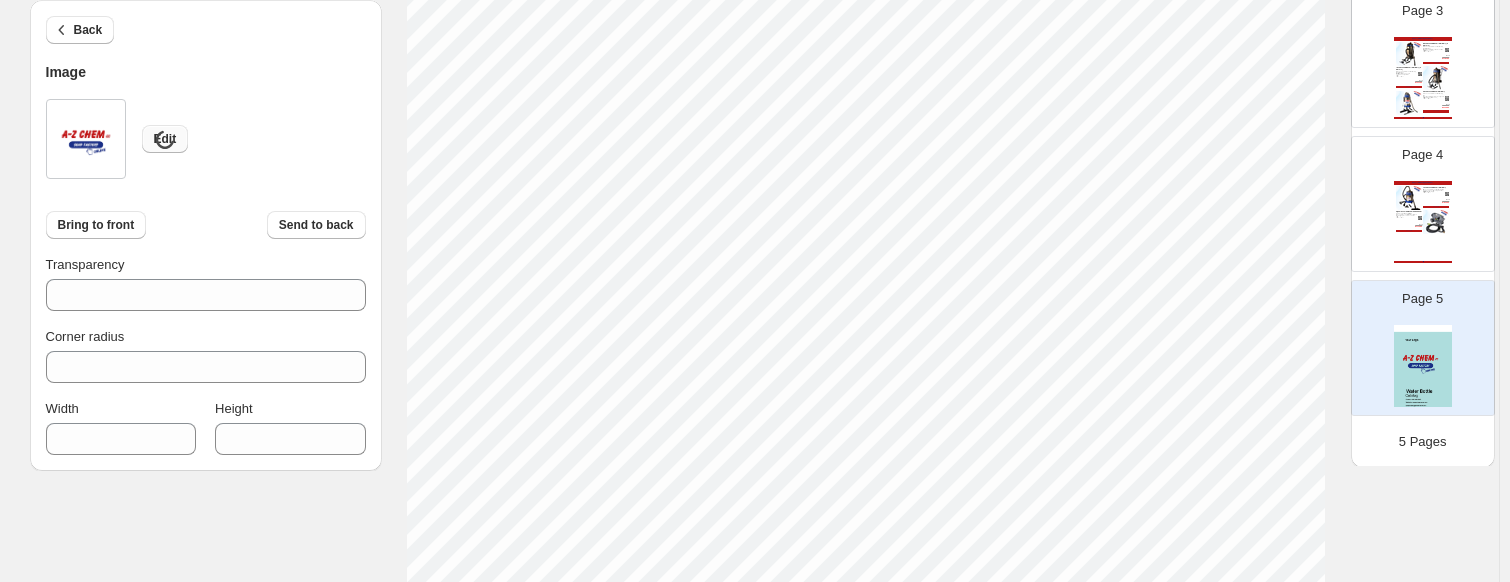type on "***" 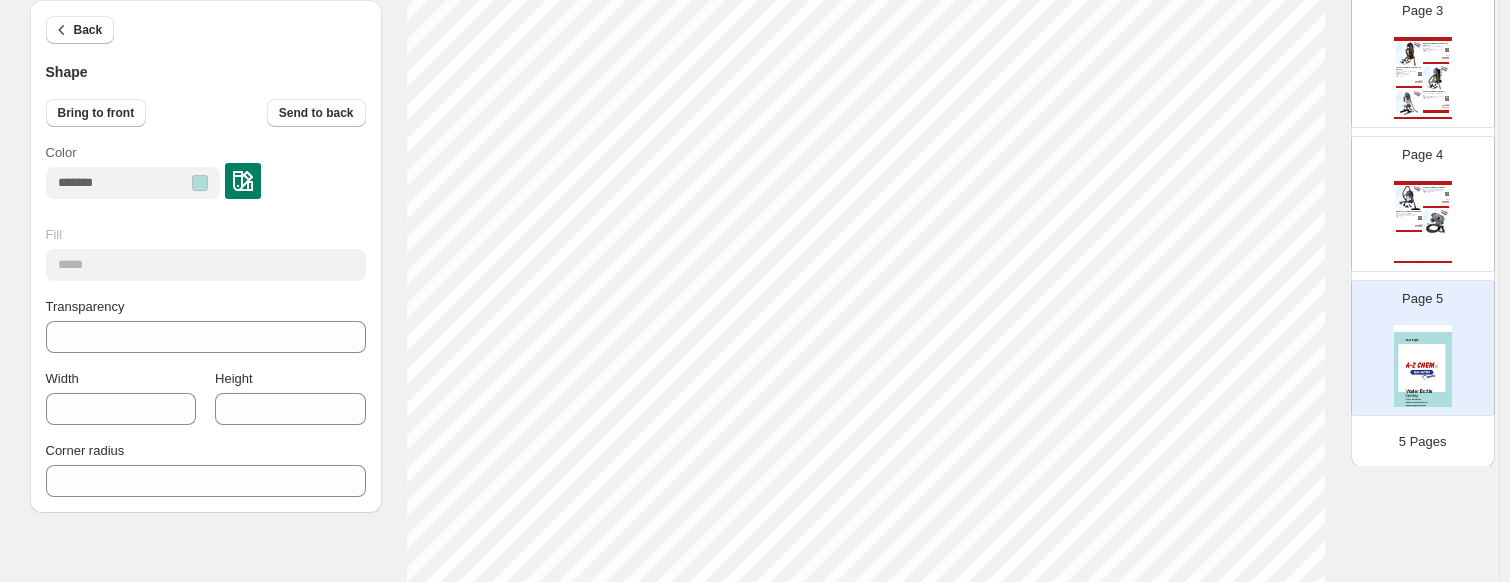 click at bounding box center (243, 181) 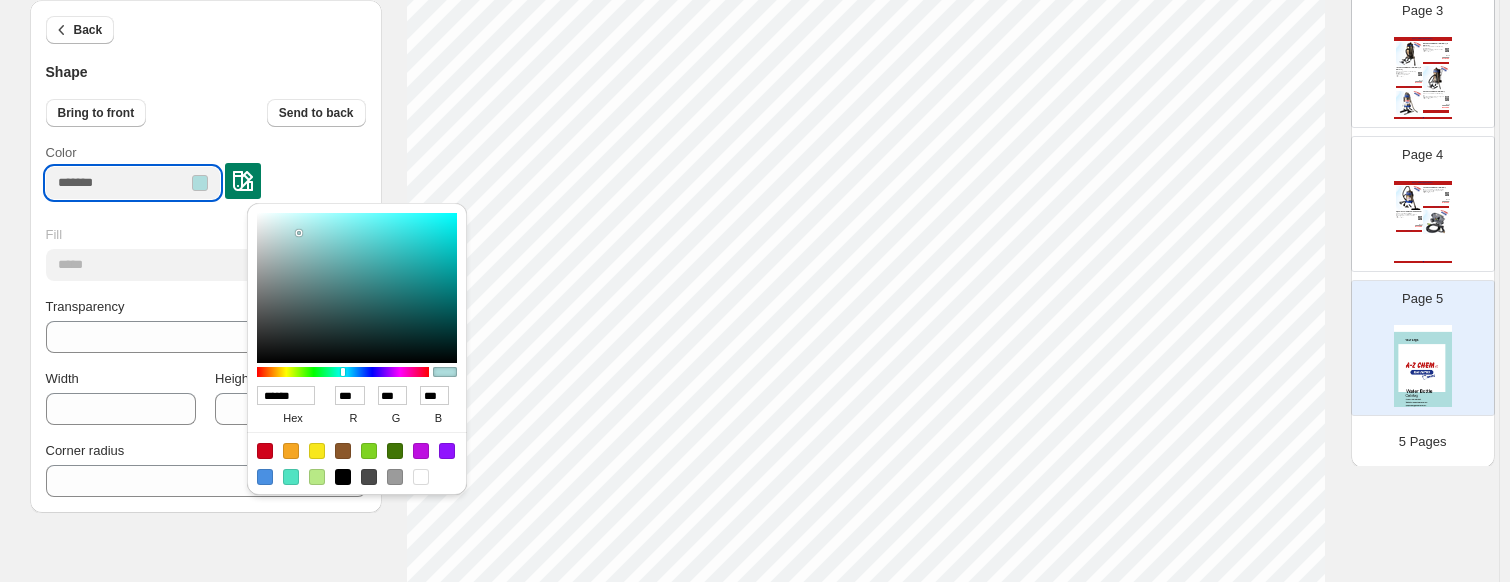 drag, startPoint x: 136, startPoint y: 177, endPoint x: 44, endPoint y: 177, distance: 92 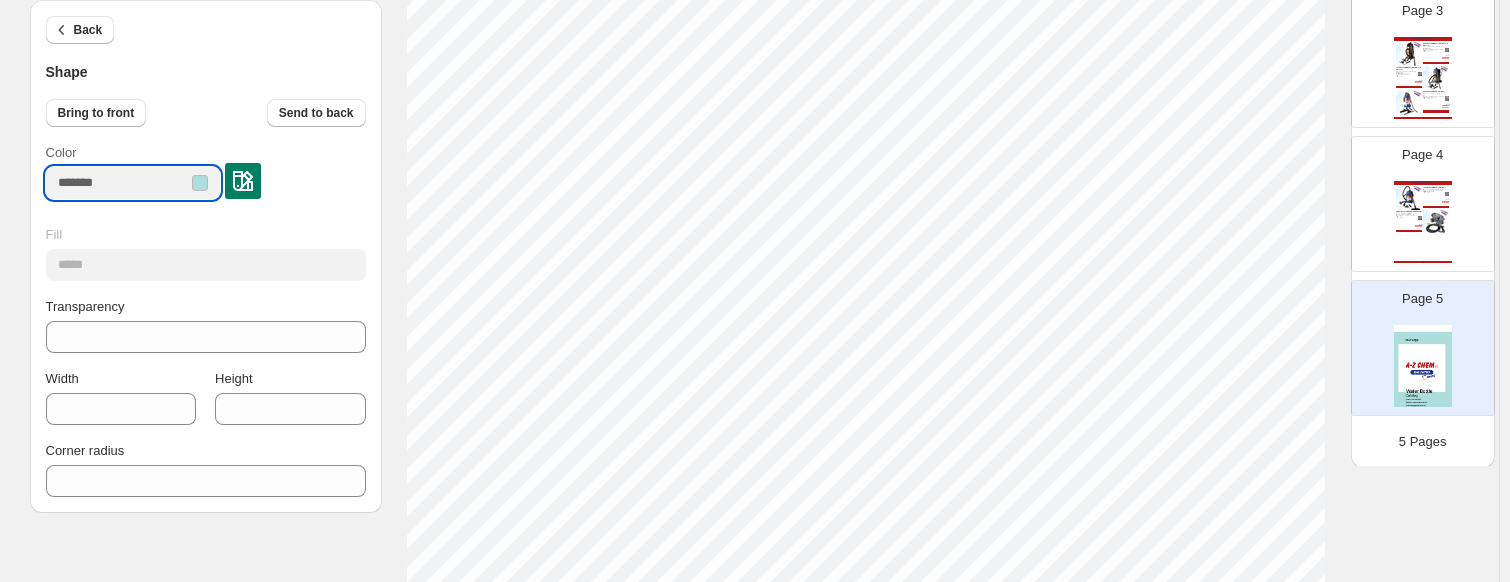 click at bounding box center [243, 181] 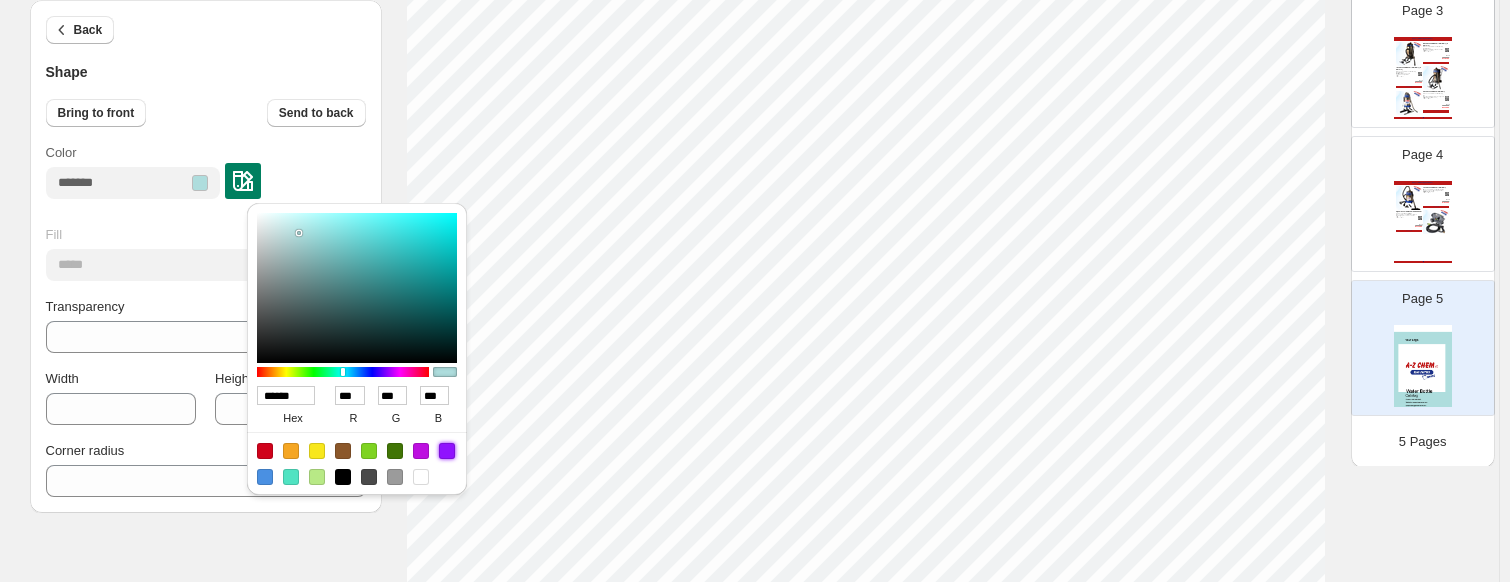 click at bounding box center (447, 451) 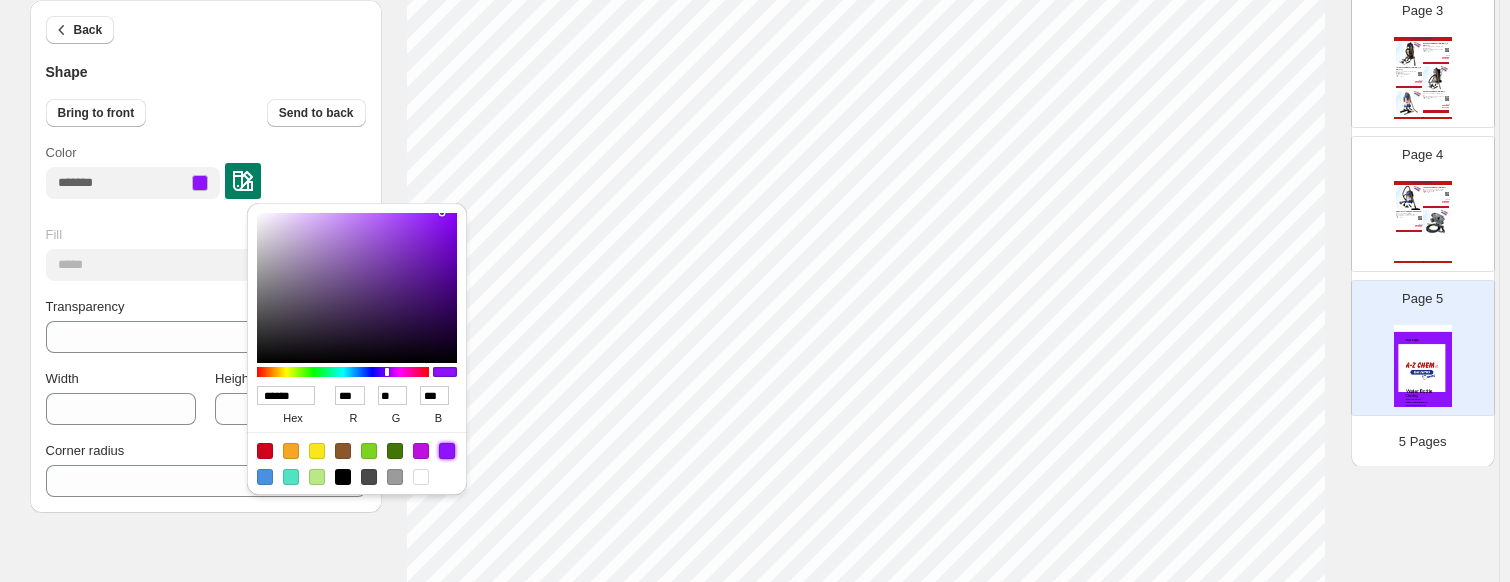 drag, startPoint x: 260, startPoint y: 478, endPoint x: 264, endPoint y: 367, distance: 111.07205 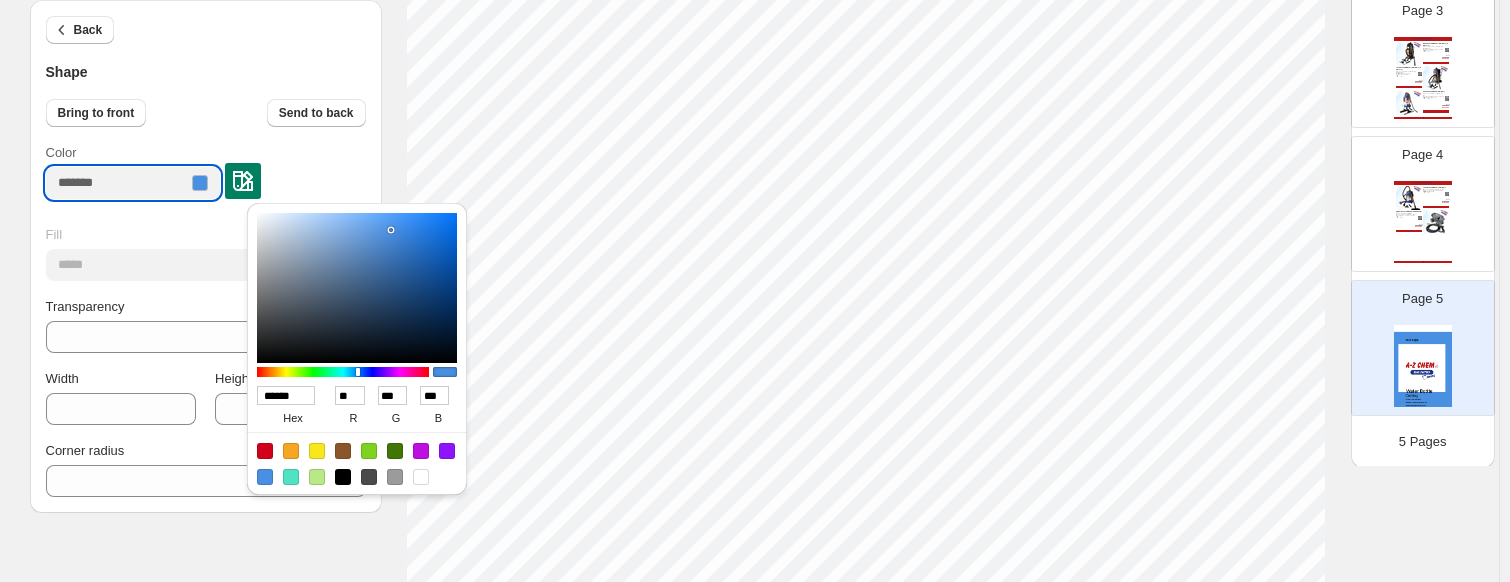 click on "Color" at bounding box center (117, 183) 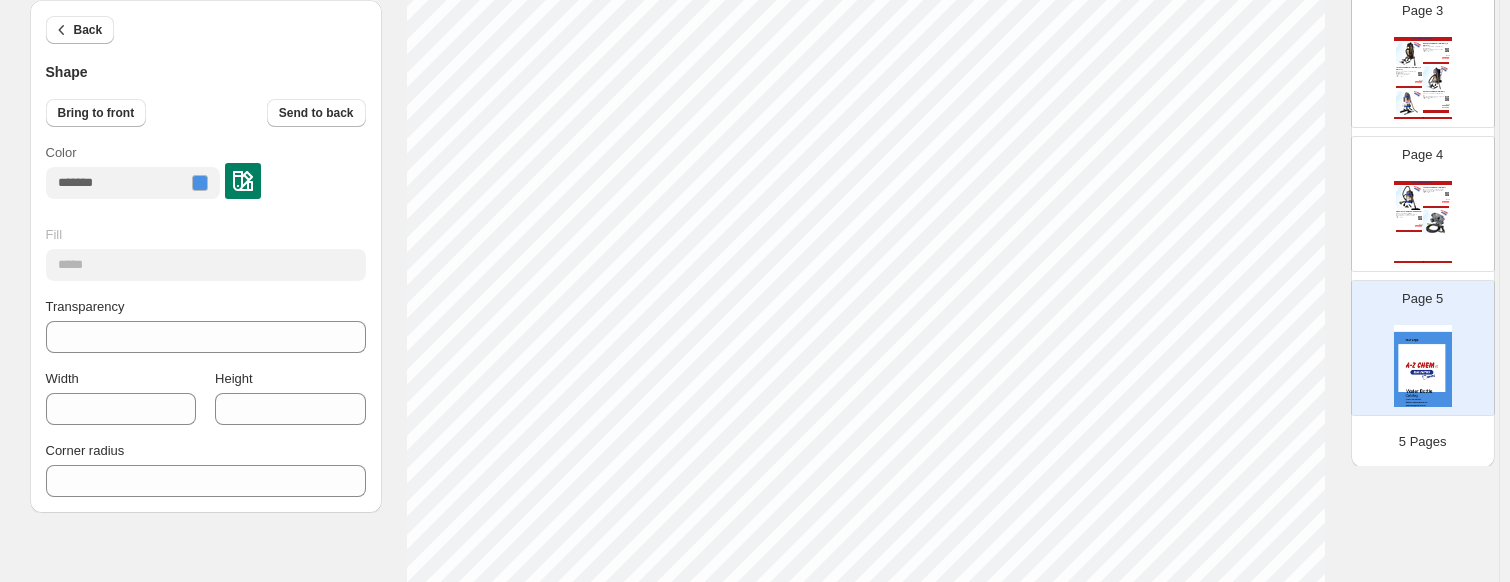 click at bounding box center (243, 181) 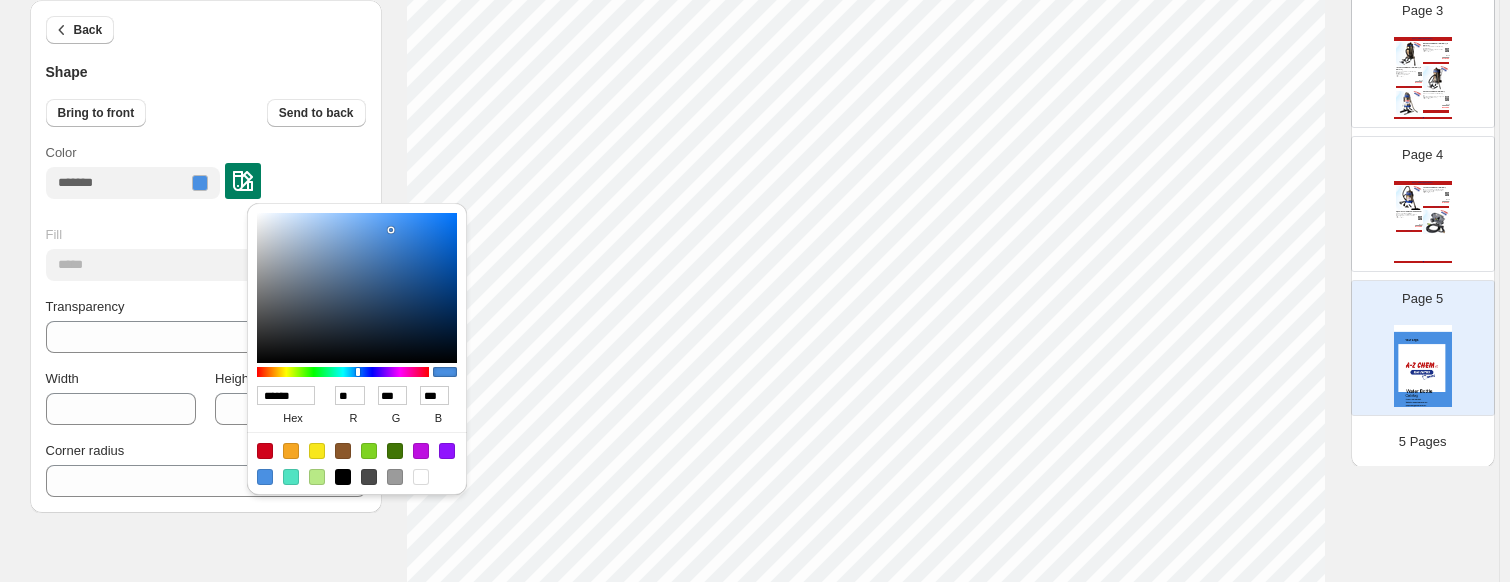 drag, startPoint x: 303, startPoint y: 398, endPoint x: 226, endPoint y: 385, distance: 78.08969 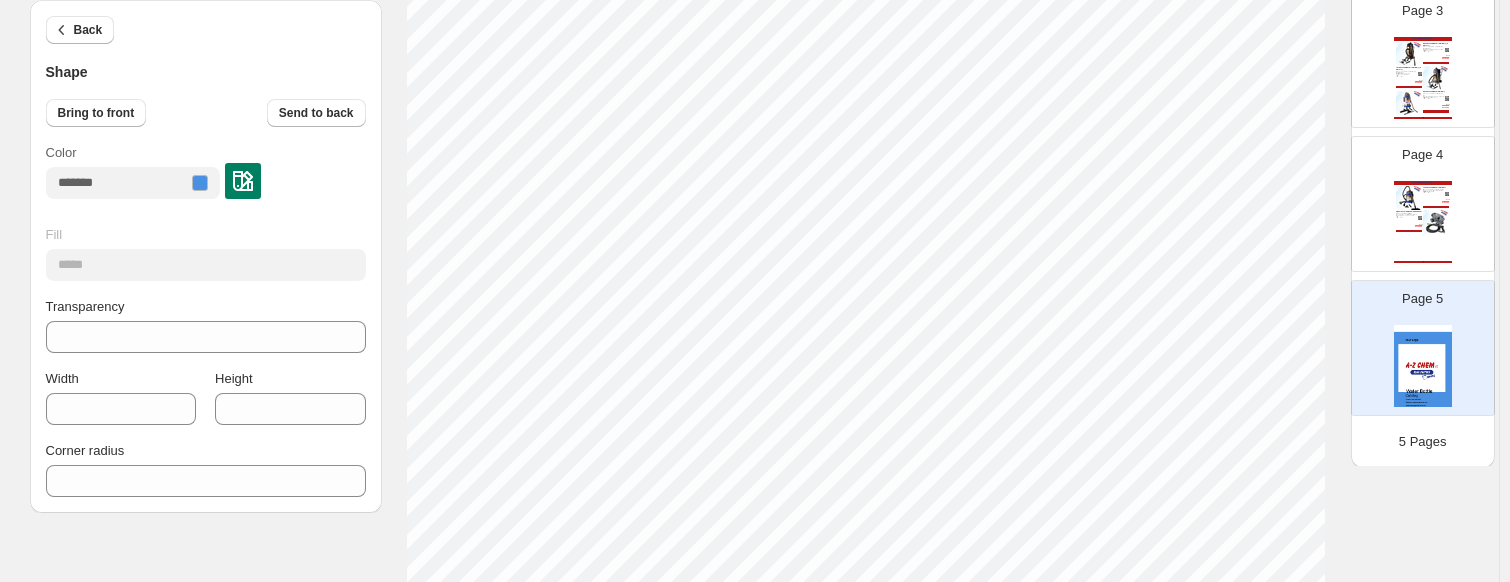 click at bounding box center [243, 181] 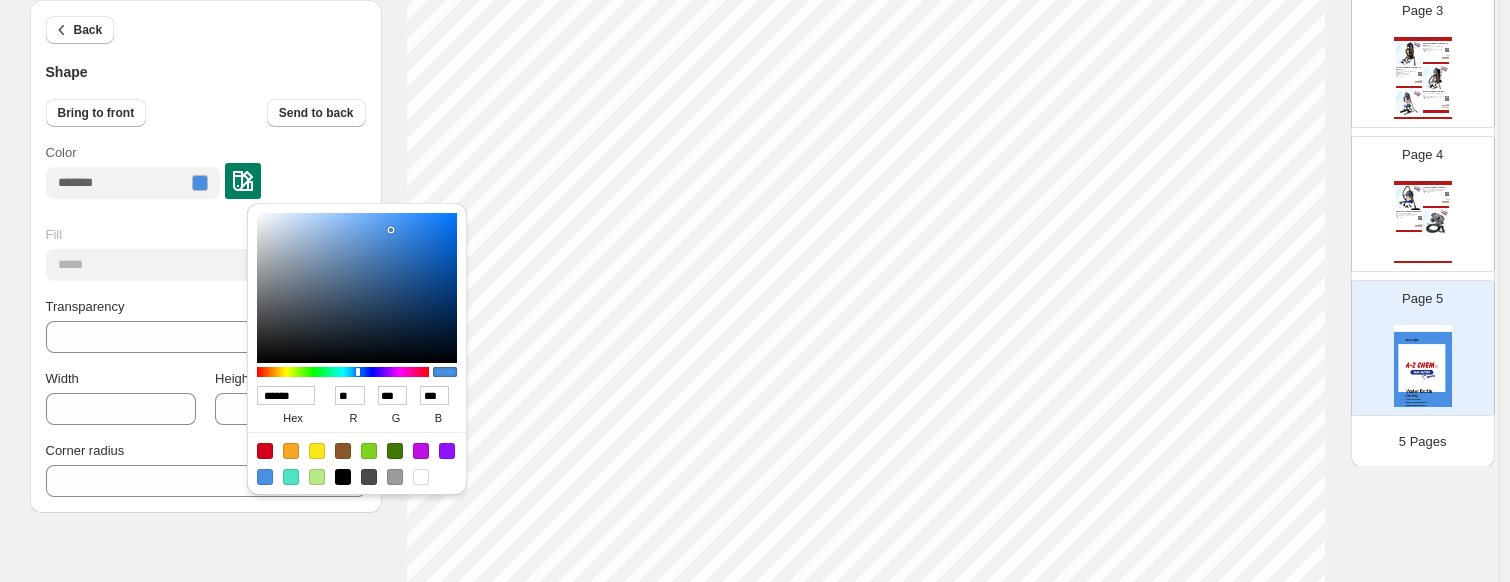 click on "******" at bounding box center [286, 395] 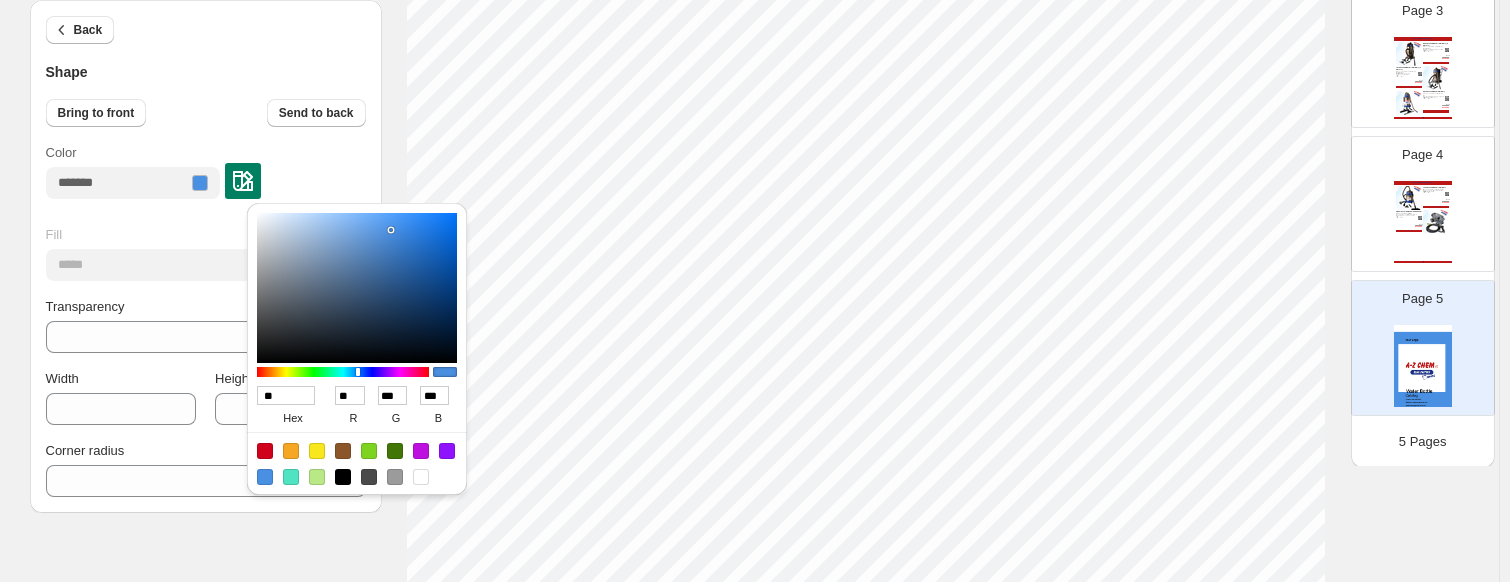 type on "***" 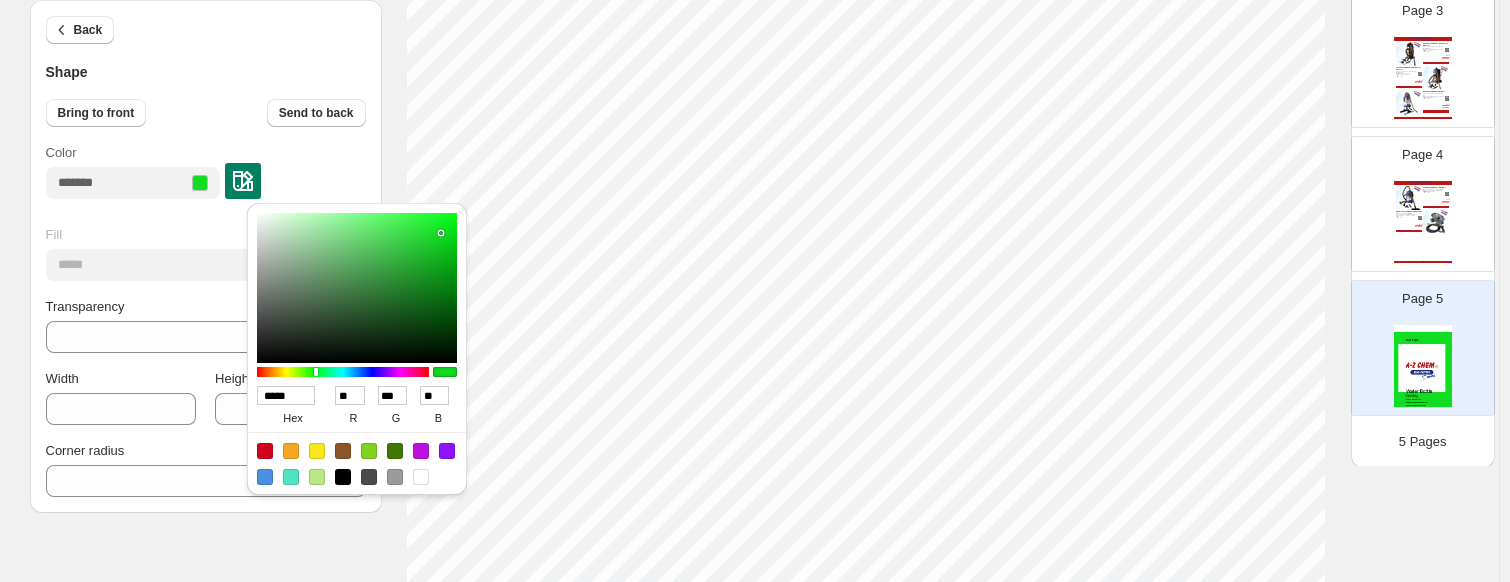 type on "******" 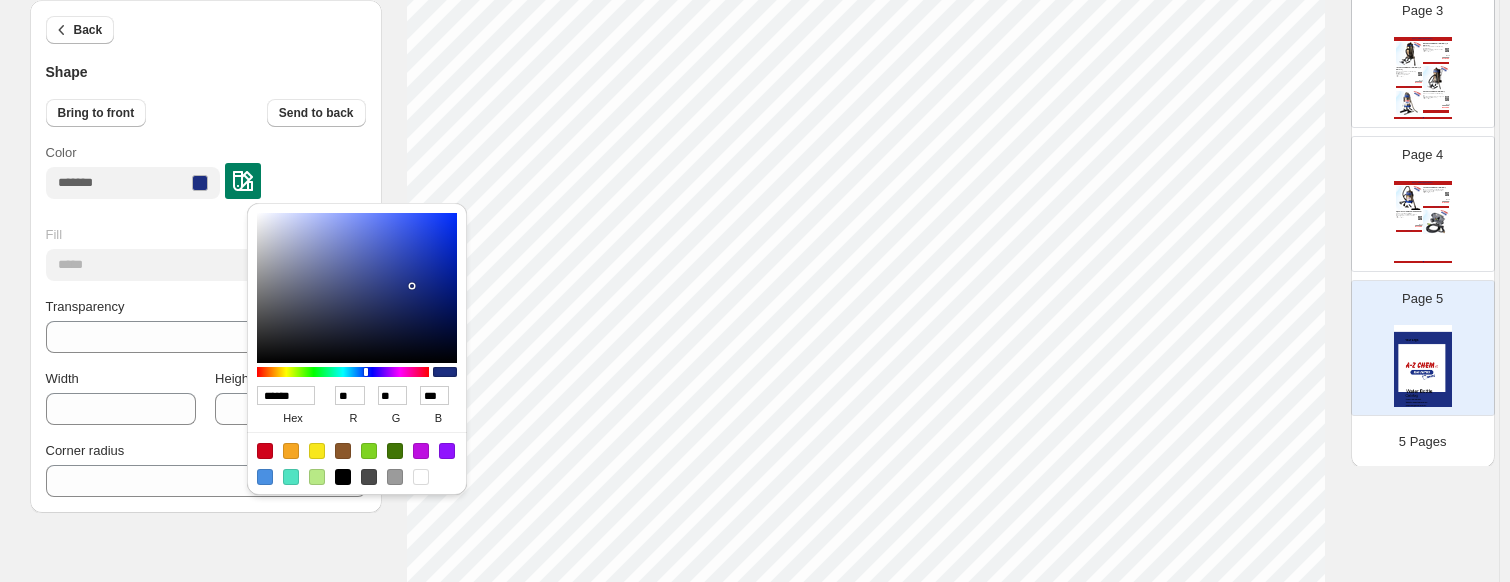 type on "******" 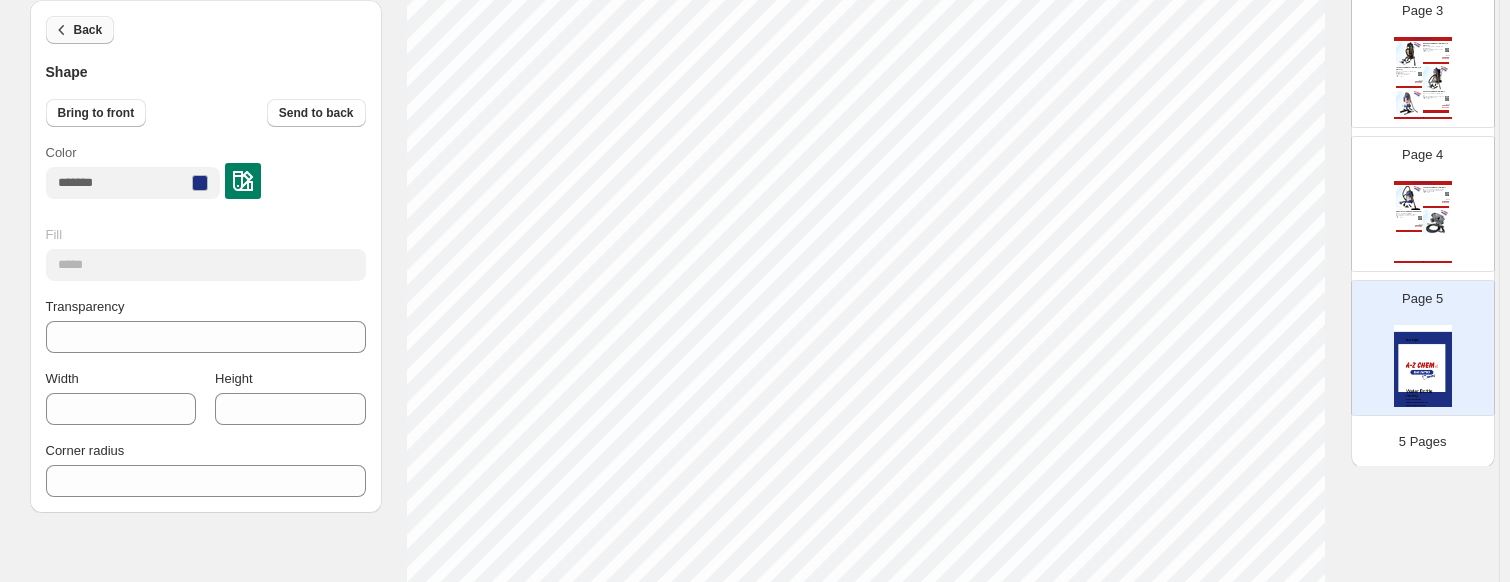 click on "Back" at bounding box center (88, 30) 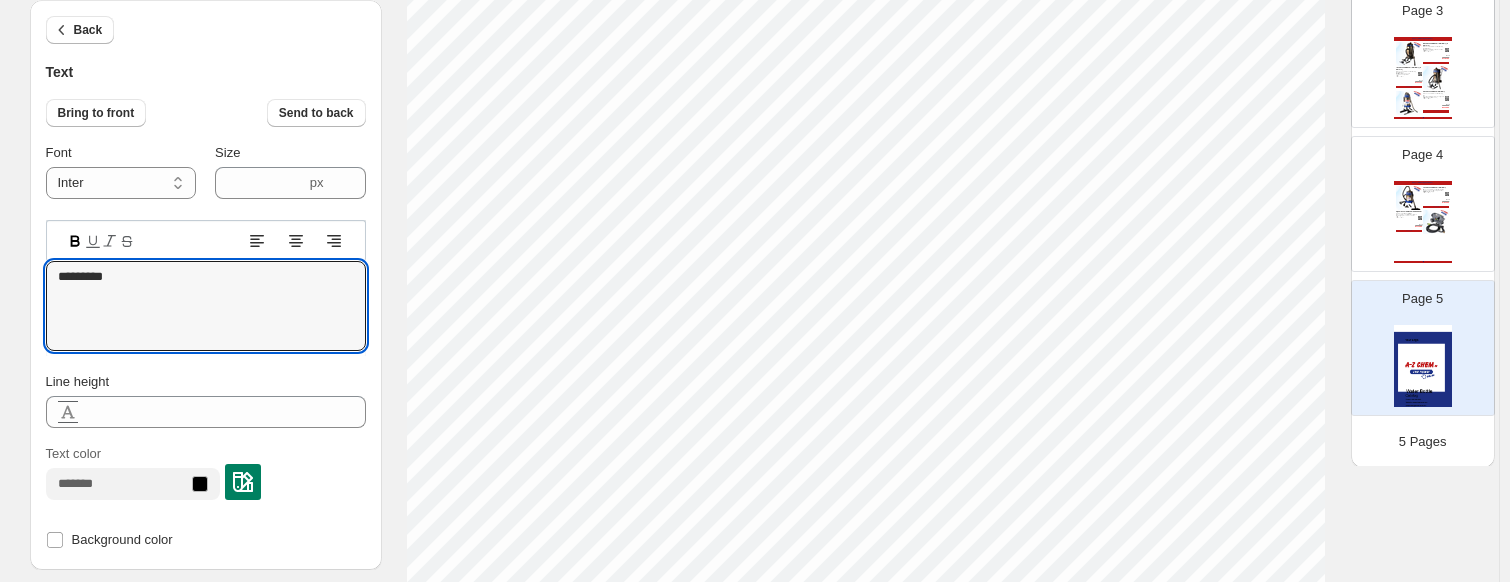 drag, startPoint x: 126, startPoint y: 275, endPoint x: 36, endPoint y: 262, distance: 90.934044 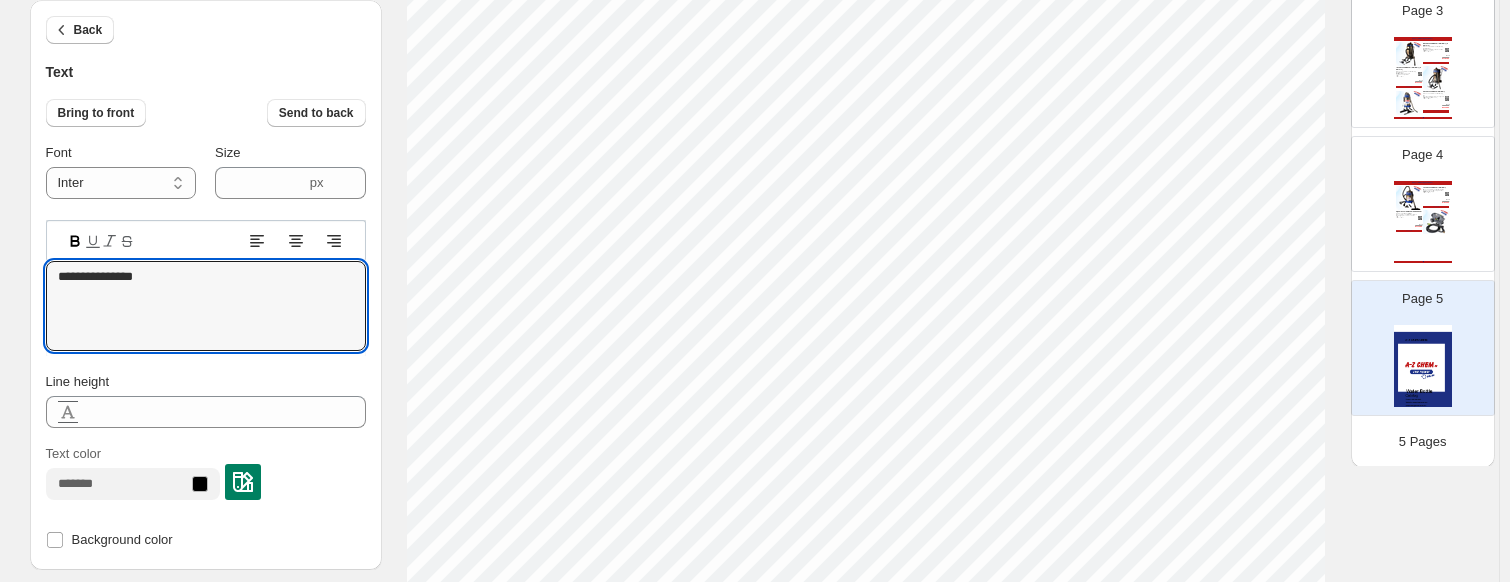 type on "**********" 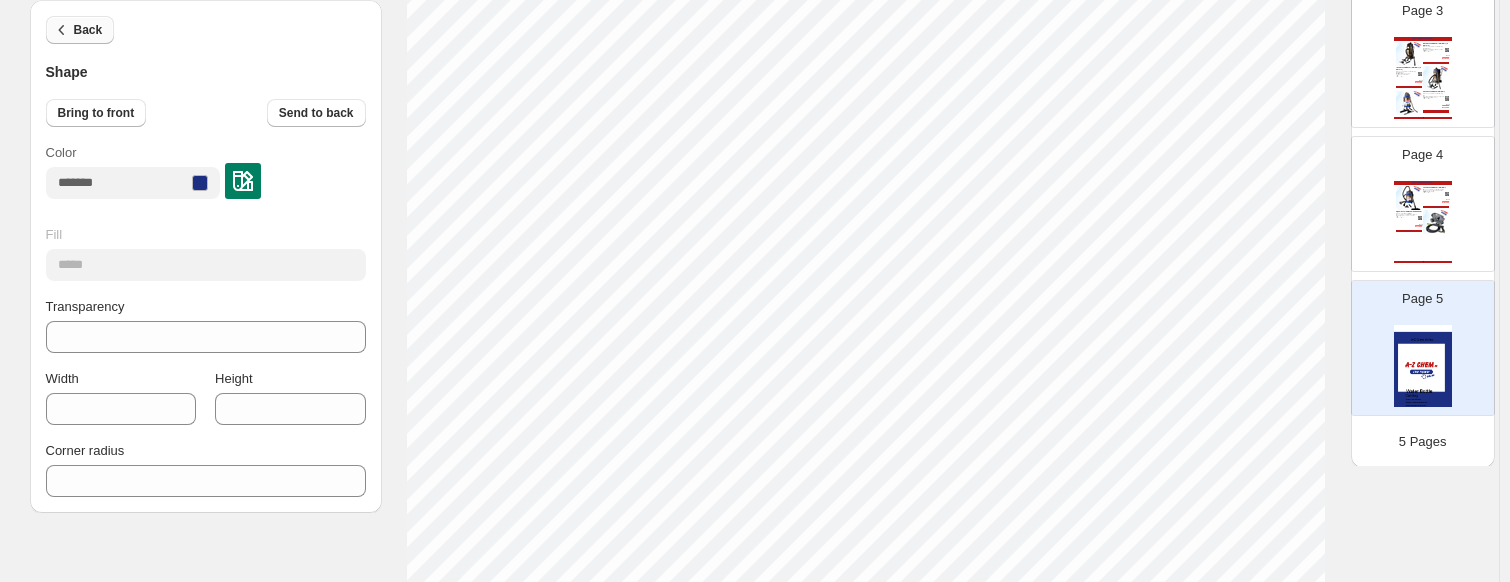 click 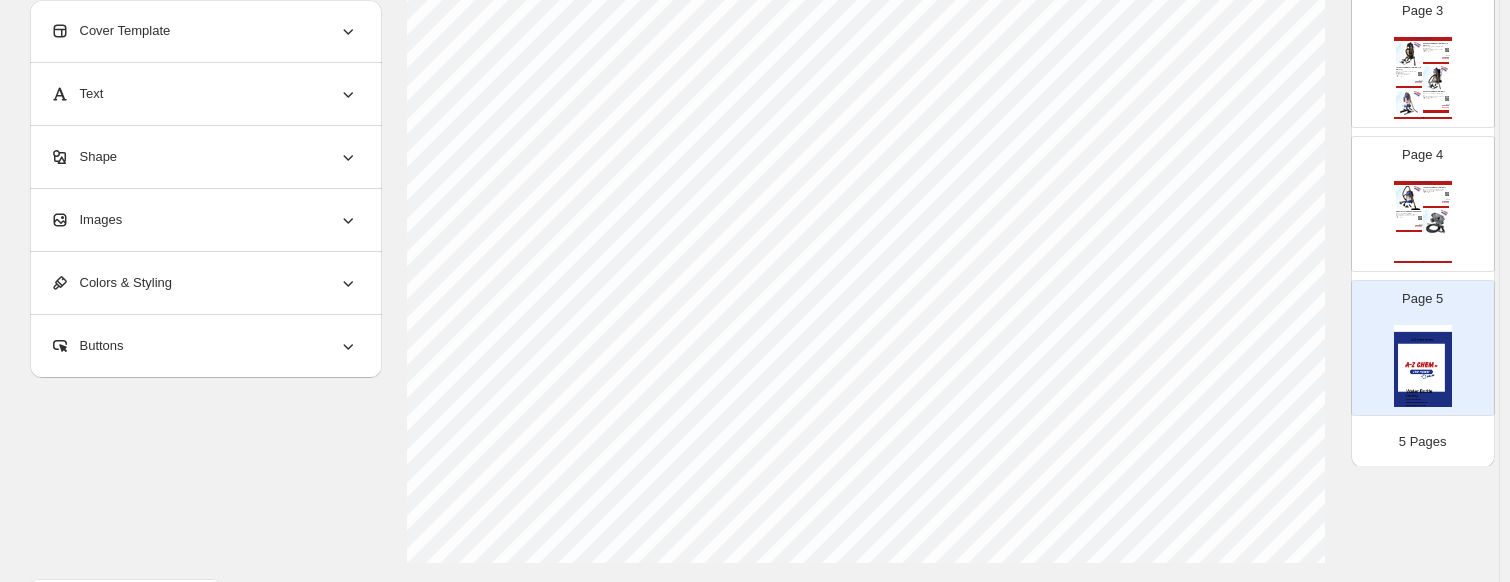 scroll, scrollTop: 800, scrollLeft: 0, axis: vertical 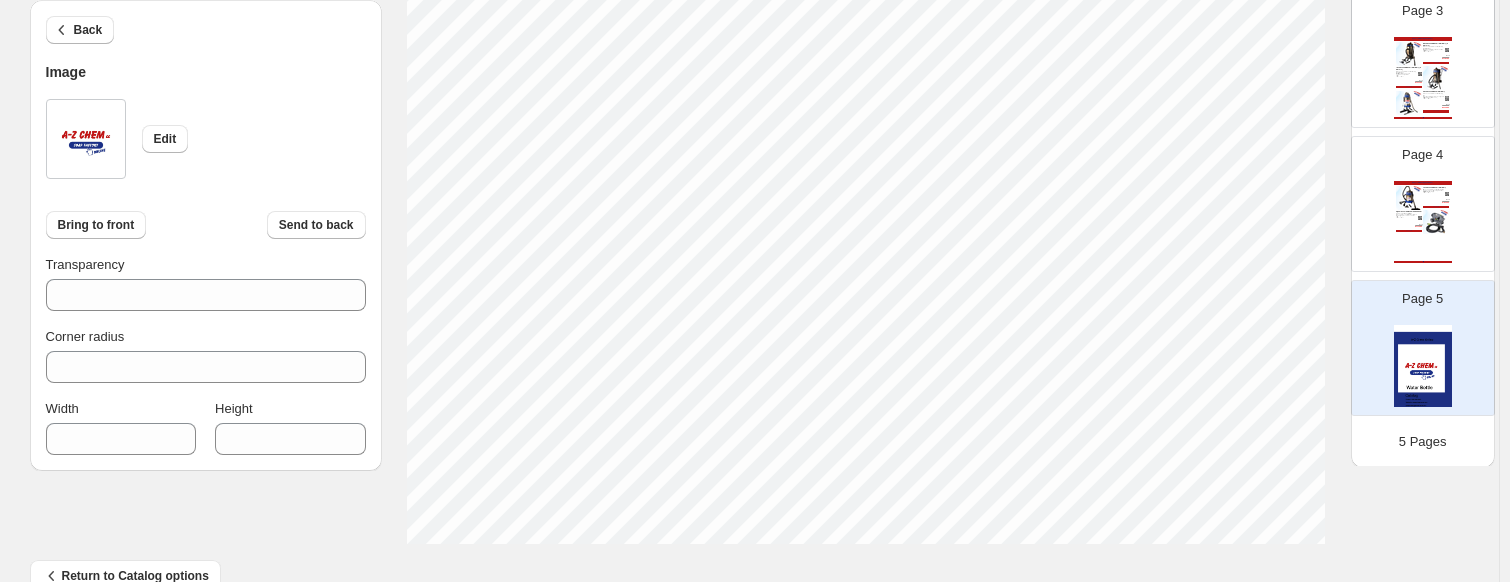 type on "***" 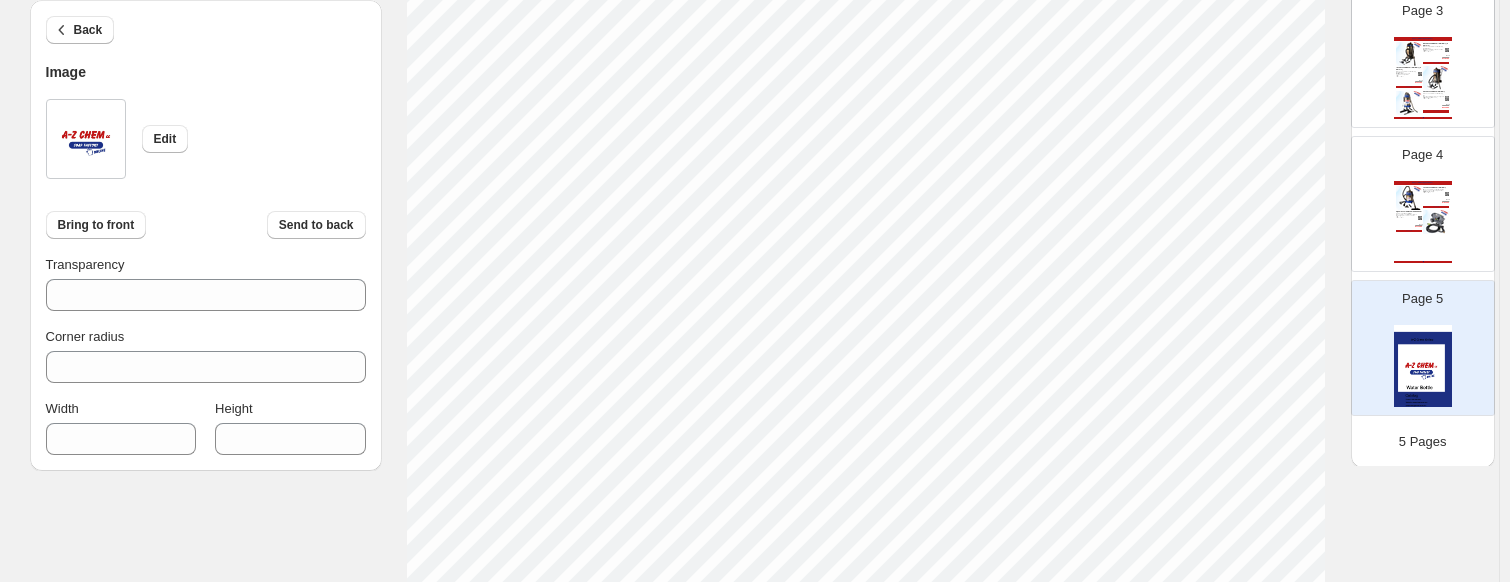 scroll, scrollTop: 300, scrollLeft: 0, axis: vertical 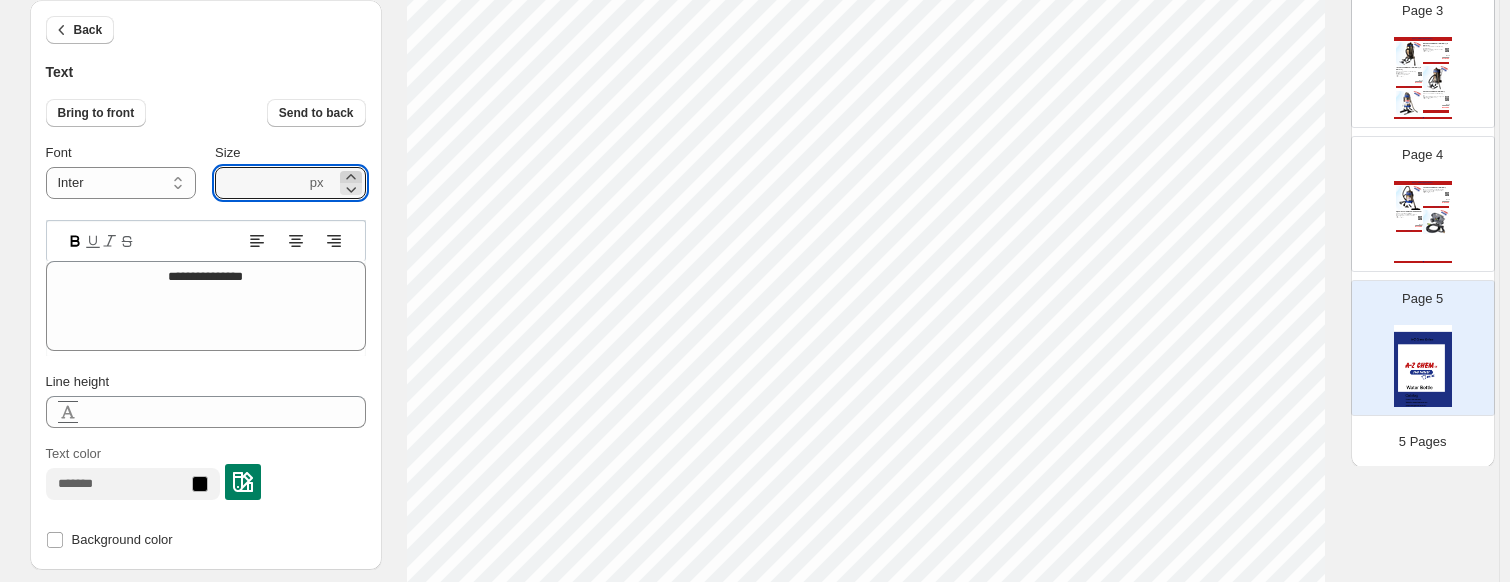 click 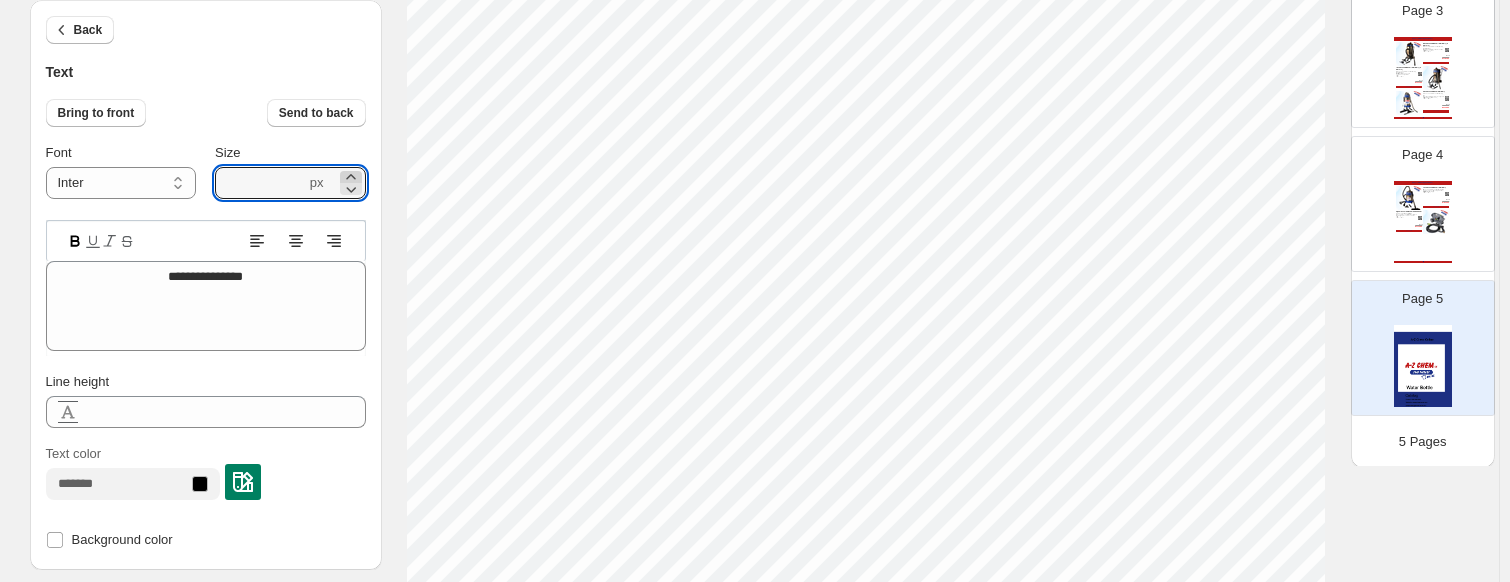 click 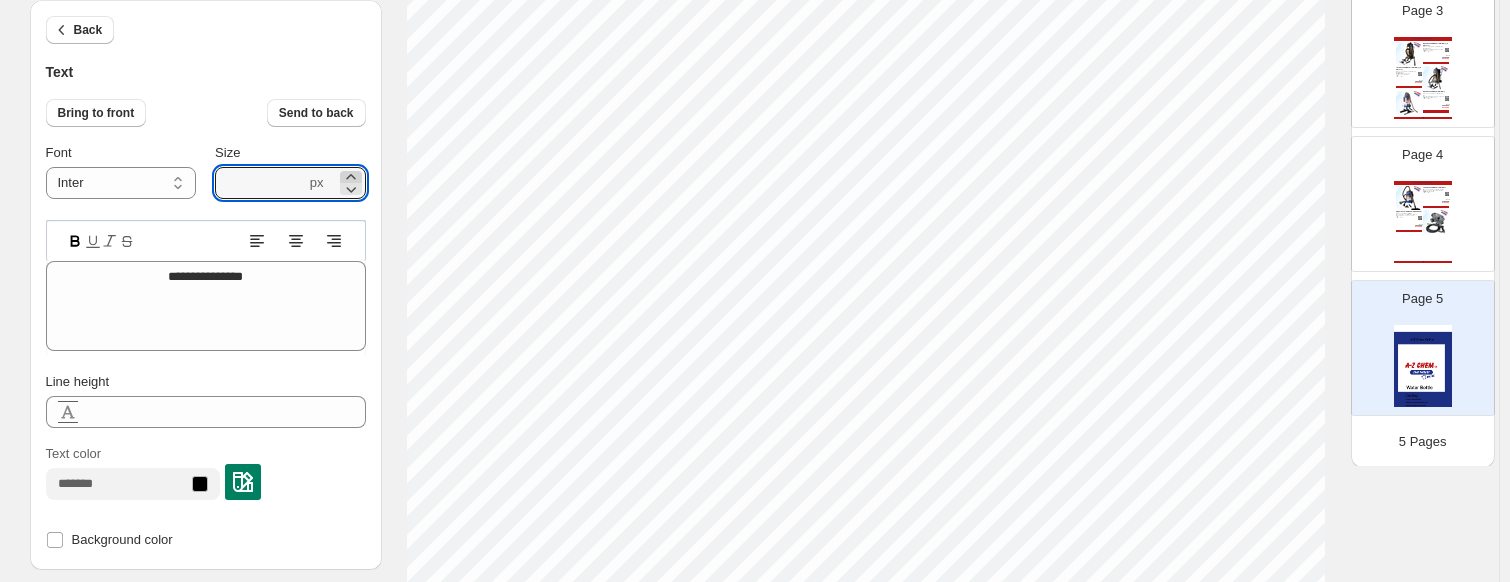 click 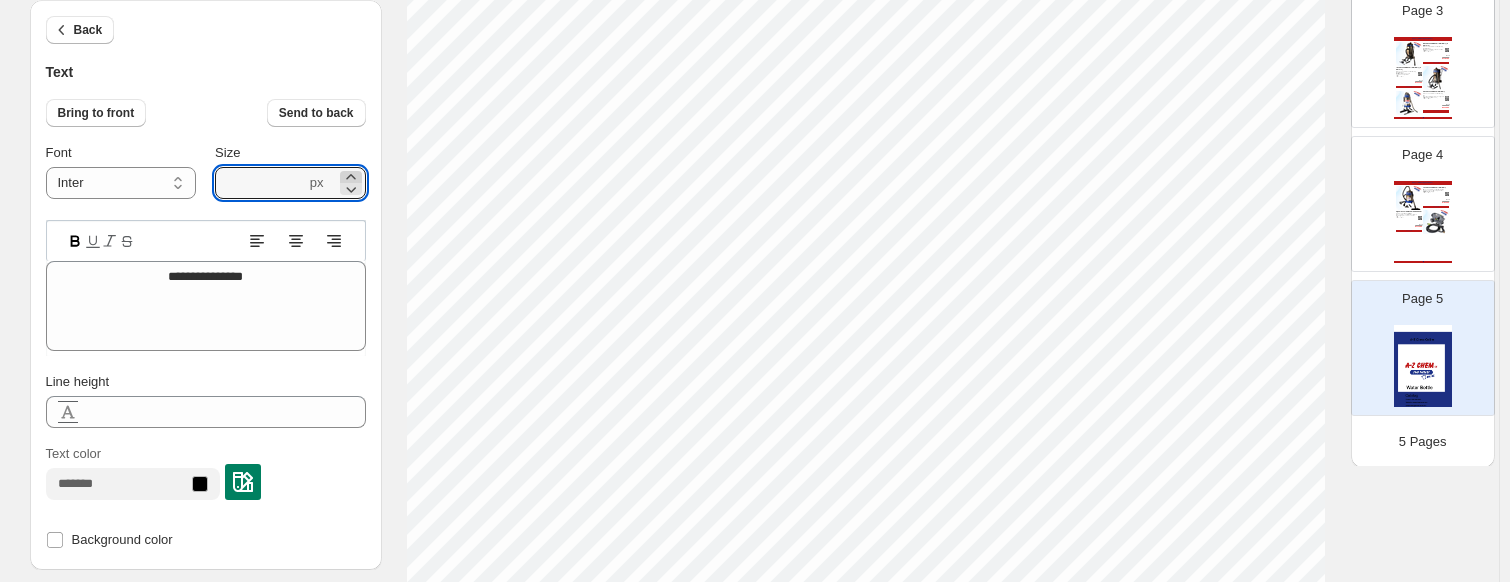 click 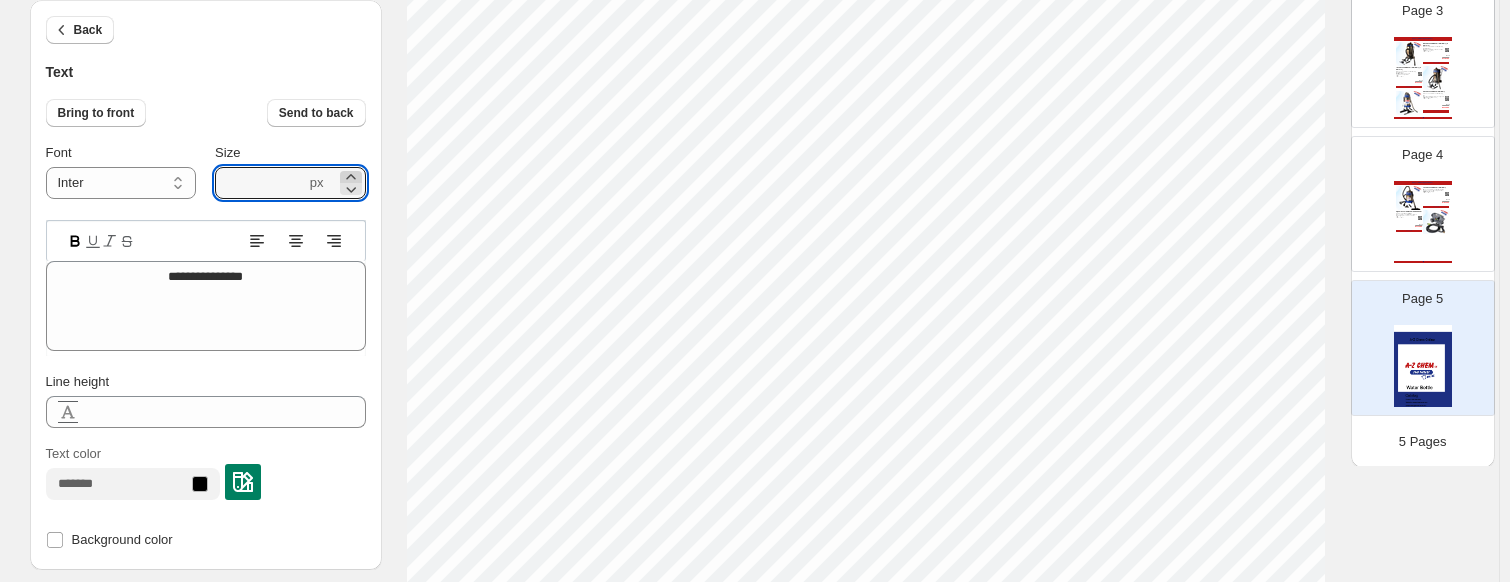 click 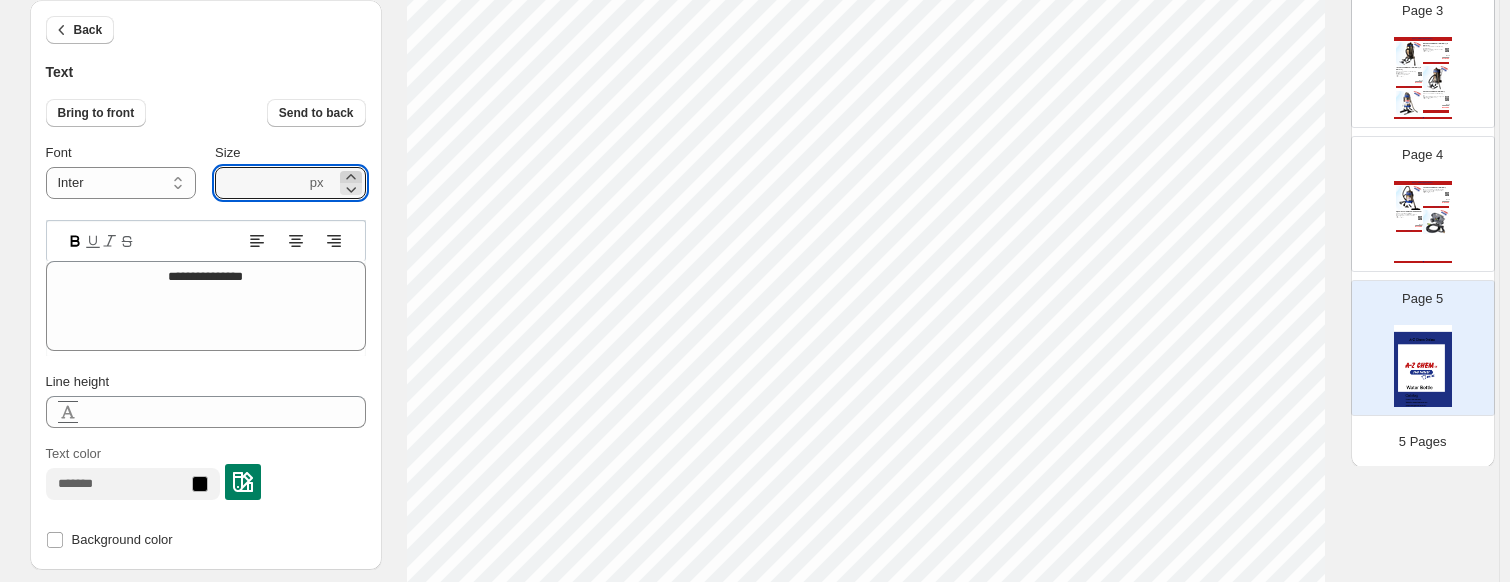 click 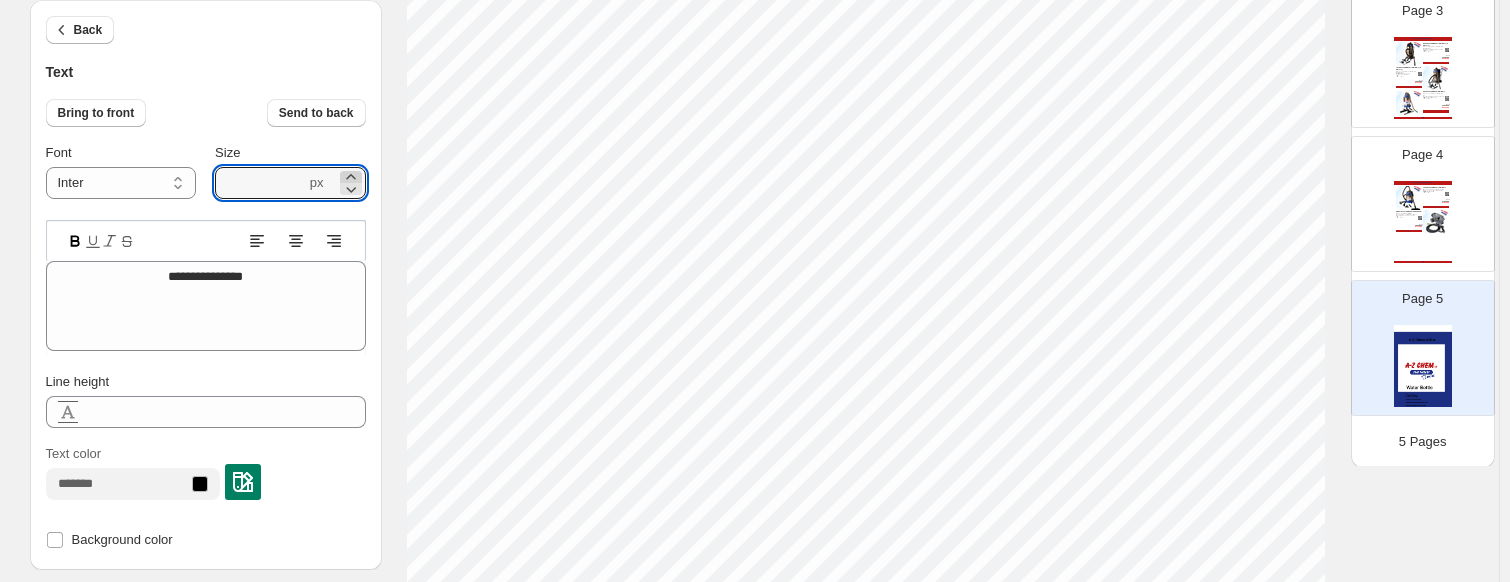 click 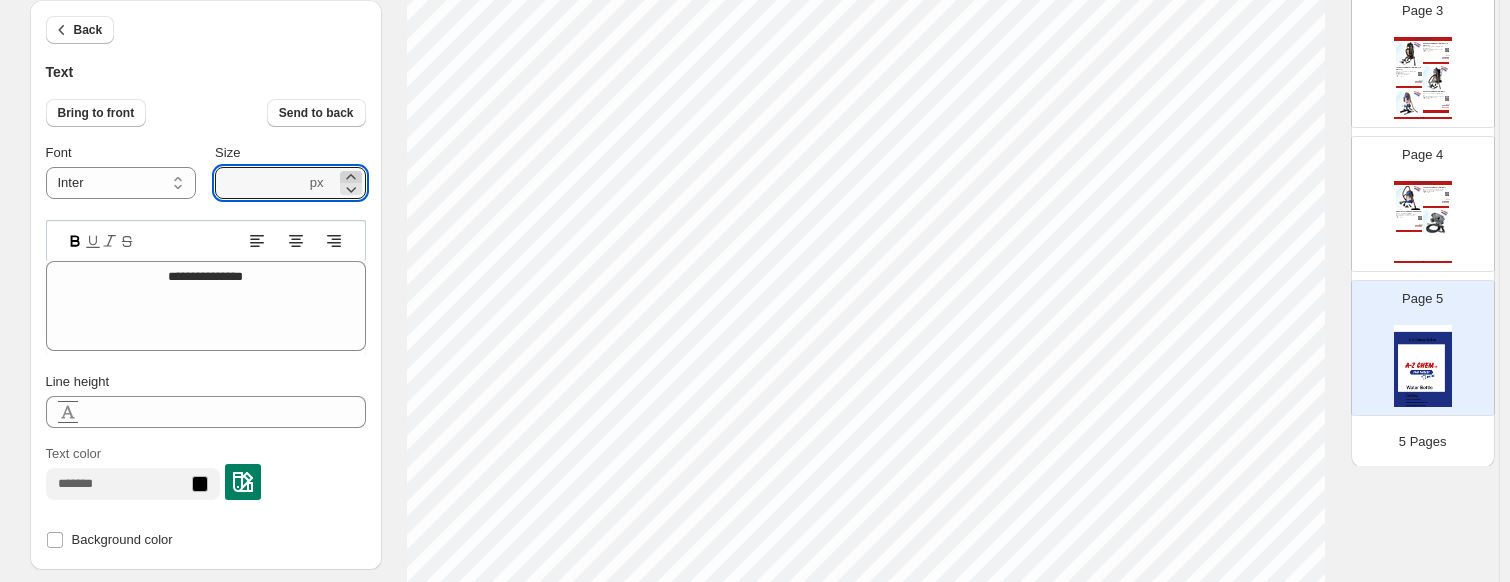 click 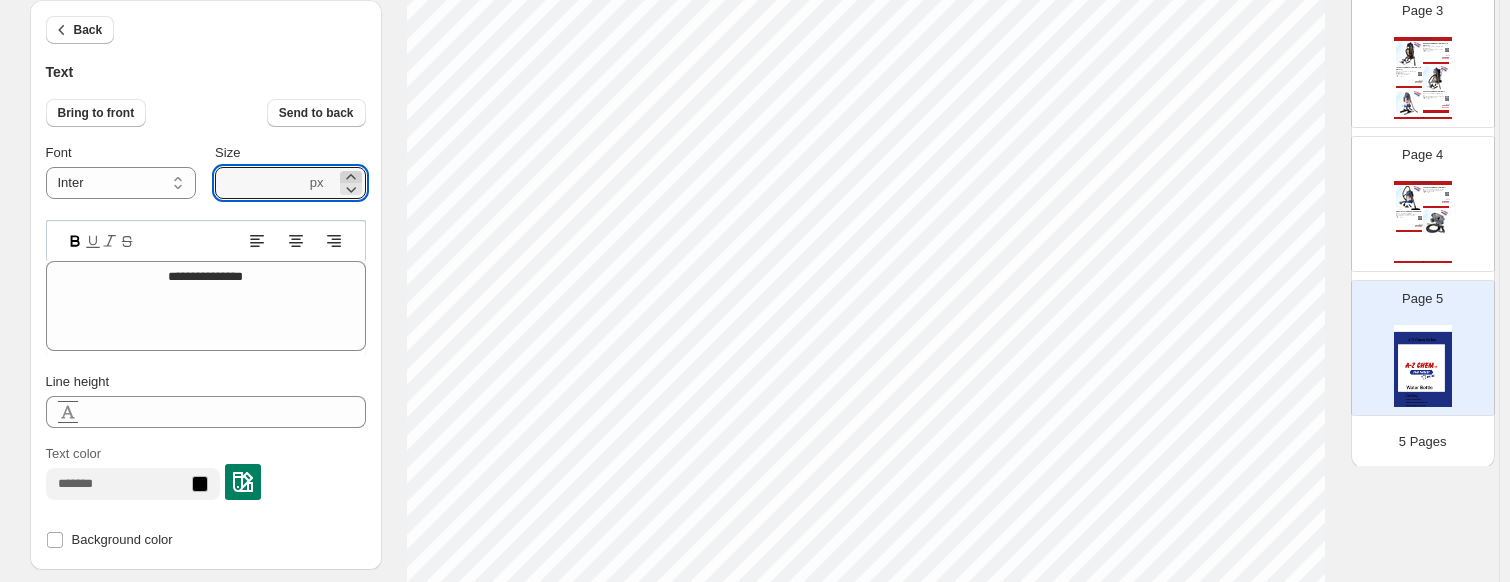 click 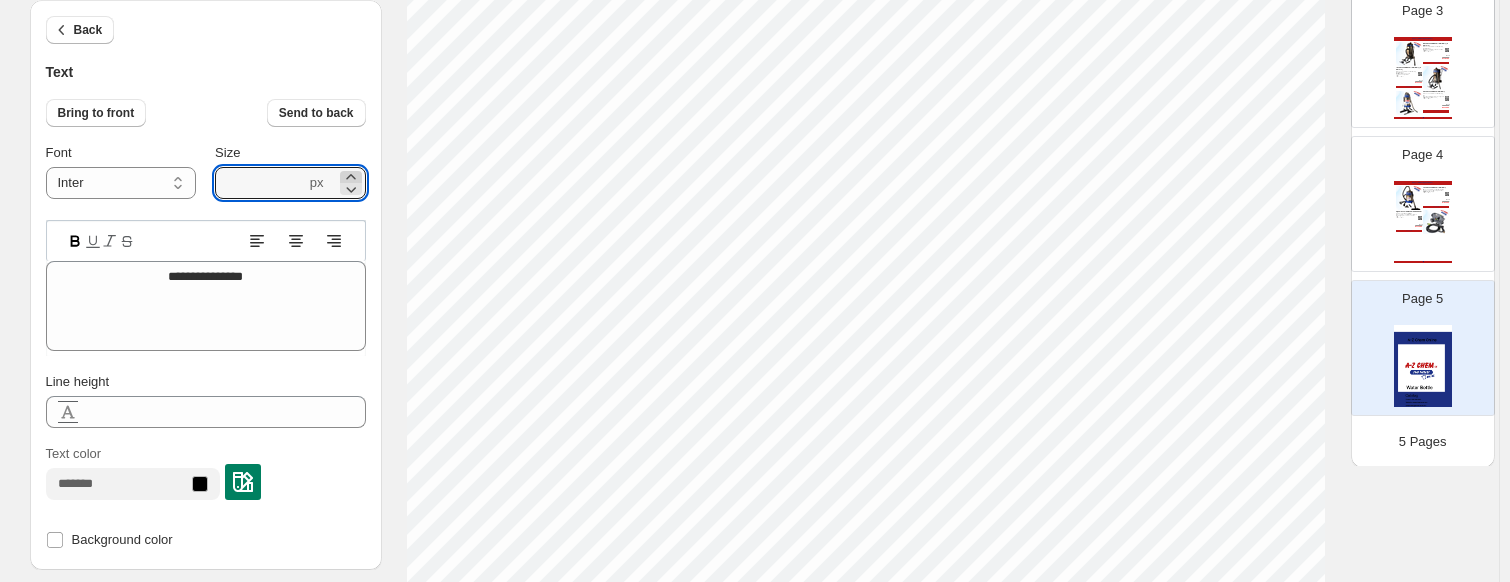 click 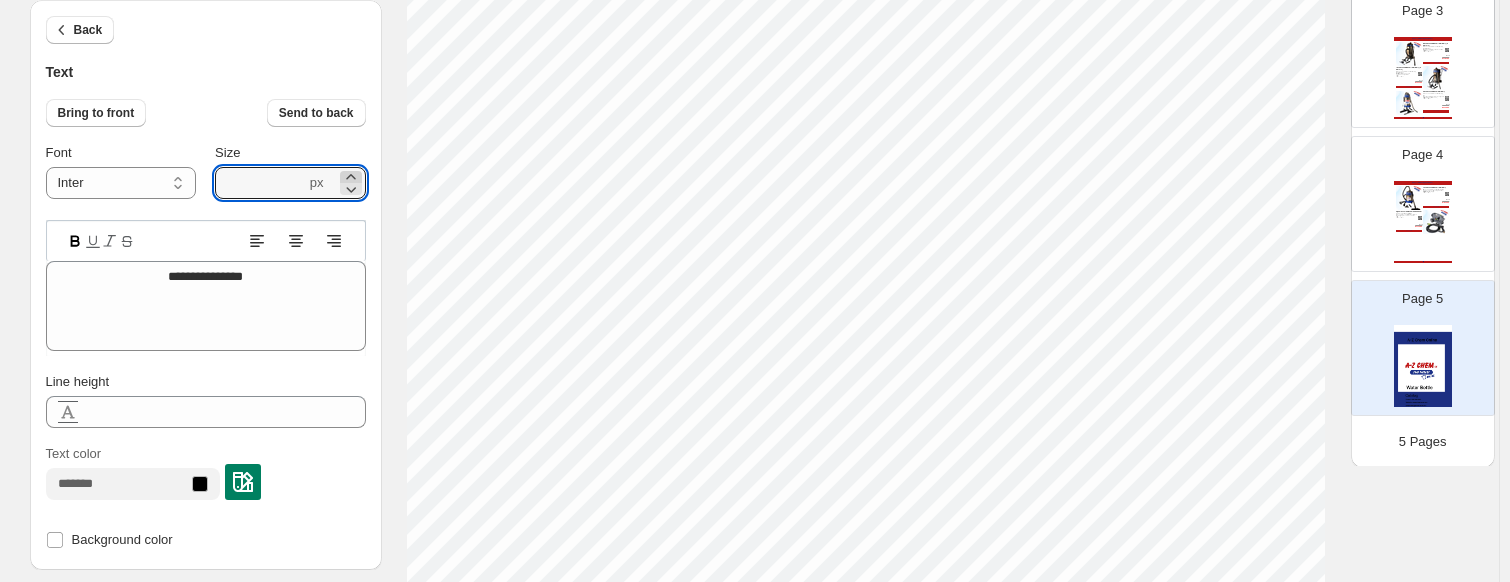 click 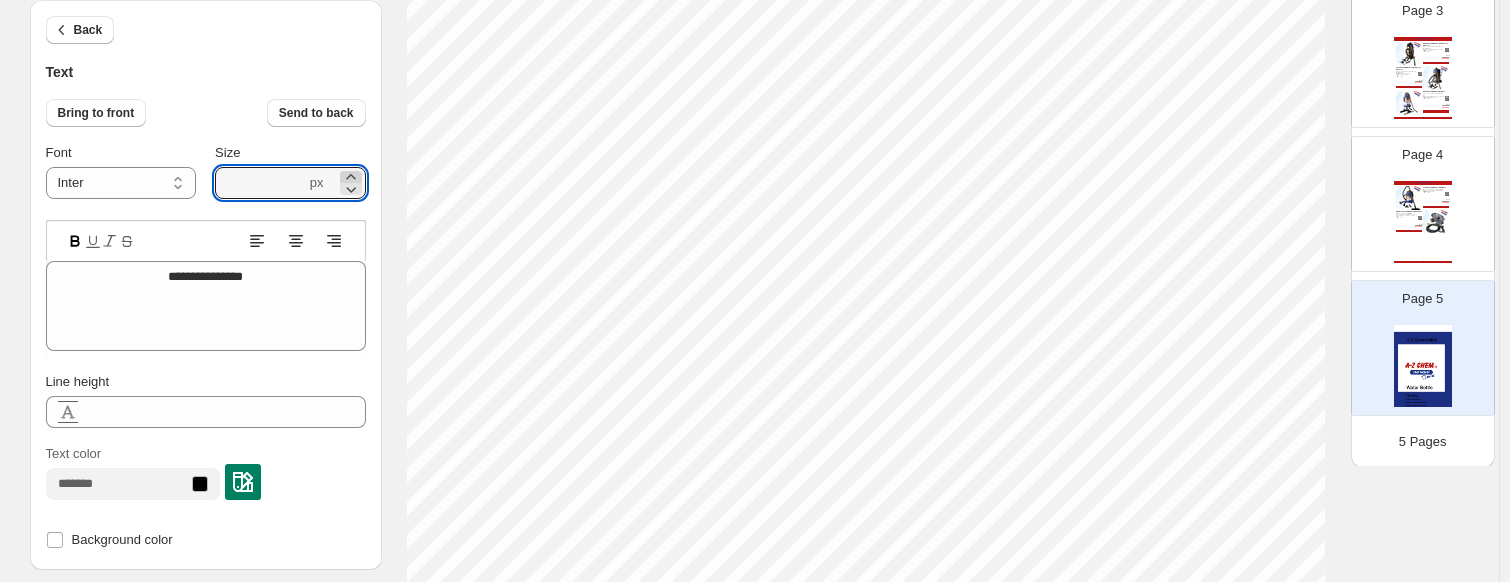 click 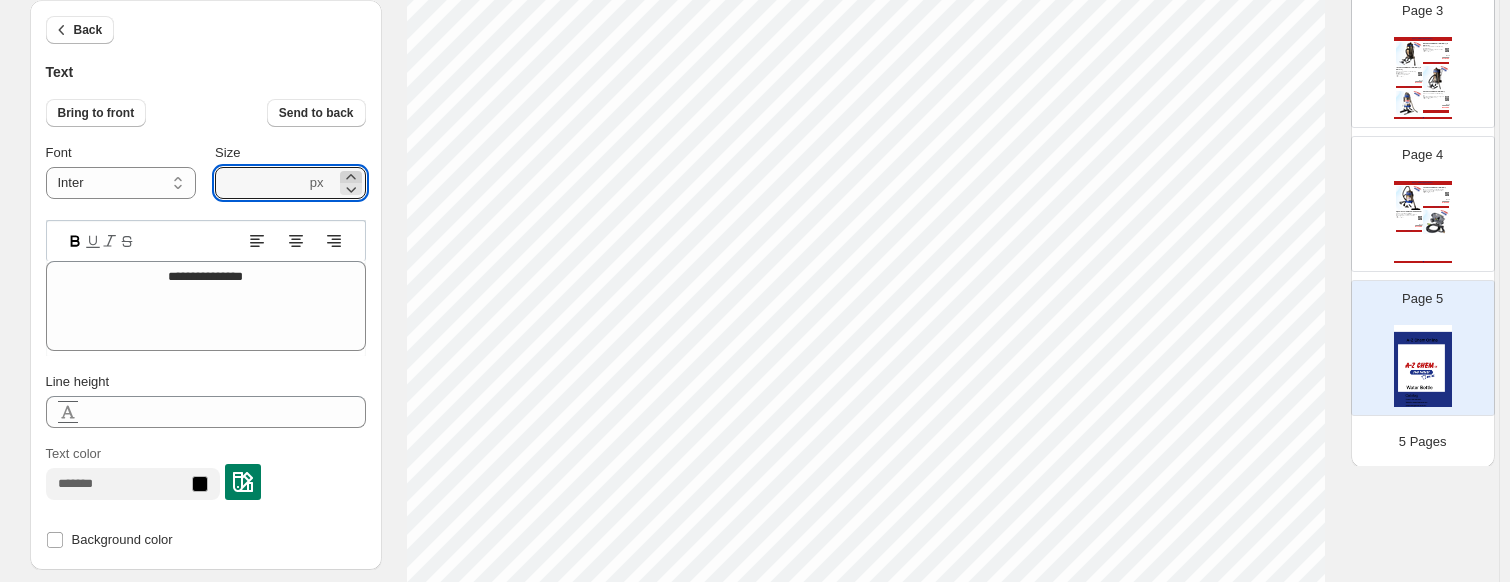 click 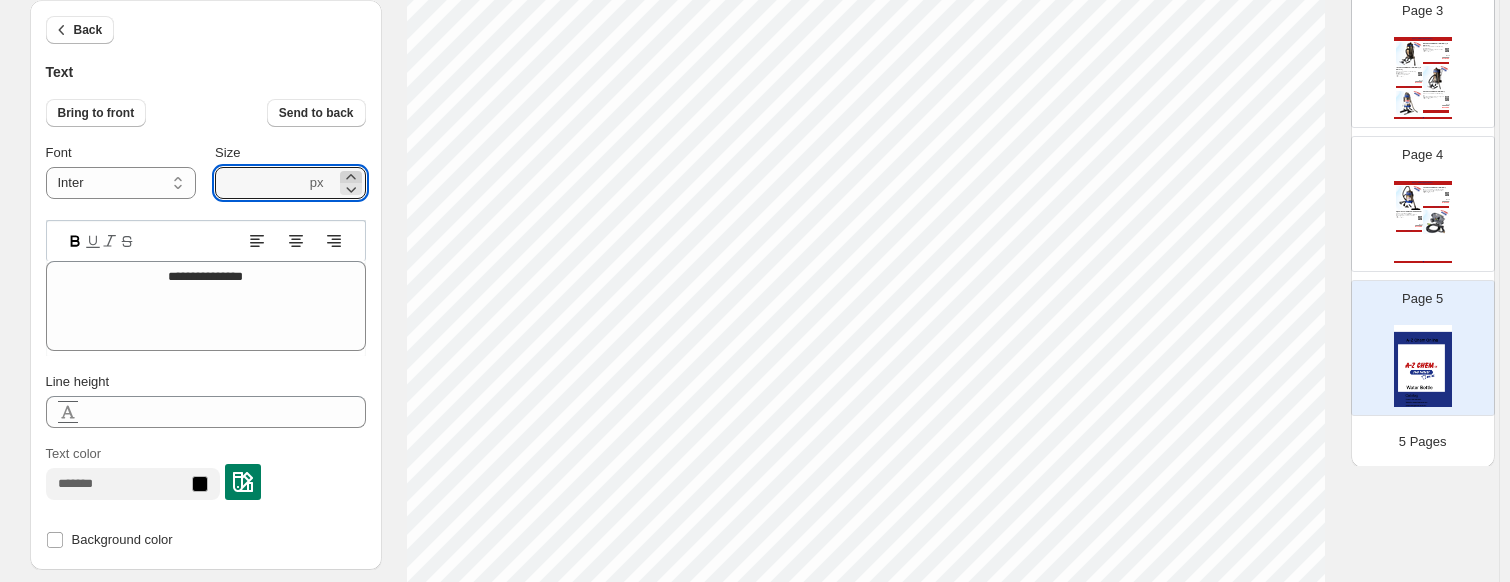 click 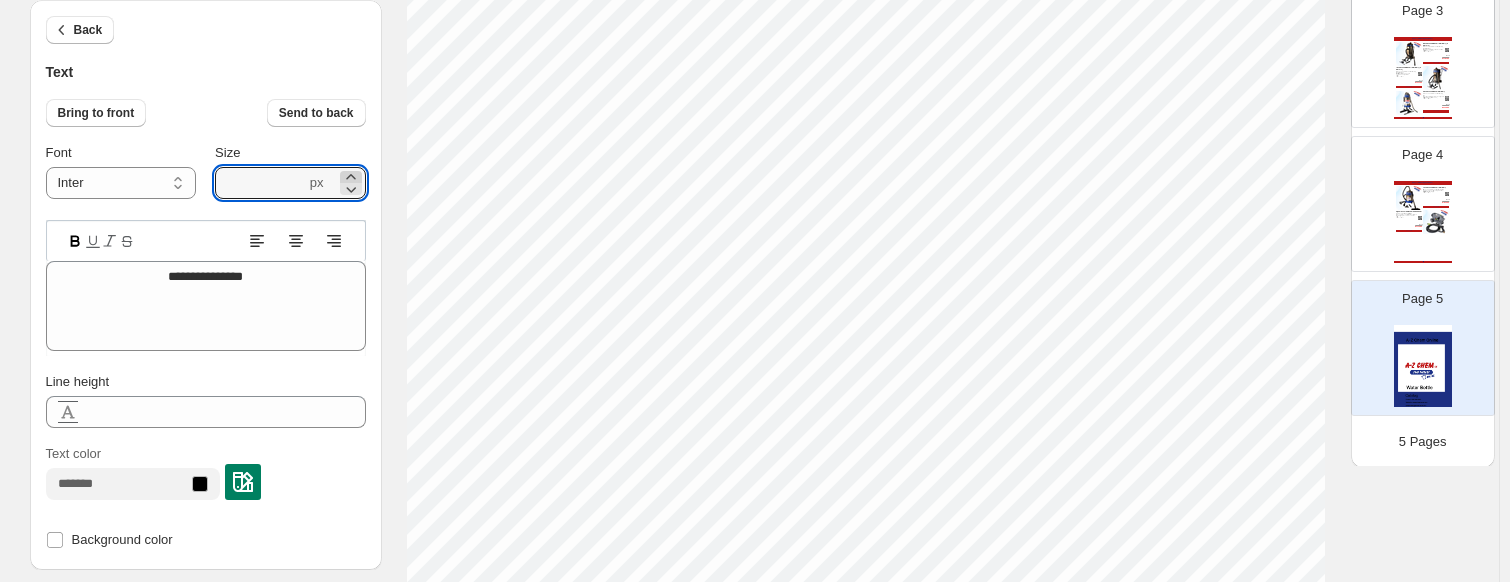 click 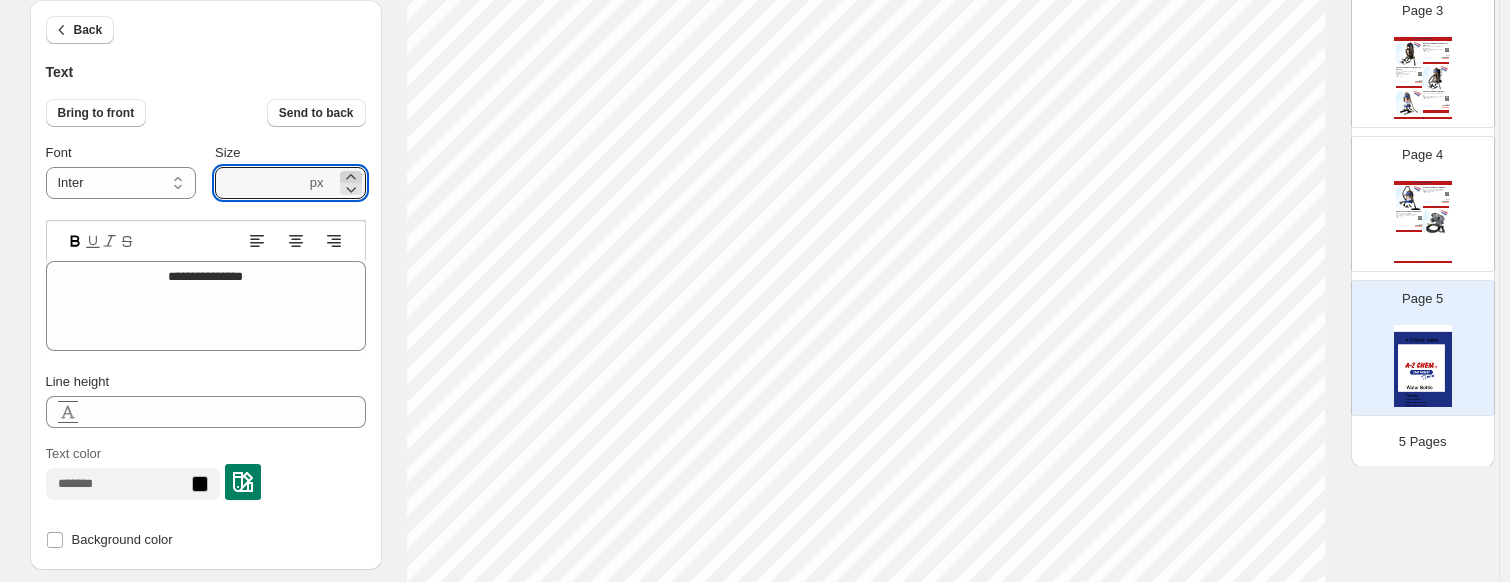 click 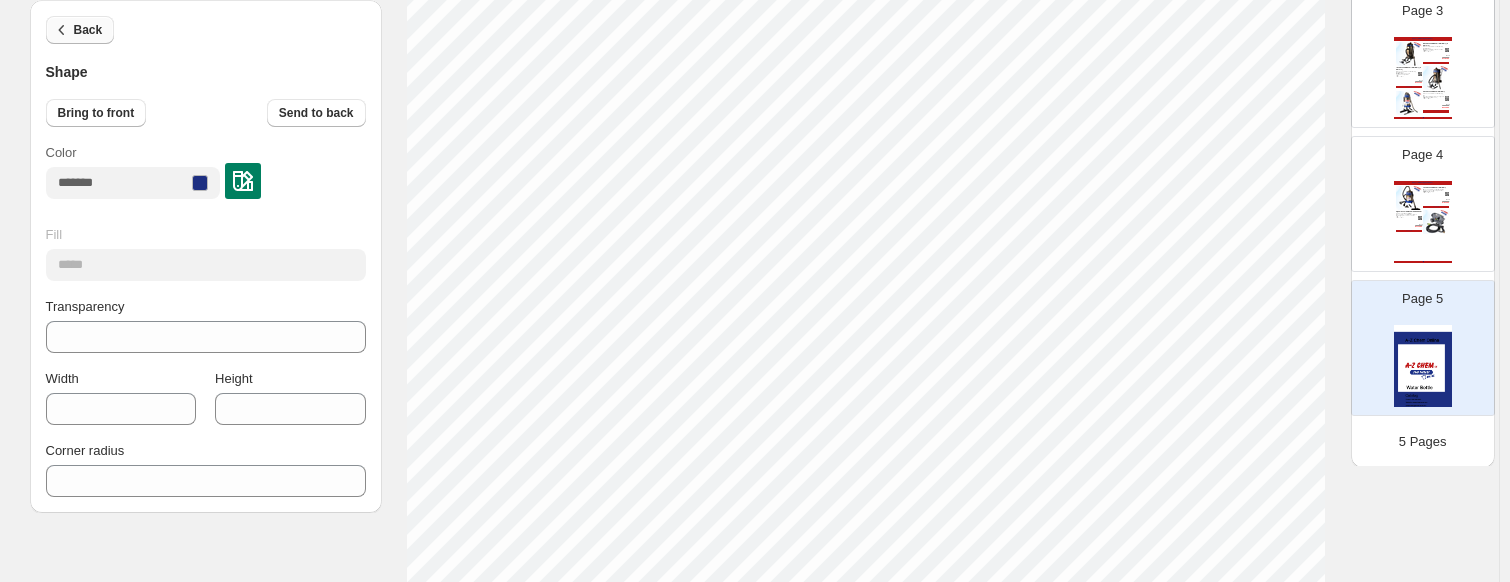 click 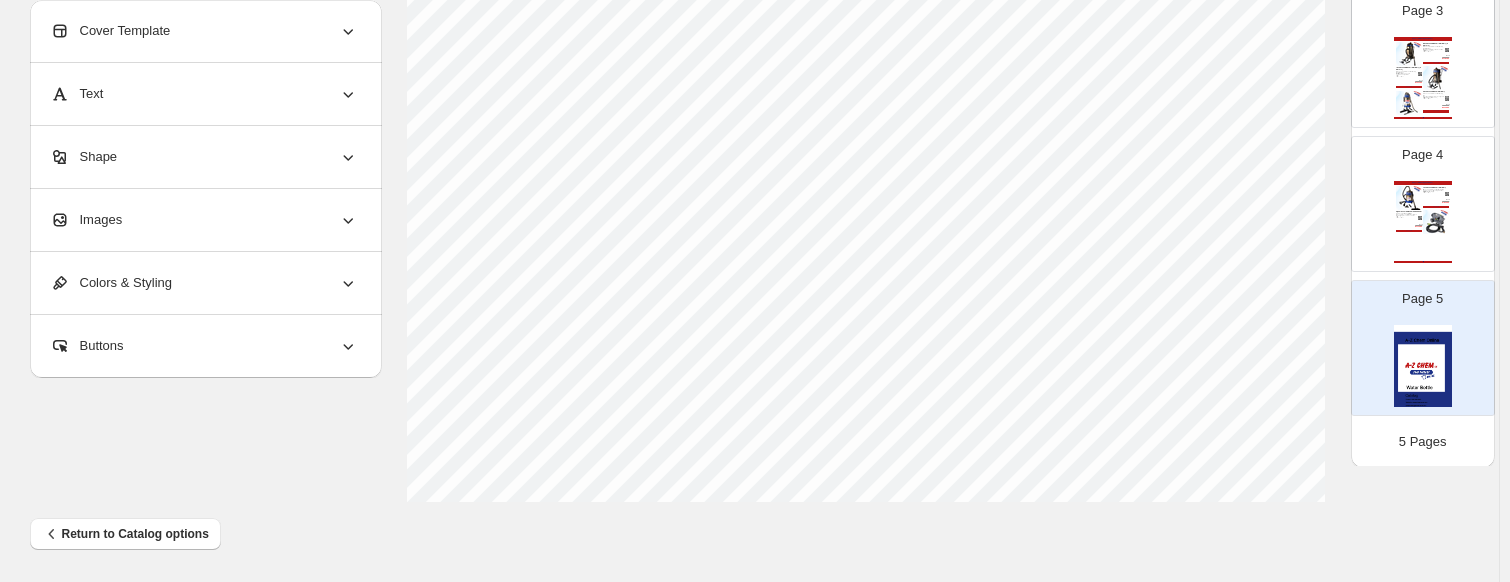 scroll, scrollTop: 843, scrollLeft: 0, axis: vertical 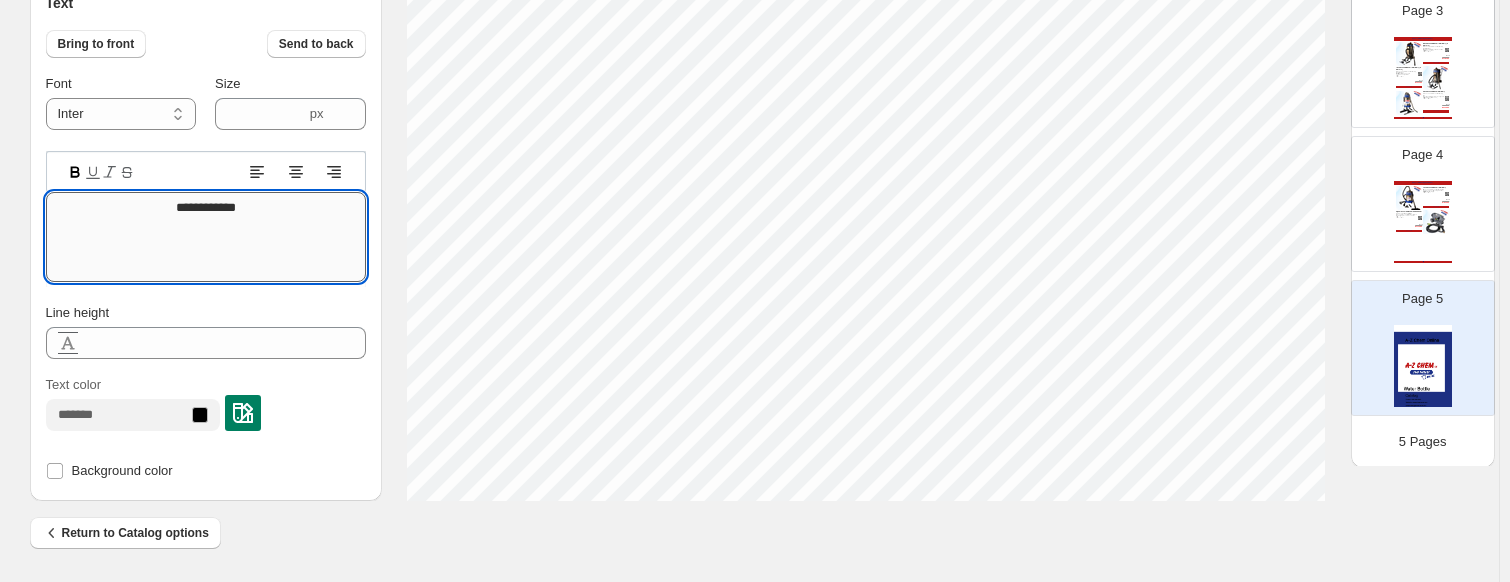 drag, startPoint x: 263, startPoint y: 210, endPoint x: 165, endPoint y: 211, distance: 98.005104 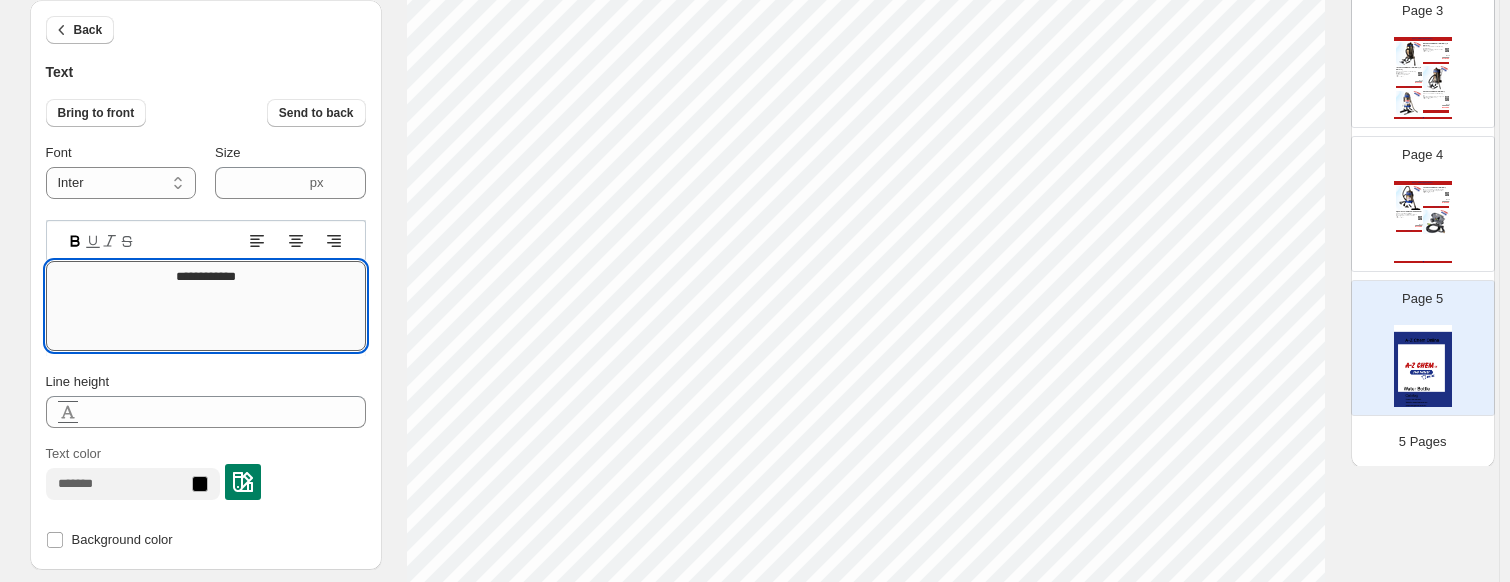 scroll, scrollTop: 343, scrollLeft: 0, axis: vertical 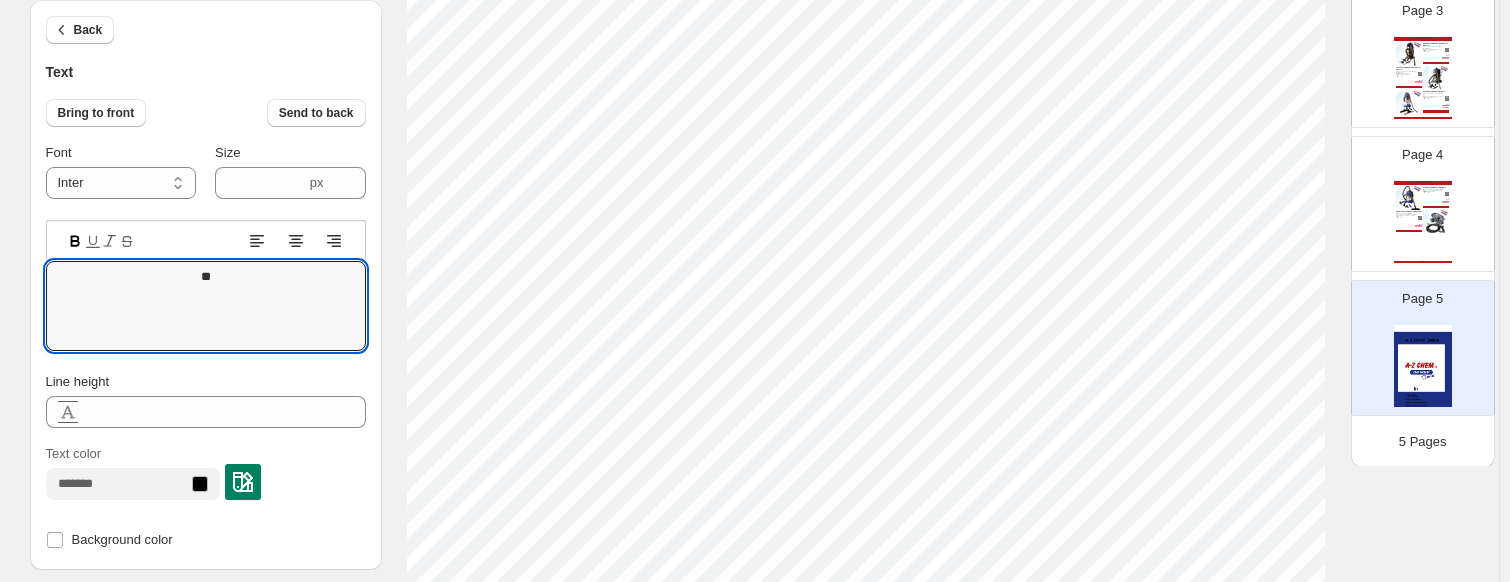 type on "***" 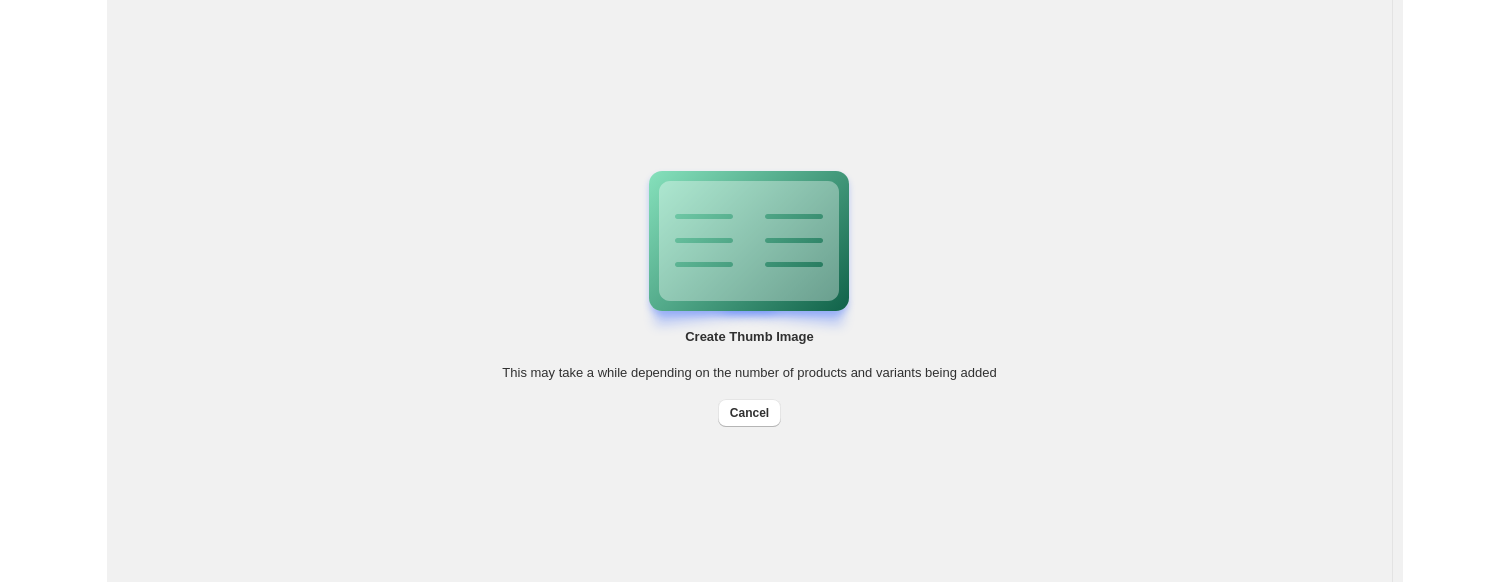 scroll, scrollTop: 0, scrollLeft: 0, axis: both 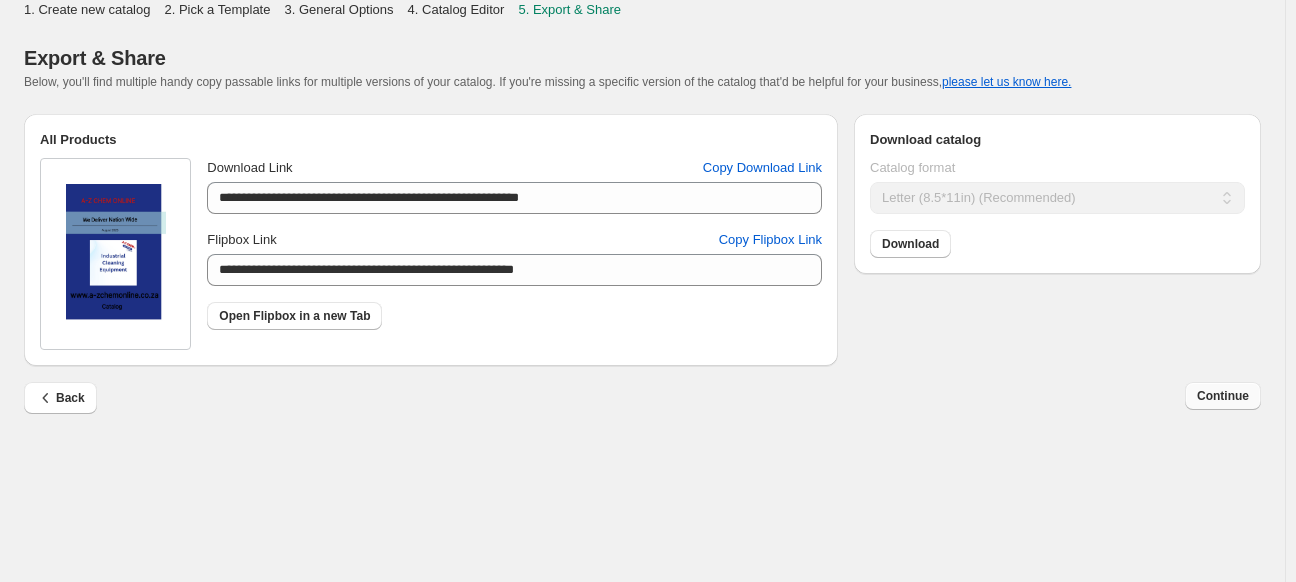 click on "Continue" at bounding box center (1223, 396) 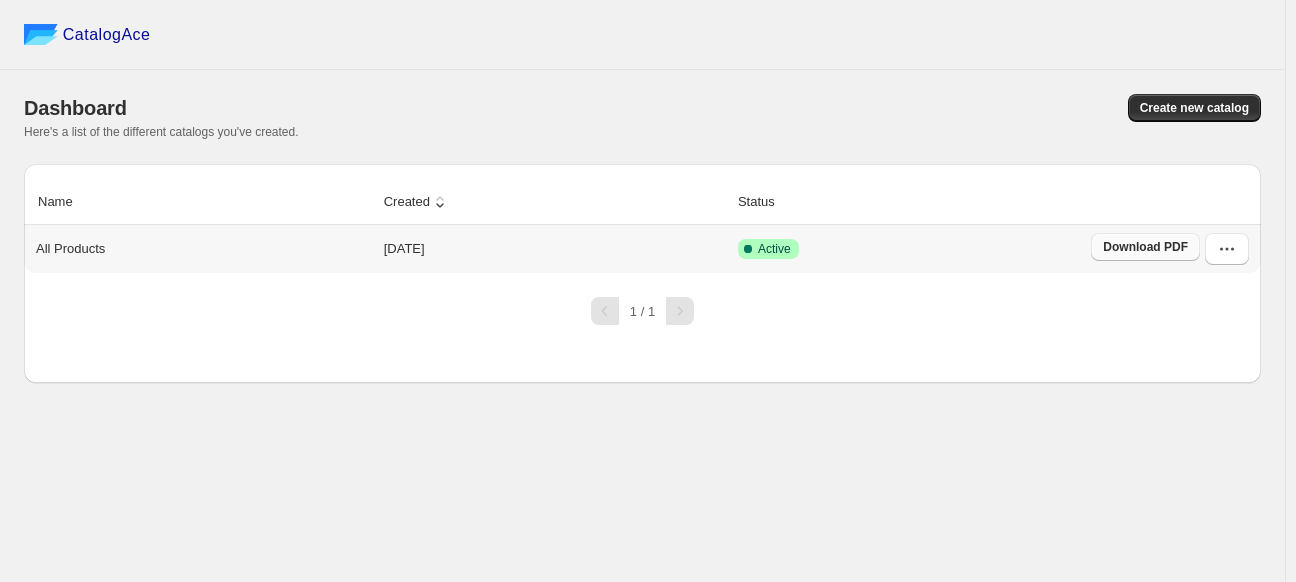 click on "Download PDF" at bounding box center (1145, 247) 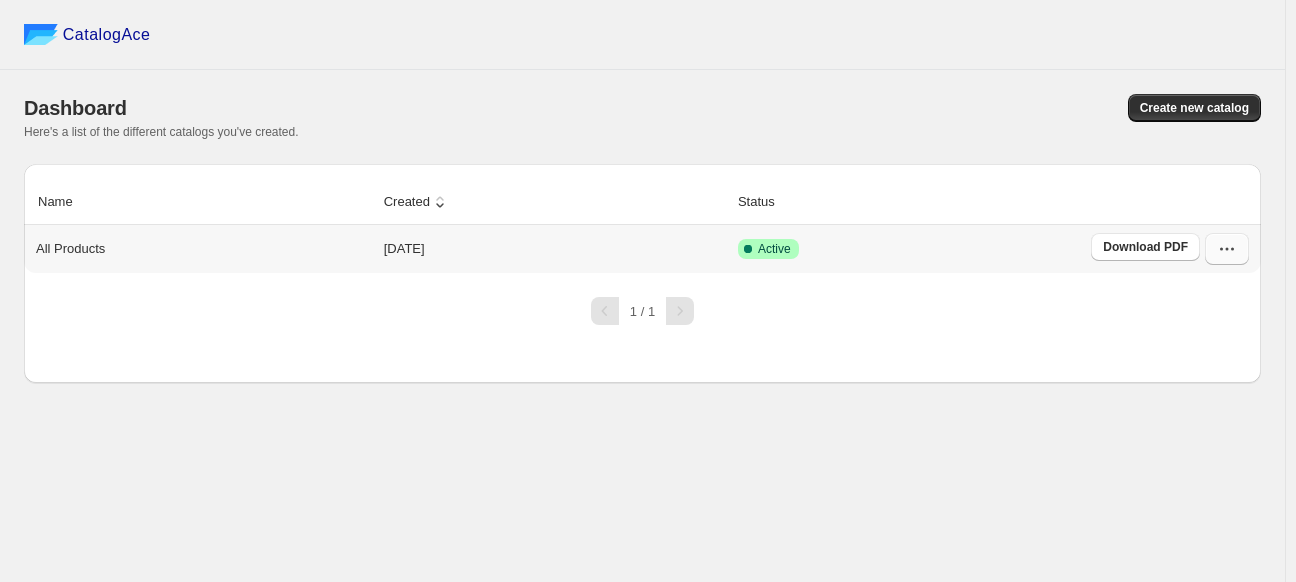 click 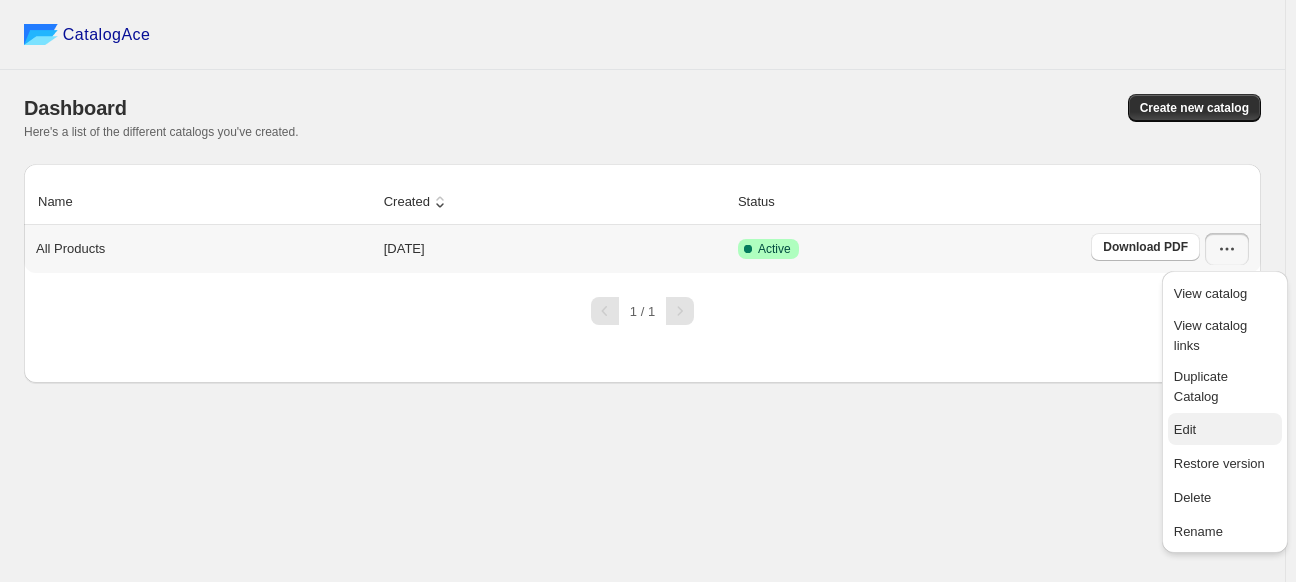click on "Edit" at bounding box center (1225, 430) 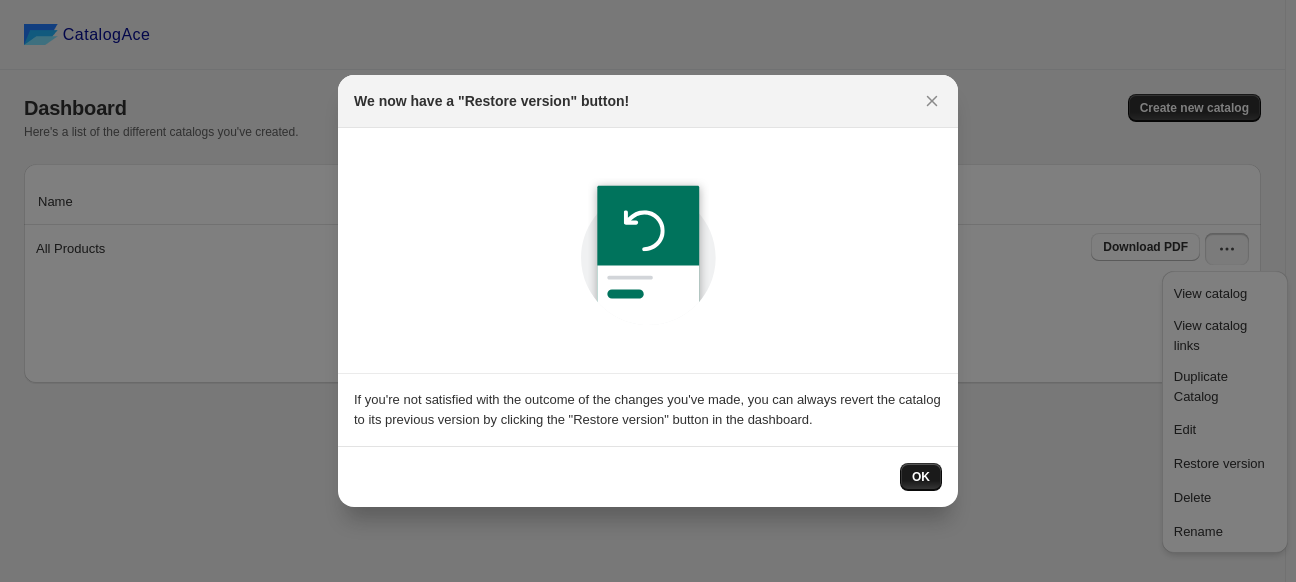 click on "OK" at bounding box center (921, 477) 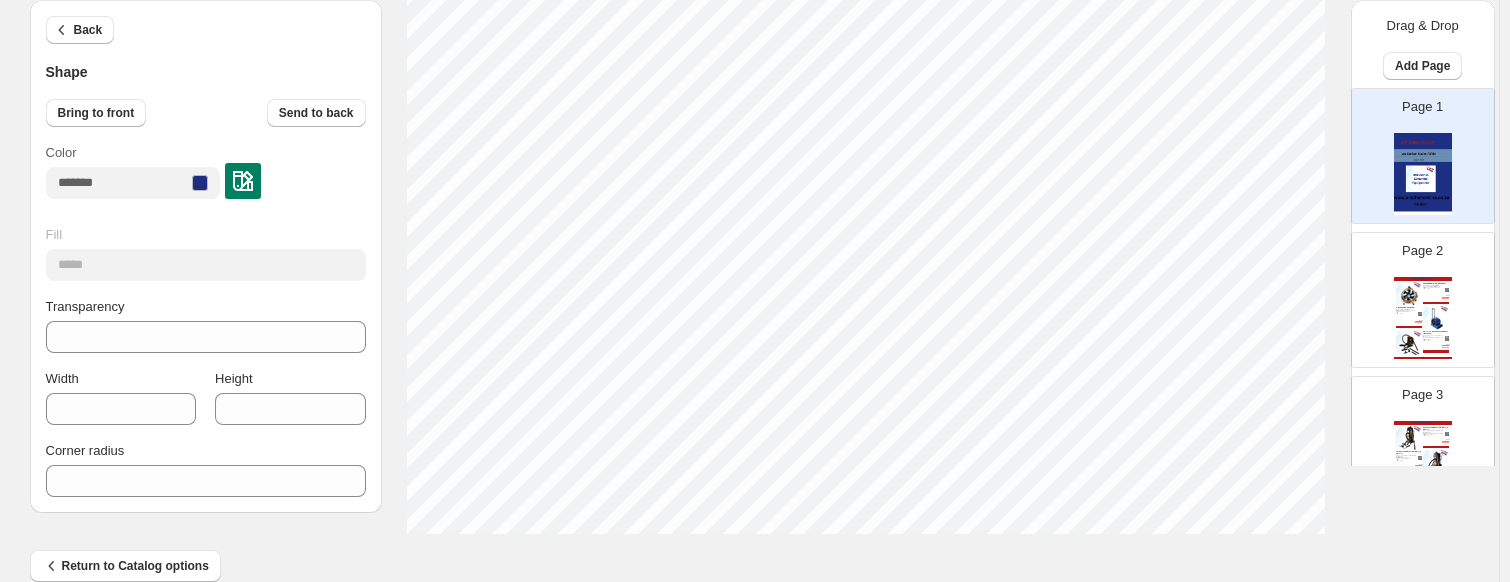 scroll, scrollTop: 843, scrollLeft: 0, axis: vertical 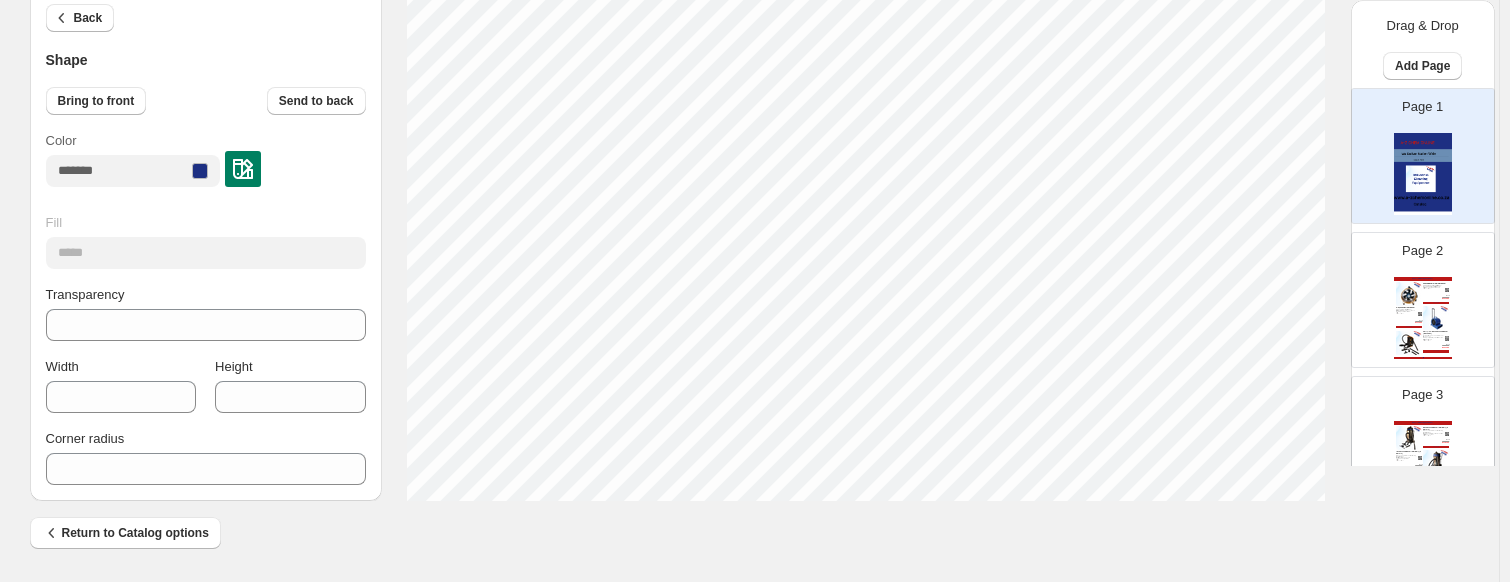 click on "1. Create new catalog 2. Pick a Template 3. General Options 4. Catalog Editor 5. Export & Share 100% Page *  / 5 Sync Data Save Template Save draft Next Cancel Back Shape Bring to front Send to back Color Fill ***** Transparency *** Width *** Height **** Corner radius * Click on an element to change font, style... Drag & Drop Add Page Page 1 Page 2 Industrial Cleaning Equipment  300mm Diameter Metal Air Blower 300mm Diameter Metal Air Blower
The 300mm Metal Air Blower is a compact yet powerful venti... Weight:  30 Brand:  A-Z Chem CC R null R 3600.00 R 3250.00 BUY NOW 3-Speed Plastic Air Blower 3-Speed Plastic Air Blower
Efficient, reliable, and easy to use — the 3-Speed Plastic Air ... Weight:  20 Brand:  A-Z Chem CC R null R 3900.00 R 3550.00 BUY NOW Carry-on-Back Vacuum Cleaner (BackVac) Carry-on-Back Vacuum Cleaner (BackVac)
Compact, mobile, and efficient — the Carry-on-Back ... Weight:  20 Brand:  A-Z Chem CC R null R 3650.00 R 3375.00 BUY NOW Water Bottle Catalog | Page undefined Page 3" at bounding box center [755, -552] 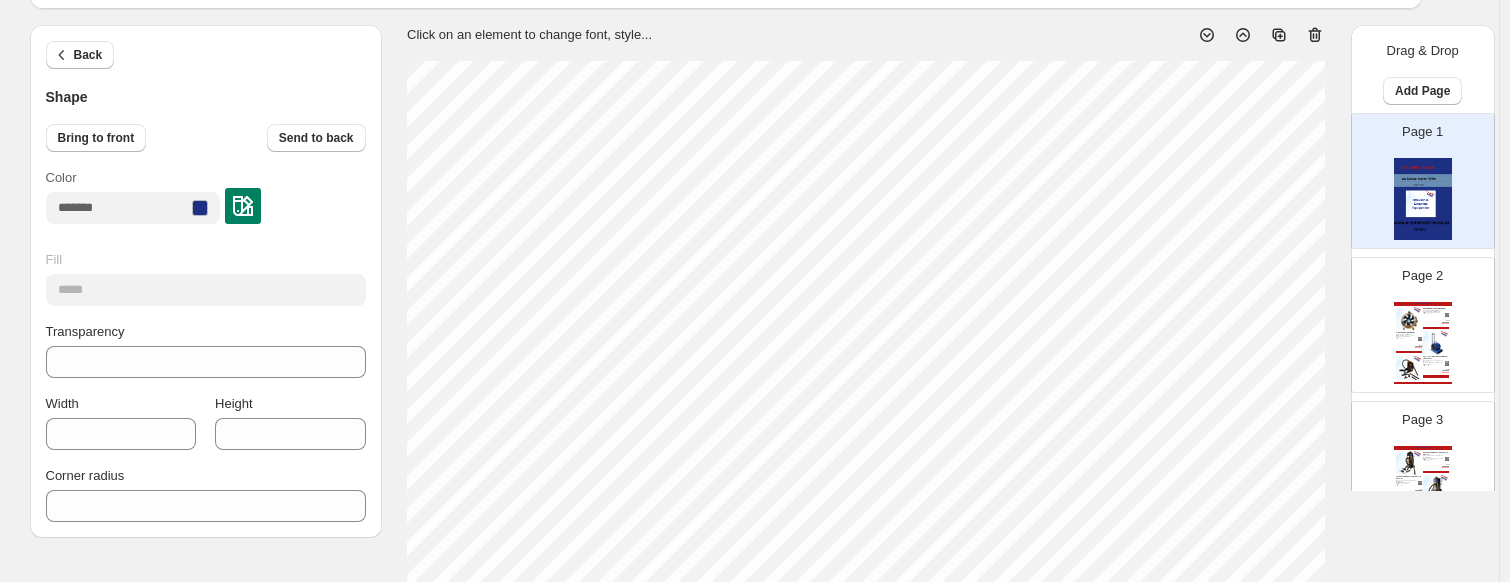scroll, scrollTop: 0, scrollLeft: 0, axis: both 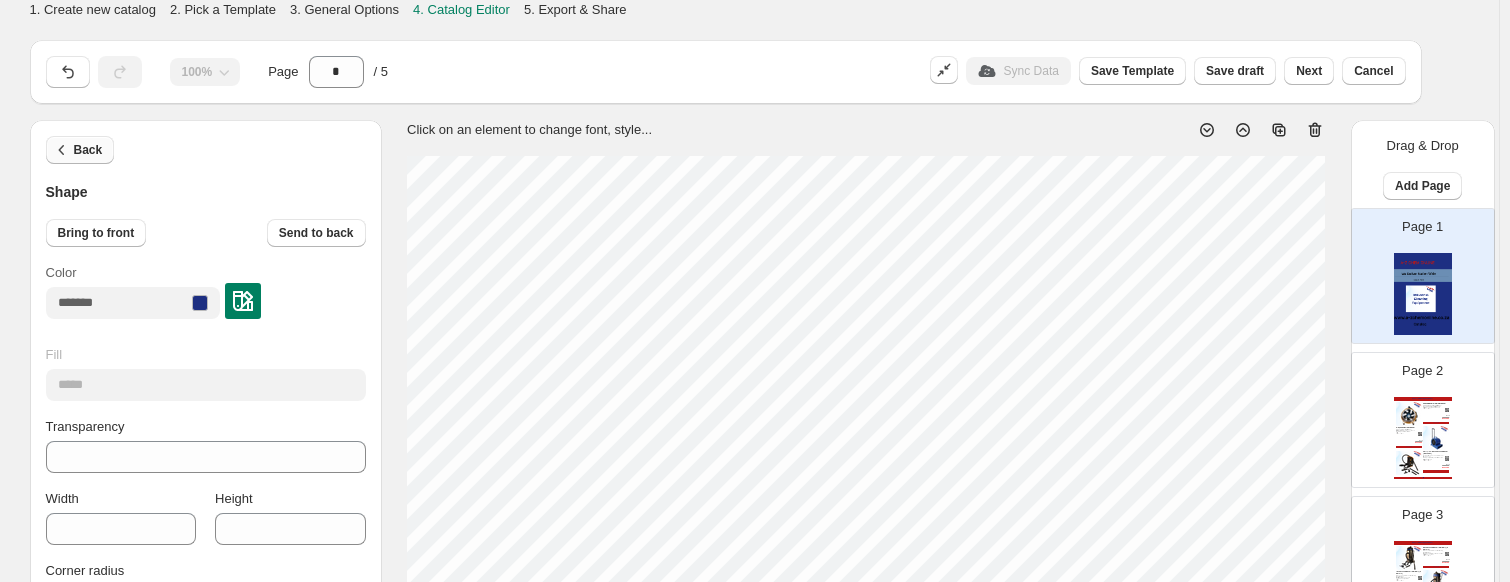 click on "Back" at bounding box center (80, 150) 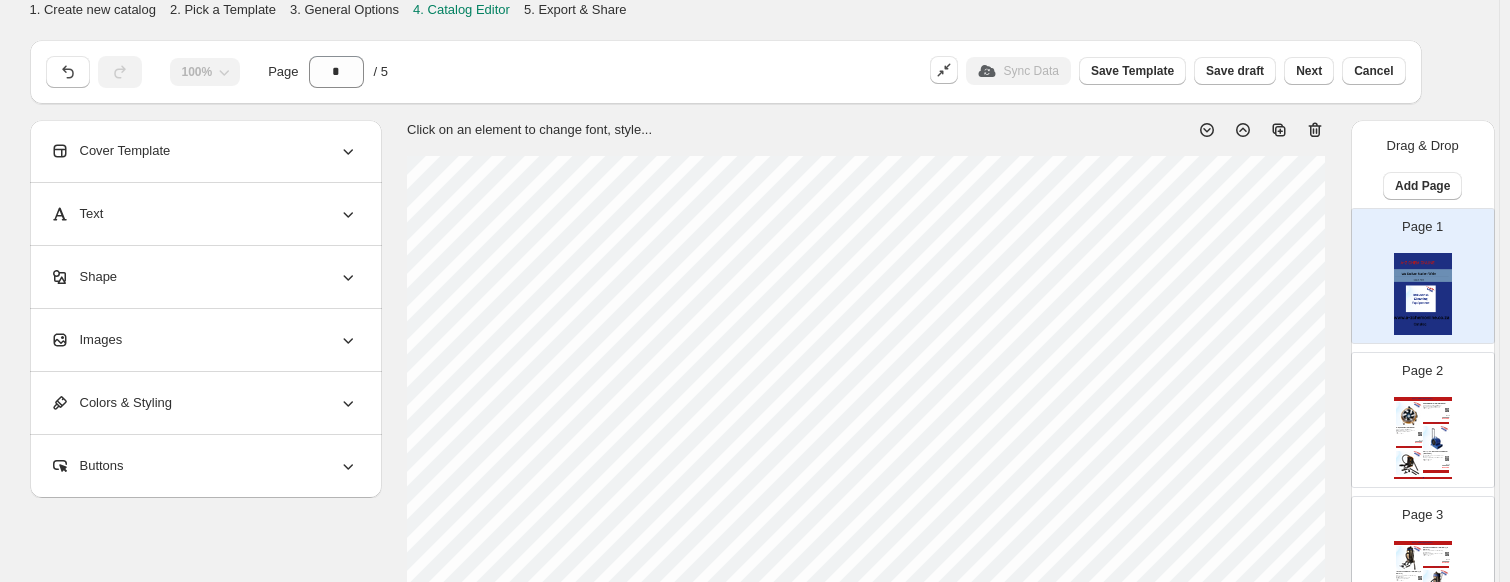 scroll, scrollTop: 100, scrollLeft: 0, axis: vertical 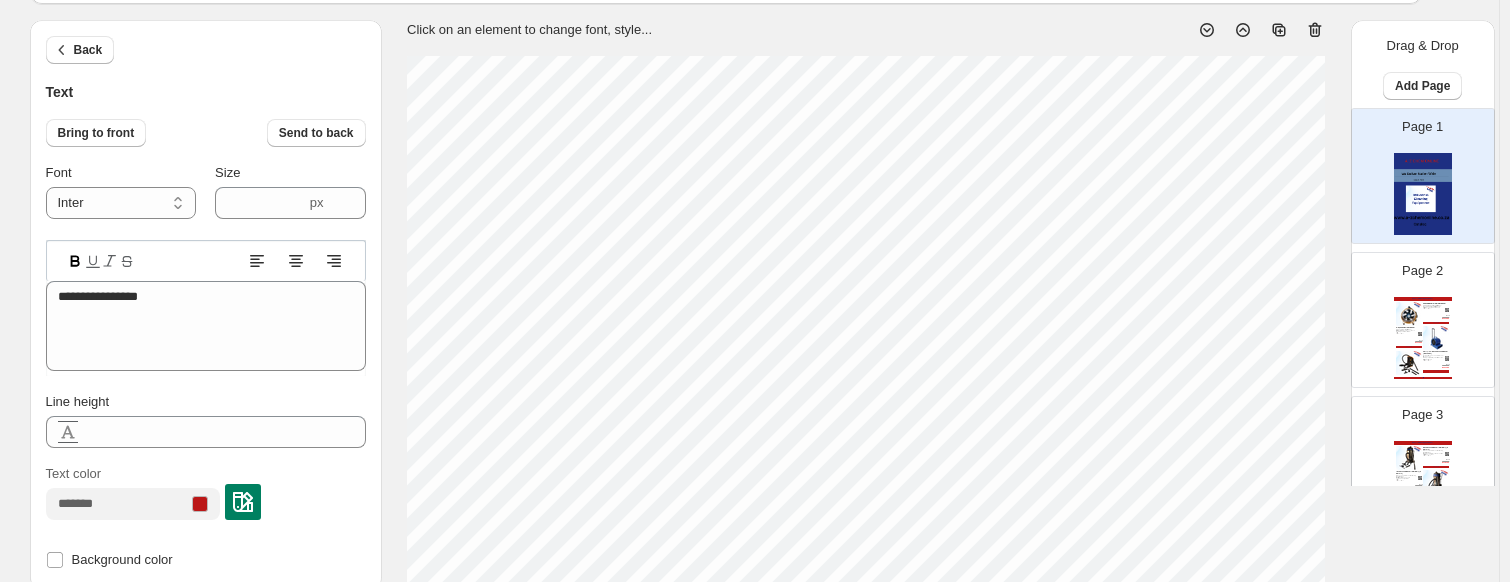 click 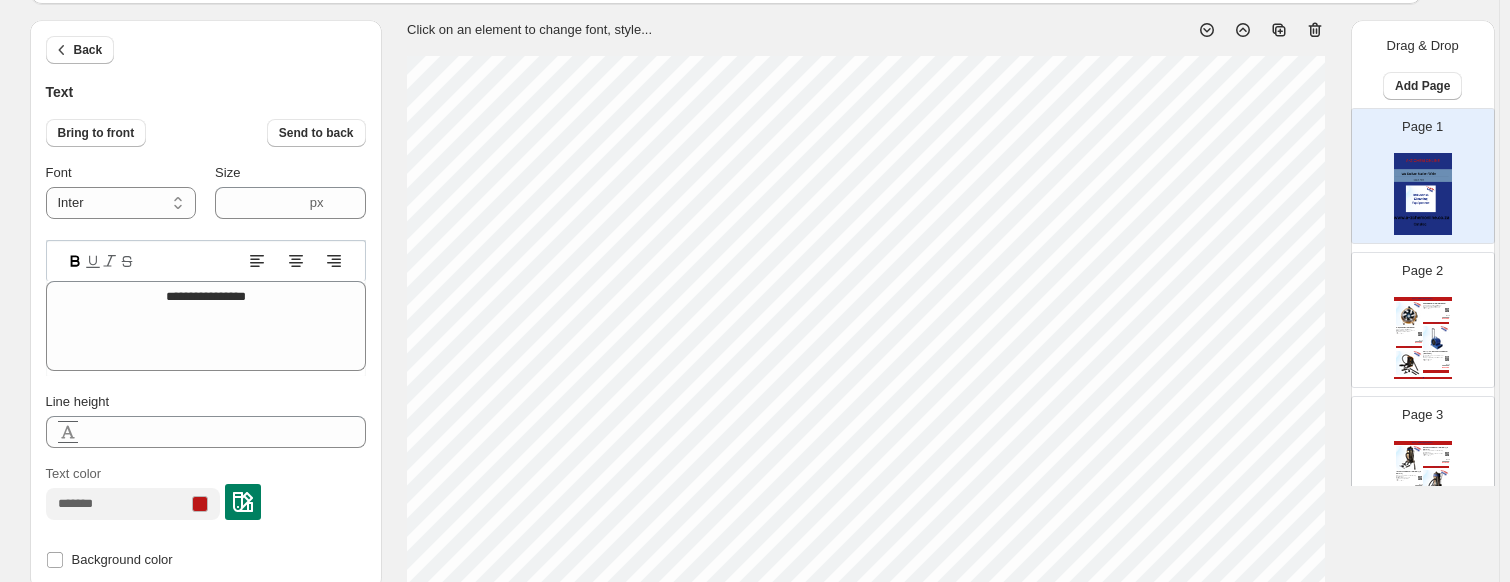 type on "****" 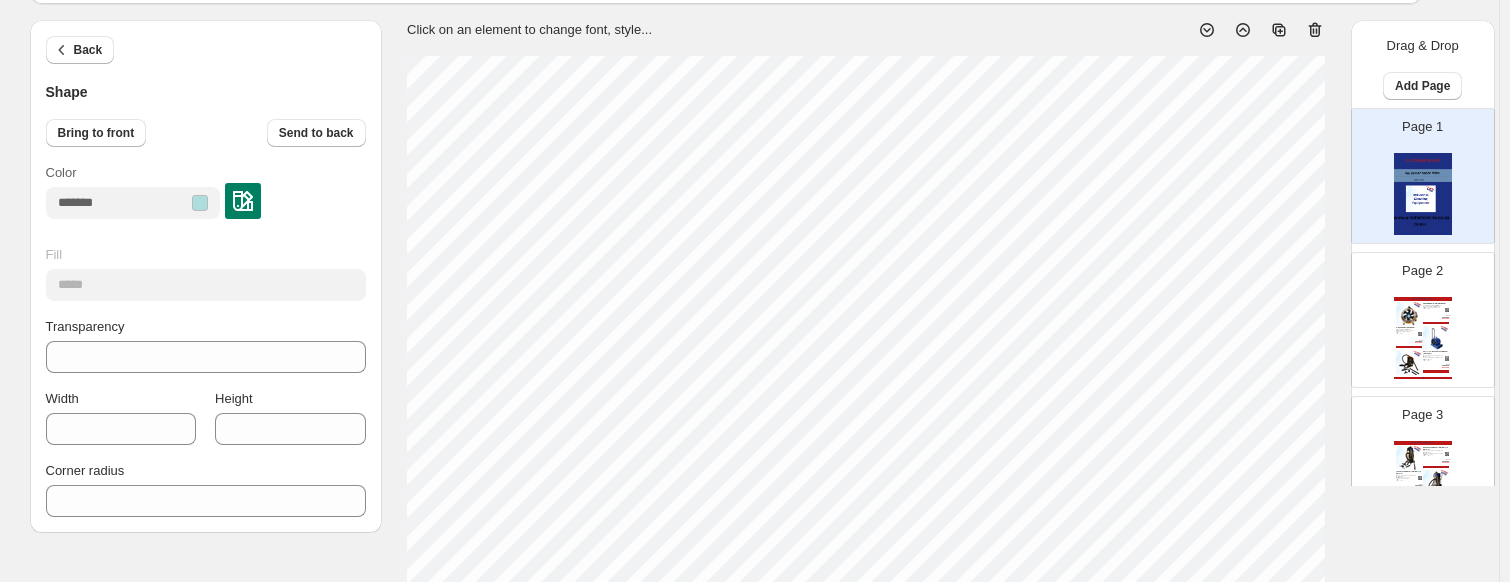 type on "***" 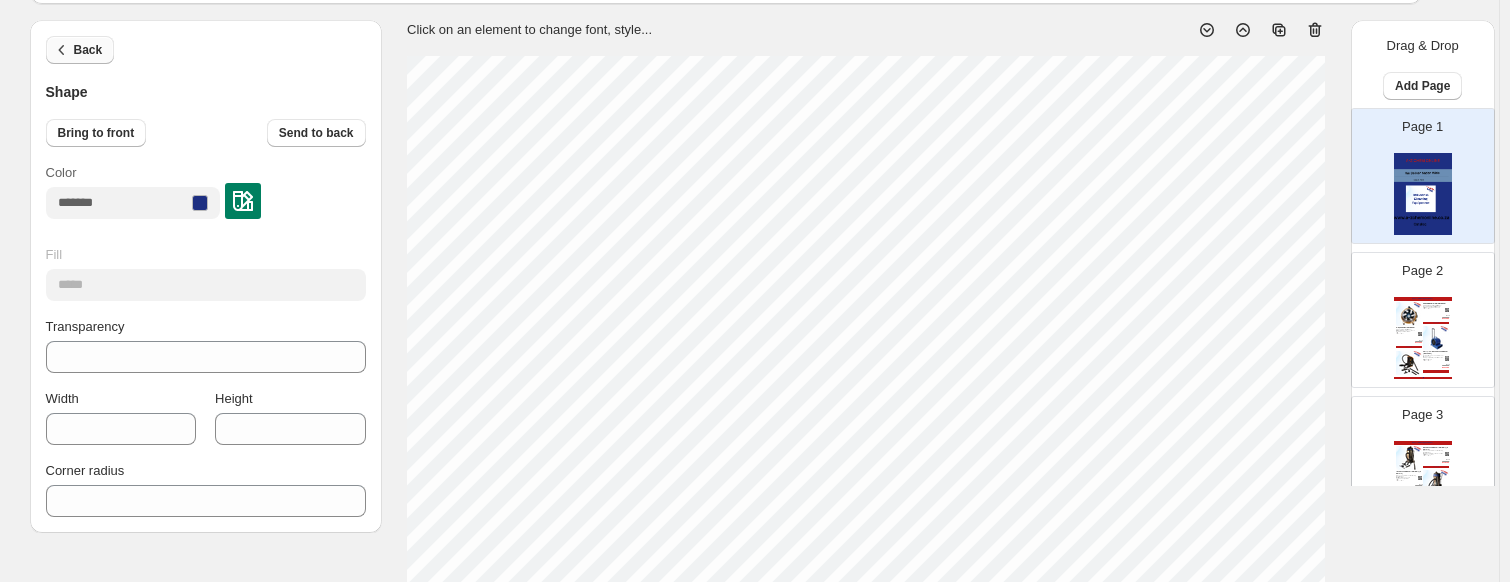 click on "Back" at bounding box center [88, 50] 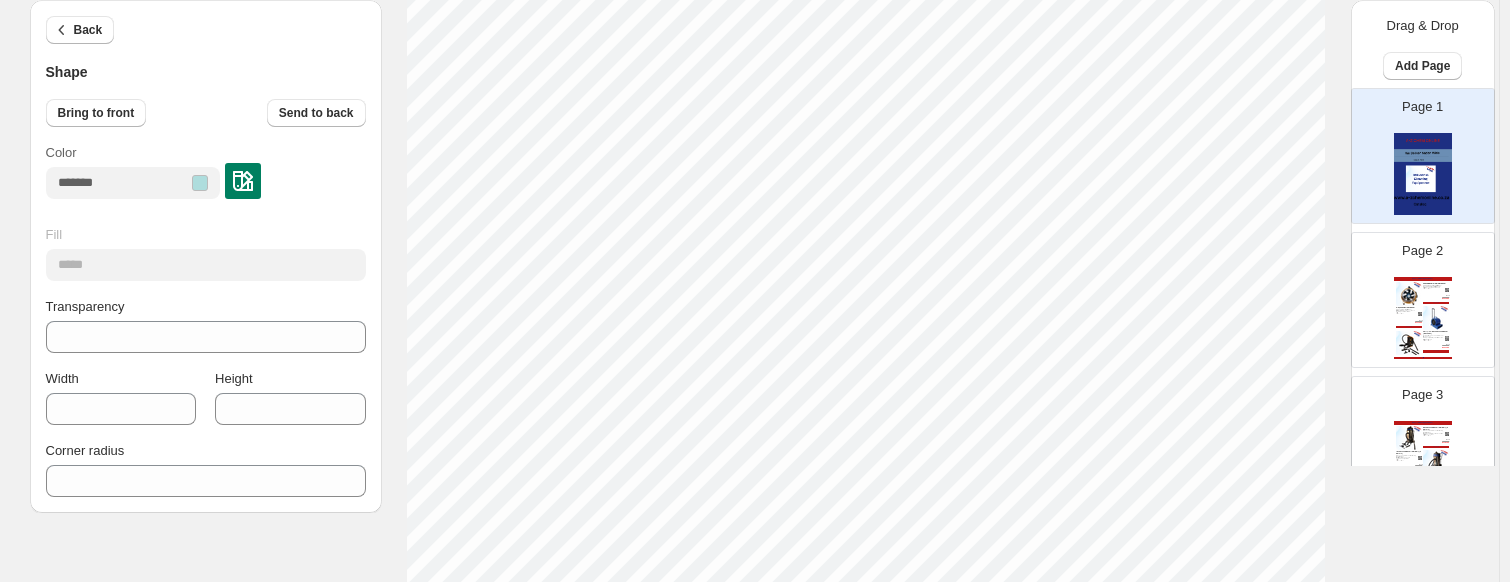 scroll, scrollTop: 200, scrollLeft: 0, axis: vertical 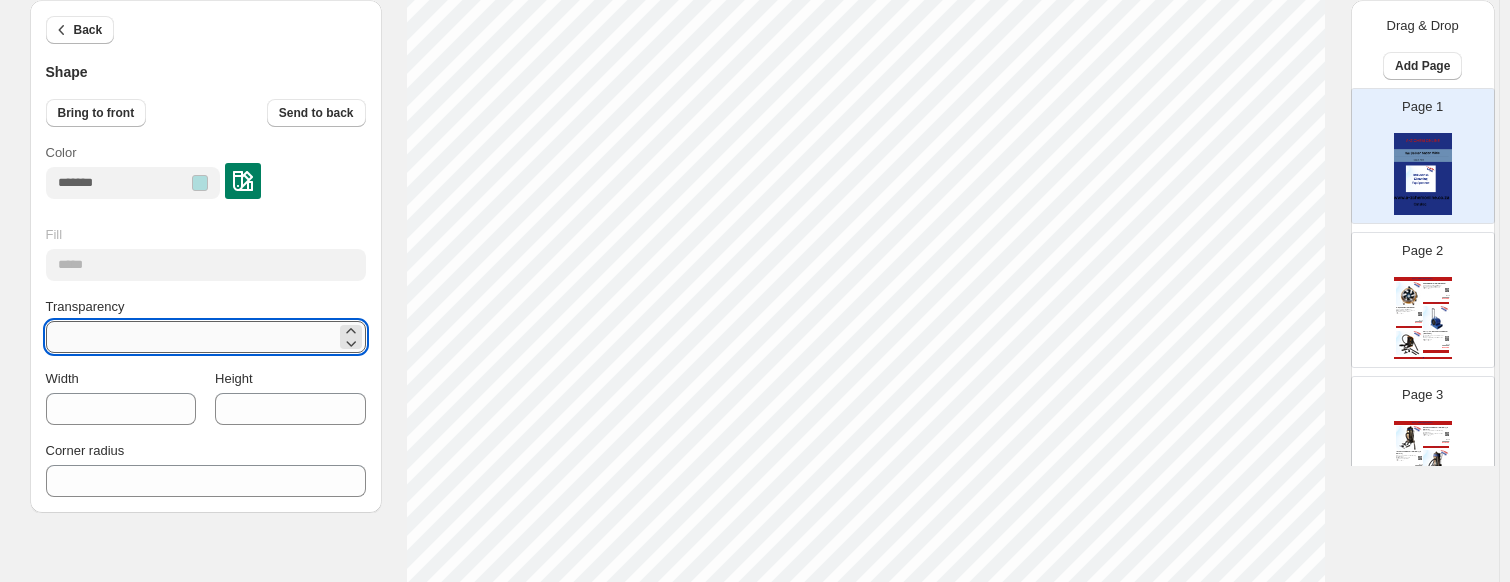 click on "**" at bounding box center (191, 337) 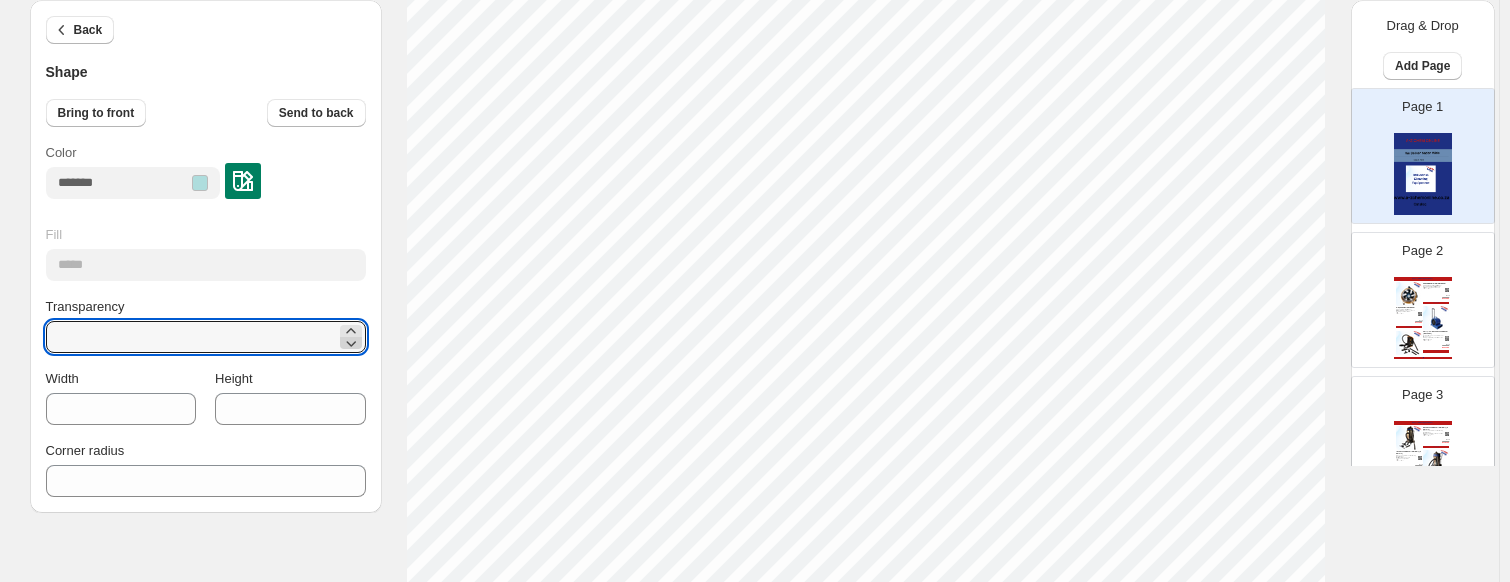 click 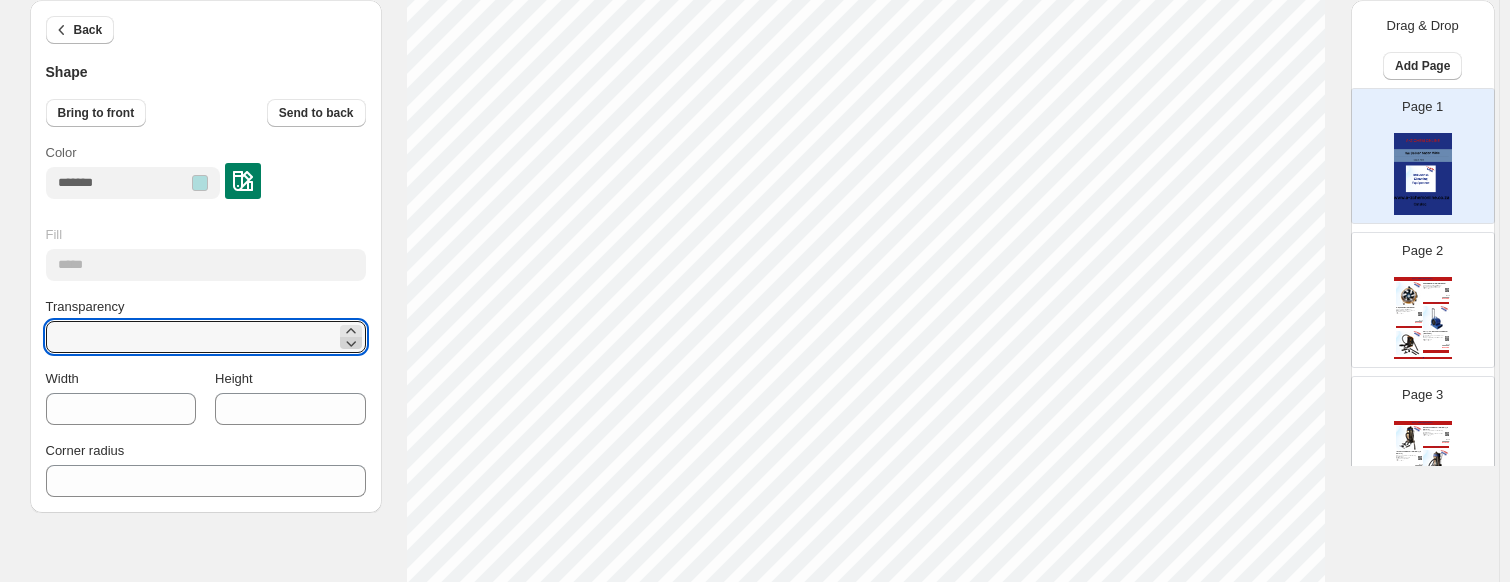 click 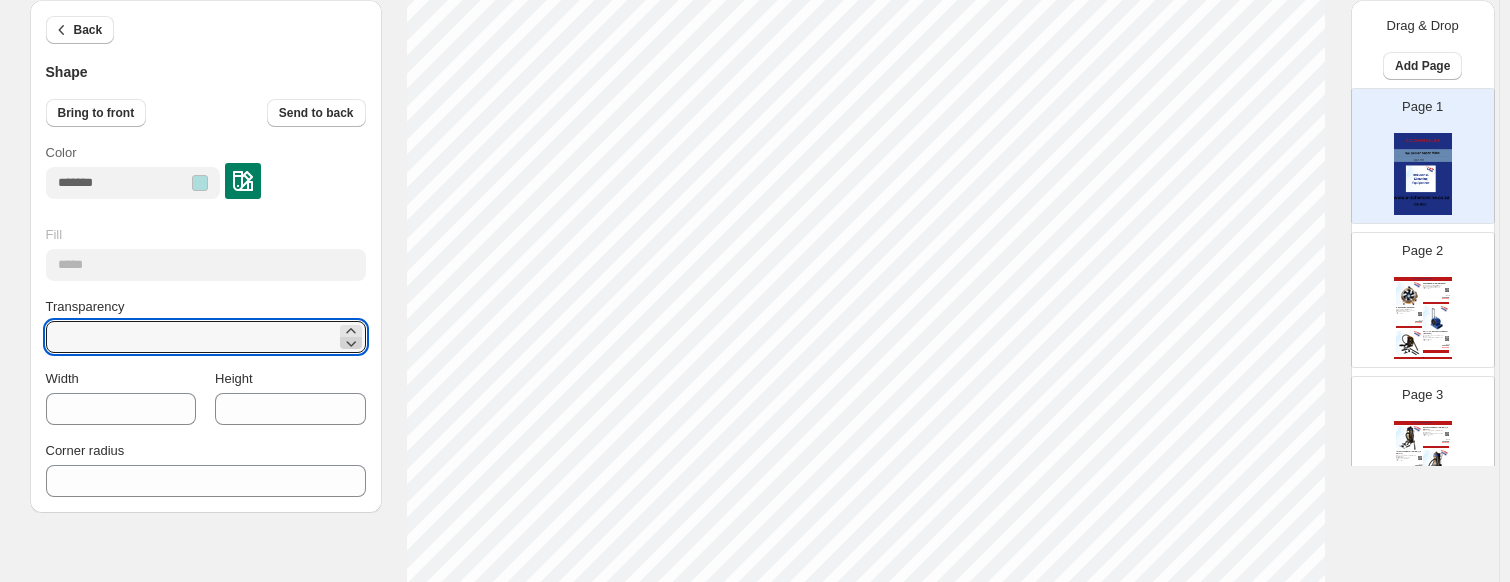 click 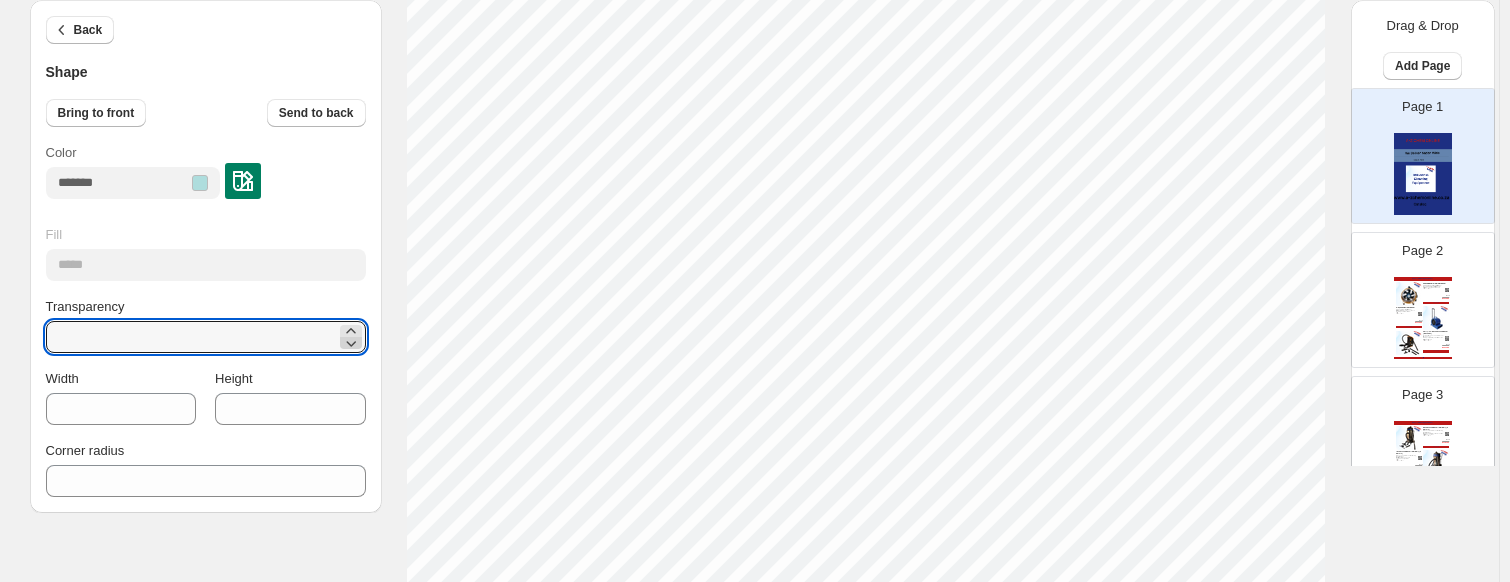 click 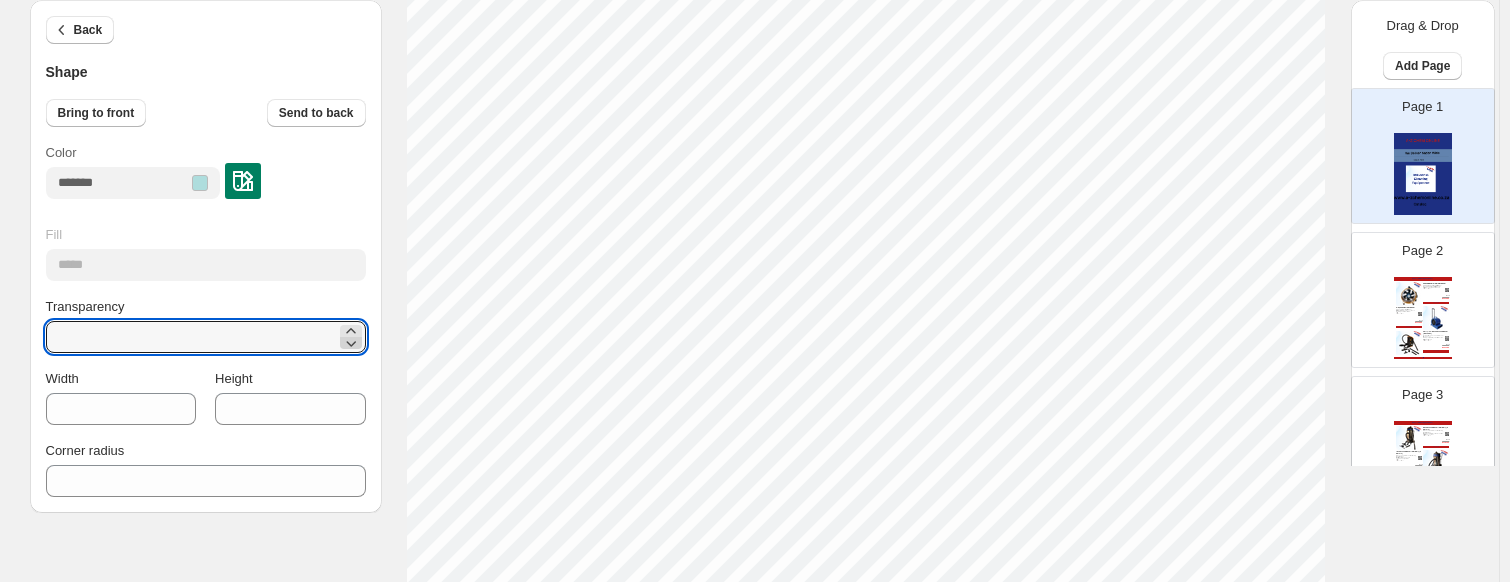 click 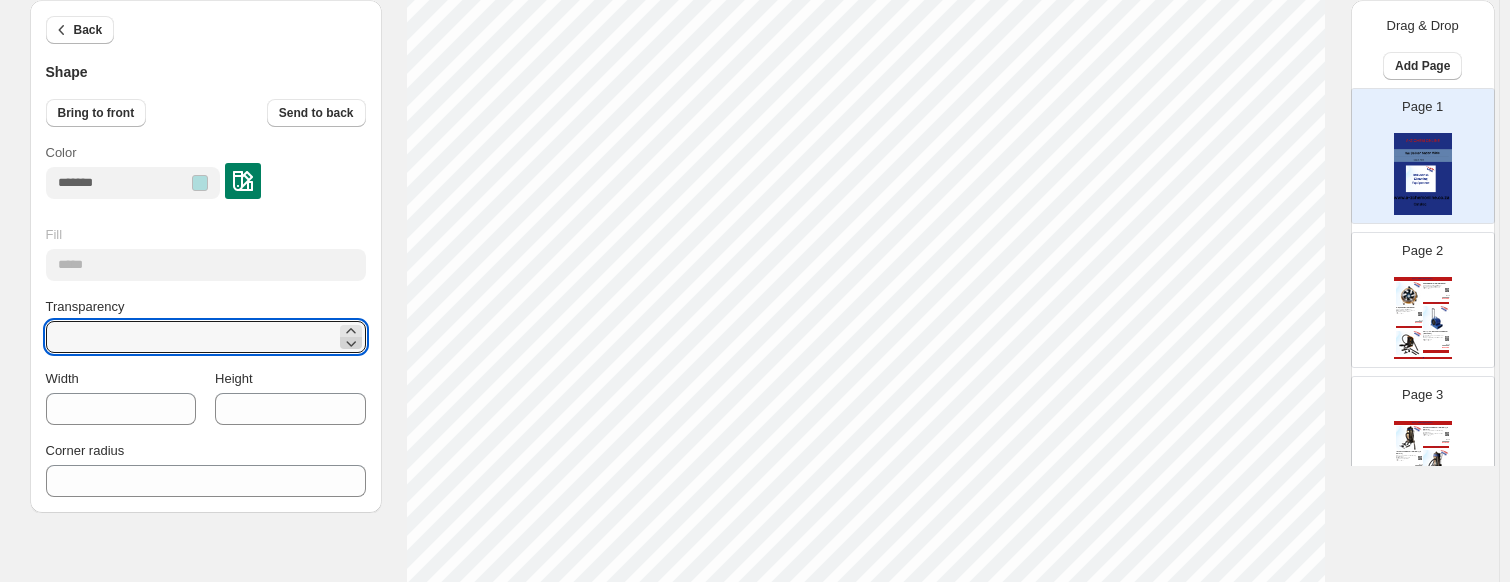 click 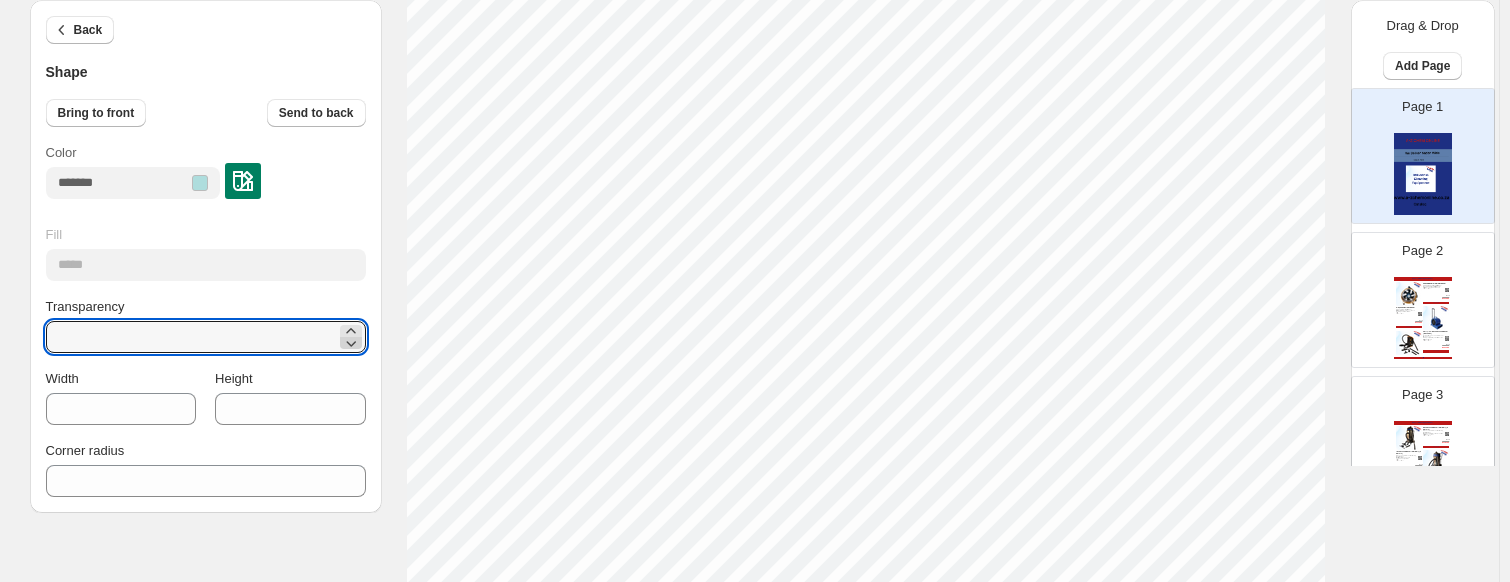 click 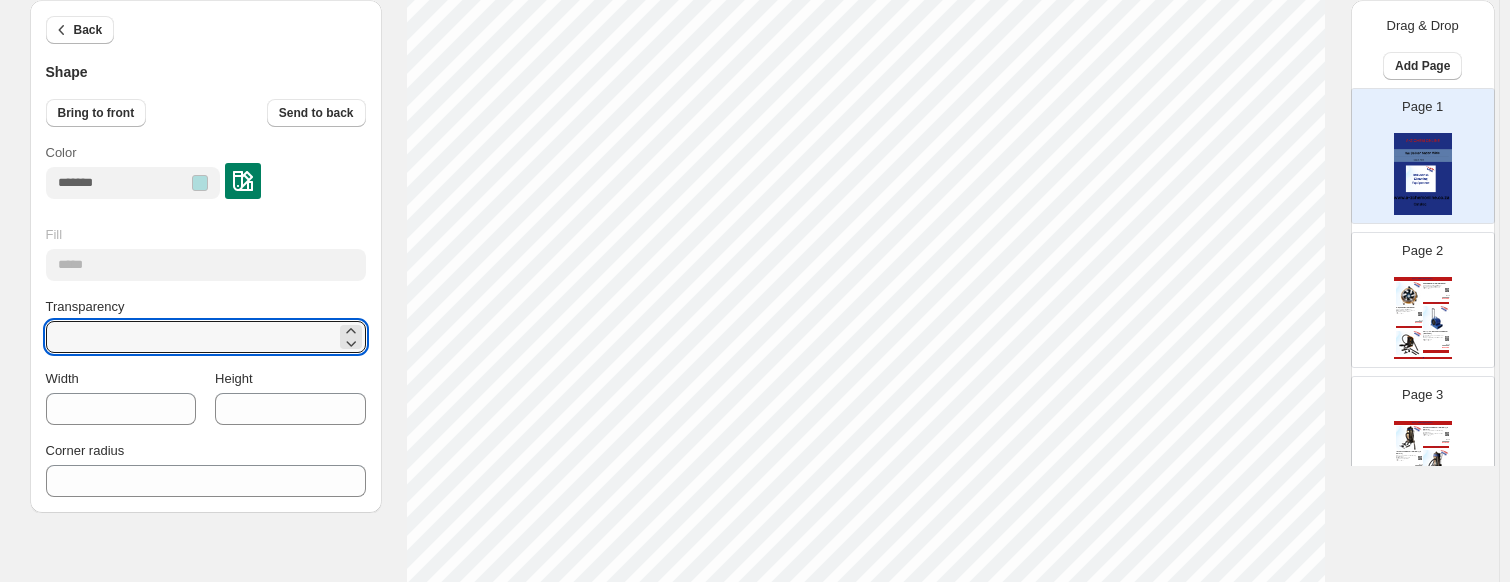 click on "Back" at bounding box center (206, 31) 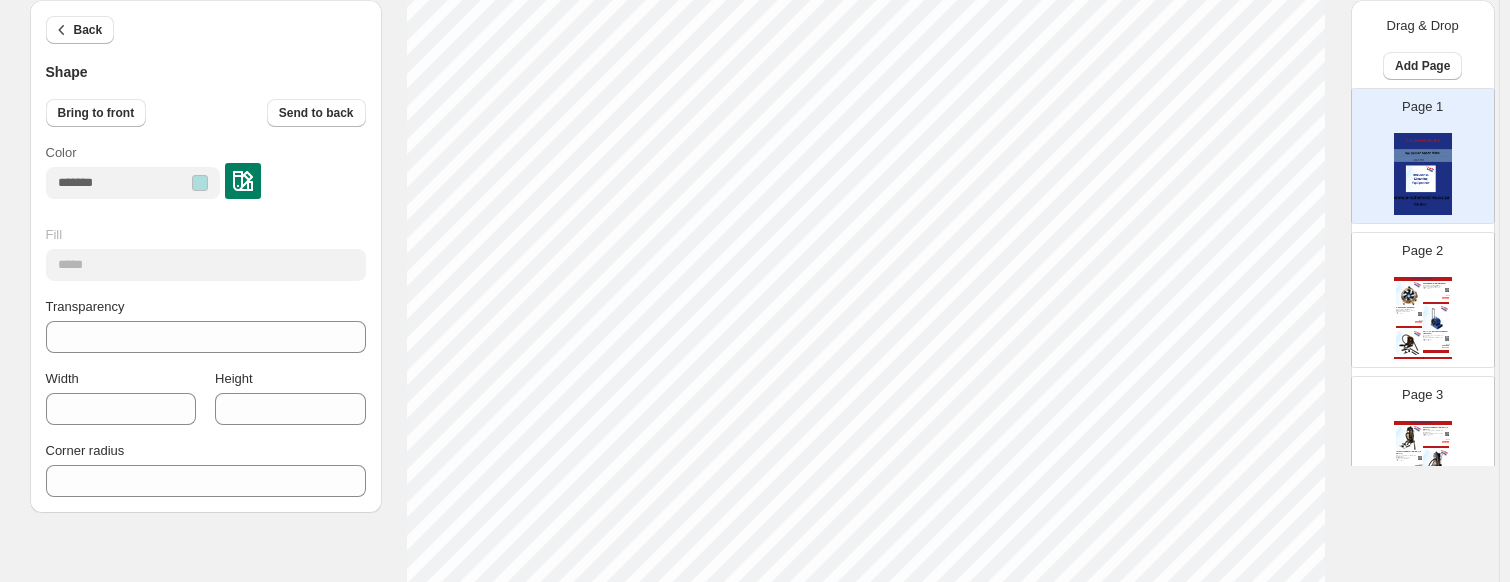type on "***" 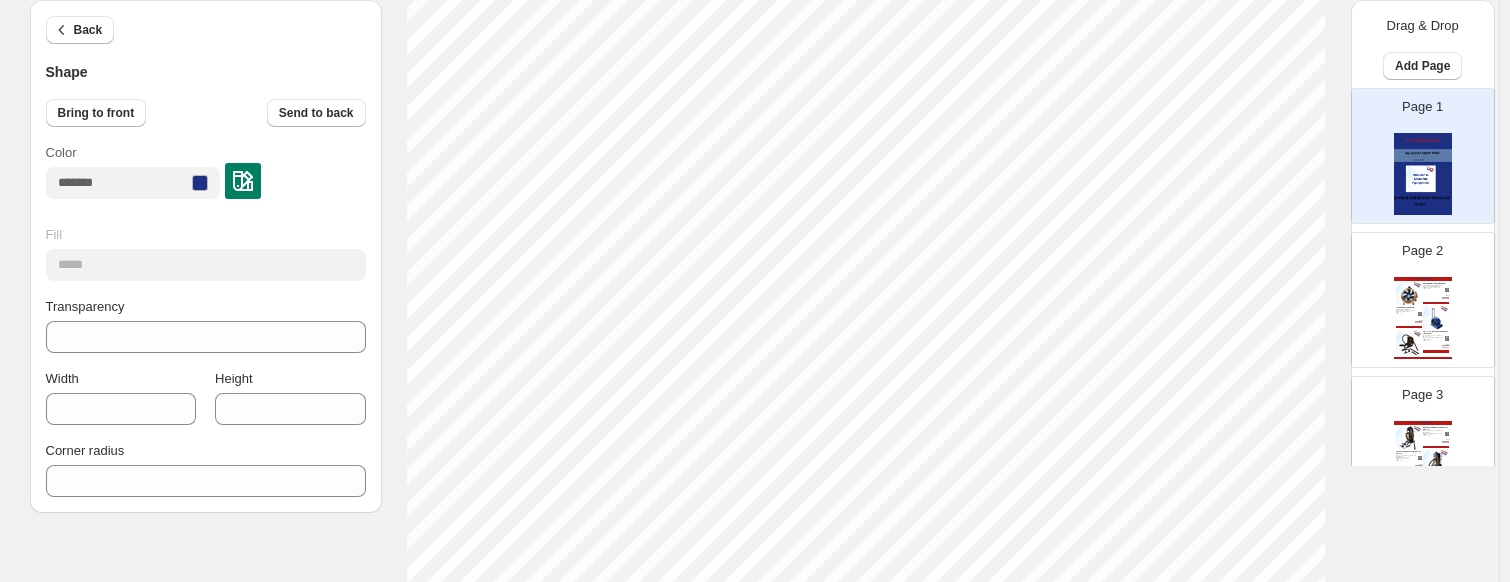 click on "Back Shape Bring to front Send to back Color Fill ***** Transparency *** Width *** Height **** Corner radius *" at bounding box center (206, 256) 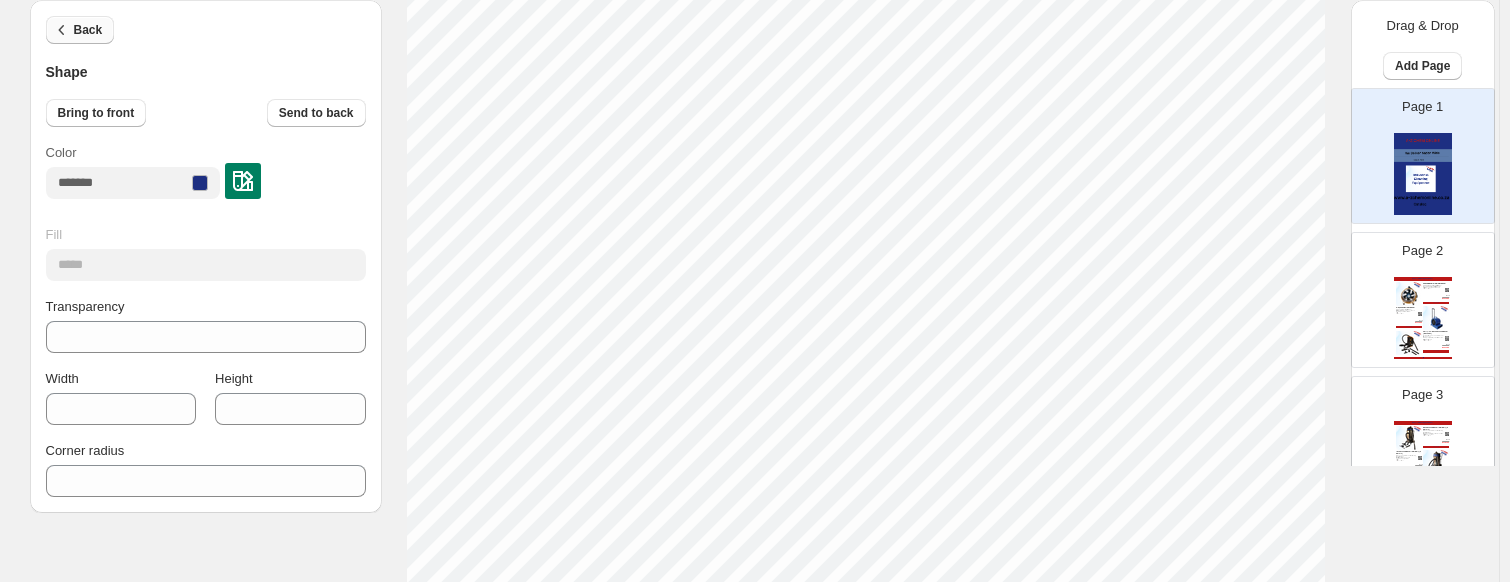 click 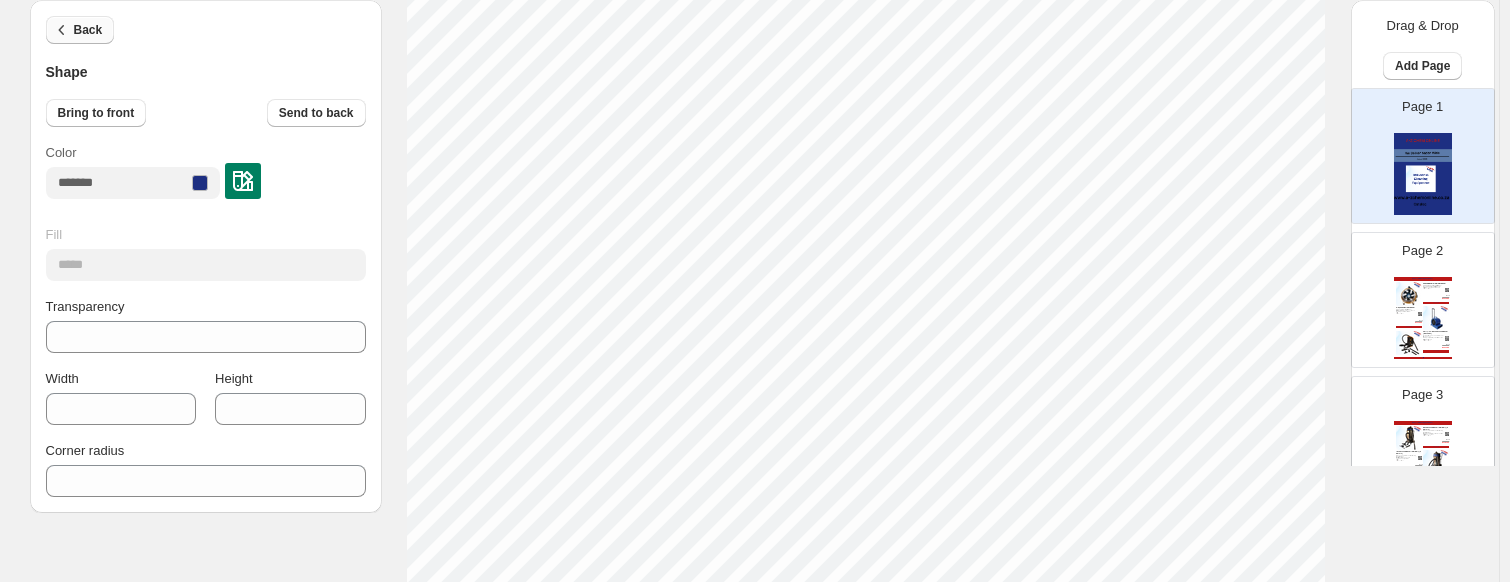 click on "Back" at bounding box center [80, 30] 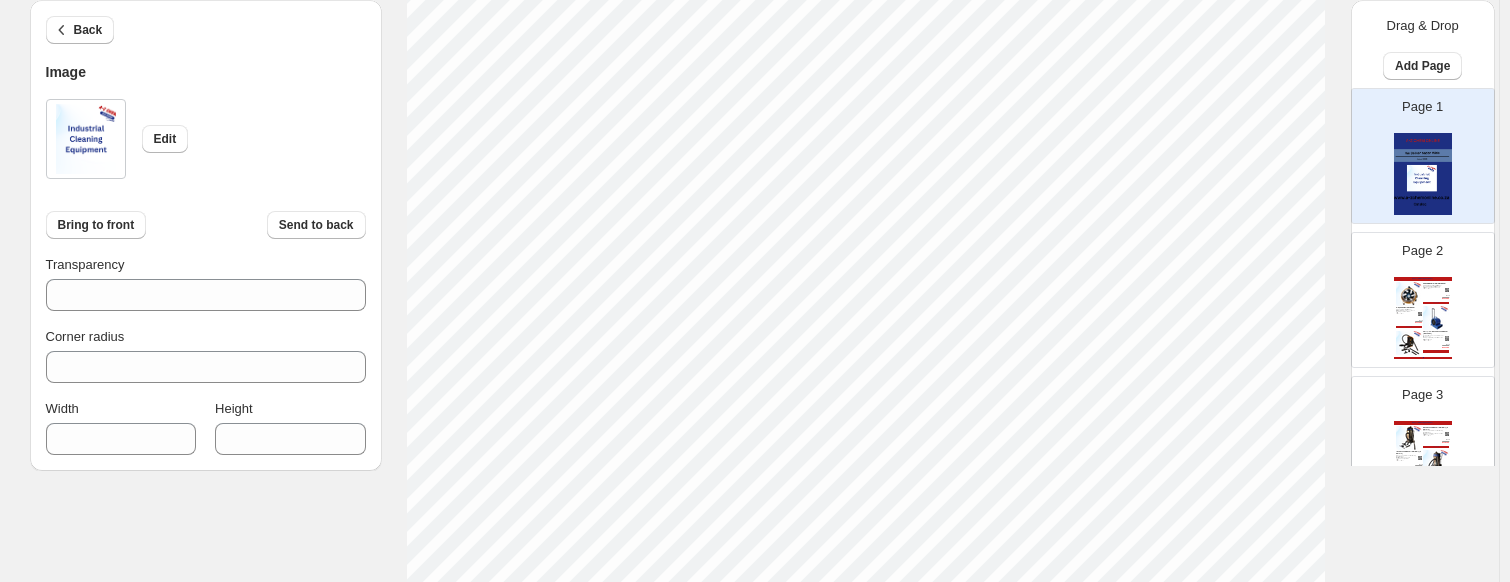 scroll, scrollTop: 700, scrollLeft: 0, axis: vertical 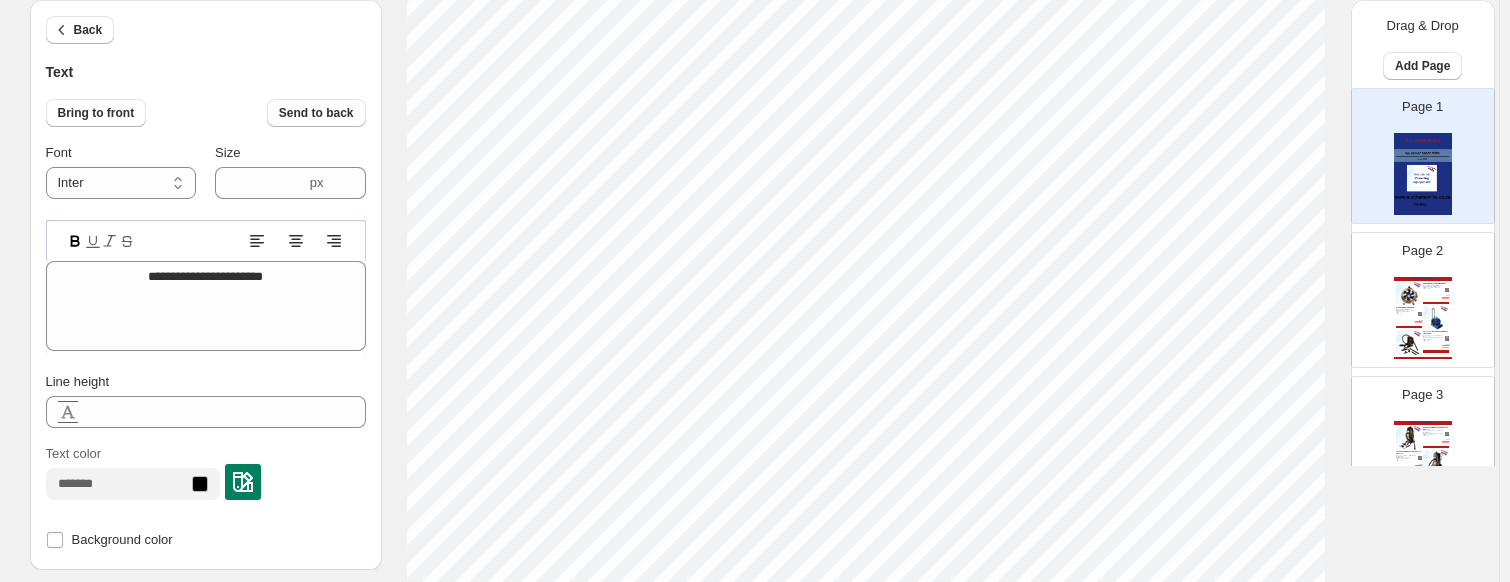 type on "****" 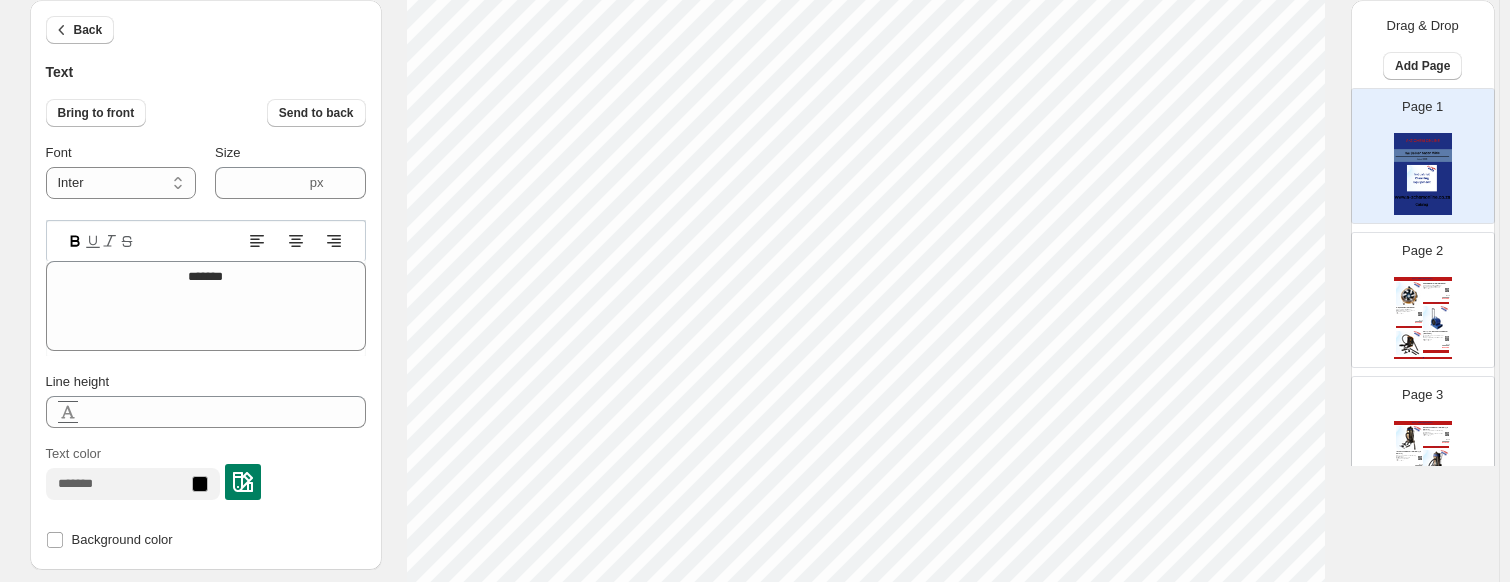 scroll, scrollTop: 0, scrollLeft: 0, axis: both 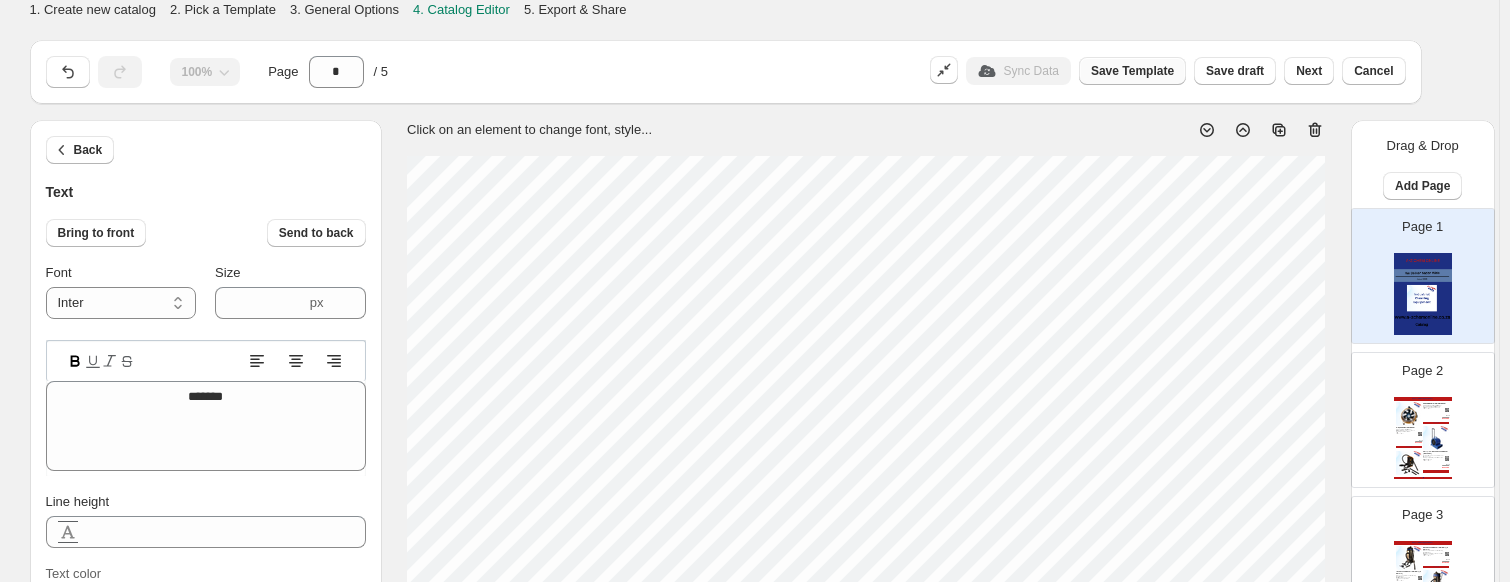 click on "Save Template" at bounding box center [1132, 71] 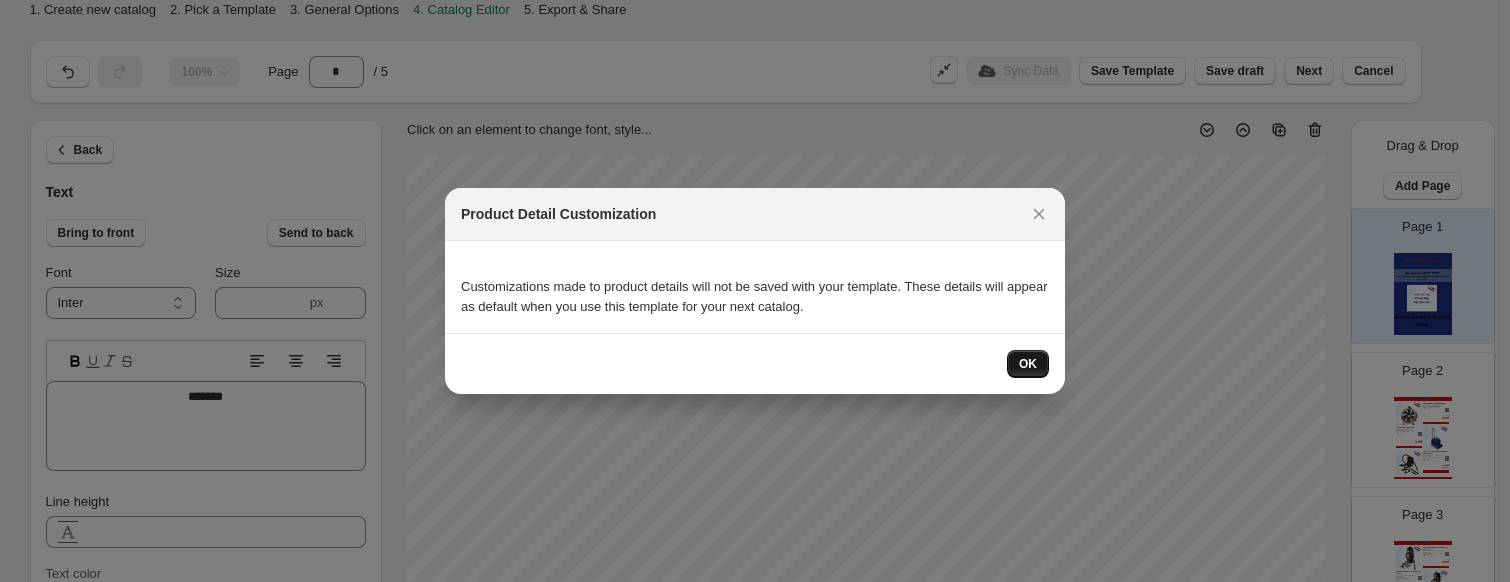click on "OK" at bounding box center (1028, 364) 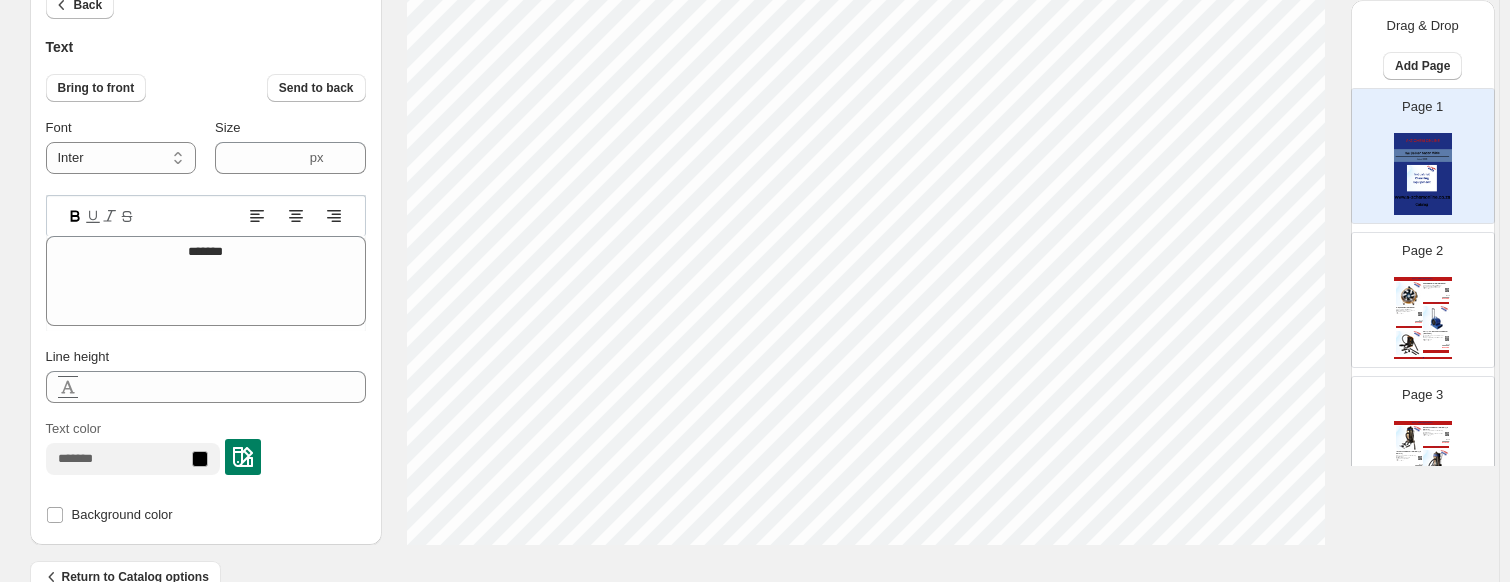 scroll, scrollTop: 843, scrollLeft: 0, axis: vertical 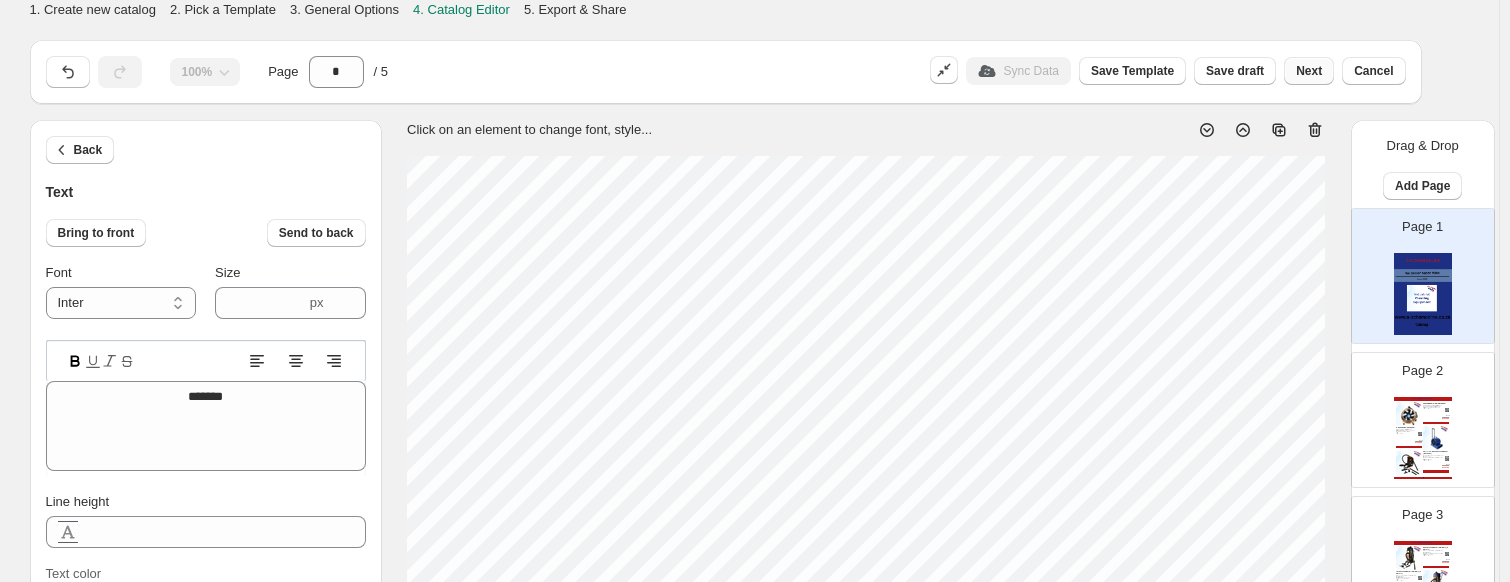 click on "Next" at bounding box center [1309, 71] 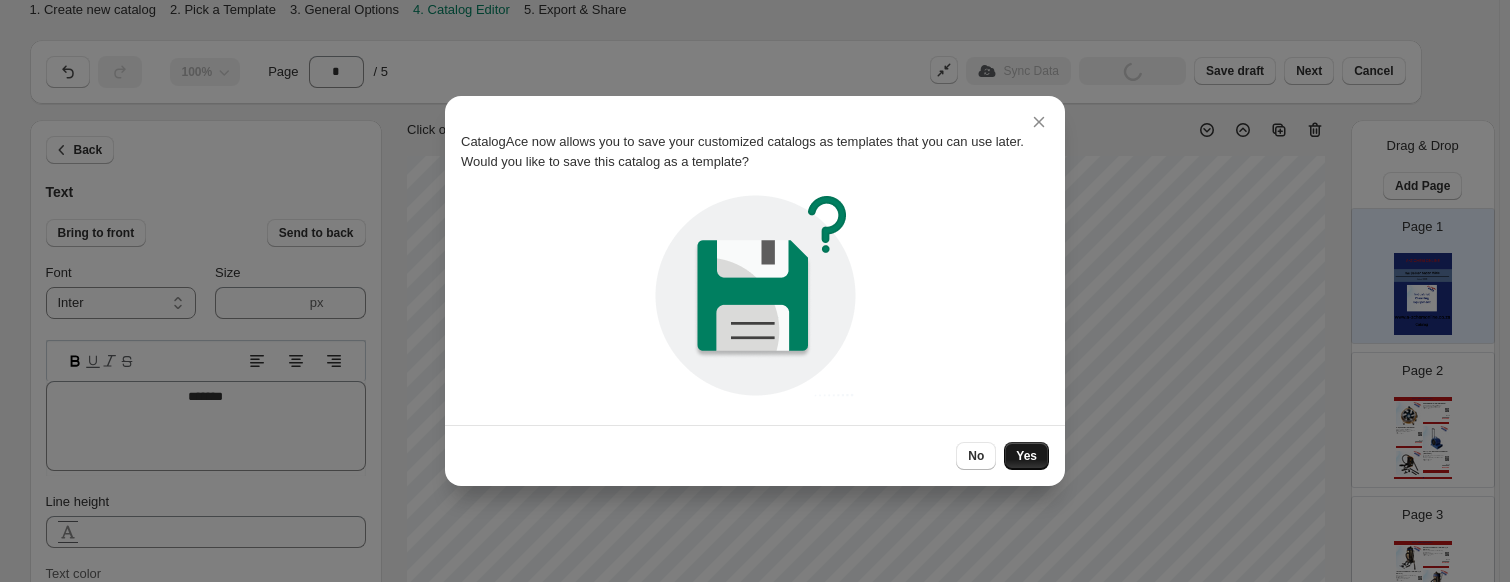 click on "Yes" at bounding box center [1026, 456] 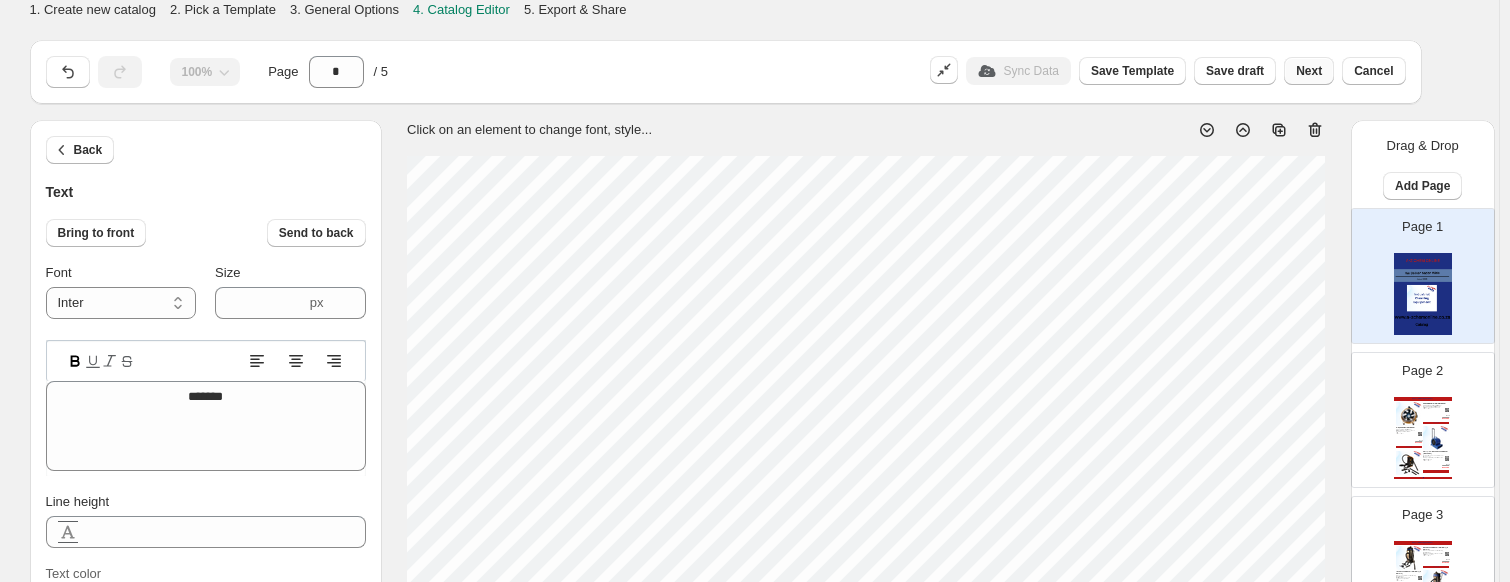 click on "Next" at bounding box center (1309, 71) 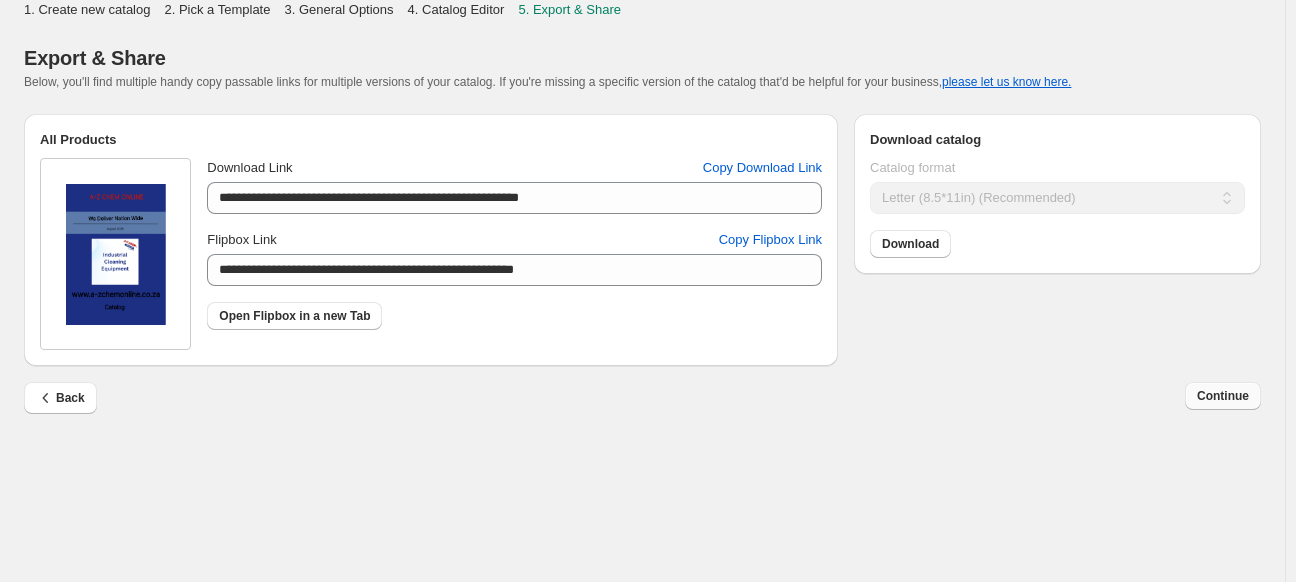 click on "Continue" at bounding box center (1223, 396) 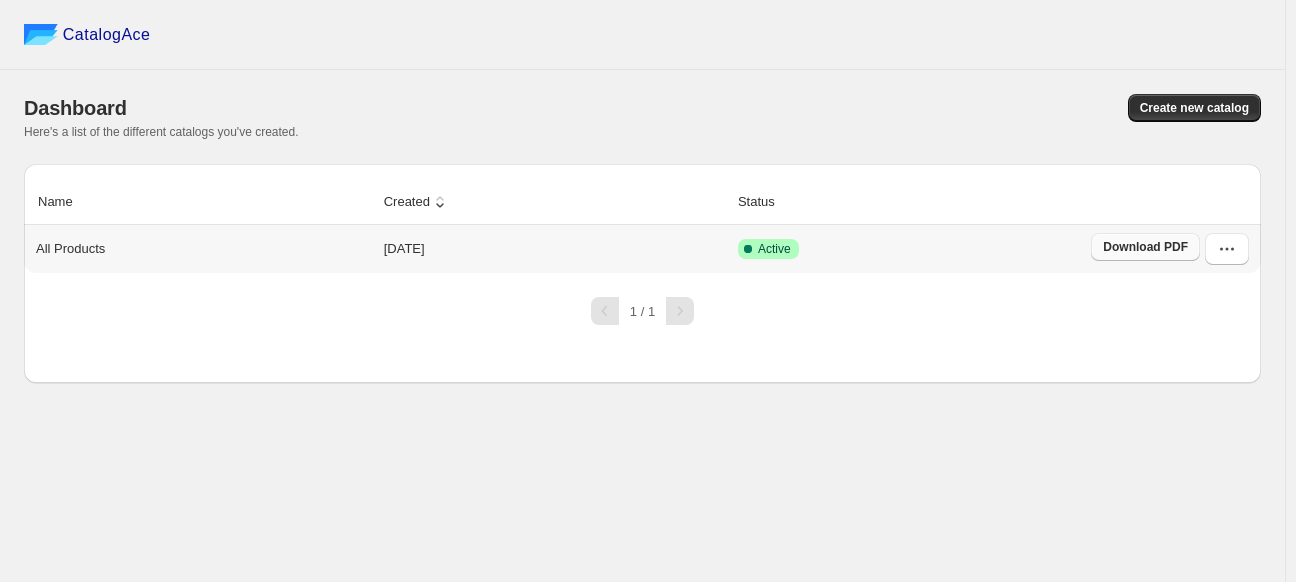 click on "Download PDF" at bounding box center [1145, 247] 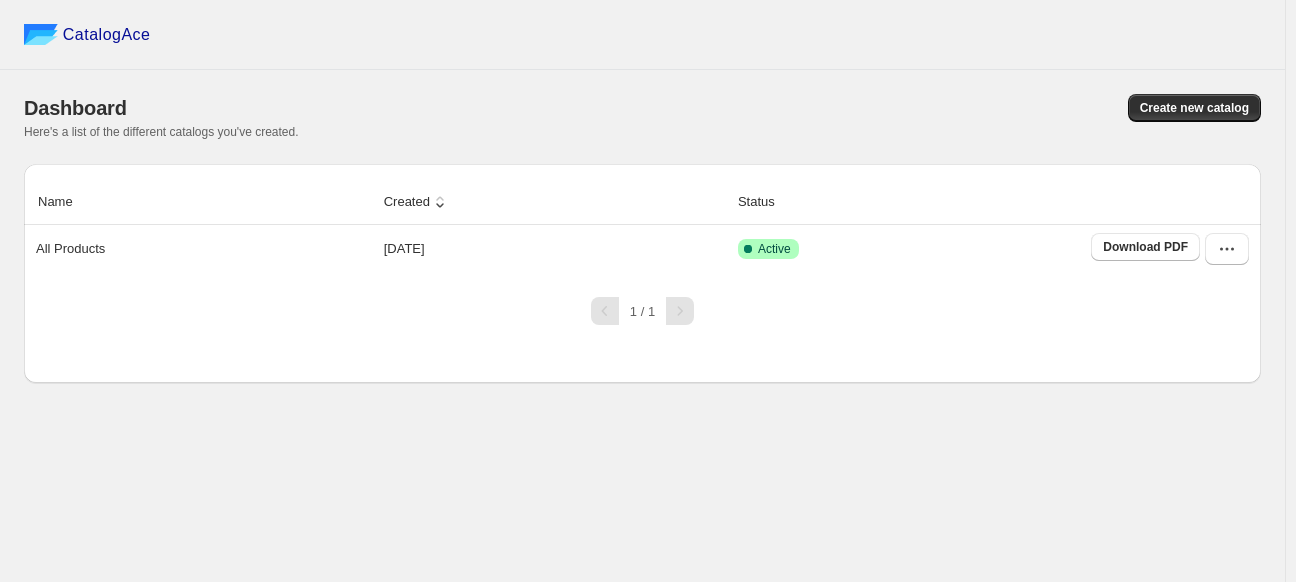 click on "Dashboard Create new catalog Here's a list of the different catalogs you've created." at bounding box center (642, 117) 